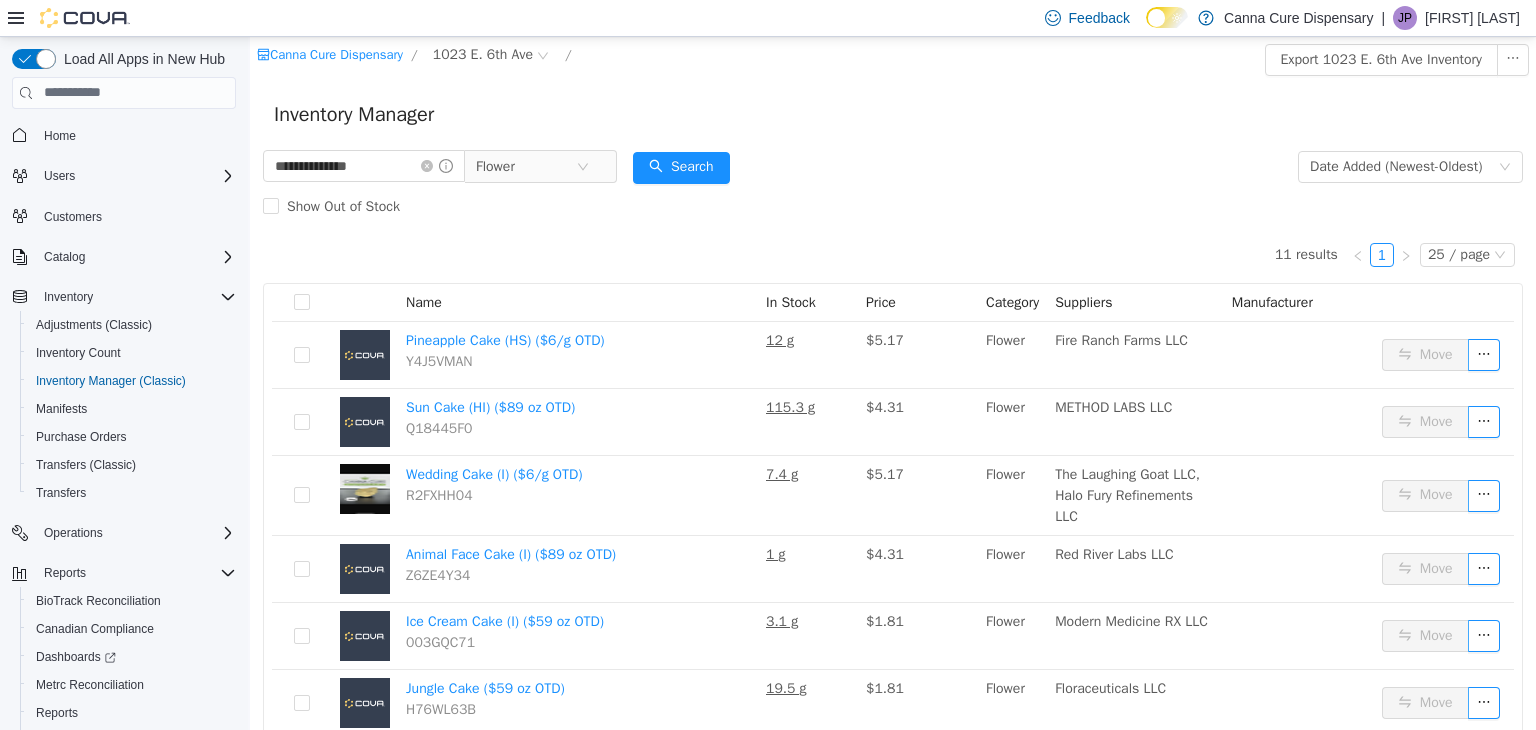 scroll, scrollTop: 616, scrollLeft: 0, axis: vertical 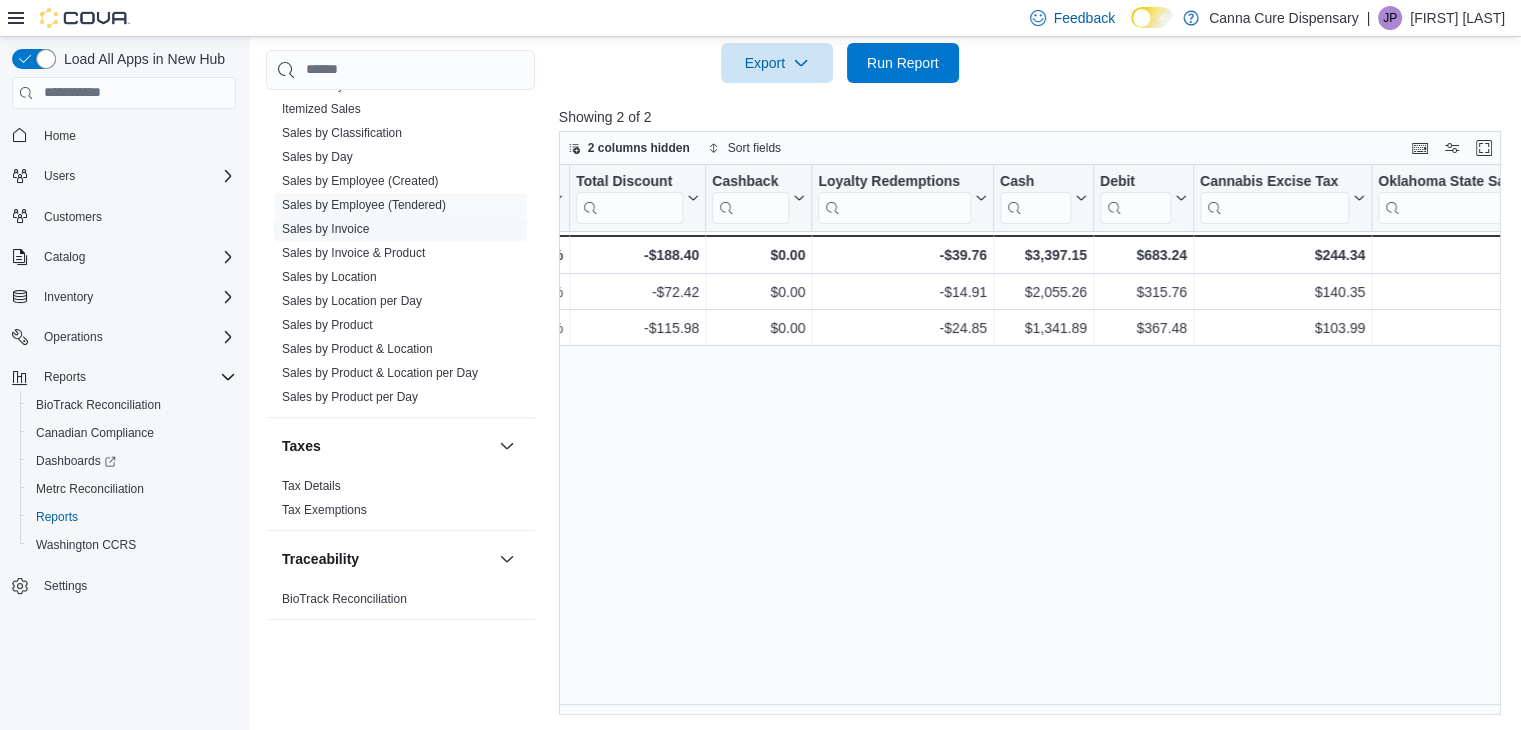 click on "Sales by Invoice" at bounding box center [325, 229] 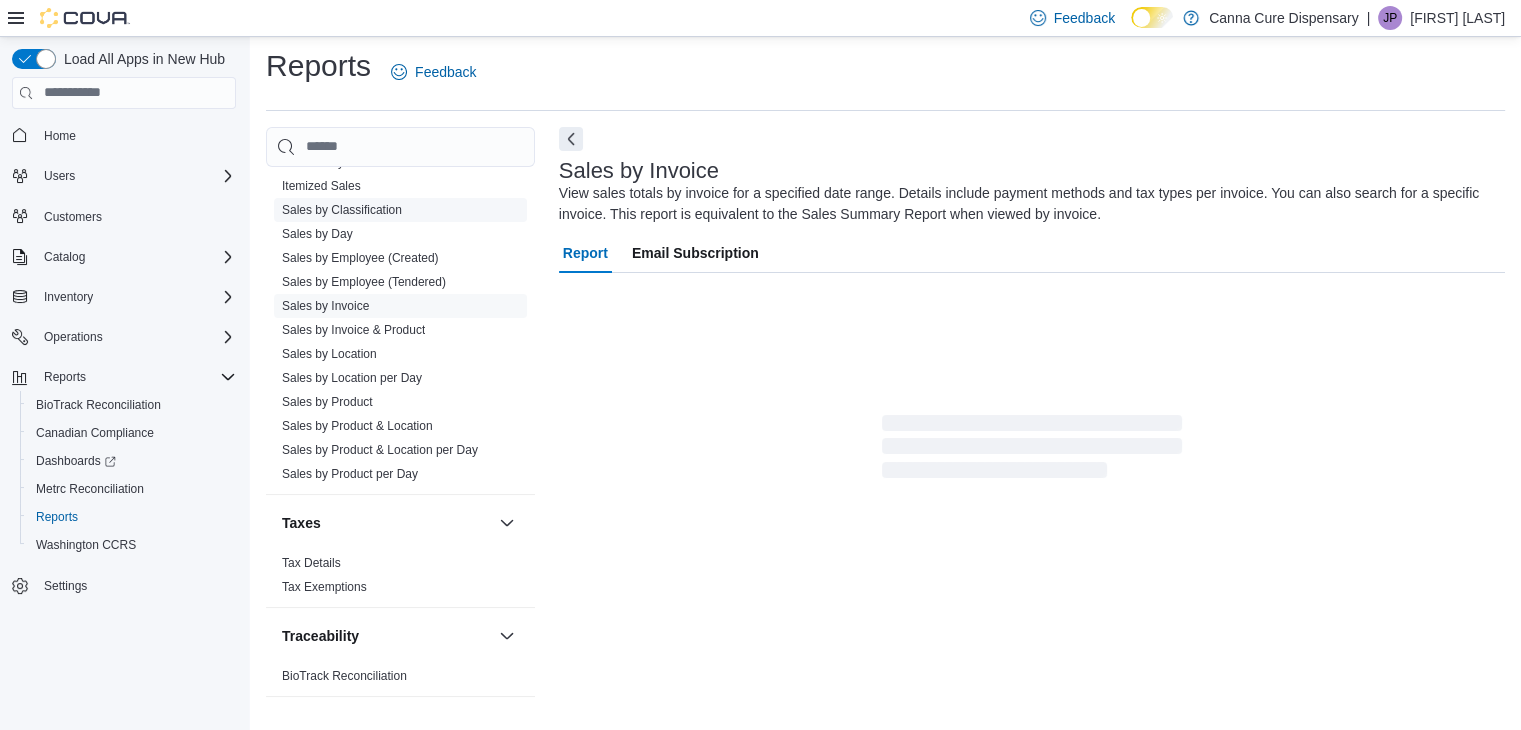 scroll, scrollTop: 61, scrollLeft: 0, axis: vertical 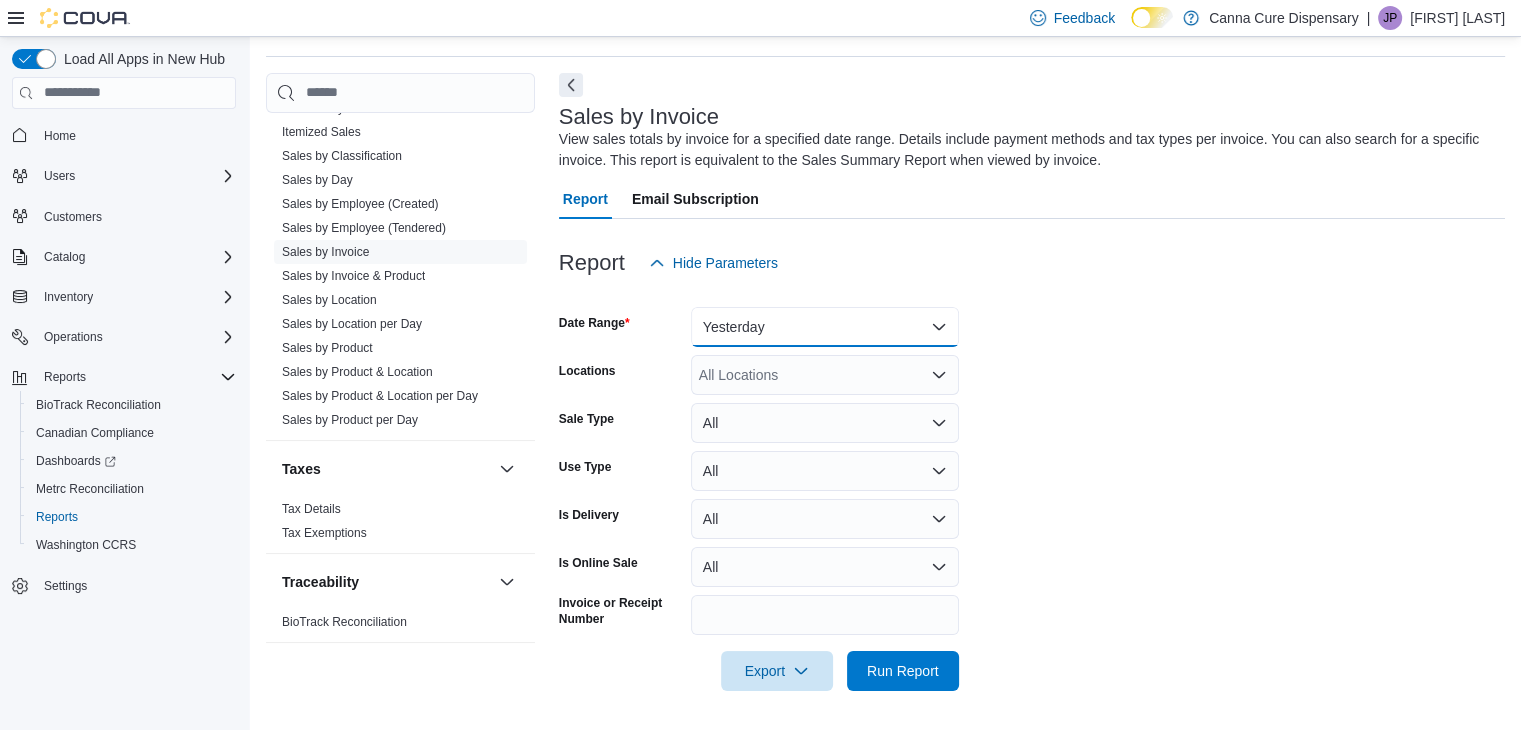 click on "Yesterday" at bounding box center [825, 327] 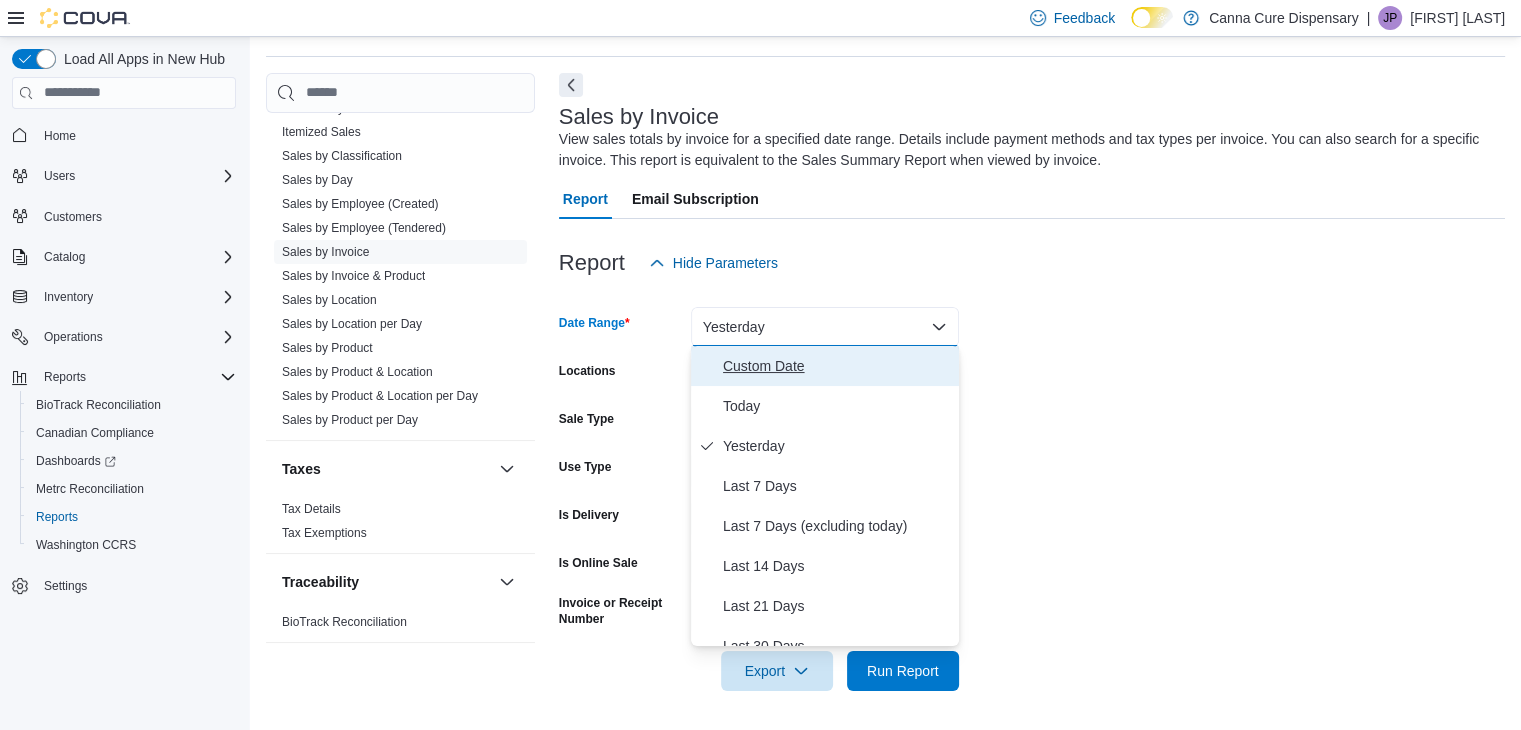 click on "Custom Date" at bounding box center [837, 366] 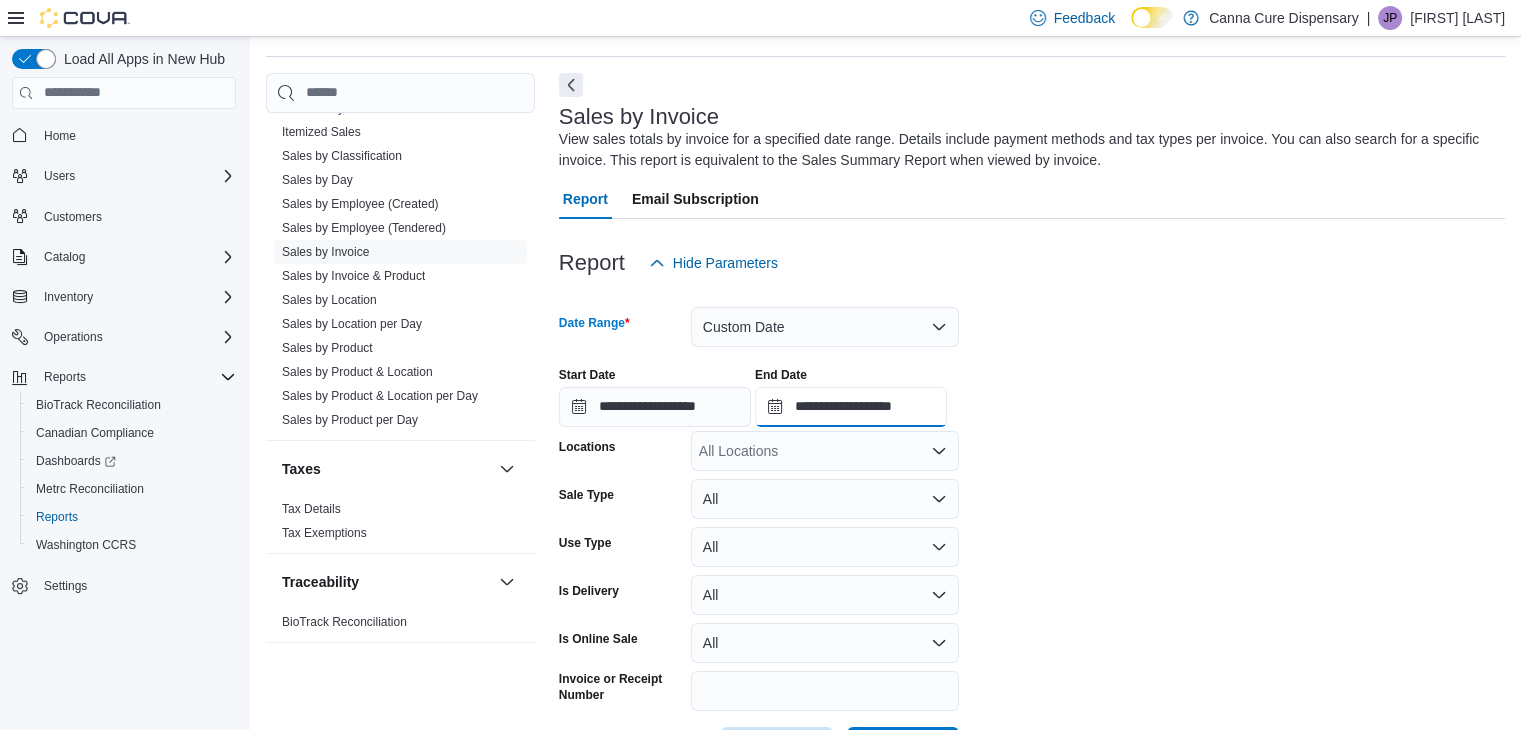 click on "**********" at bounding box center [851, 407] 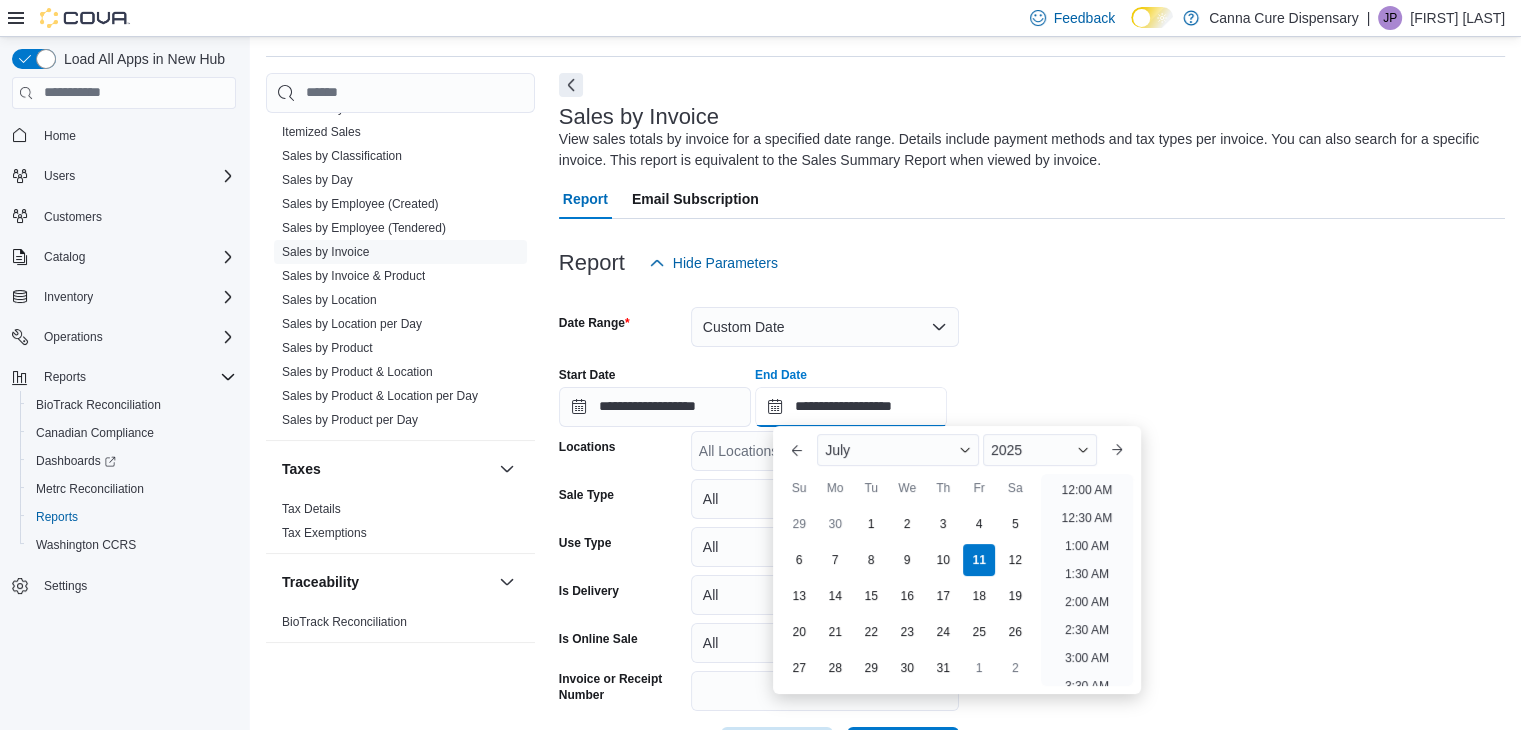 scroll, scrollTop: 1136, scrollLeft: 0, axis: vertical 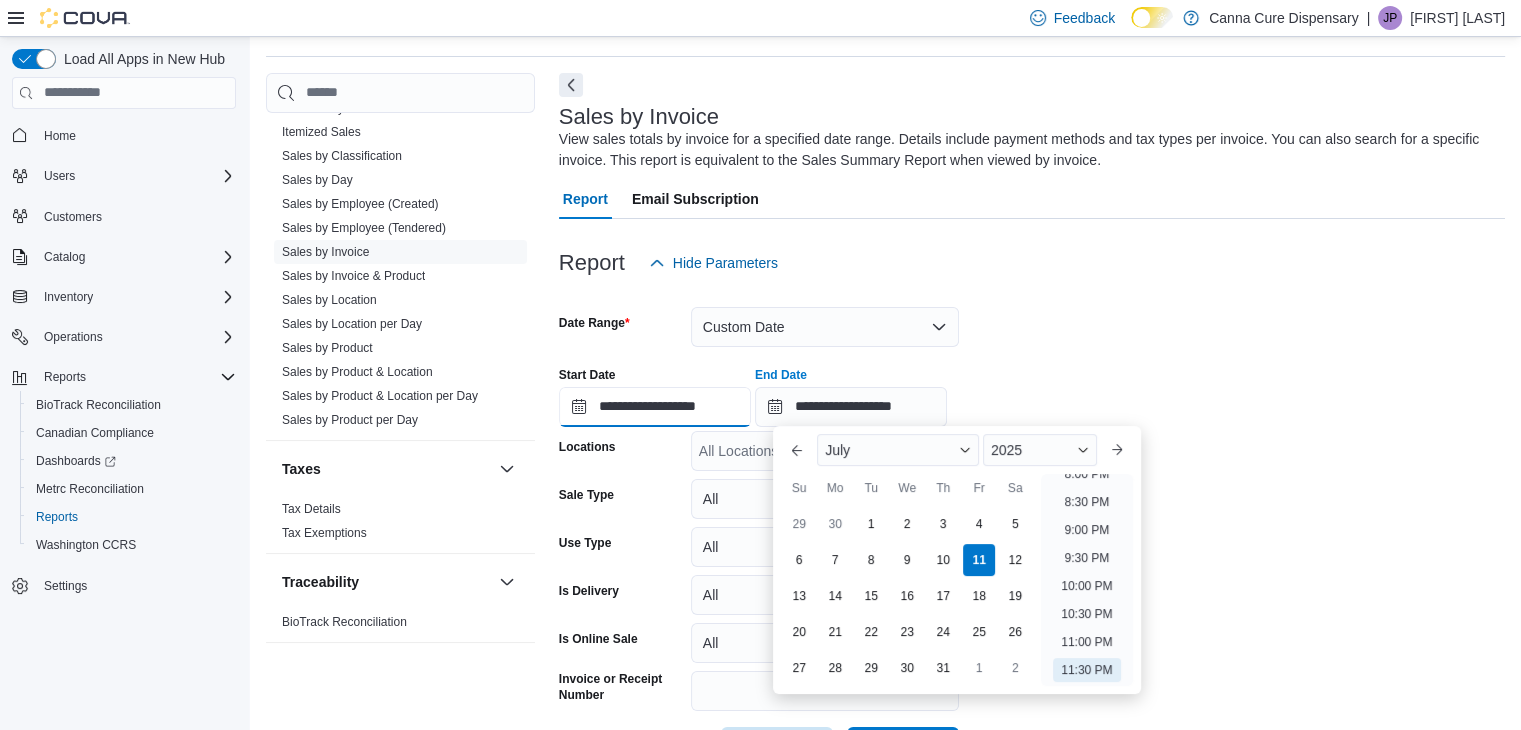 click on "**********" at bounding box center [655, 407] 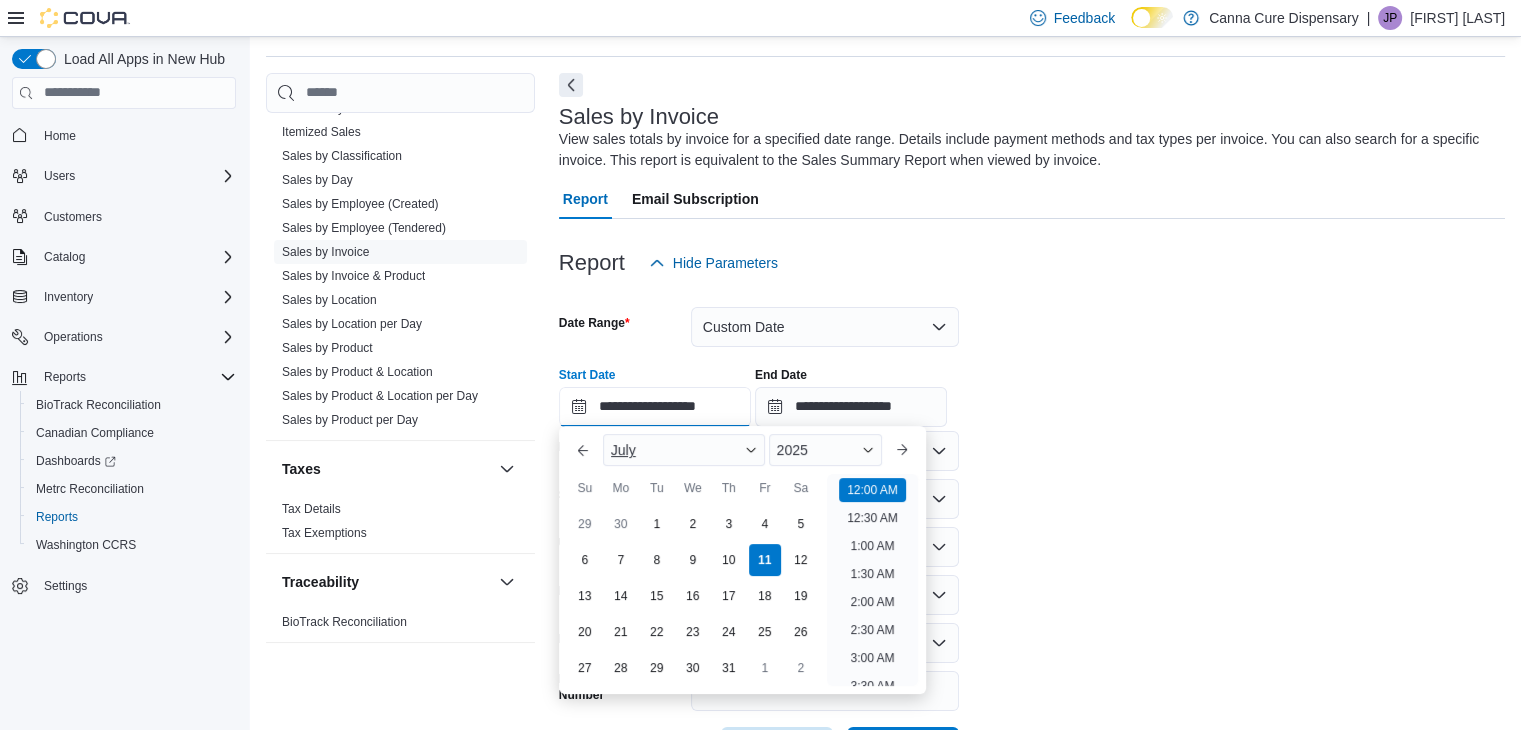 scroll, scrollTop: 62, scrollLeft: 0, axis: vertical 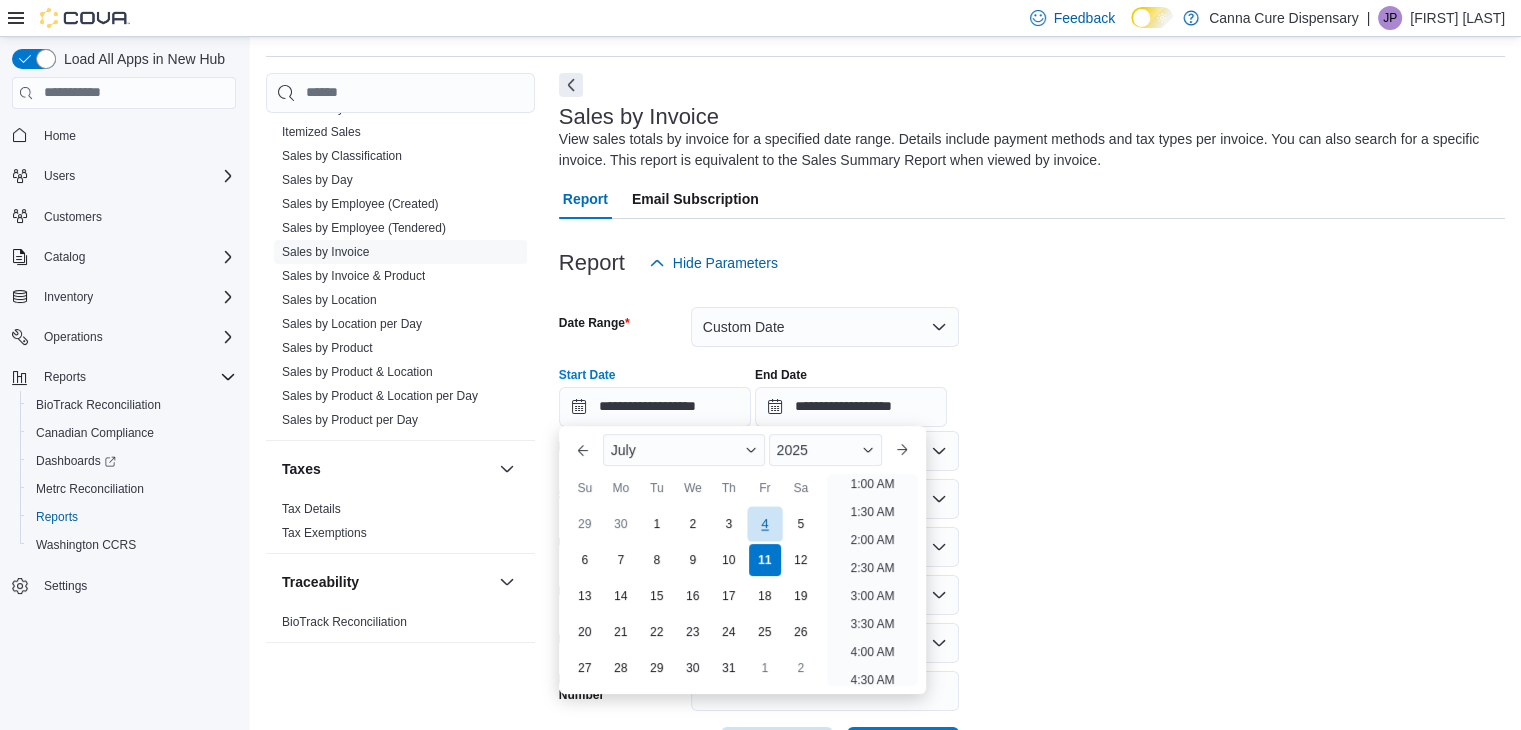 click on "4" at bounding box center (764, 524) 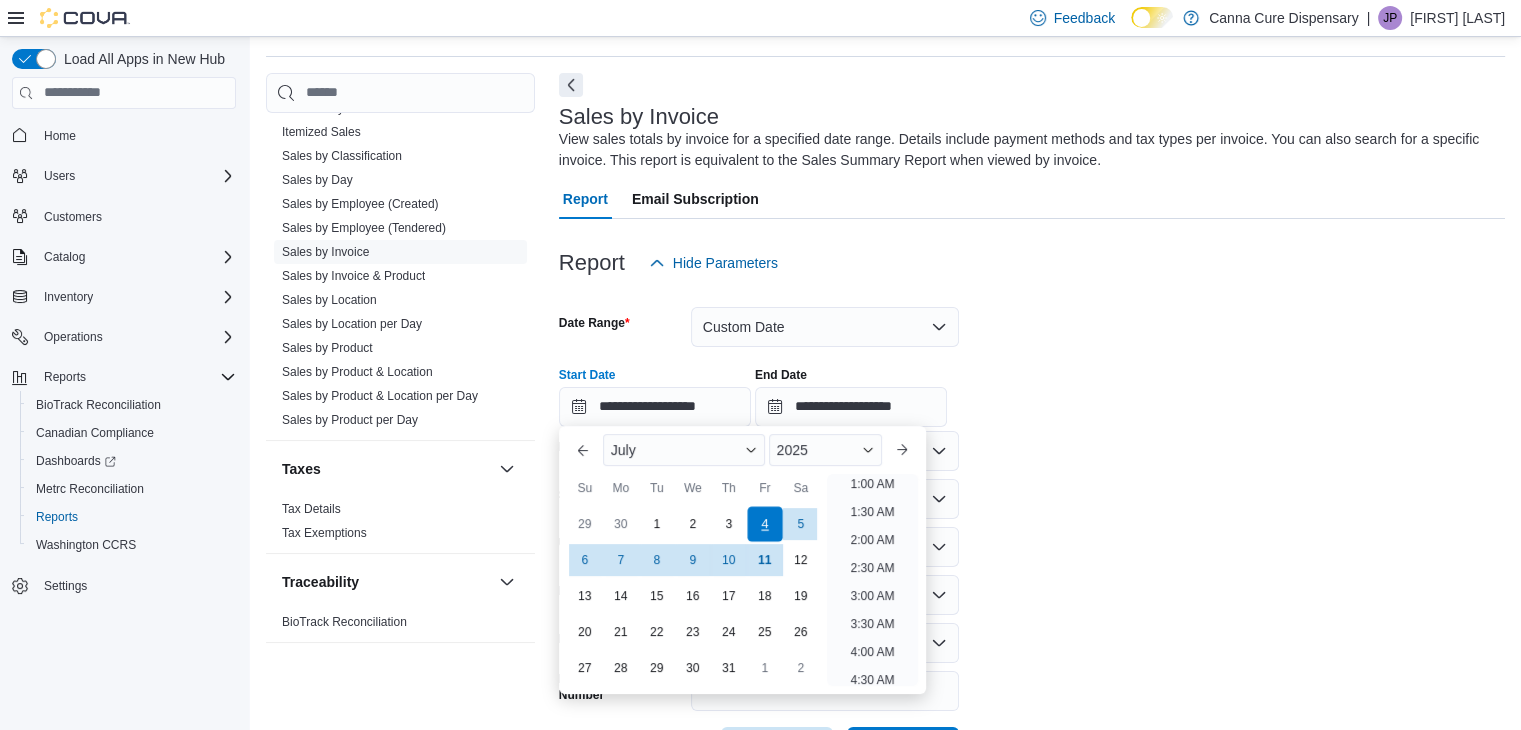 type on "**********" 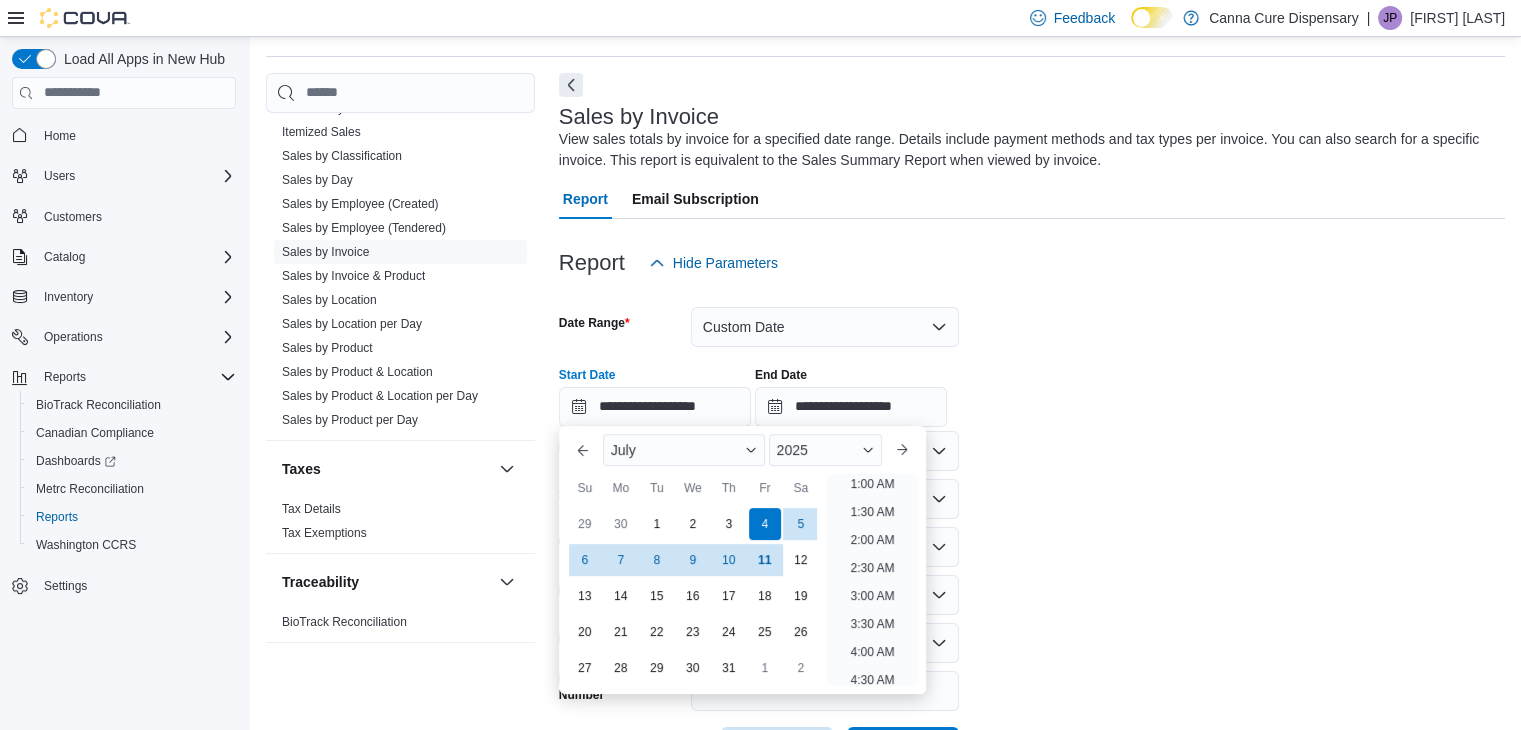scroll, scrollTop: 4, scrollLeft: 0, axis: vertical 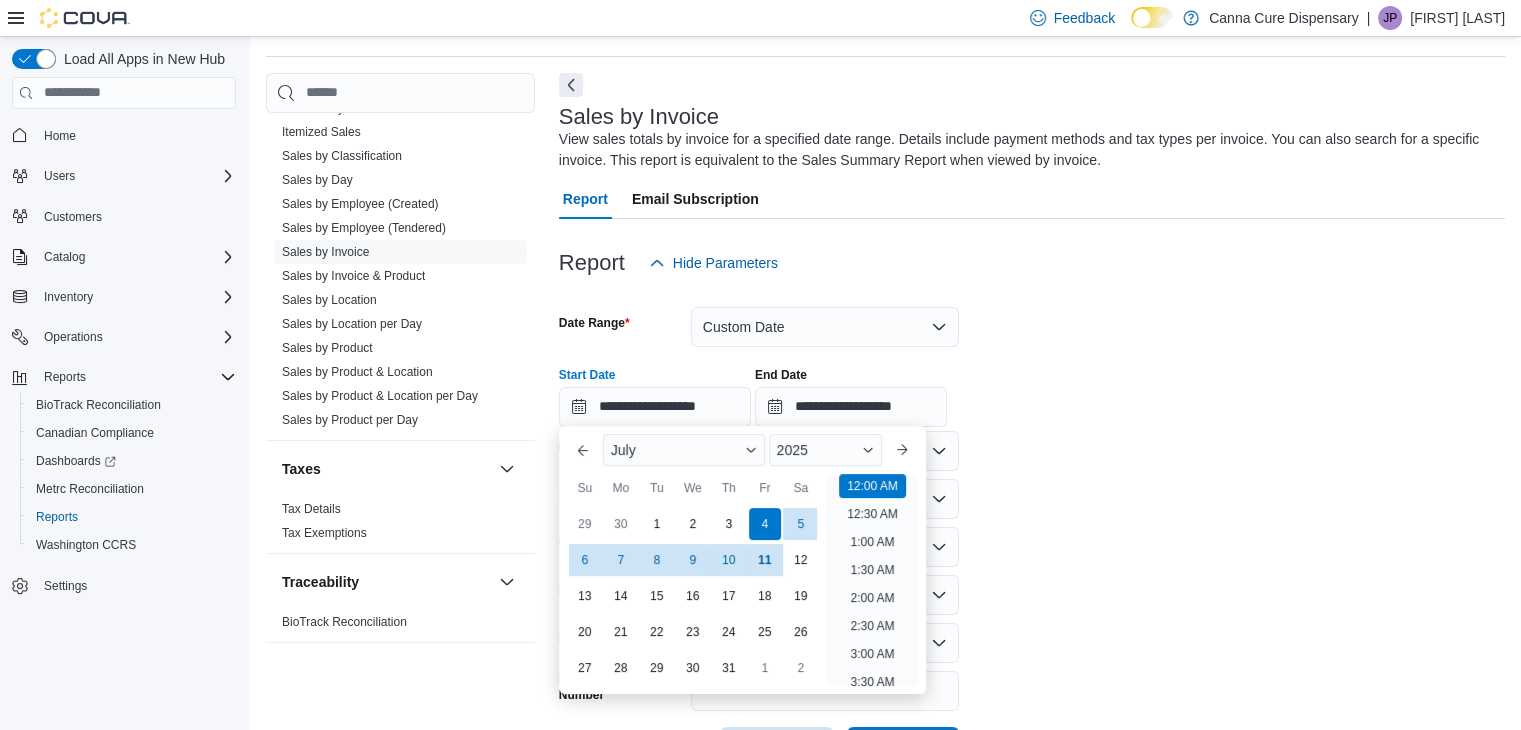 click on "**********" at bounding box center (1032, 389) 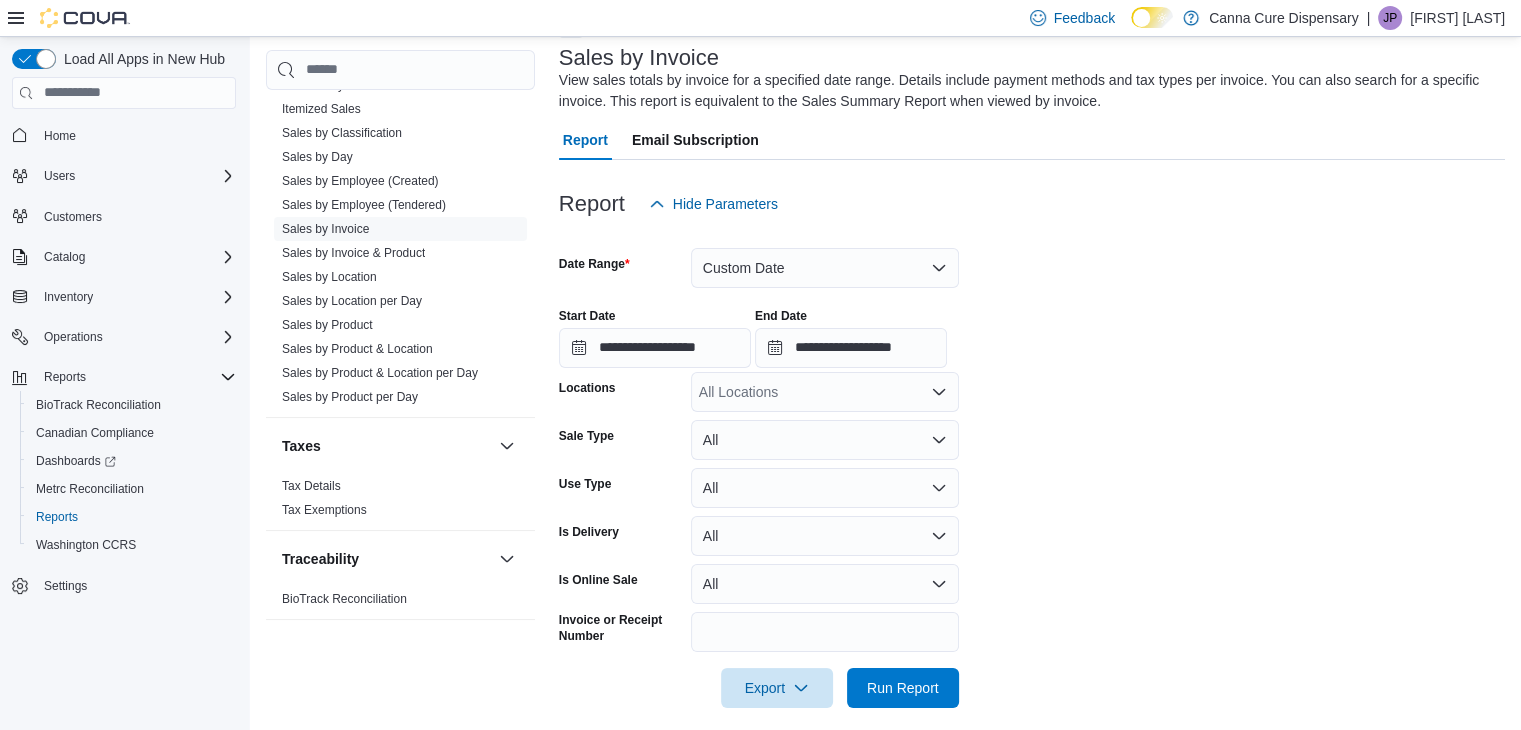 scroll, scrollTop: 137, scrollLeft: 0, axis: vertical 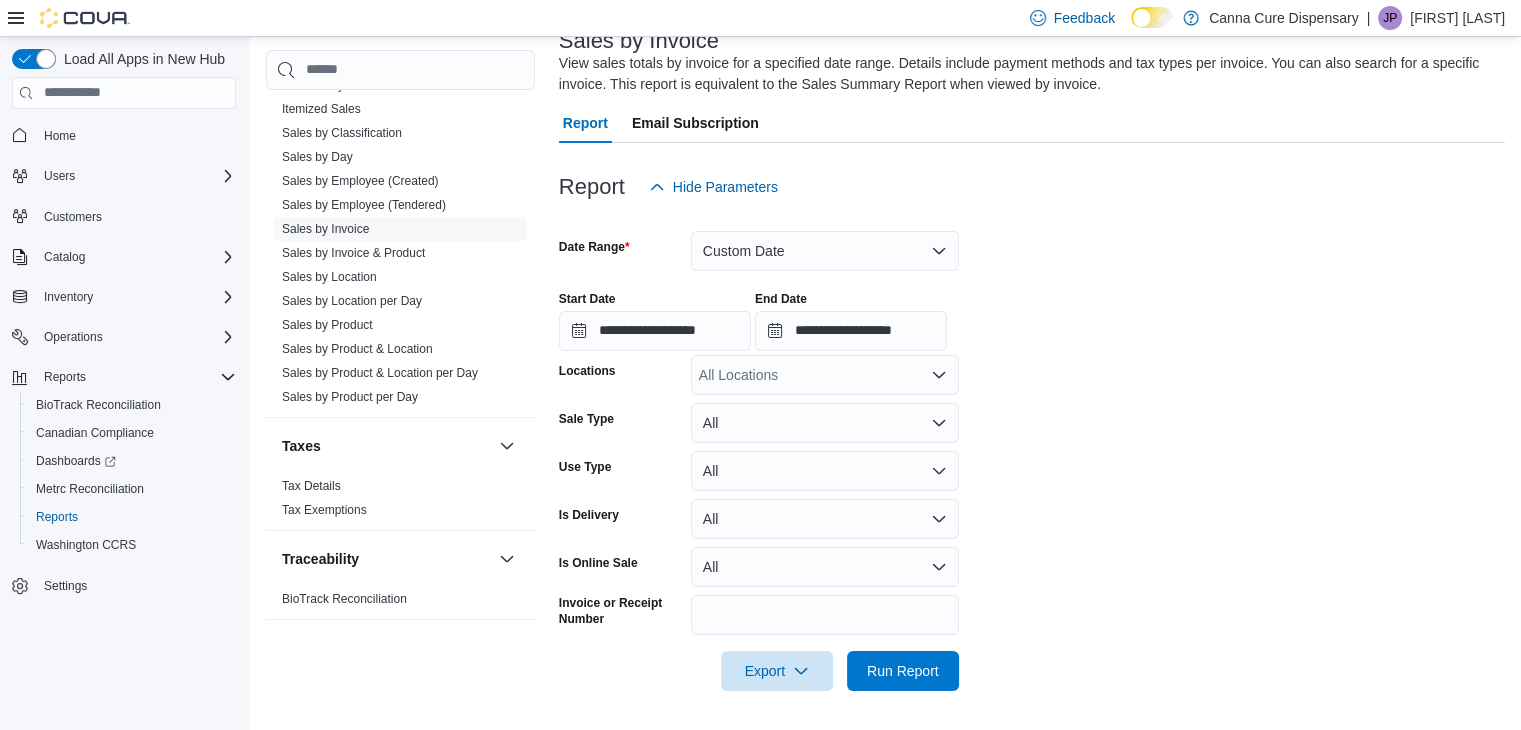 click on "All Locations" at bounding box center (825, 375) 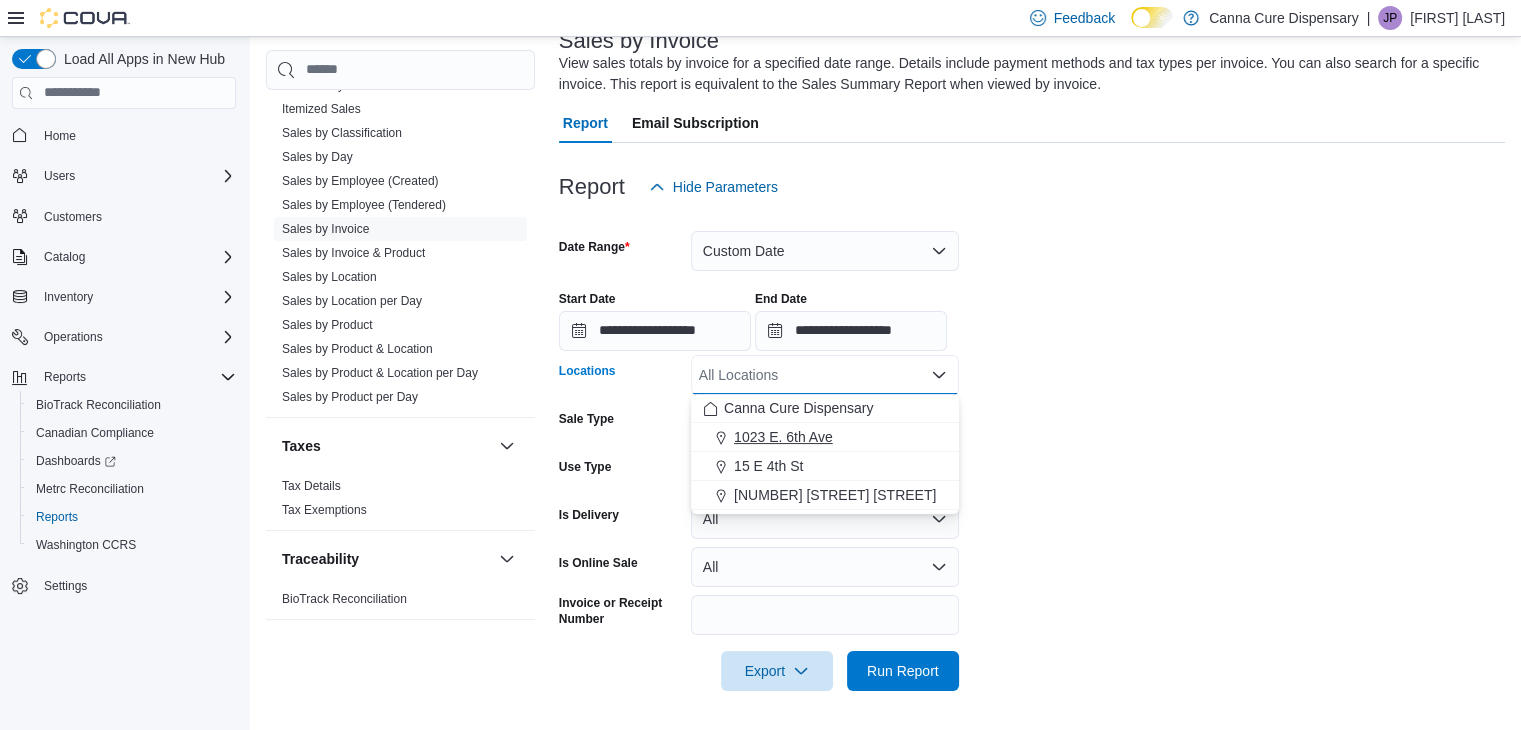click on "1023 E. 6th Ave" at bounding box center [783, 437] 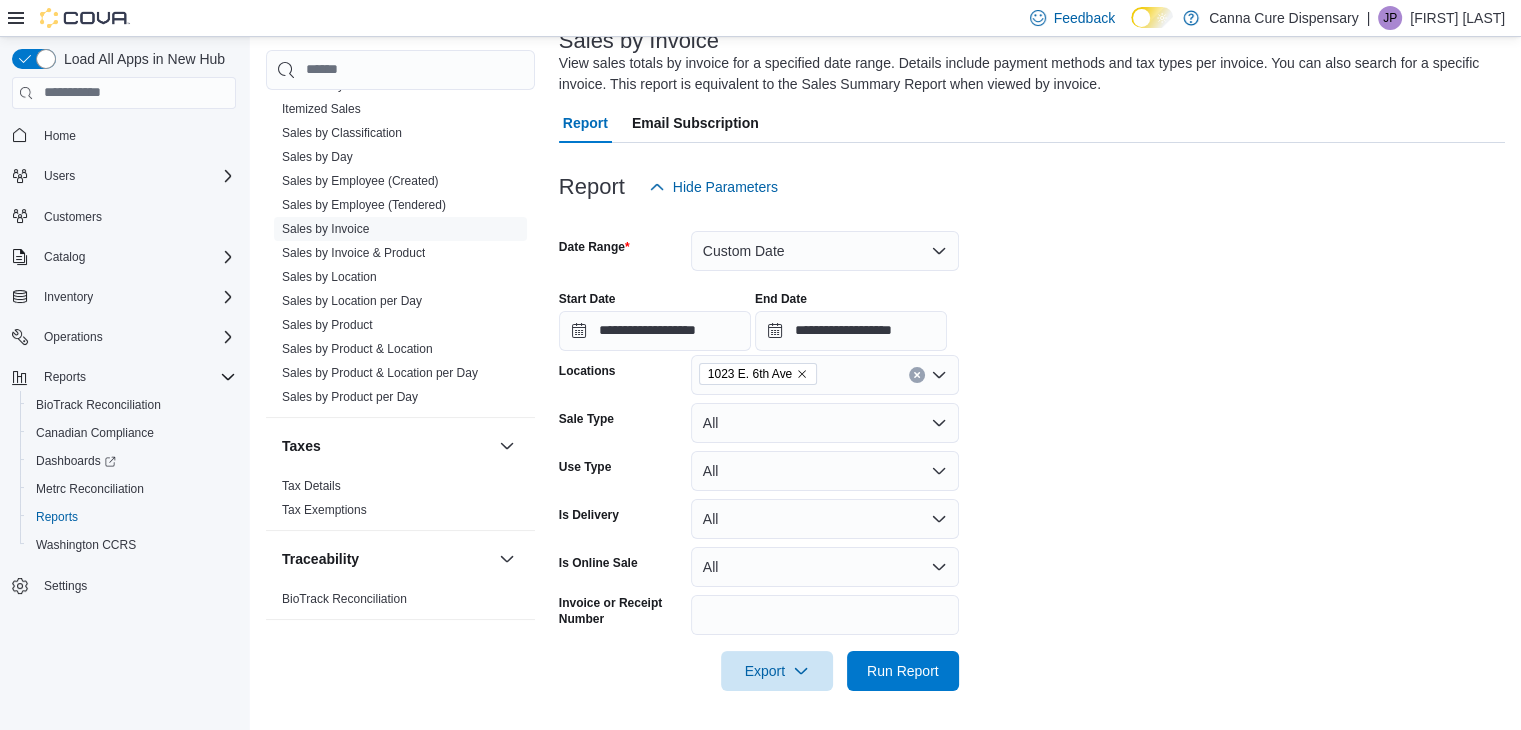 click on "**********" at bounding box center [1032, 449] 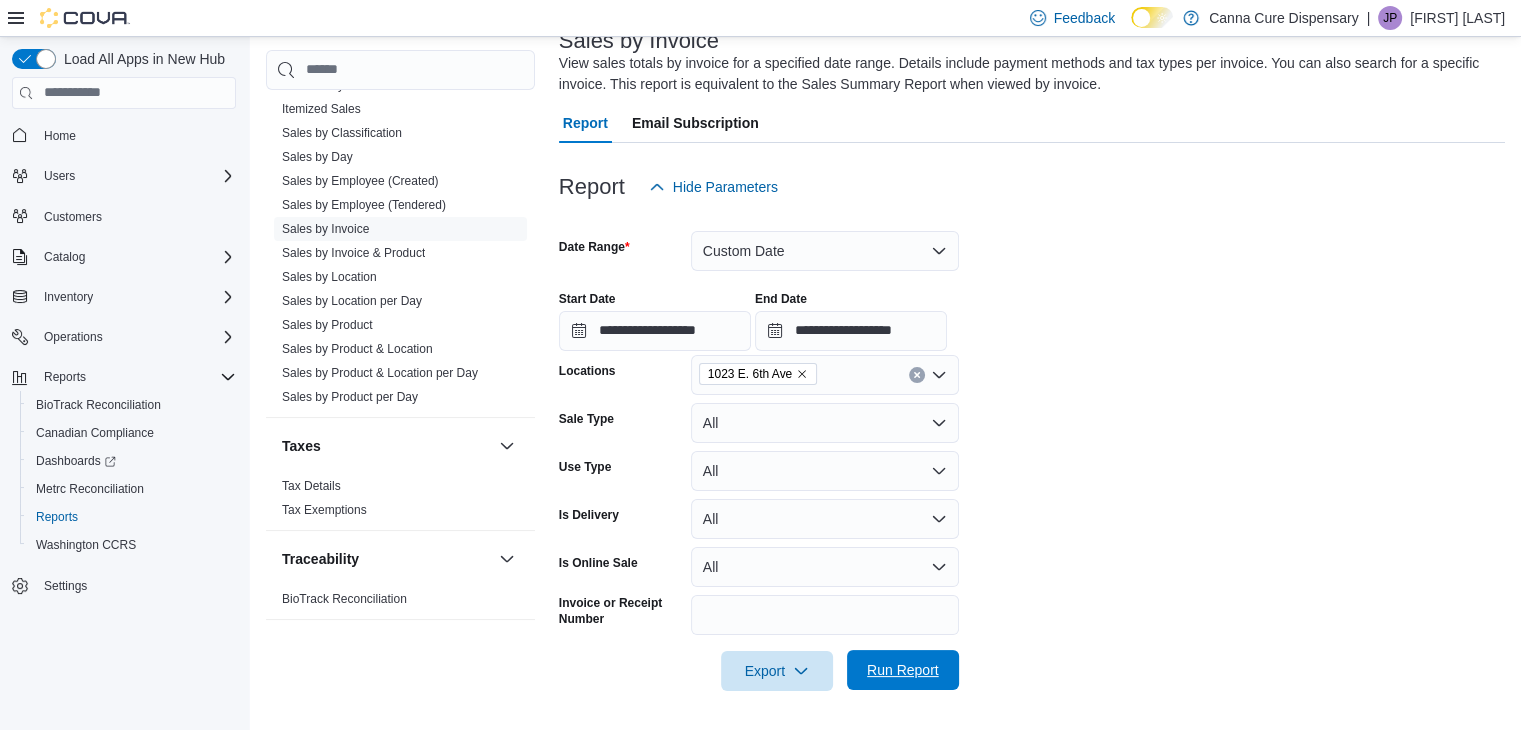 click on "Run Report" at bounding box center (903, 670) 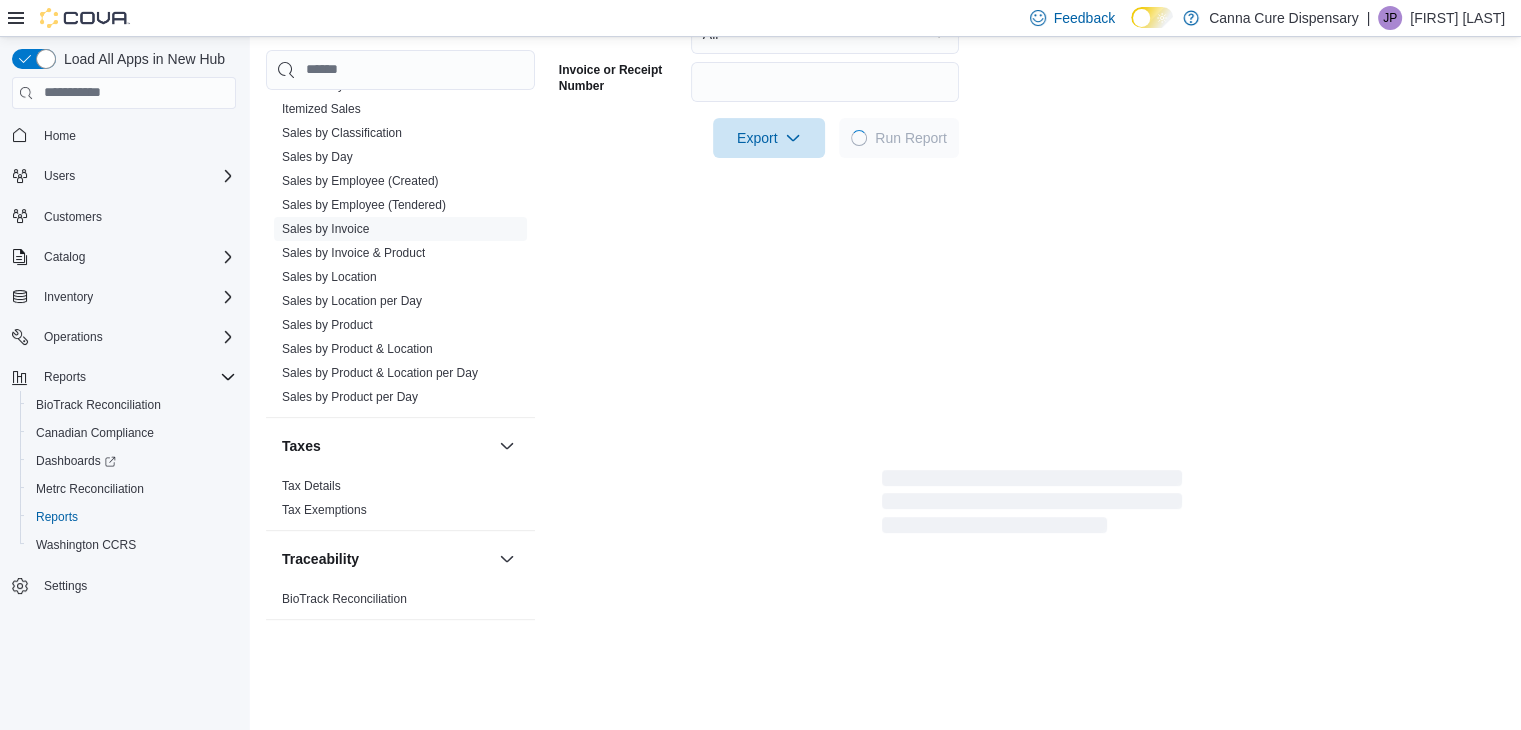 scroll, scrollTop: 585, scrollLeft: 0, axis: vertical 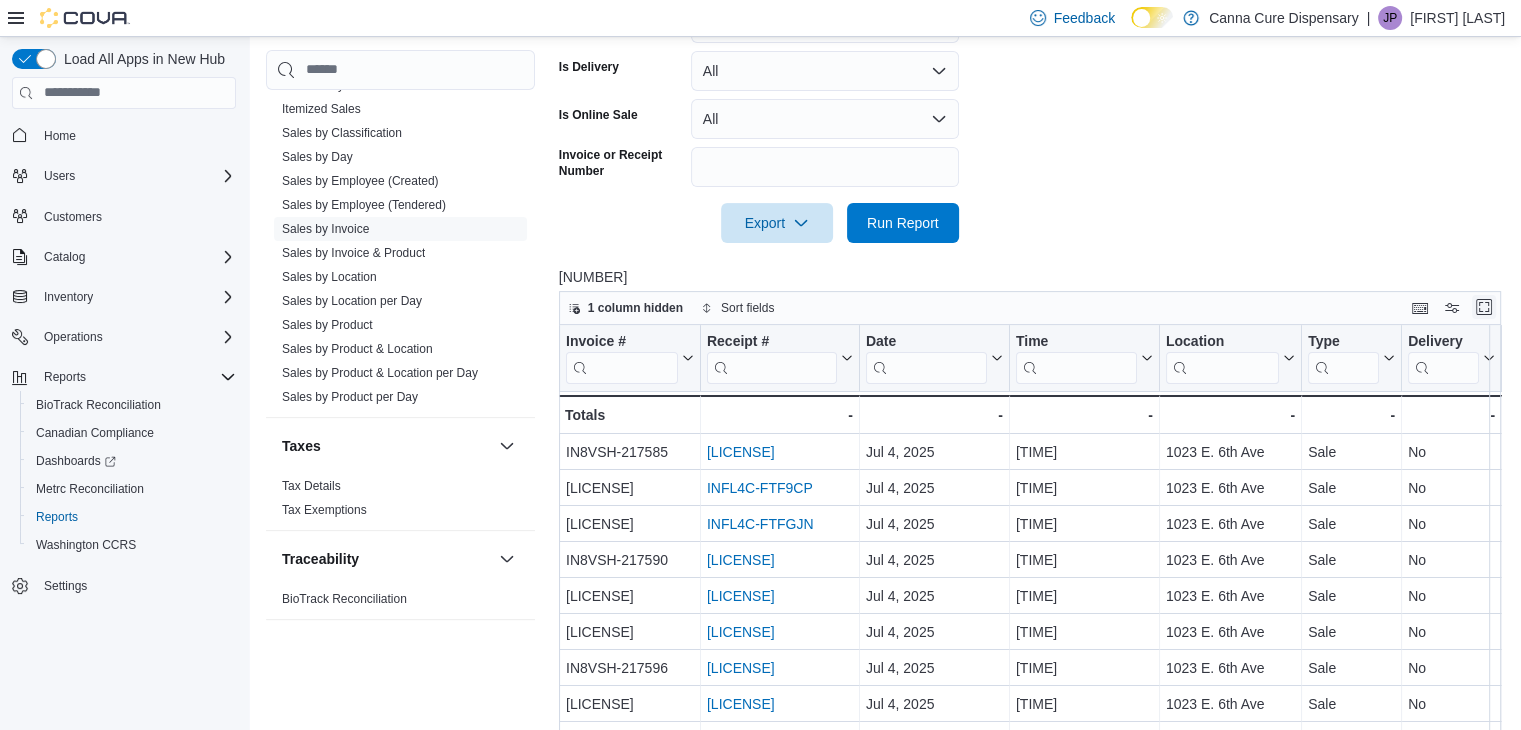 click at bounding box center [1484, 307] 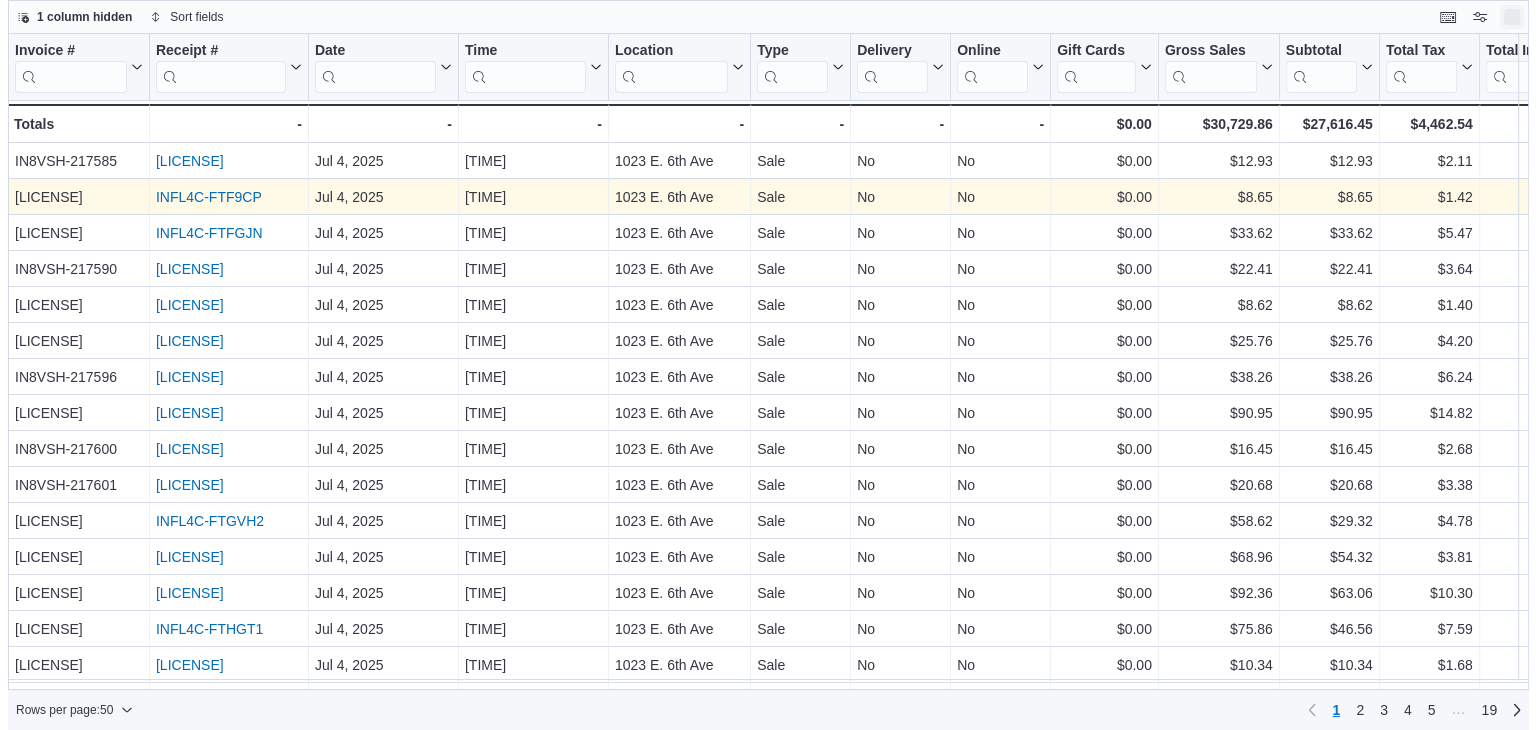scroll, scrollTop: 0, scrollLeft: 0, axis: both 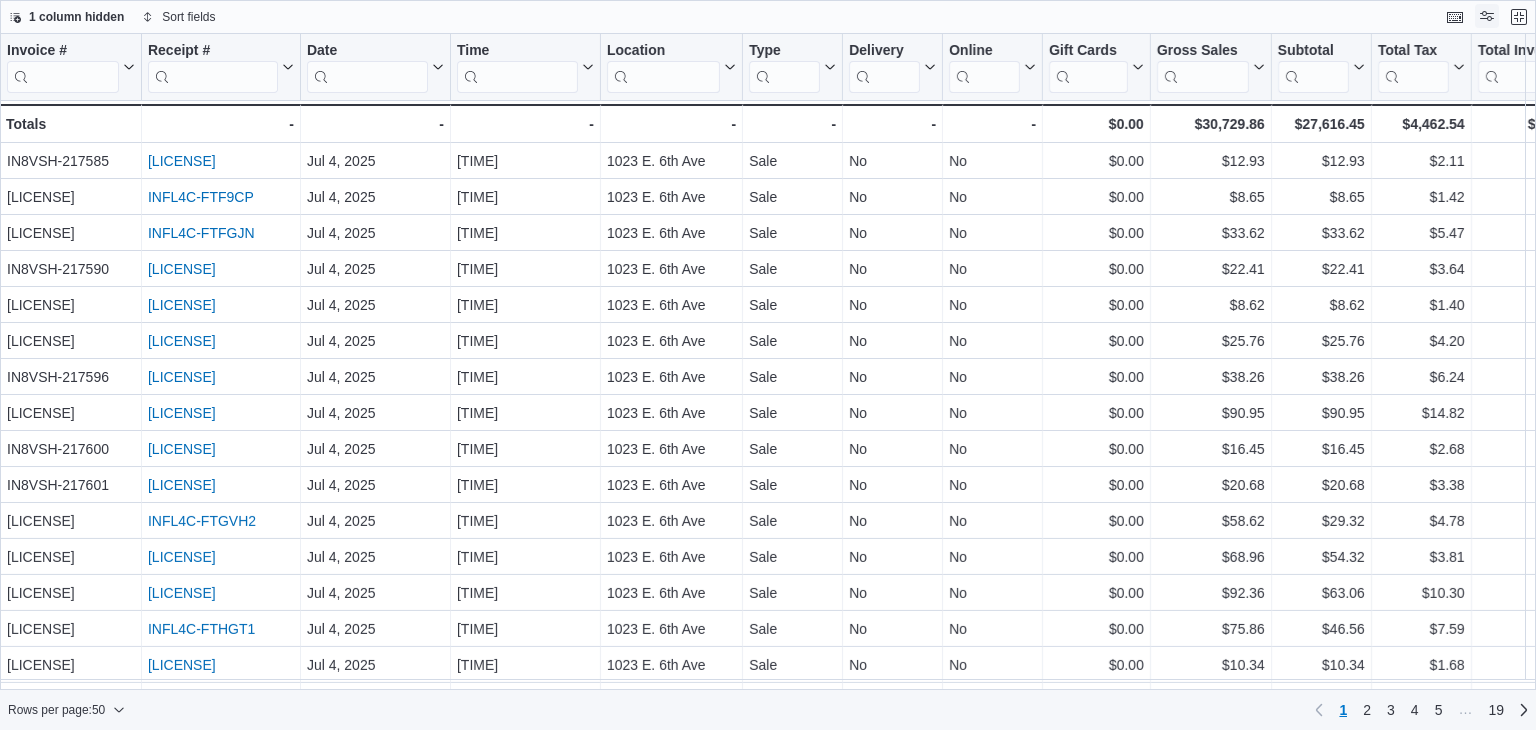 click at bounding box center [1487, 16] 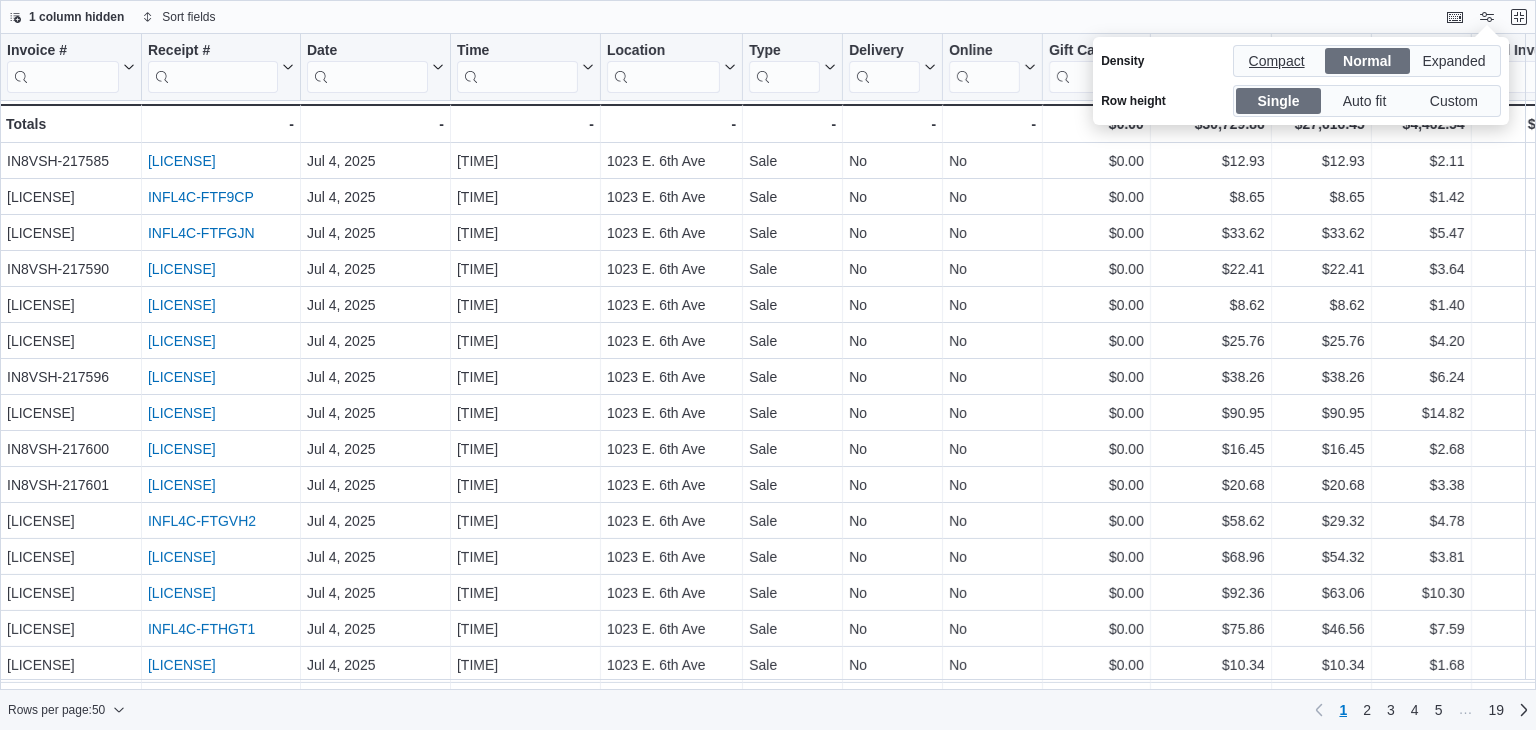 click on "Compact" at bounding box center (1279, 61) 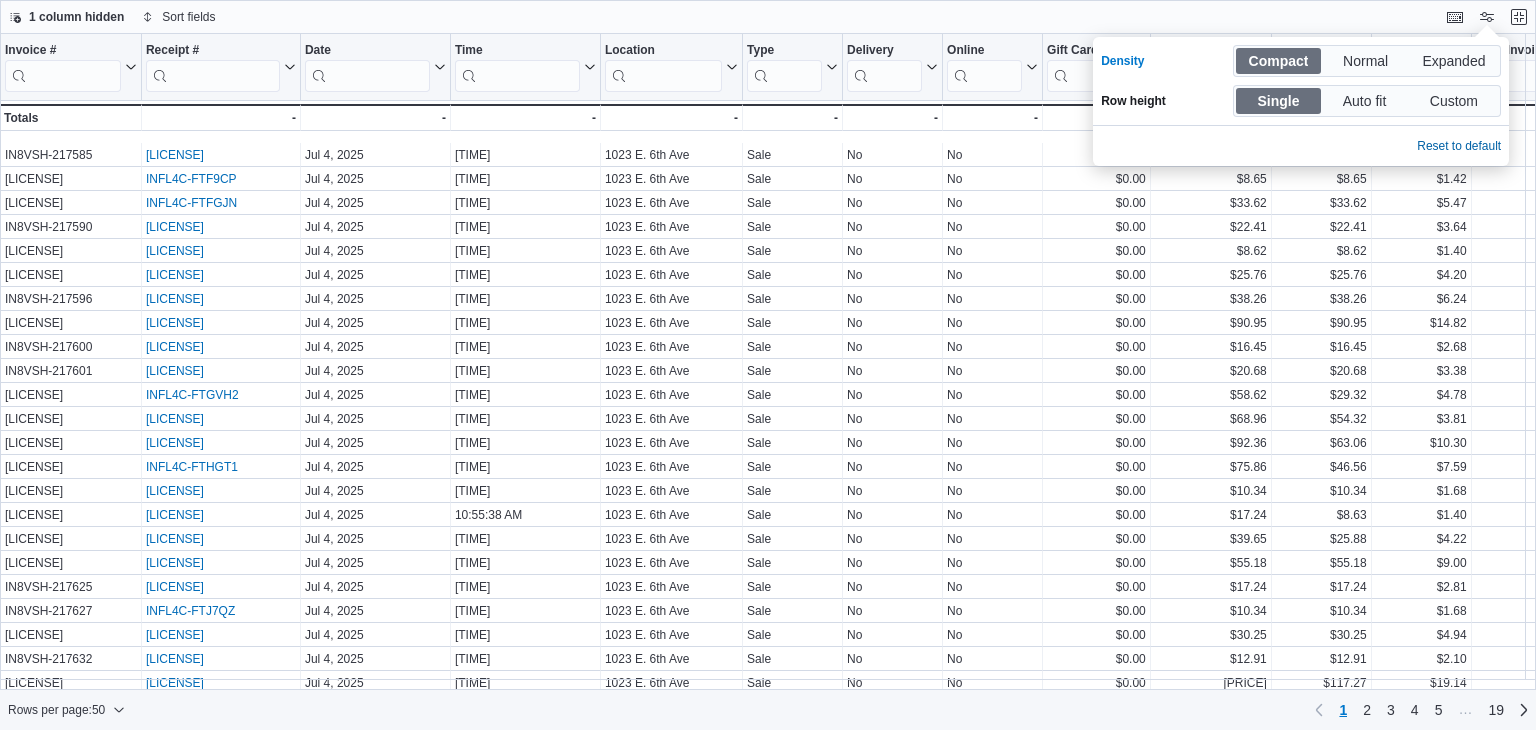 click on "1 column hidden Sort fields" at bounding box center [768, 17] 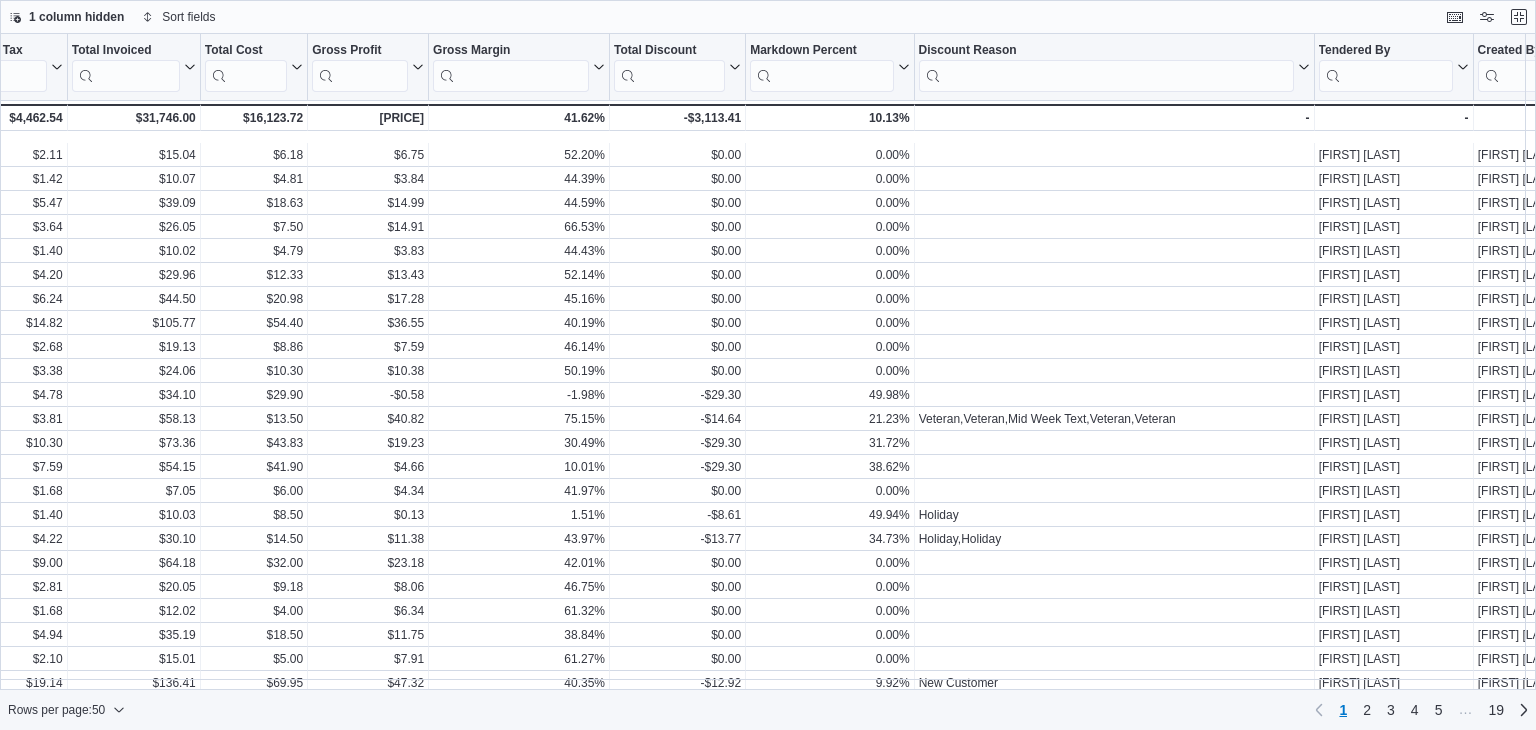 scroll, scrollTop: 0, scrollLeft: 1597, axis: horizontal 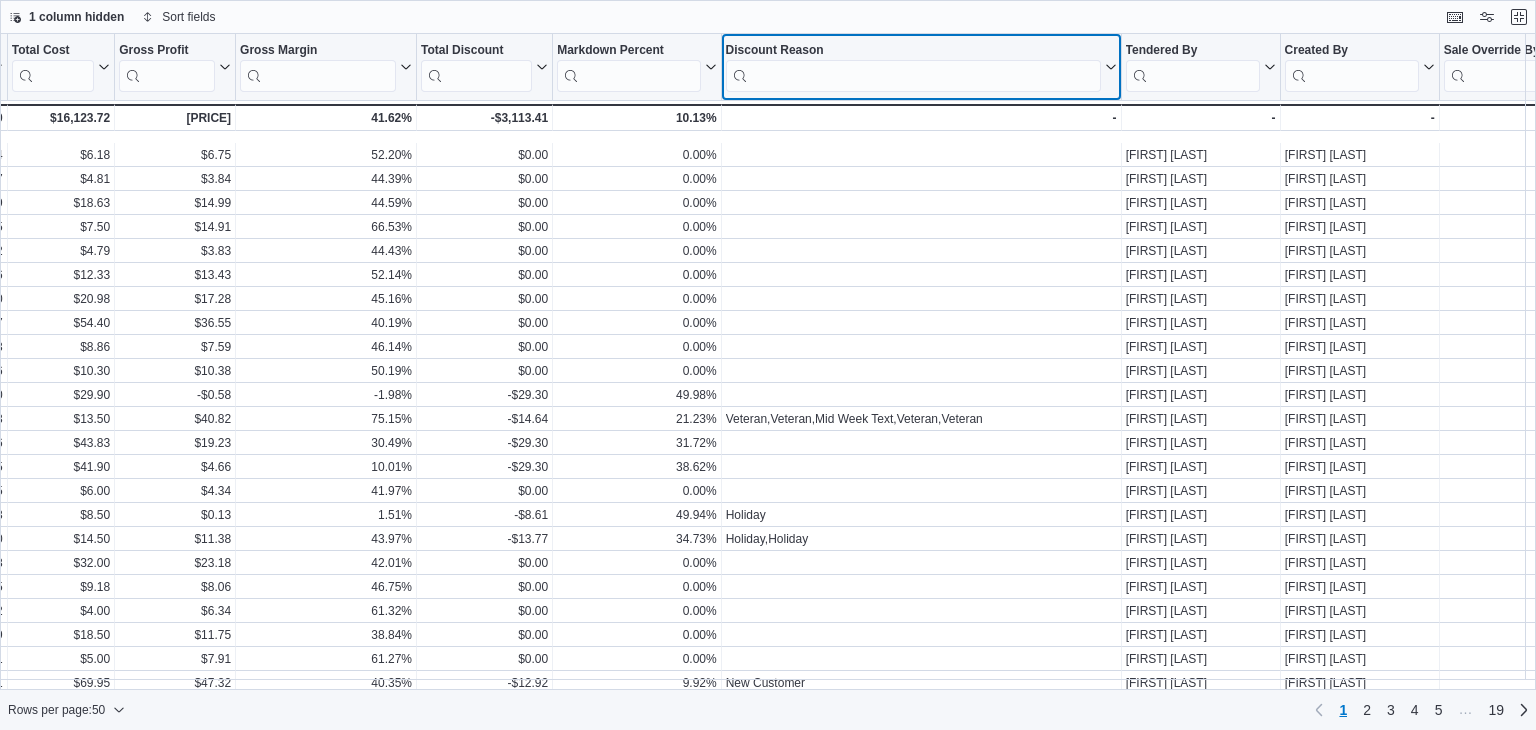 click on "Discount Reason" at bounding box center [913, 51] 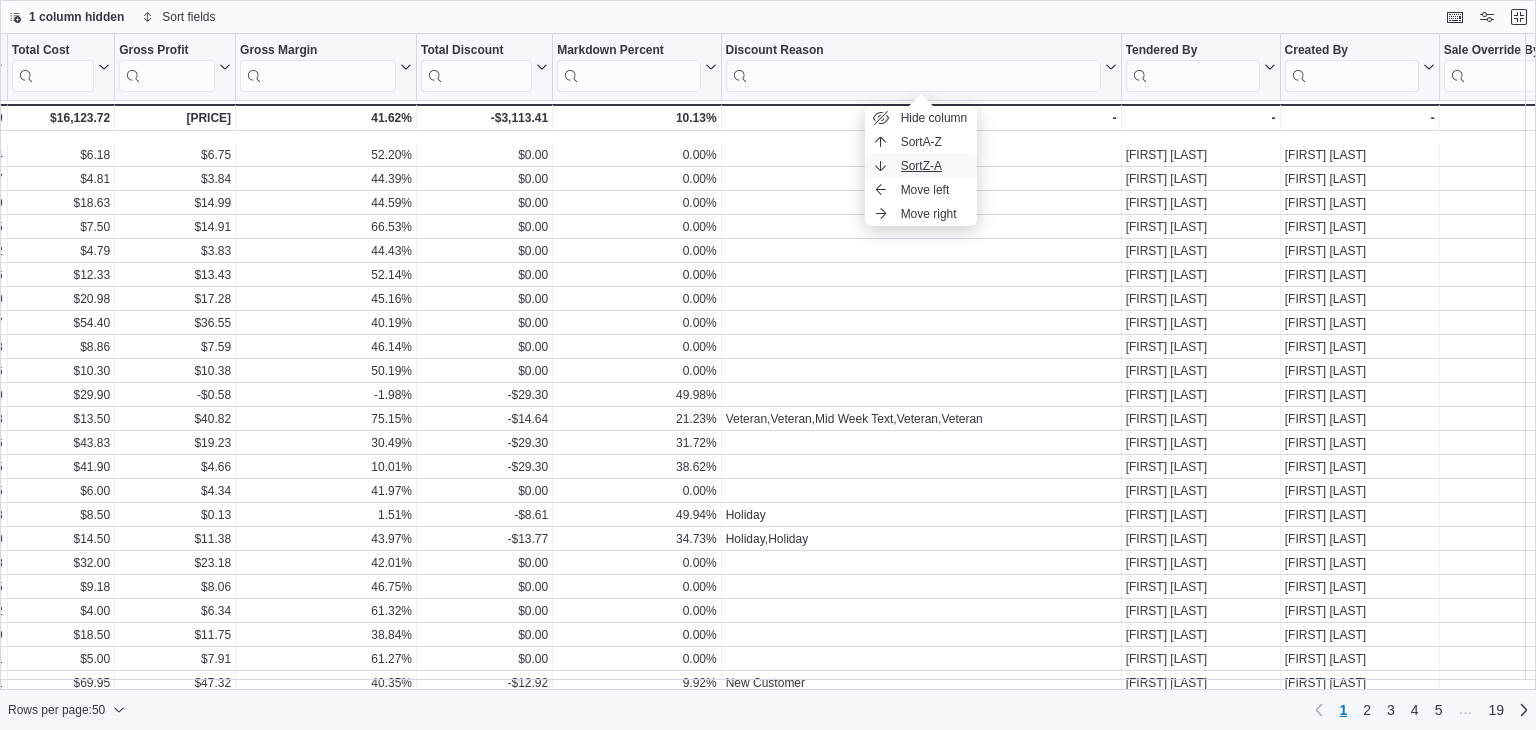click on "Sort  Z-A" at bounding box center (921, 166) 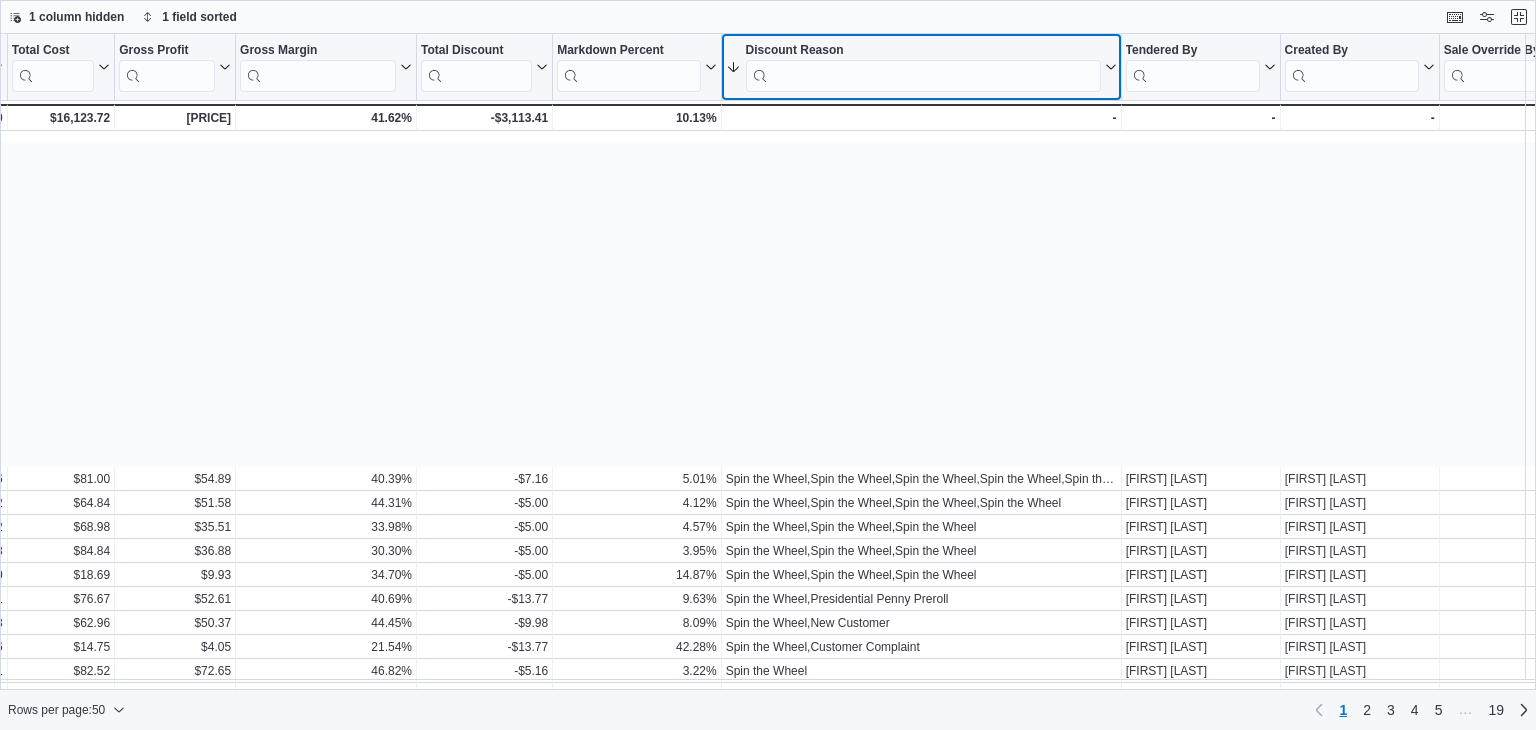 scroll, scrollTop: 664, scrollLeft: 1597, axis: both 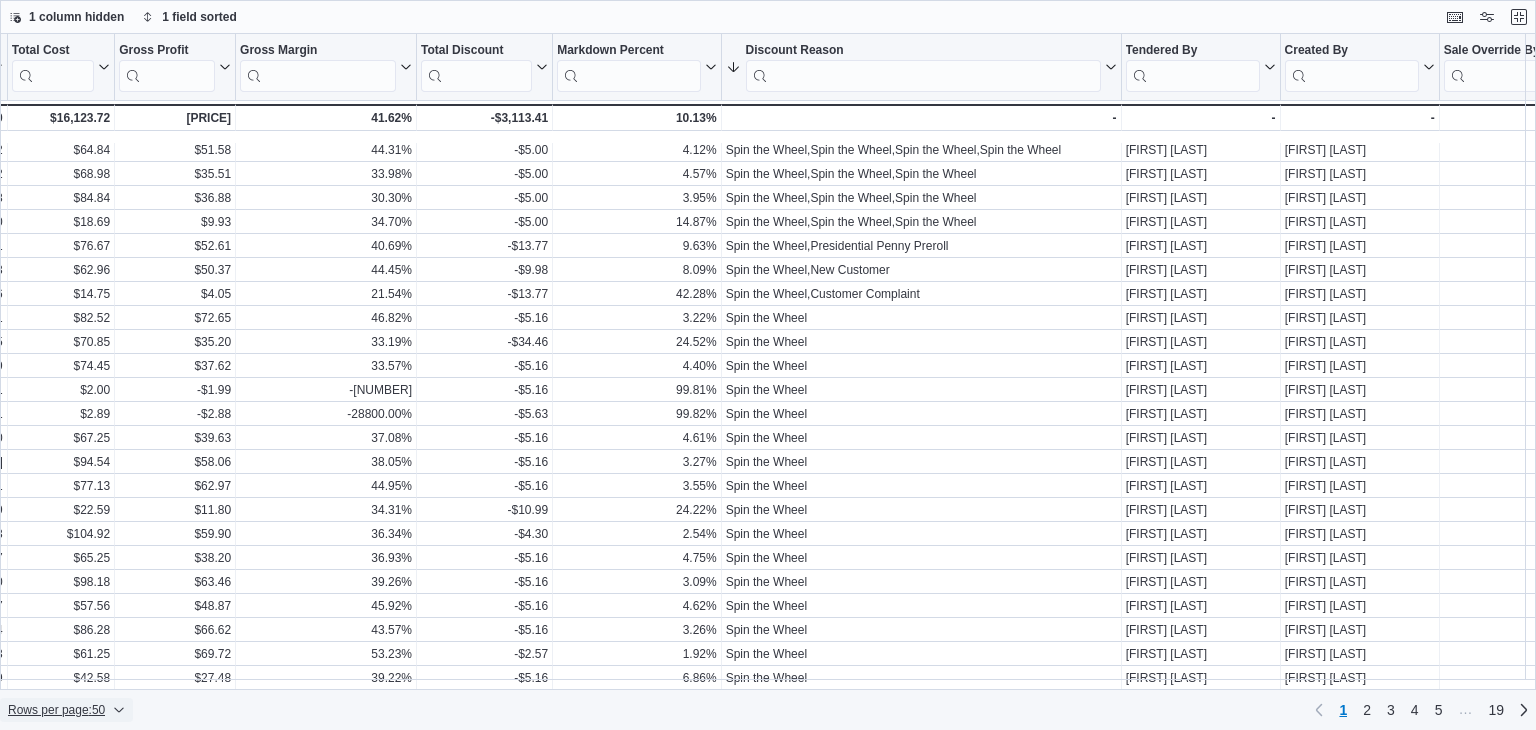 click on "Rows per page :  50" at bounding box center [56, 710] 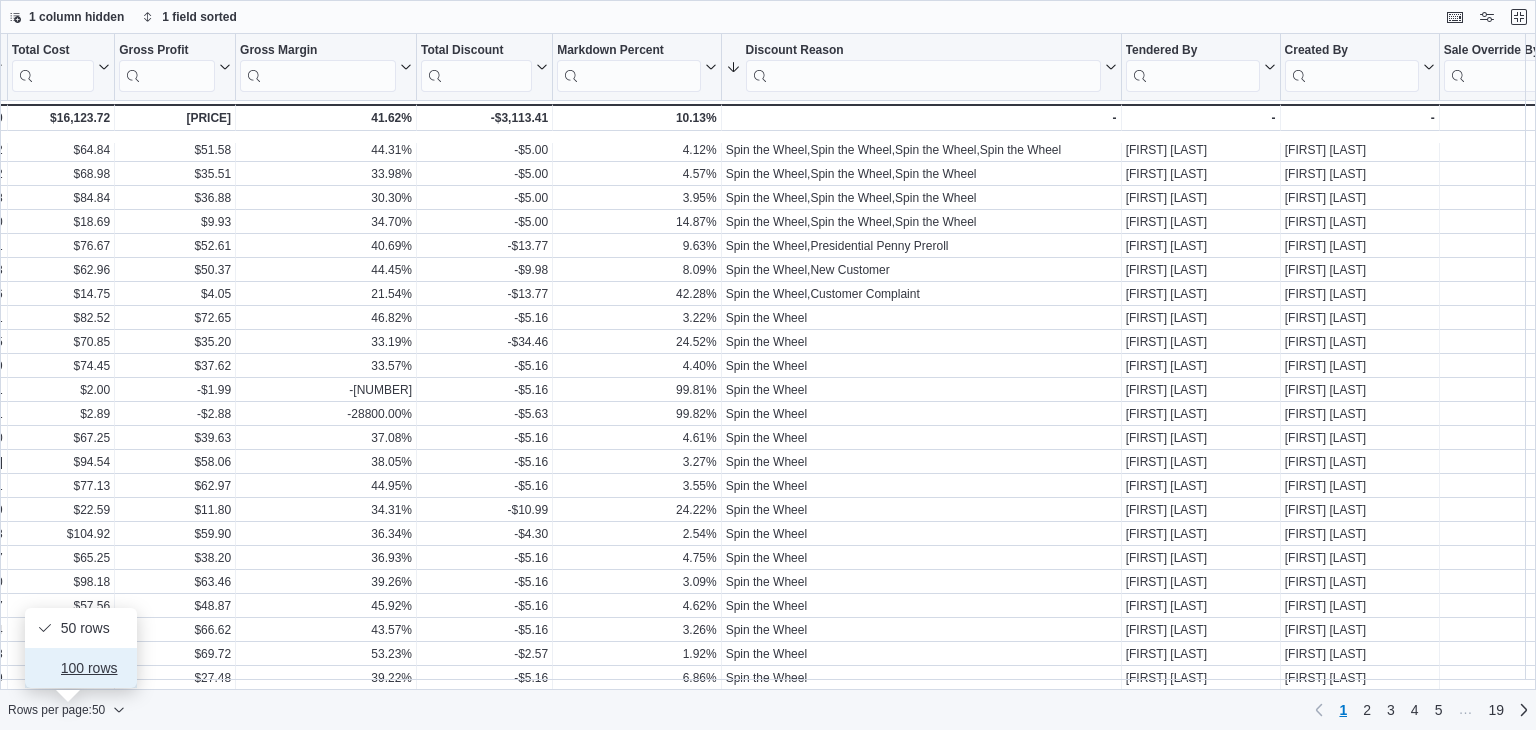 click on "100 rows" at bounding box center (93, 668) 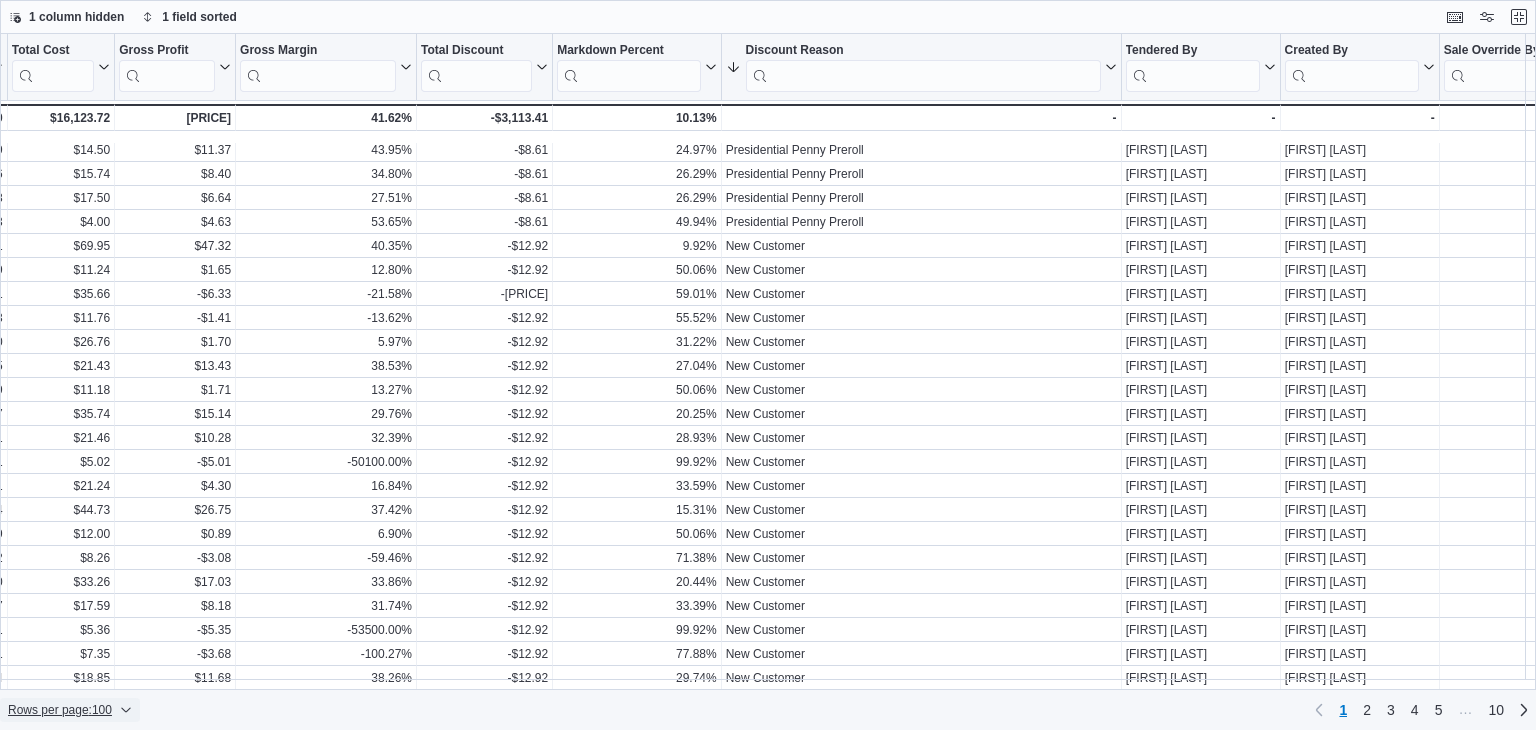 scroll, scrollTop: 1864, scrollLeft: 1597, axis: both 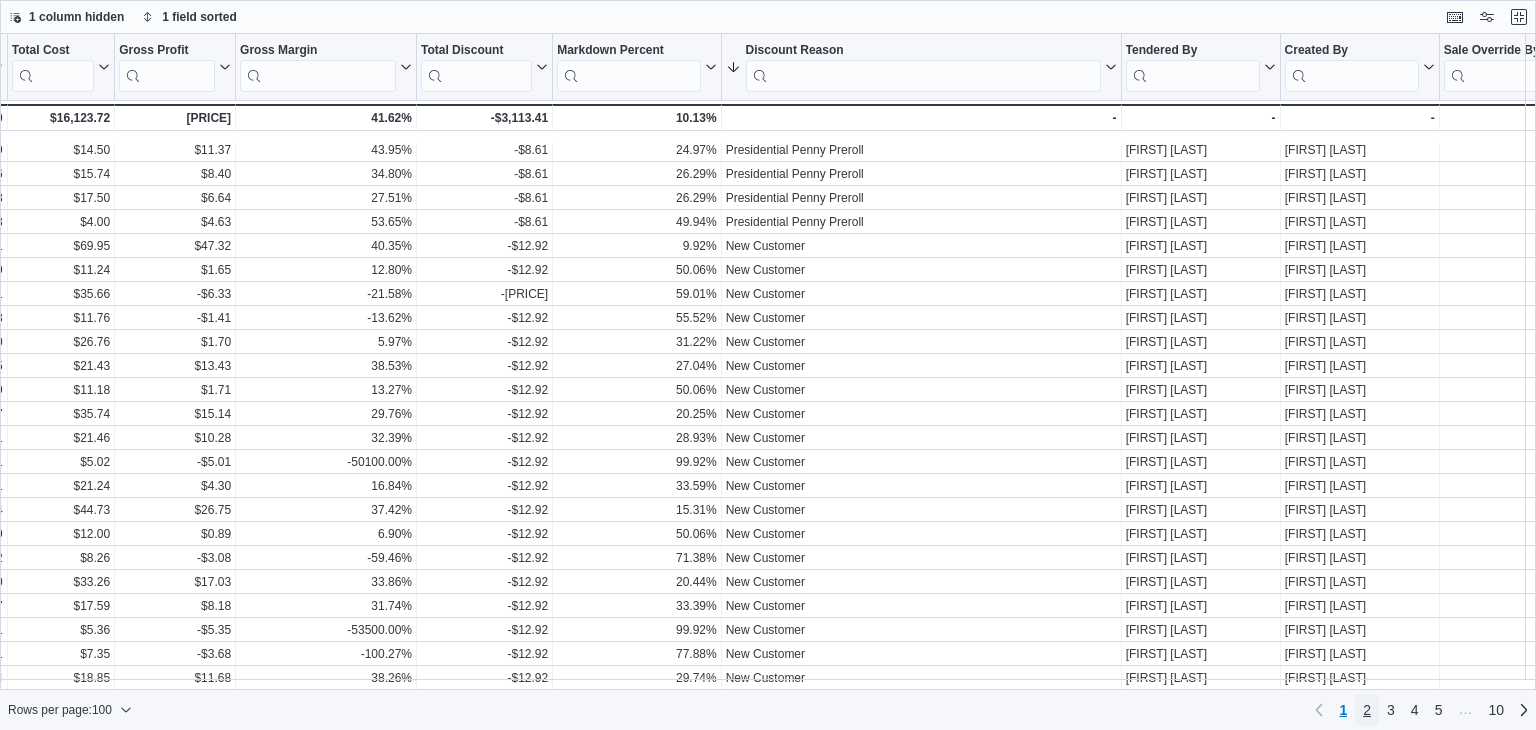 click on "2" at bounding box center [1367, 710] 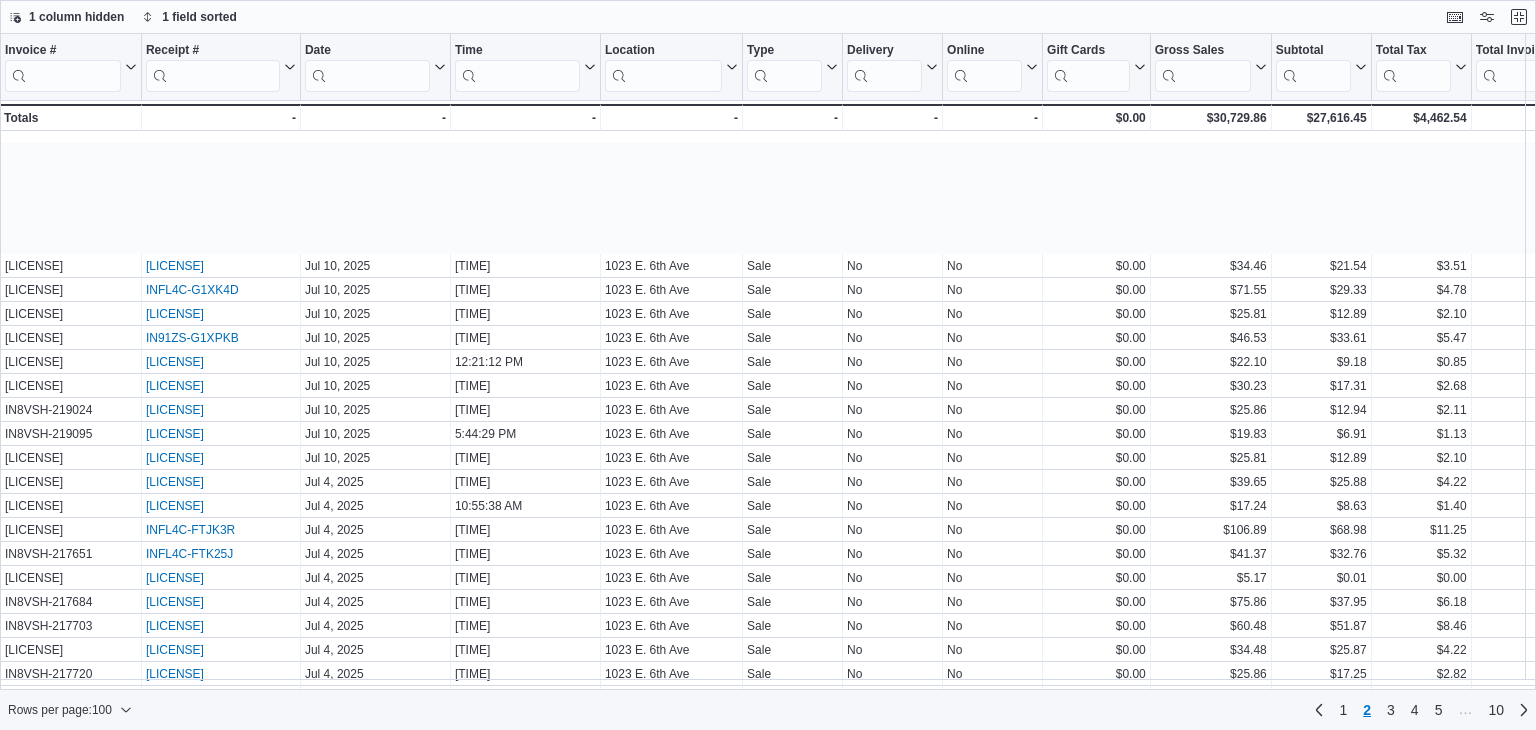 scroll, scrollTop: 200, scrollLeft: 0, axis: vertical 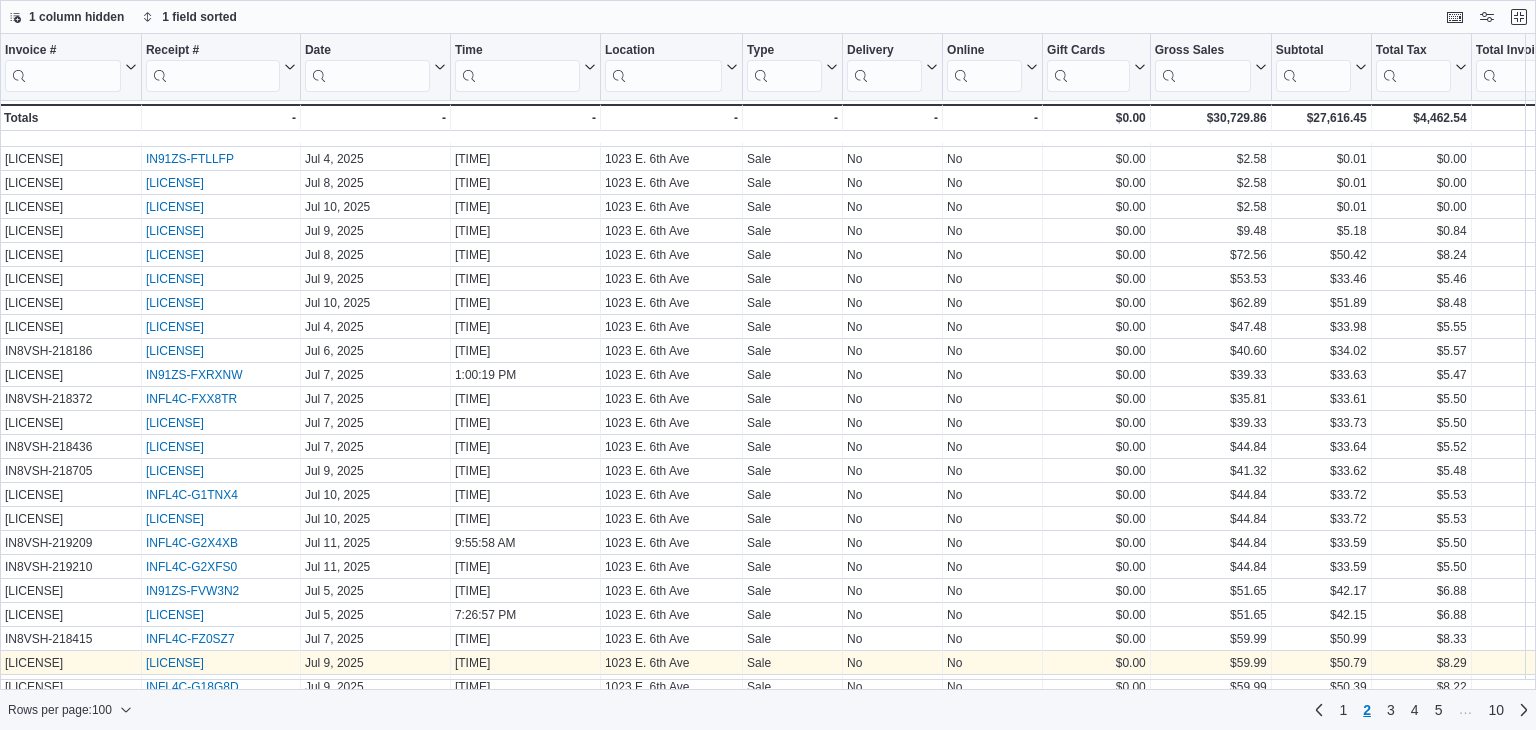 click on "IN91ZS-G0T3NX" at bounding box center (175, 663) 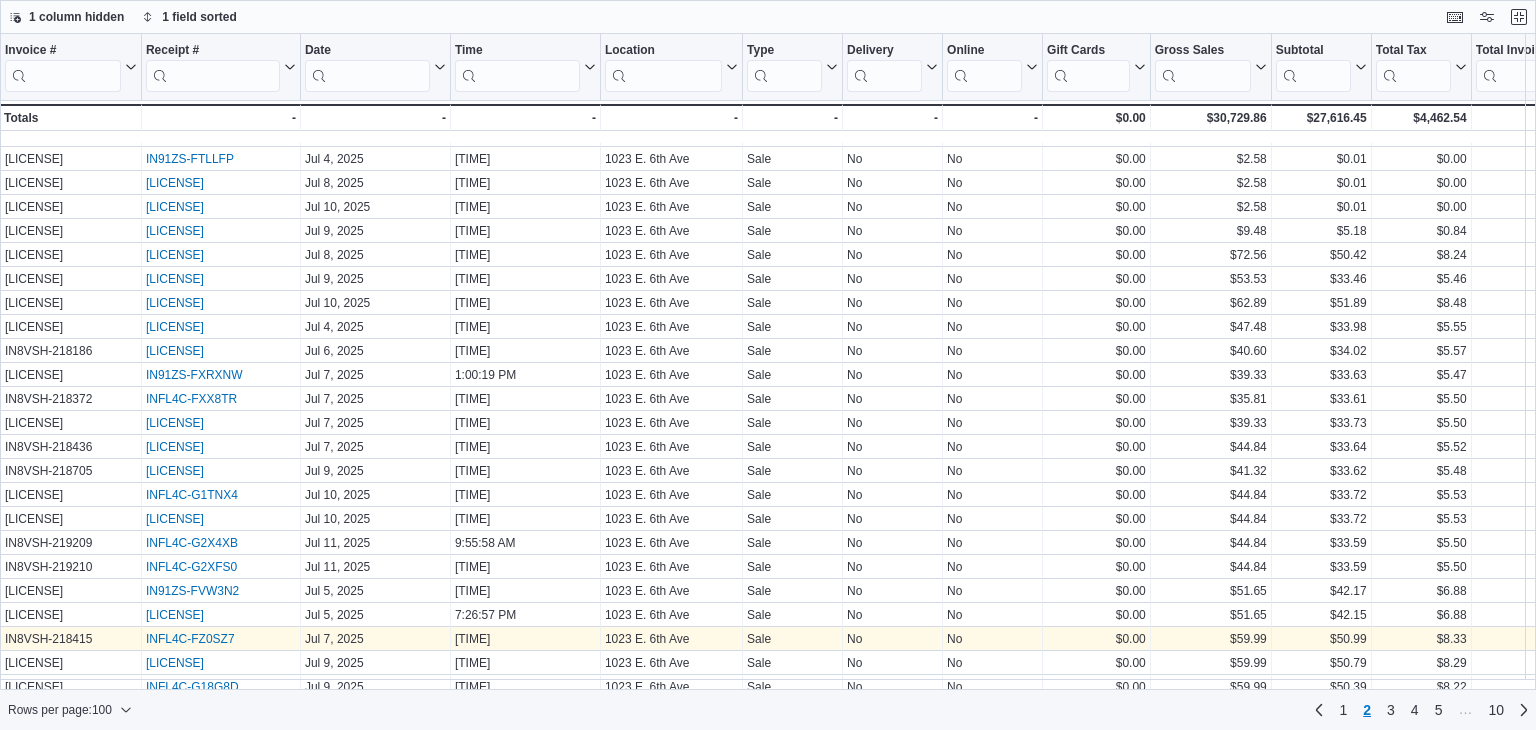 click on "INFL4C-FZ0SZ7" at bounding box center (190, 639) 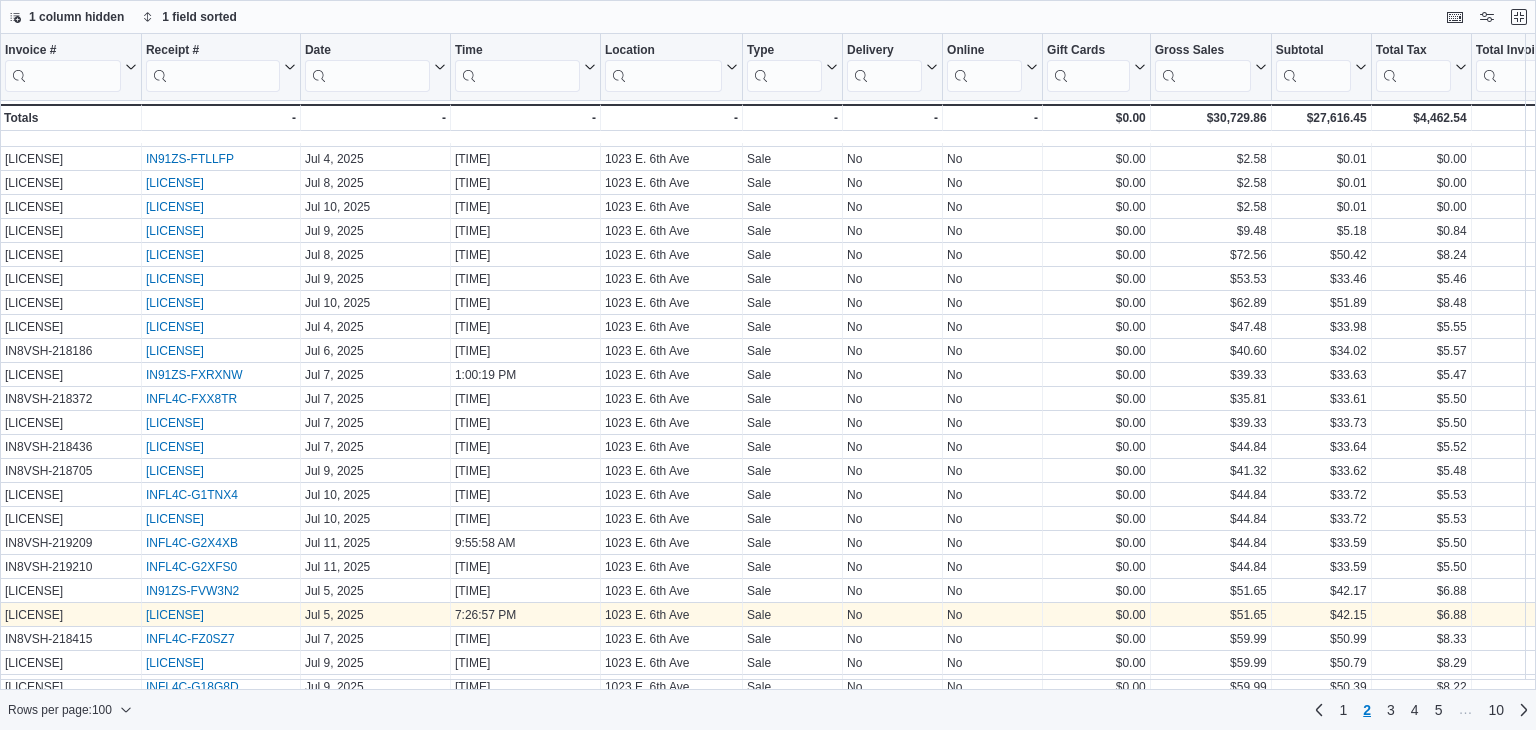 click on "INFL4C-FVZ07Z" at bounding box center [175, 615] 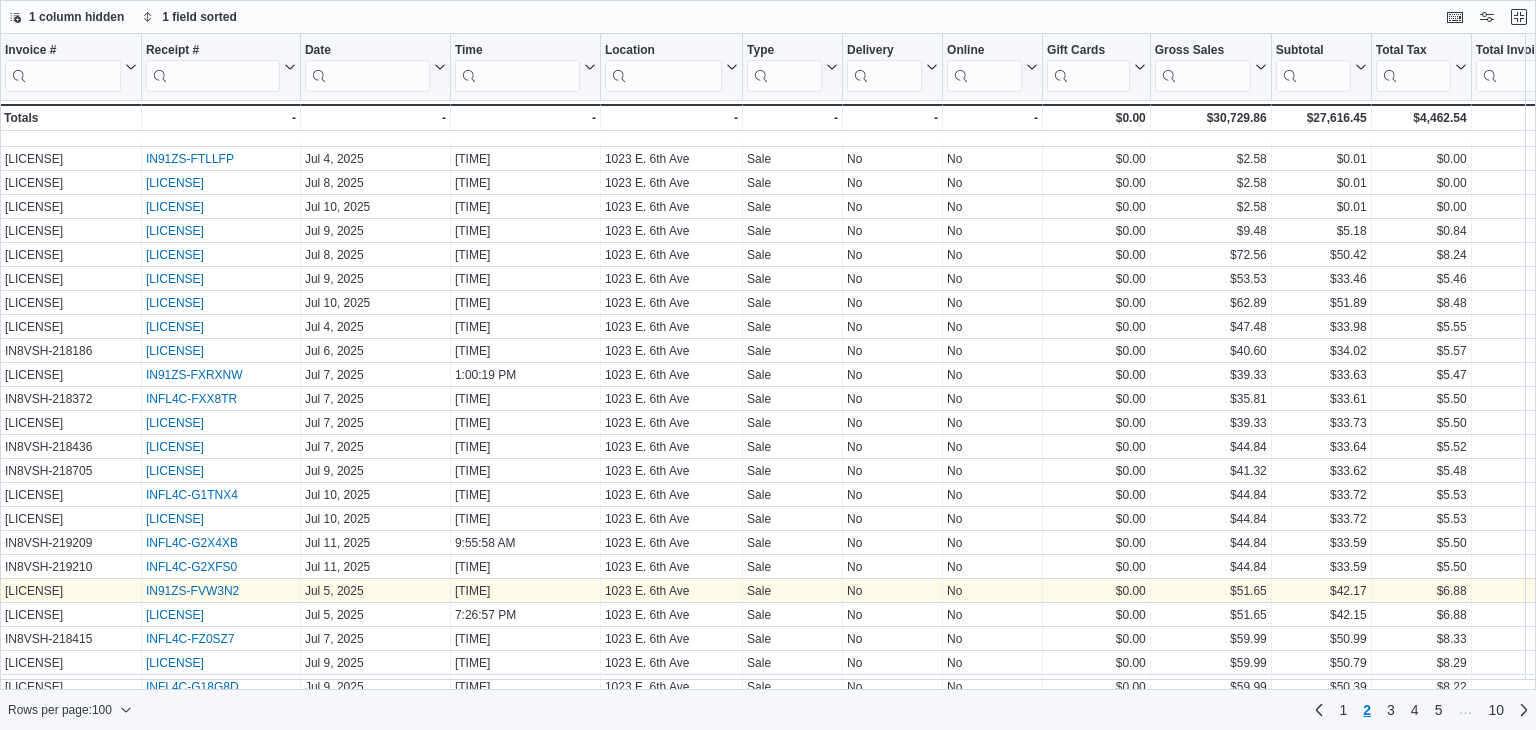 click on "IN91ZS-FVW3N2" at bounding box center [192, 591] 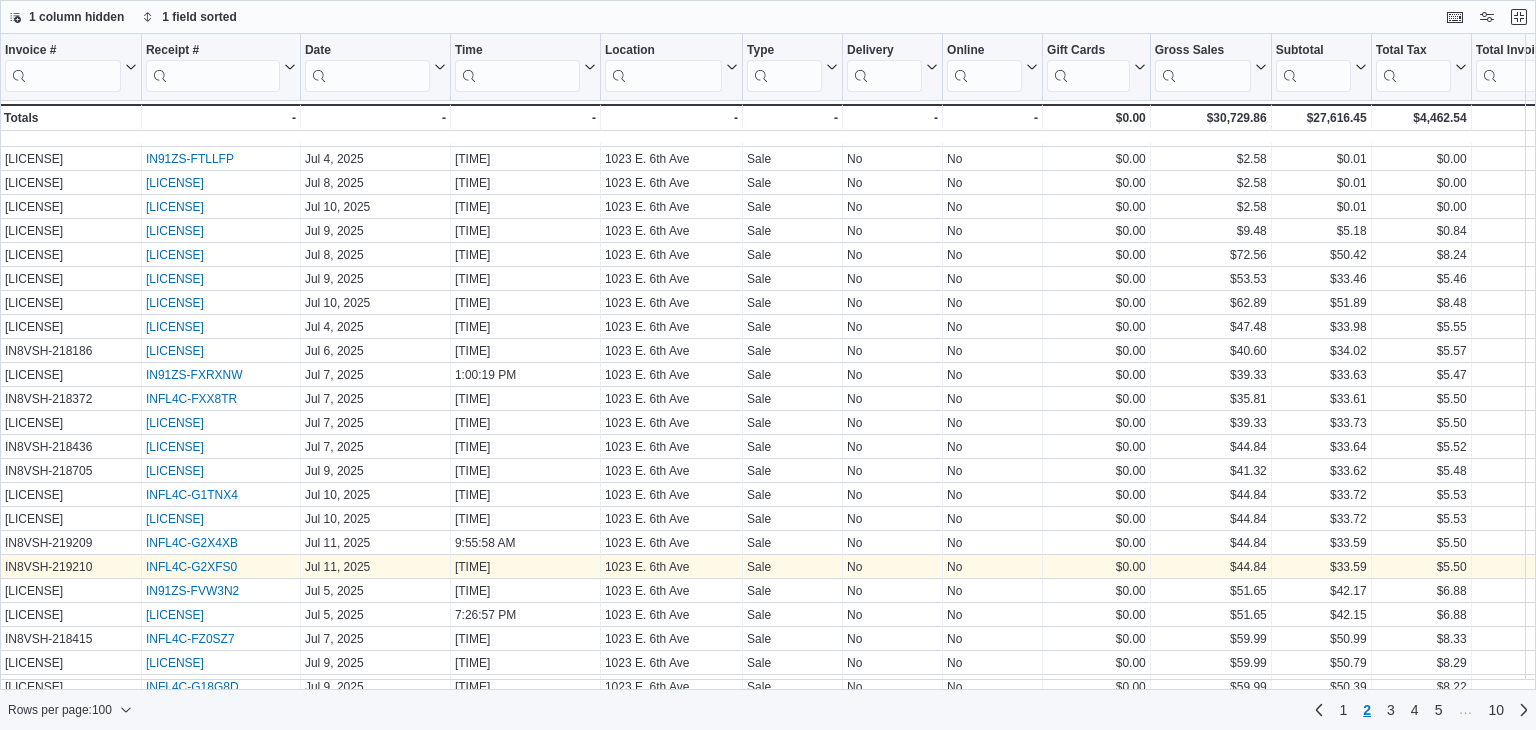 click on "INFL4C-G2XFS0" at bounding box center (191, 567) 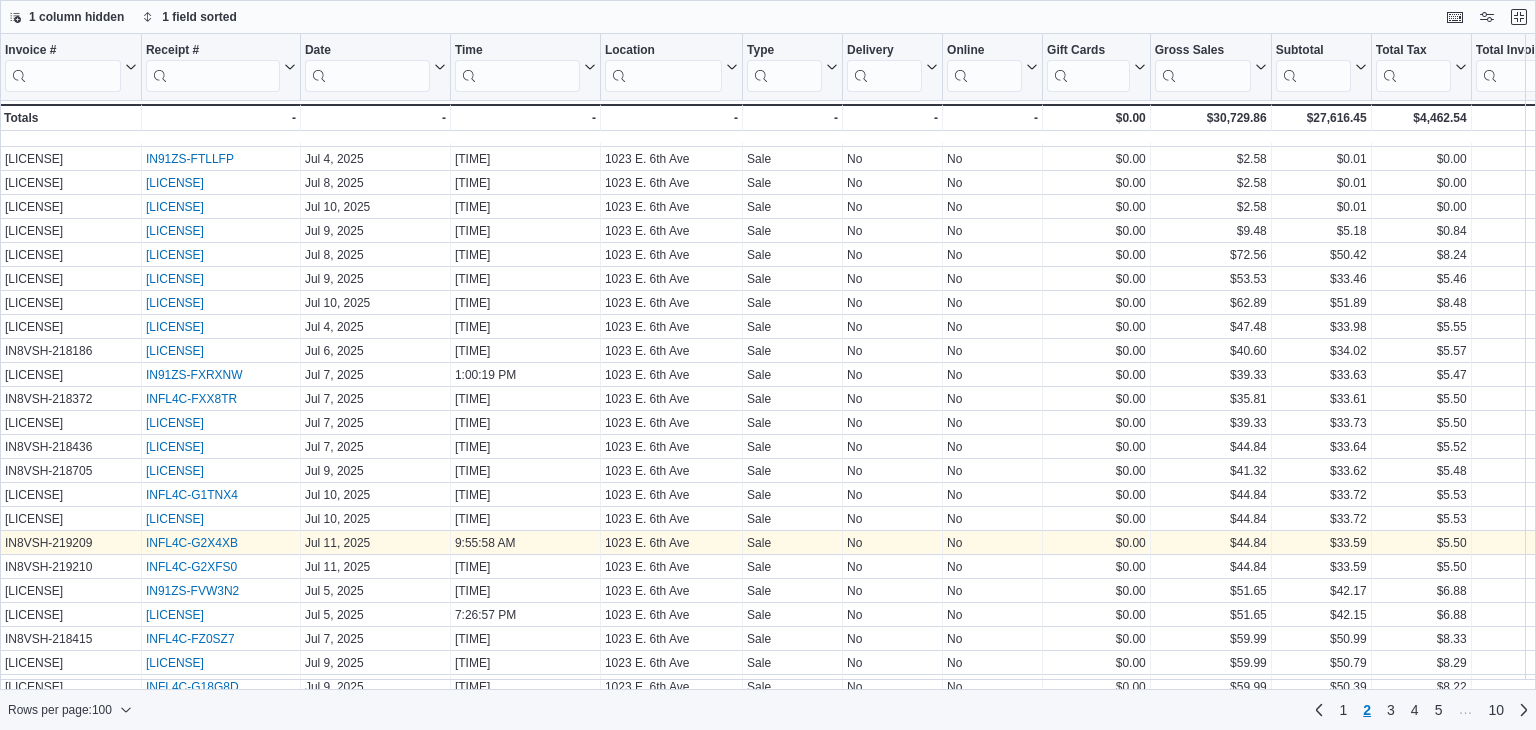 click on "INFL4C-G2X4XB" at bounding box center (192, 543) 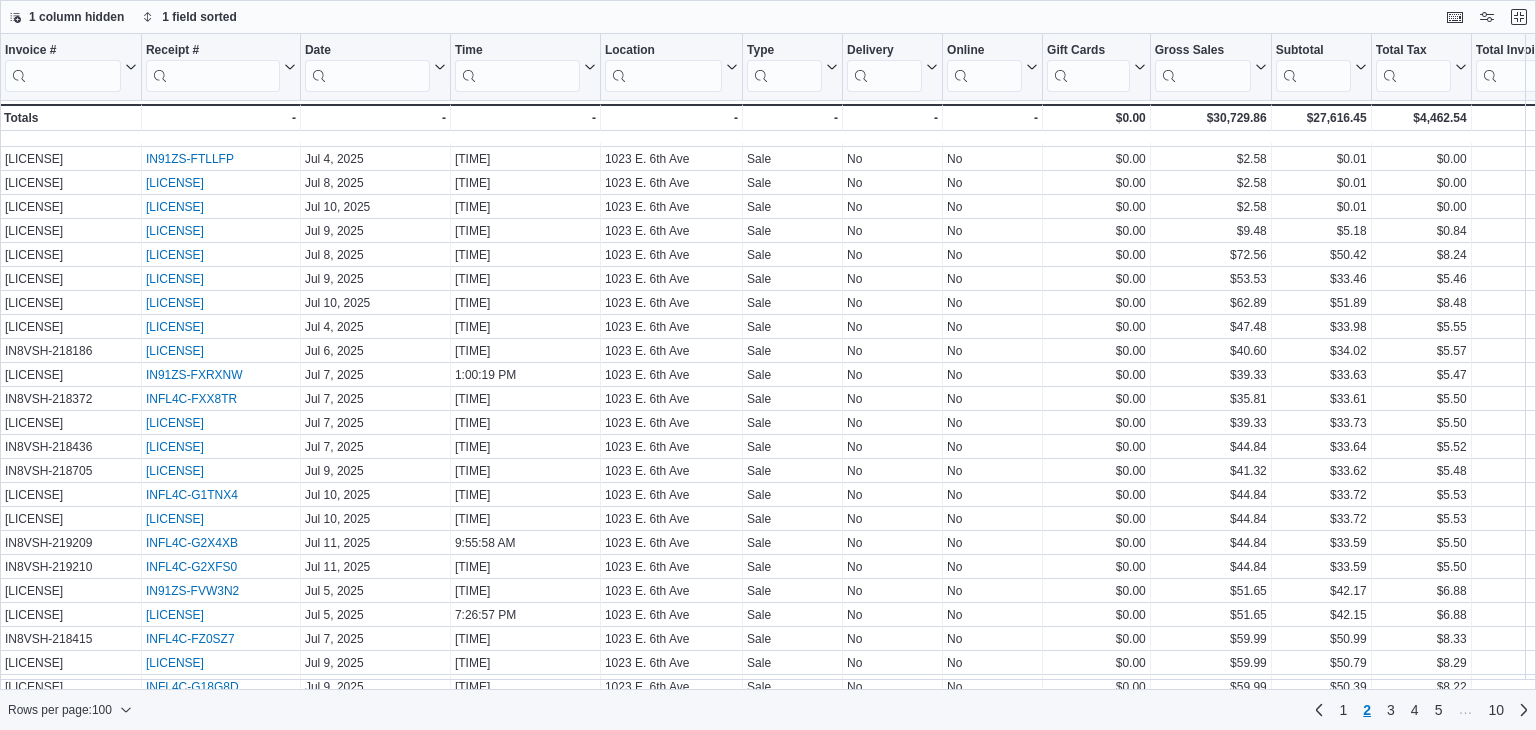 scroll, scrollTop: 1264, scrollLeft: 0, axis: vertical 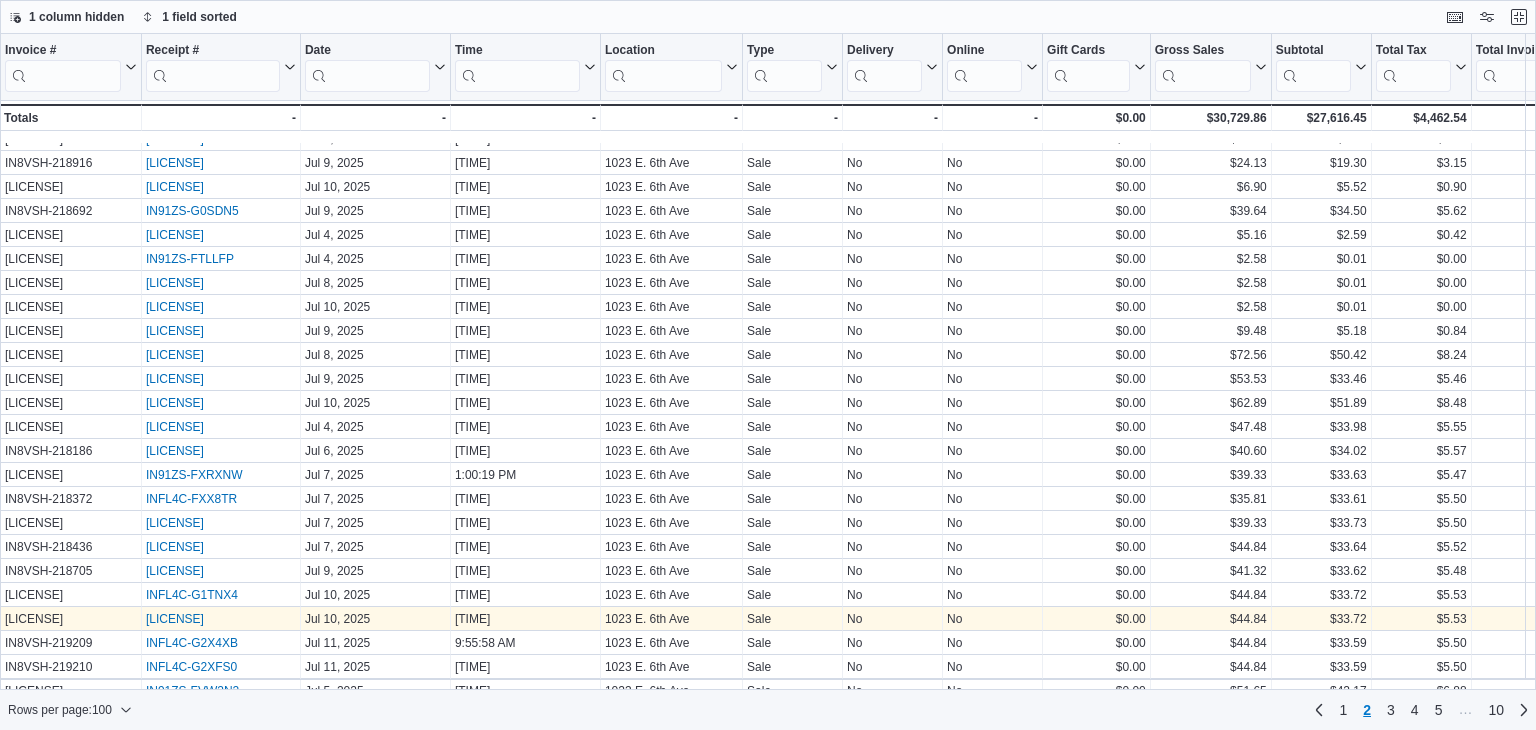 click on "IN91ZS-G2235W" at bounding box center (175, 619) 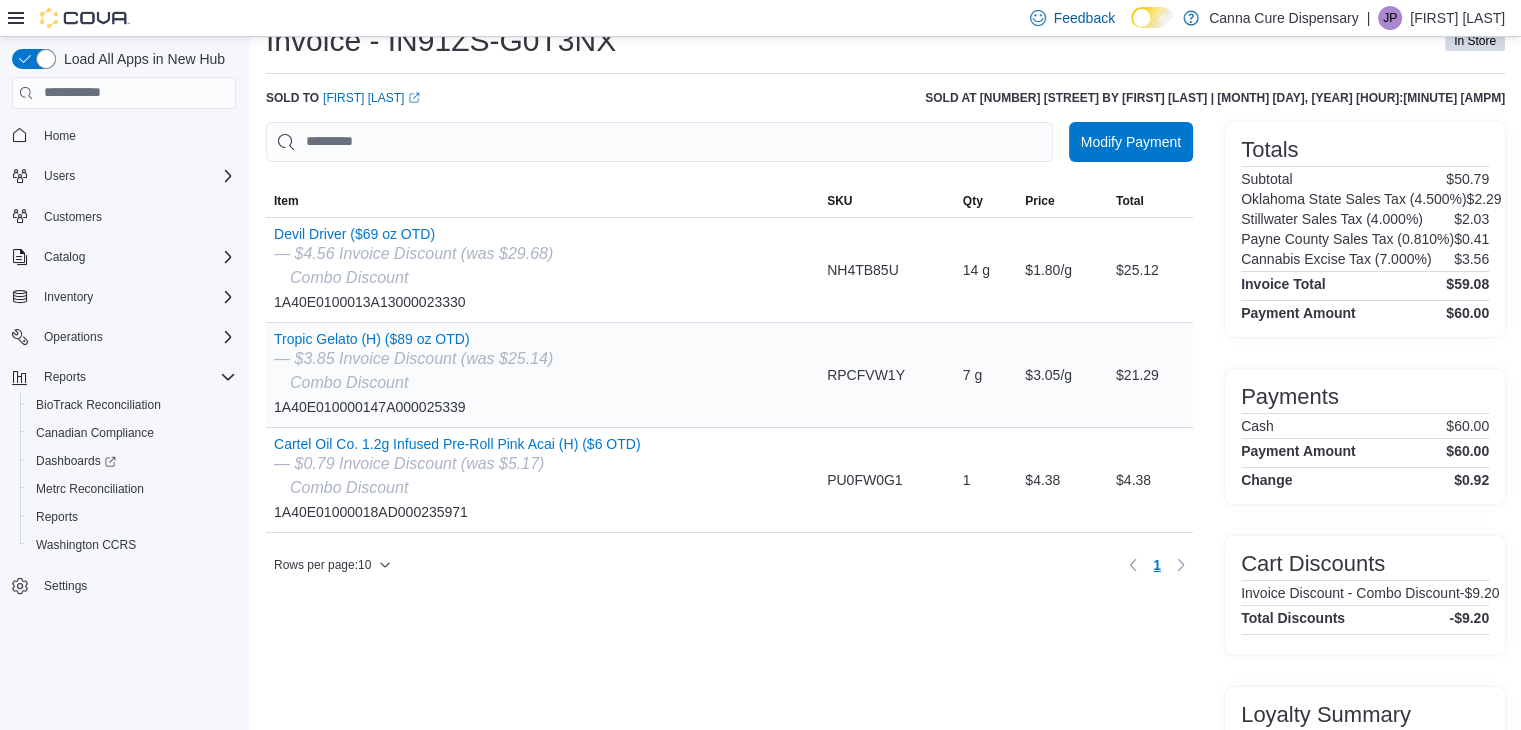 scroll, scrollTop: 0, scrollLeft: 0, axis: both 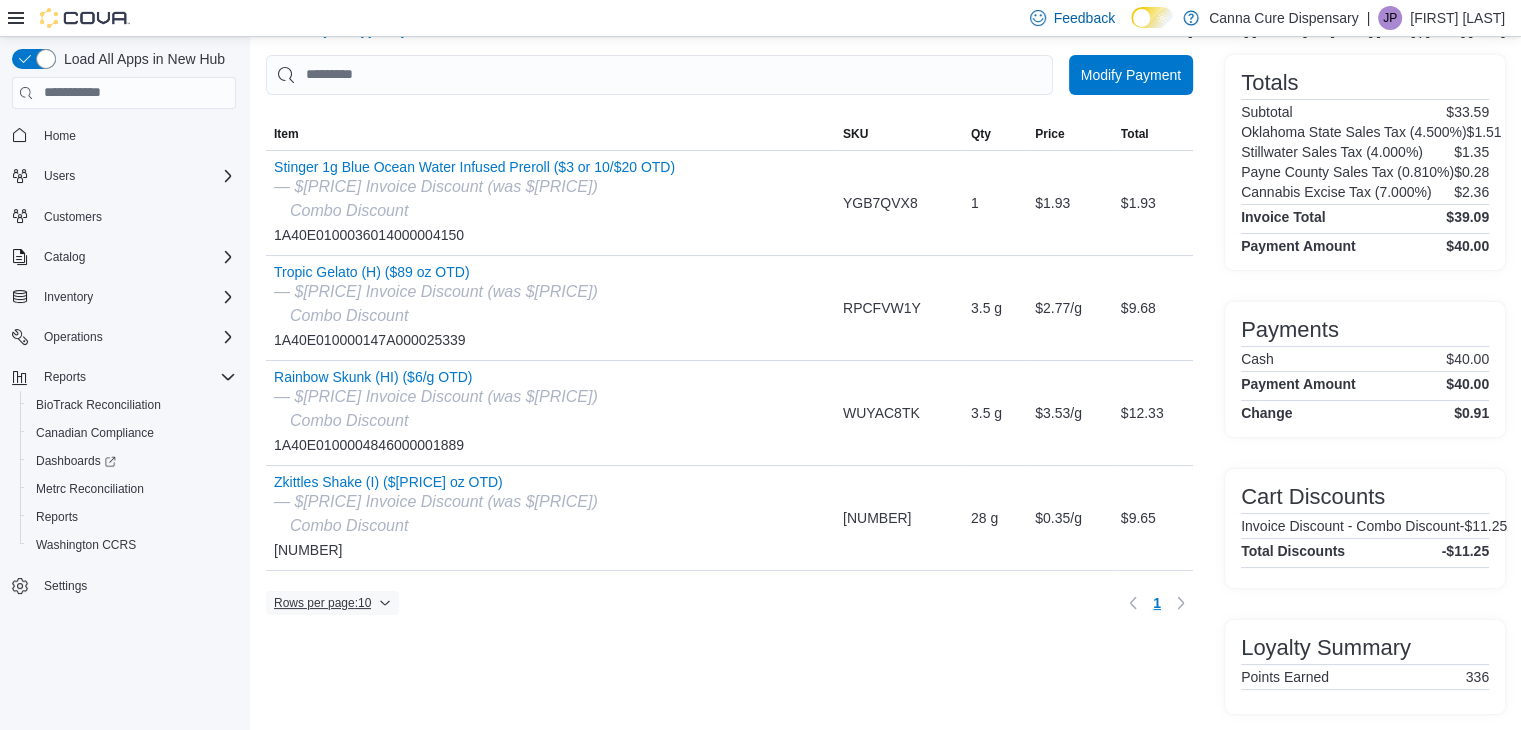 click on "Rows per page :  10" at bounding box center (322, 603) 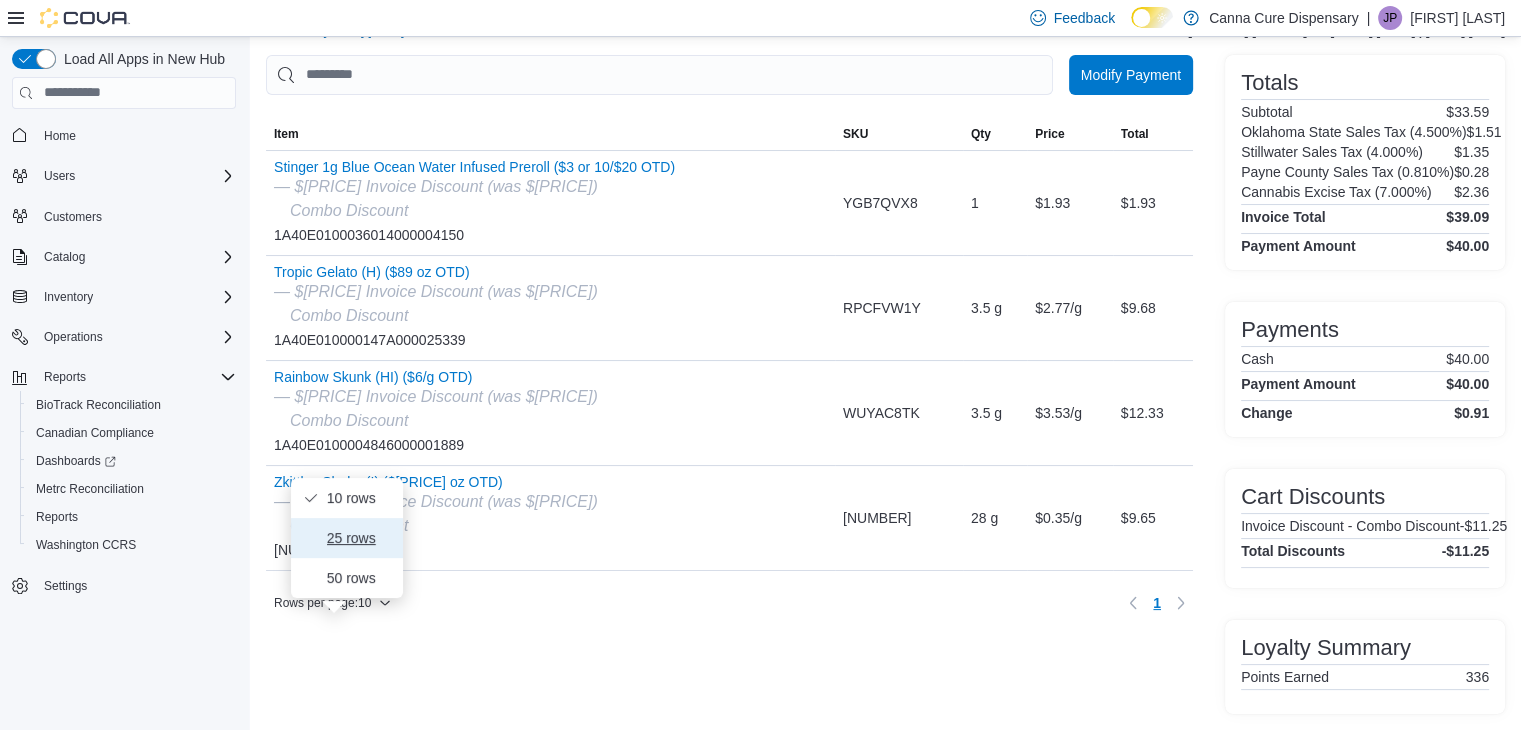 click on "25 rows" at bounding box center [359, 538] 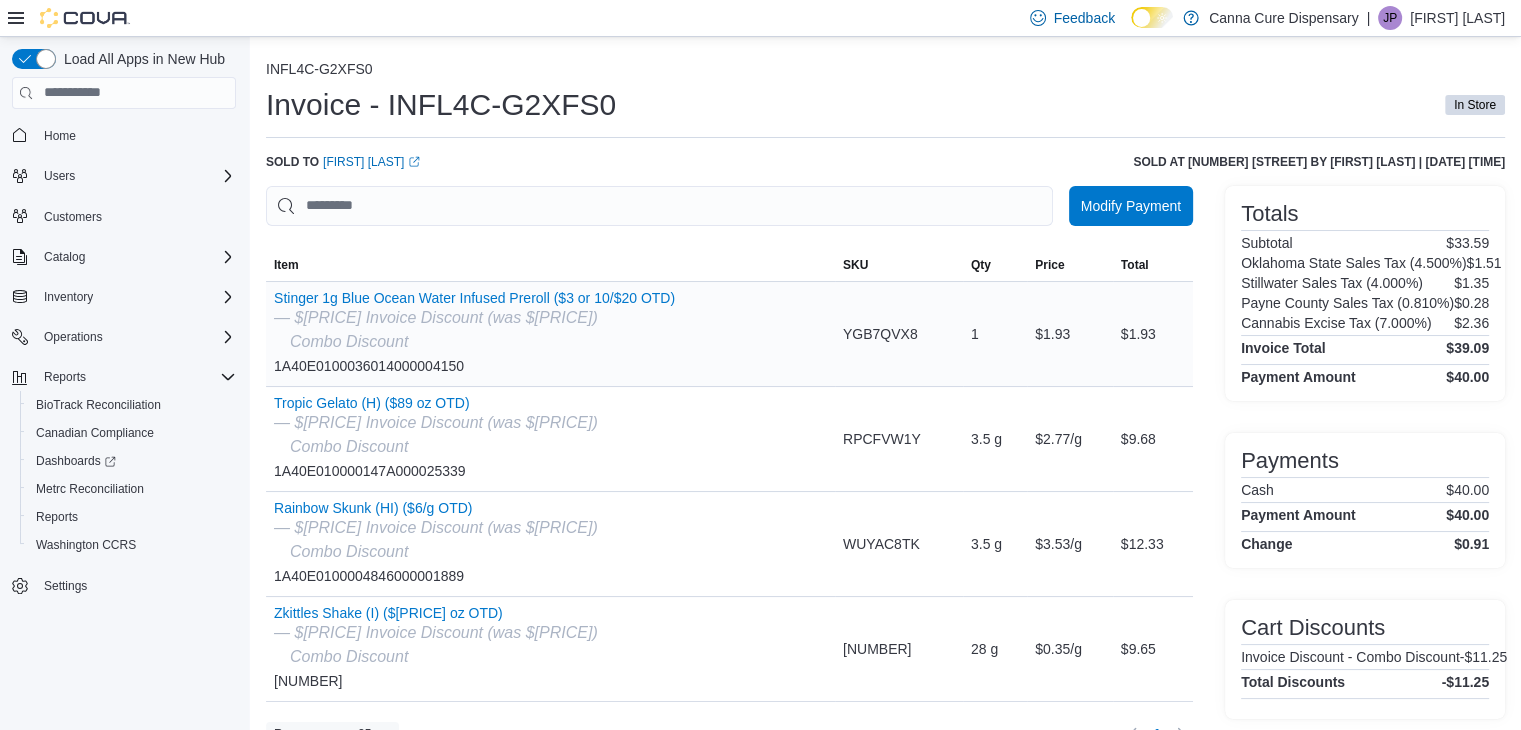 scroll, scrollTop: 0, scrollLeft: 0, axis: both 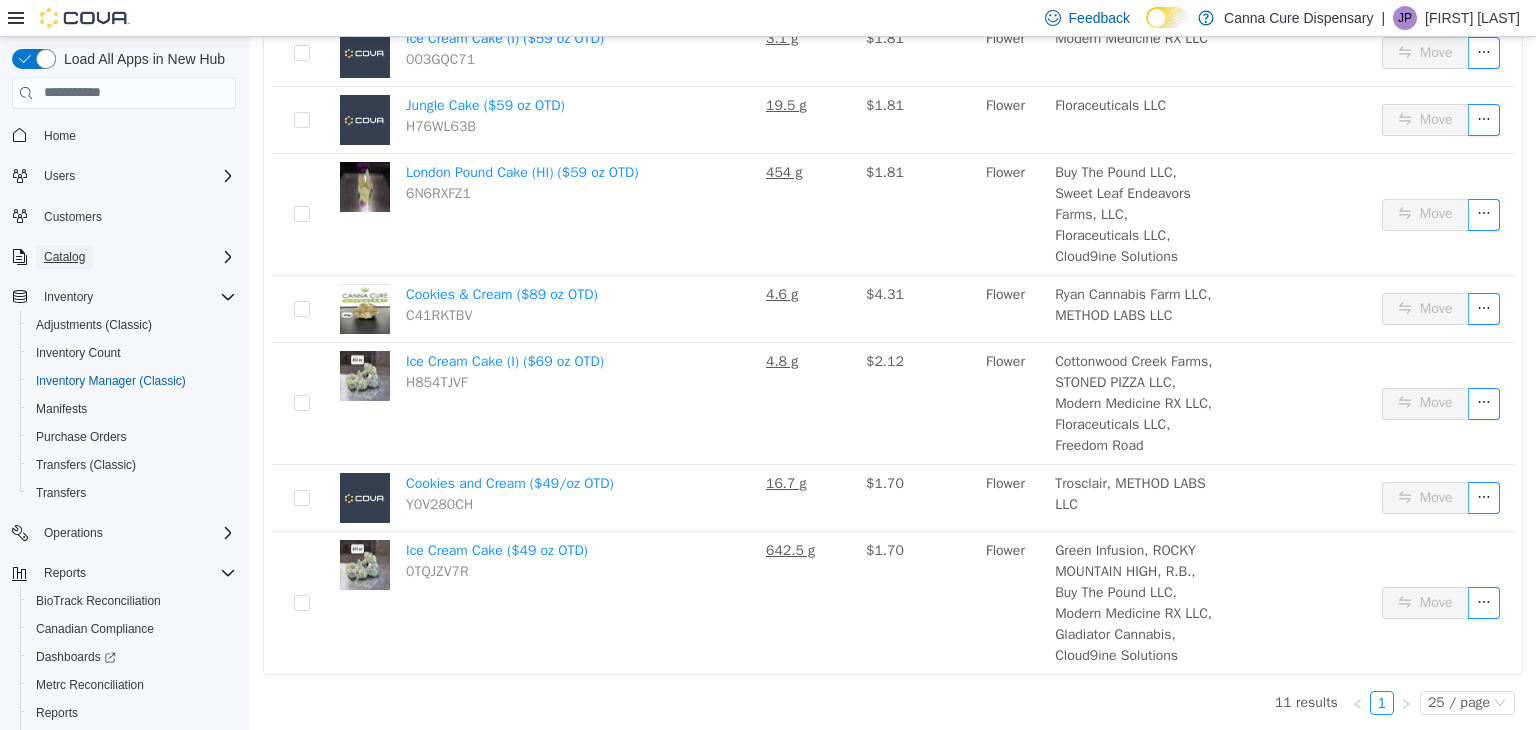 click on "Catalog" at bounding box center (64, 257) 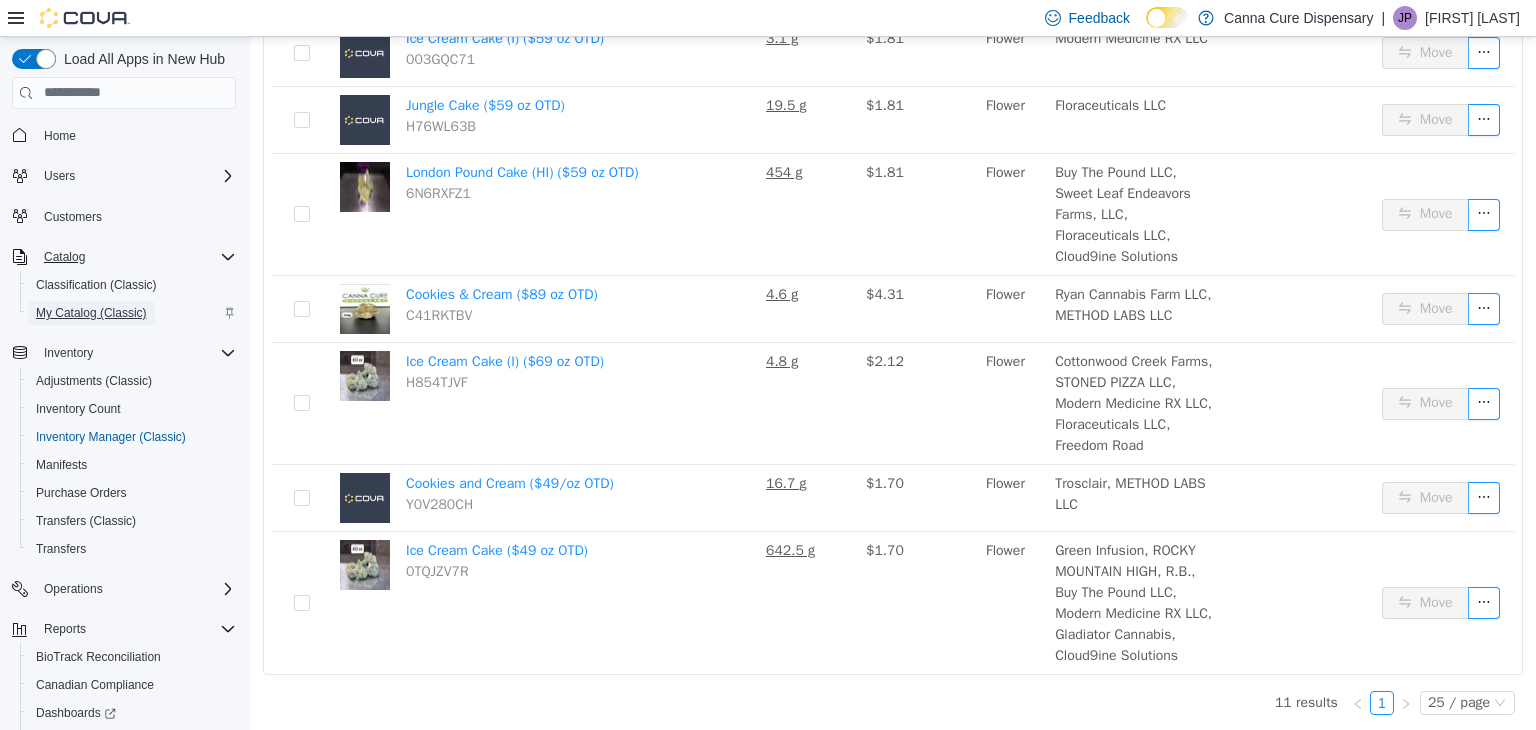 click on "My Catalog (Classic)" at bounding box center (91, 313) 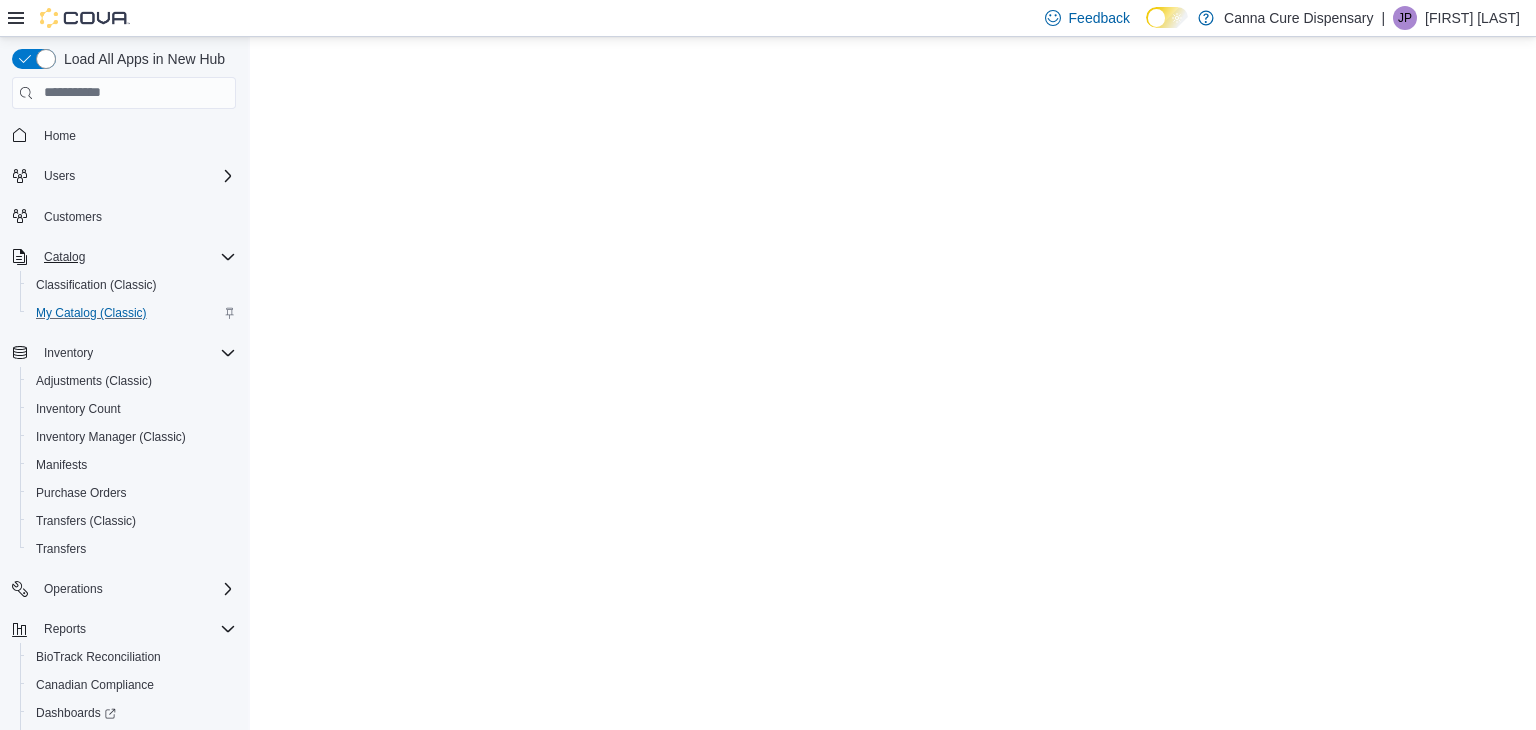 scroll, scrollTop: 0, scrollLeft: 0, axis: both 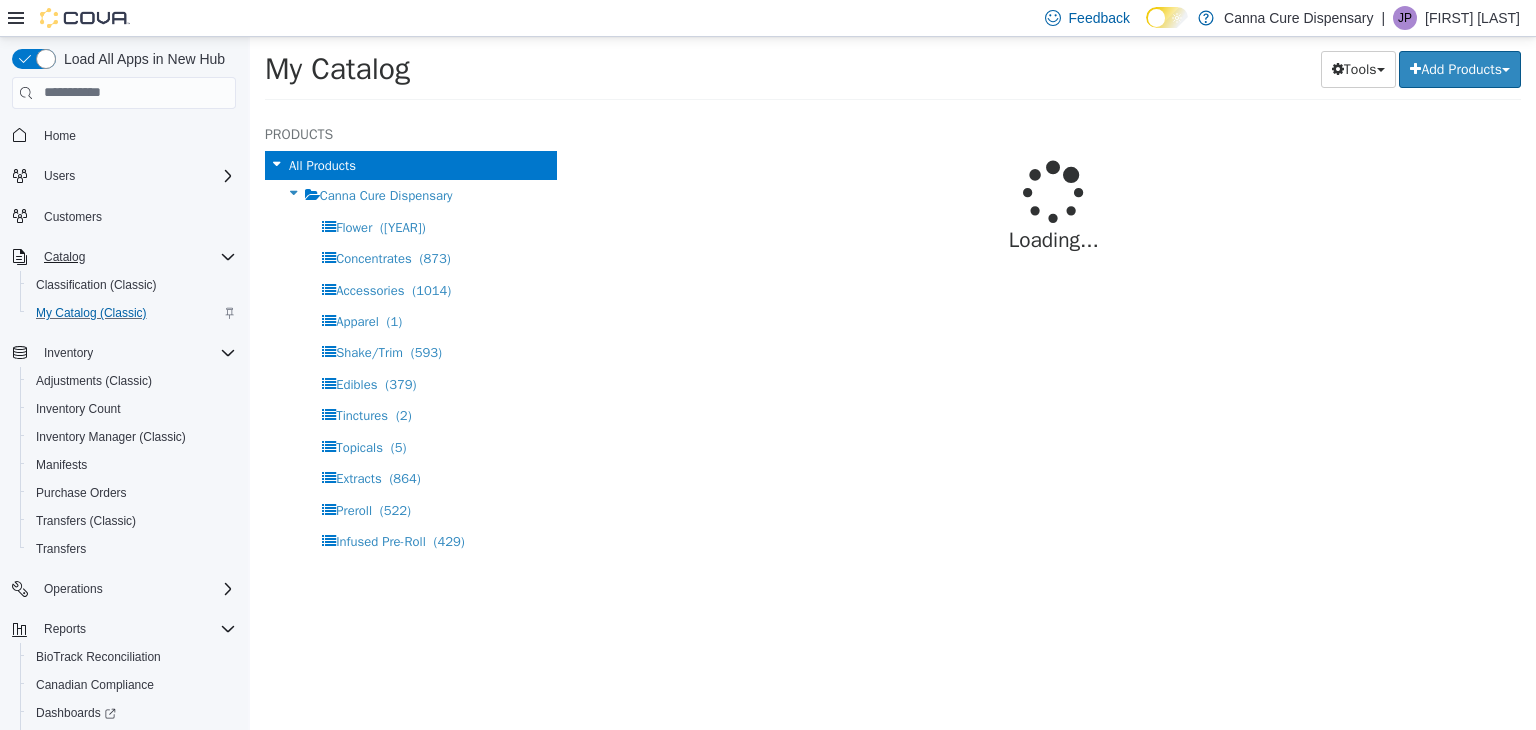 select on "**********" 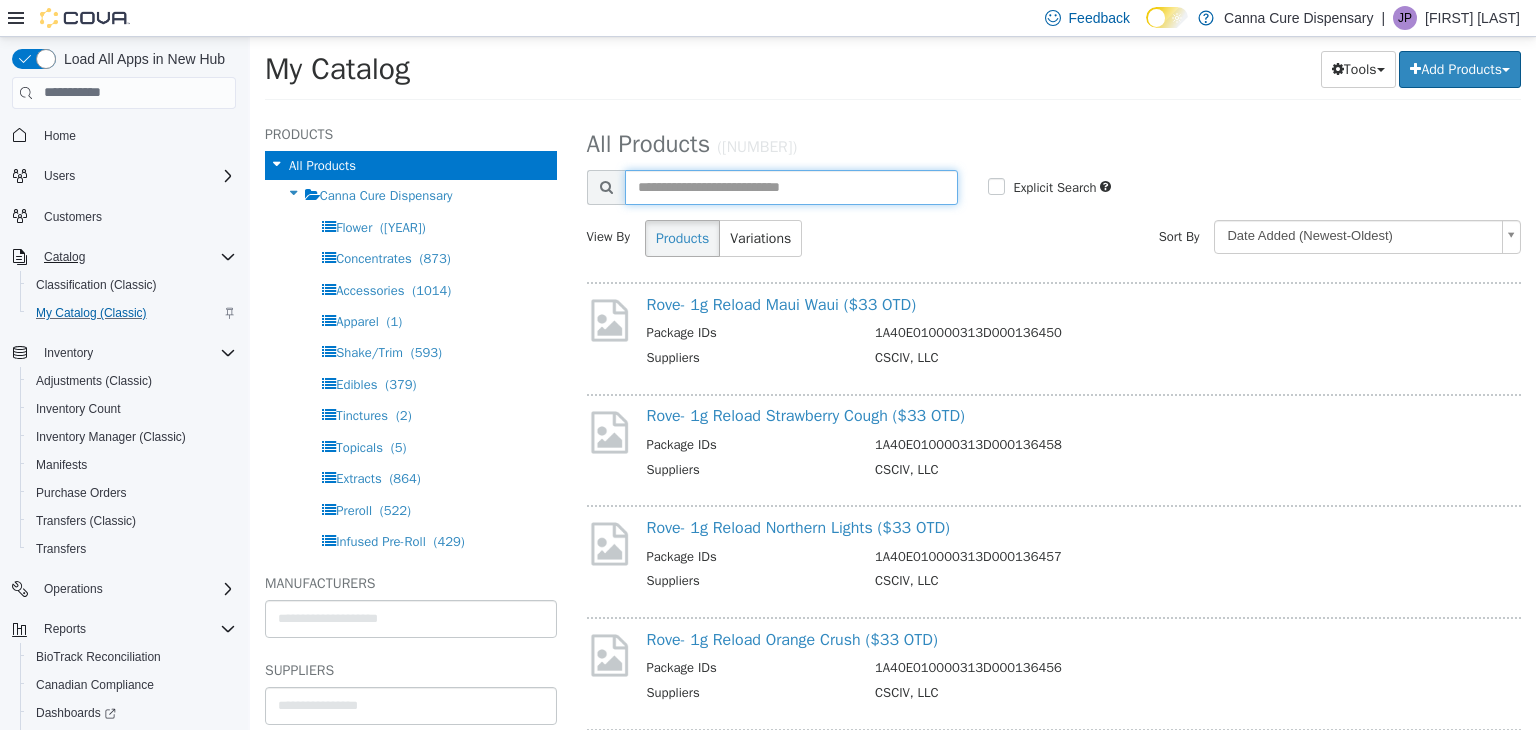 click at bounding box center [792, 186] 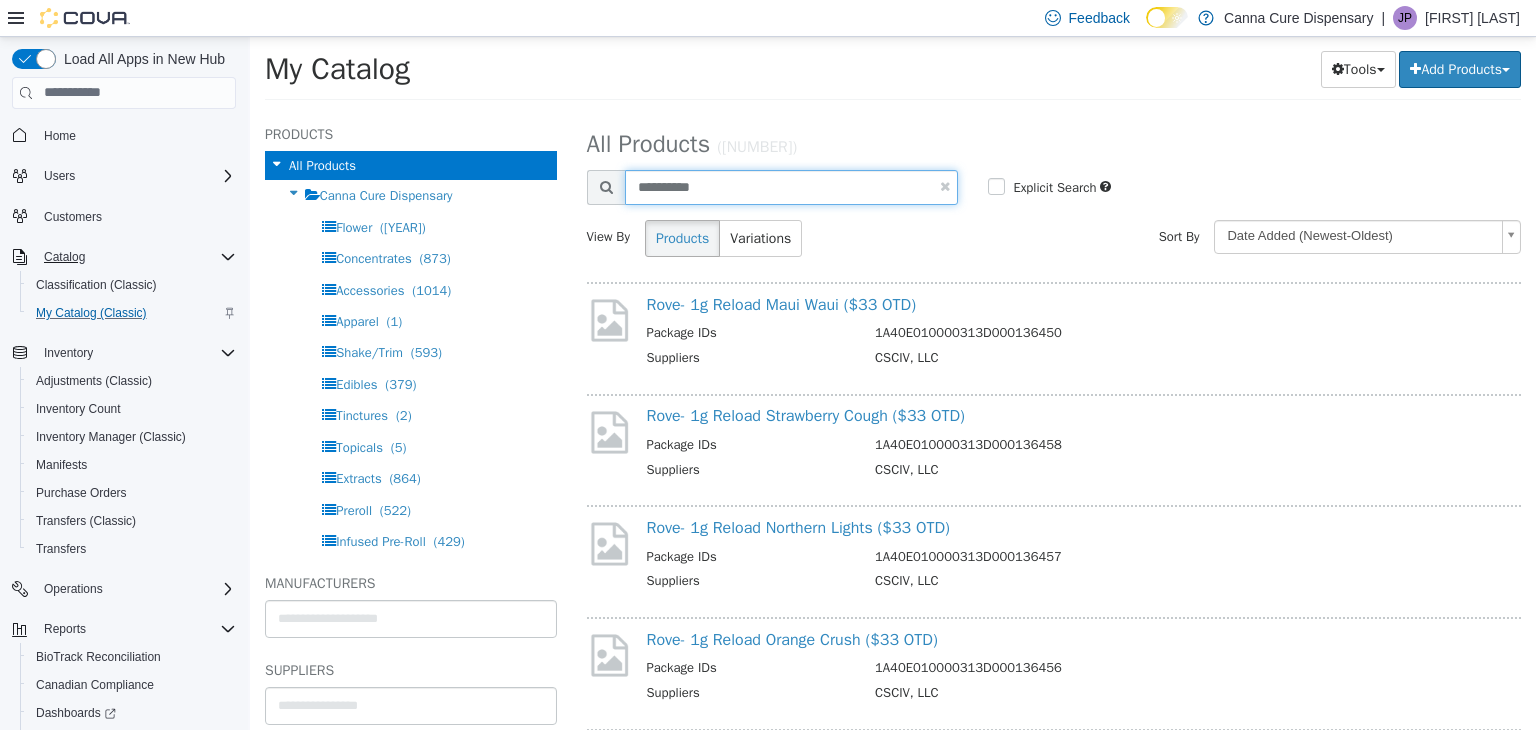 type on "**********" 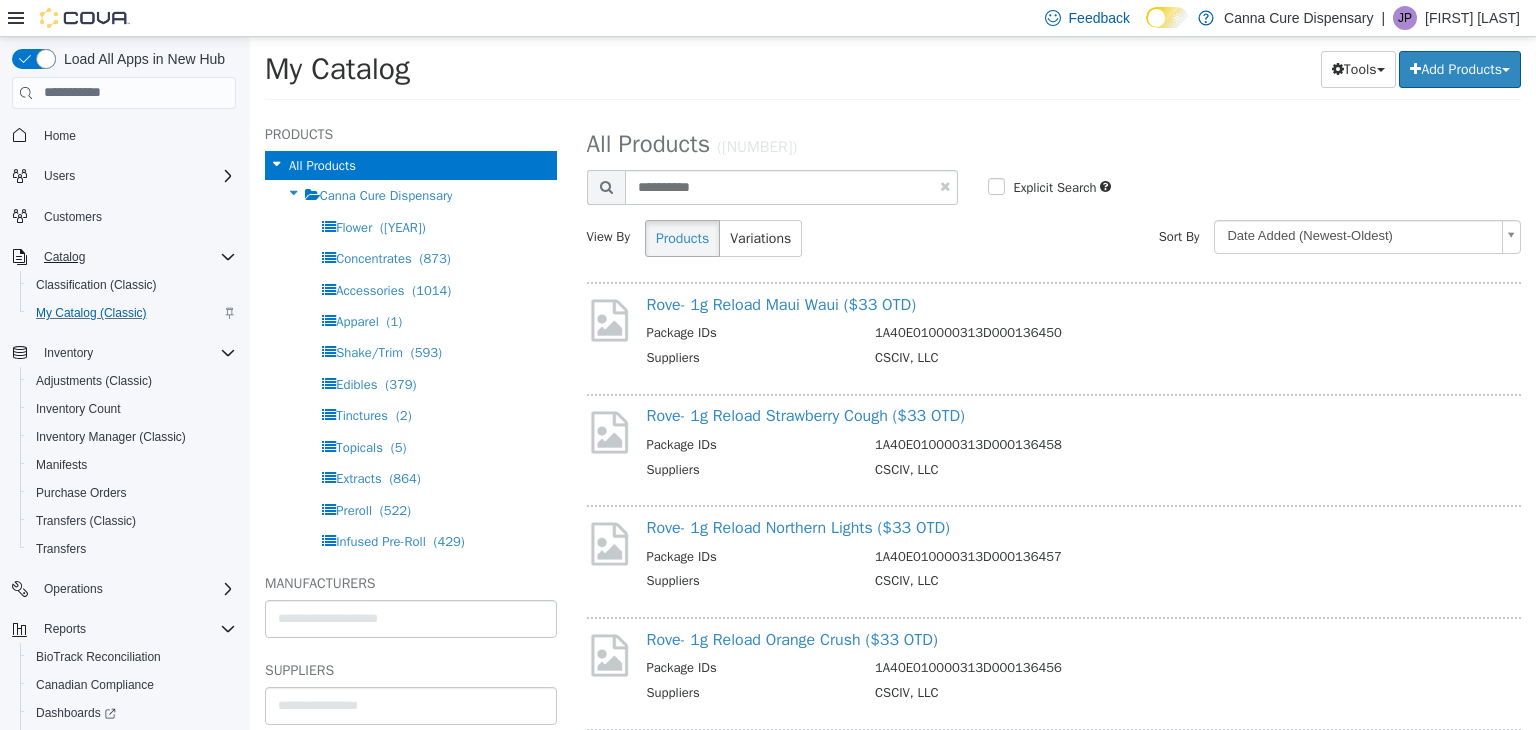 select on "**********" 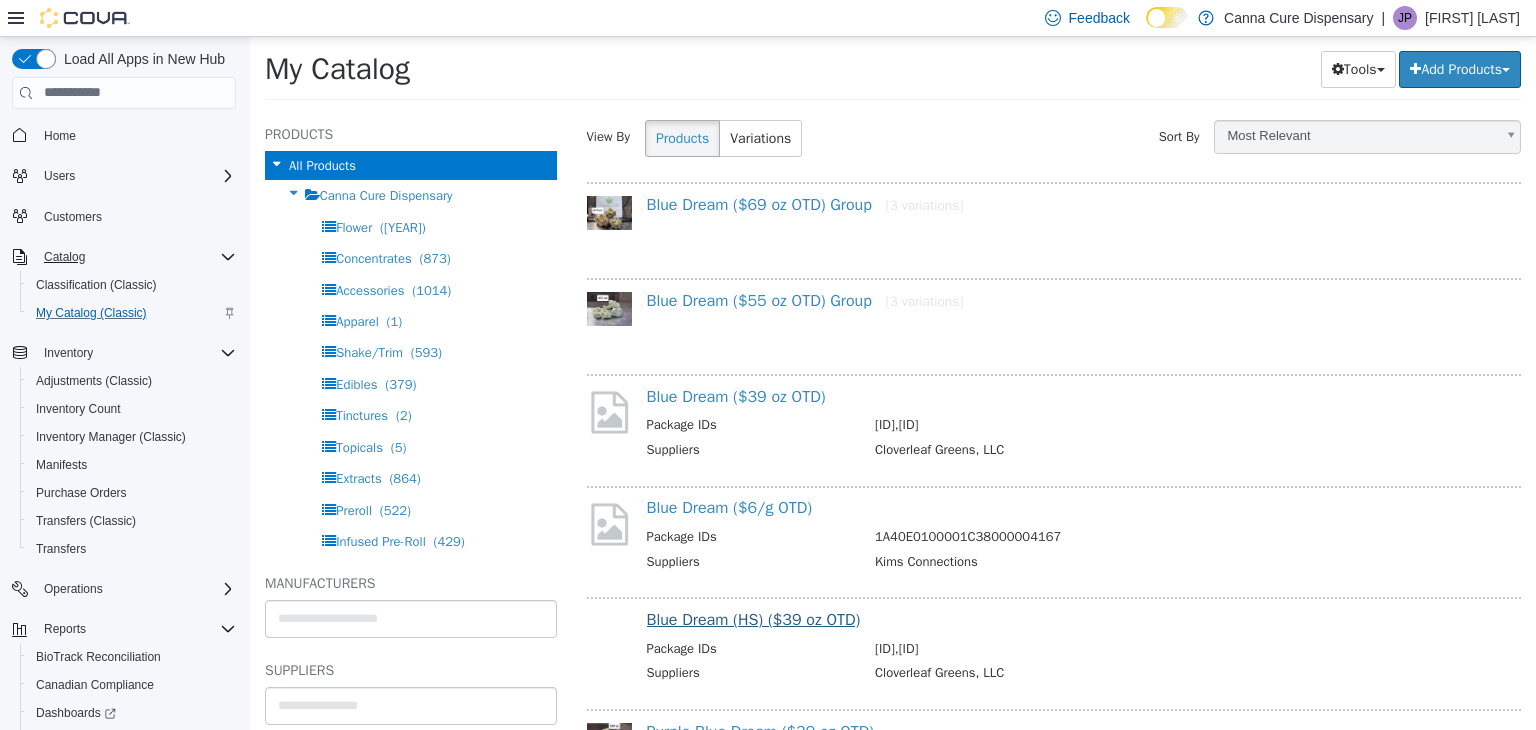 scroll, scrollTop: 0, scrollLeft: 0, axis: both 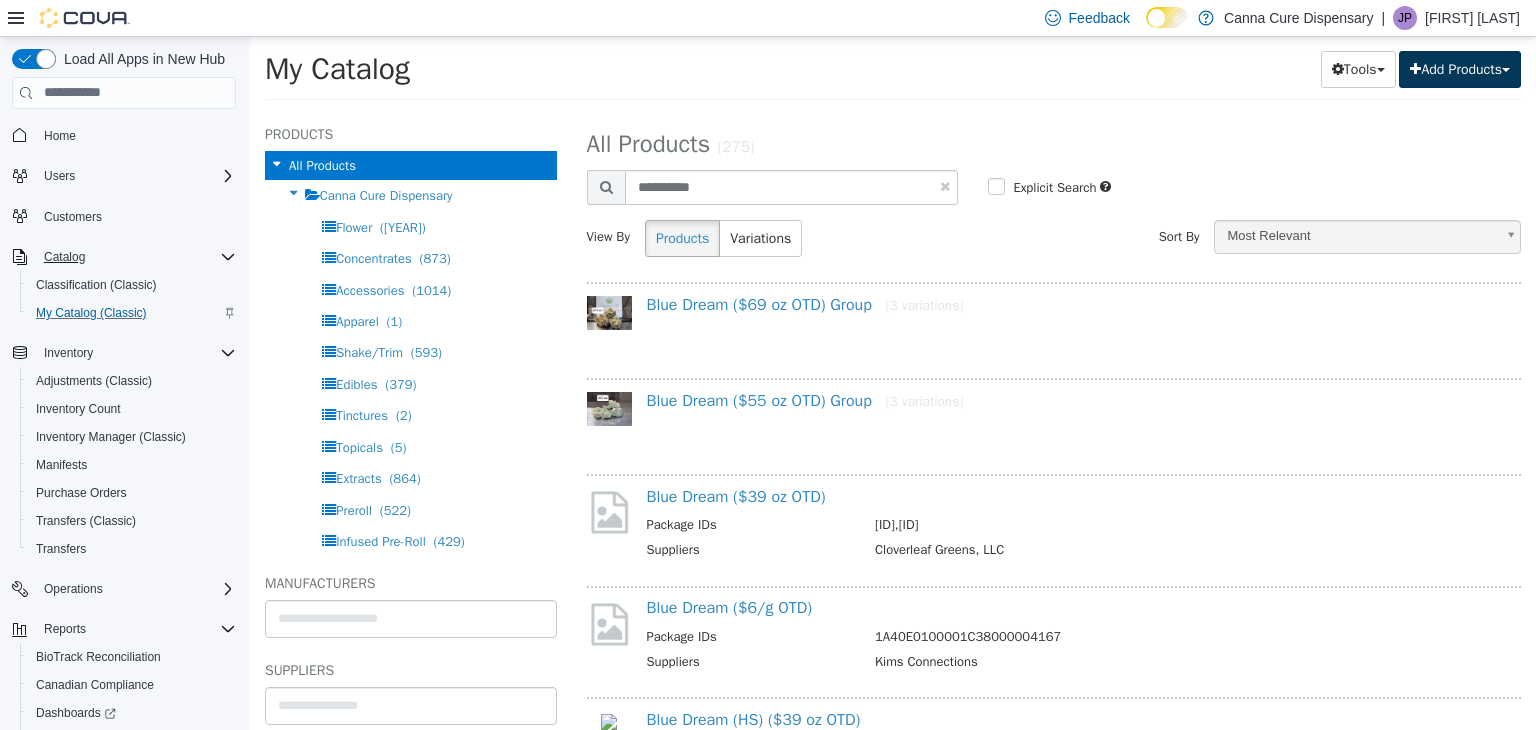 click on "Add Products" at bounding box center (1460, 68) 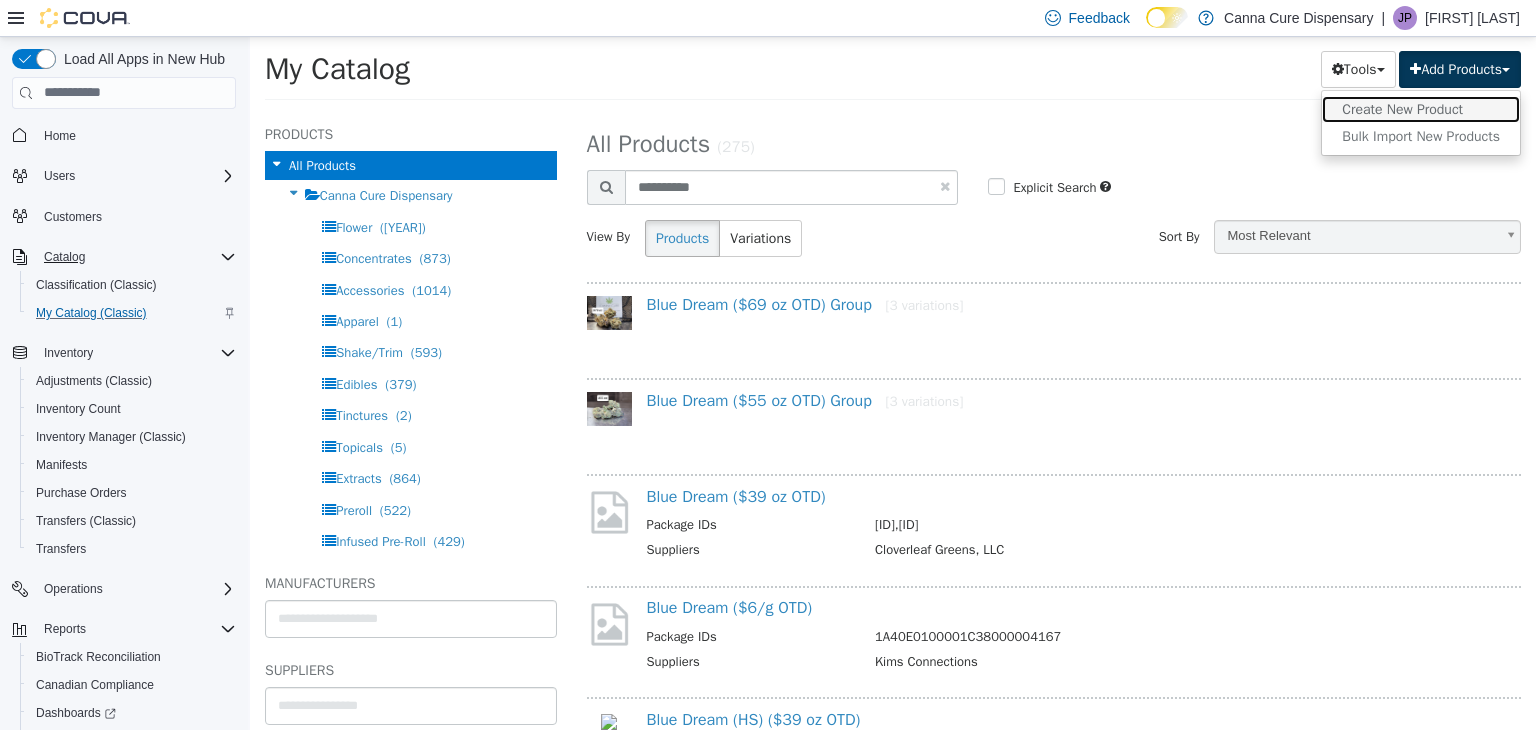 click on "Create New Product" at bounding box center (1421, 108) 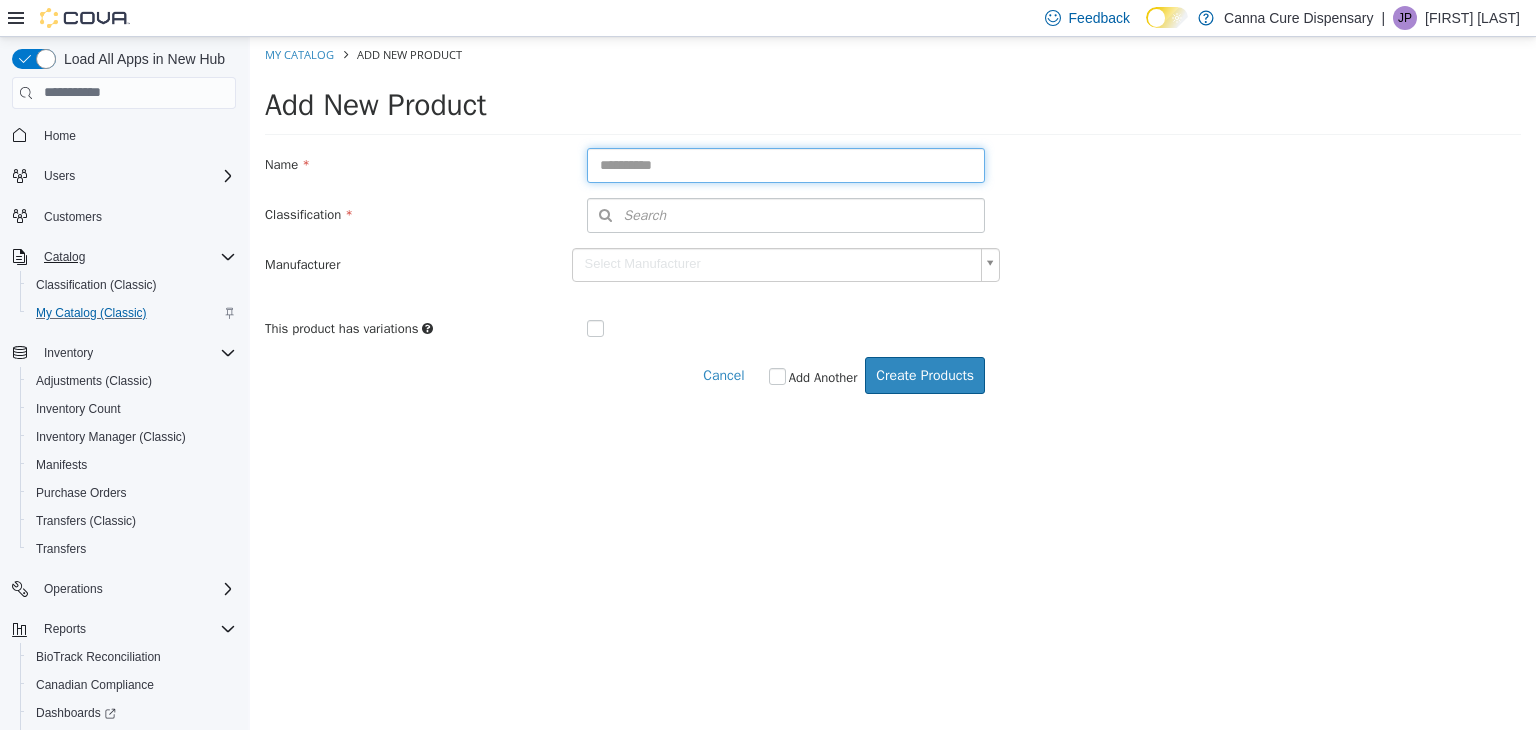 click at bounding box center [786, 164] 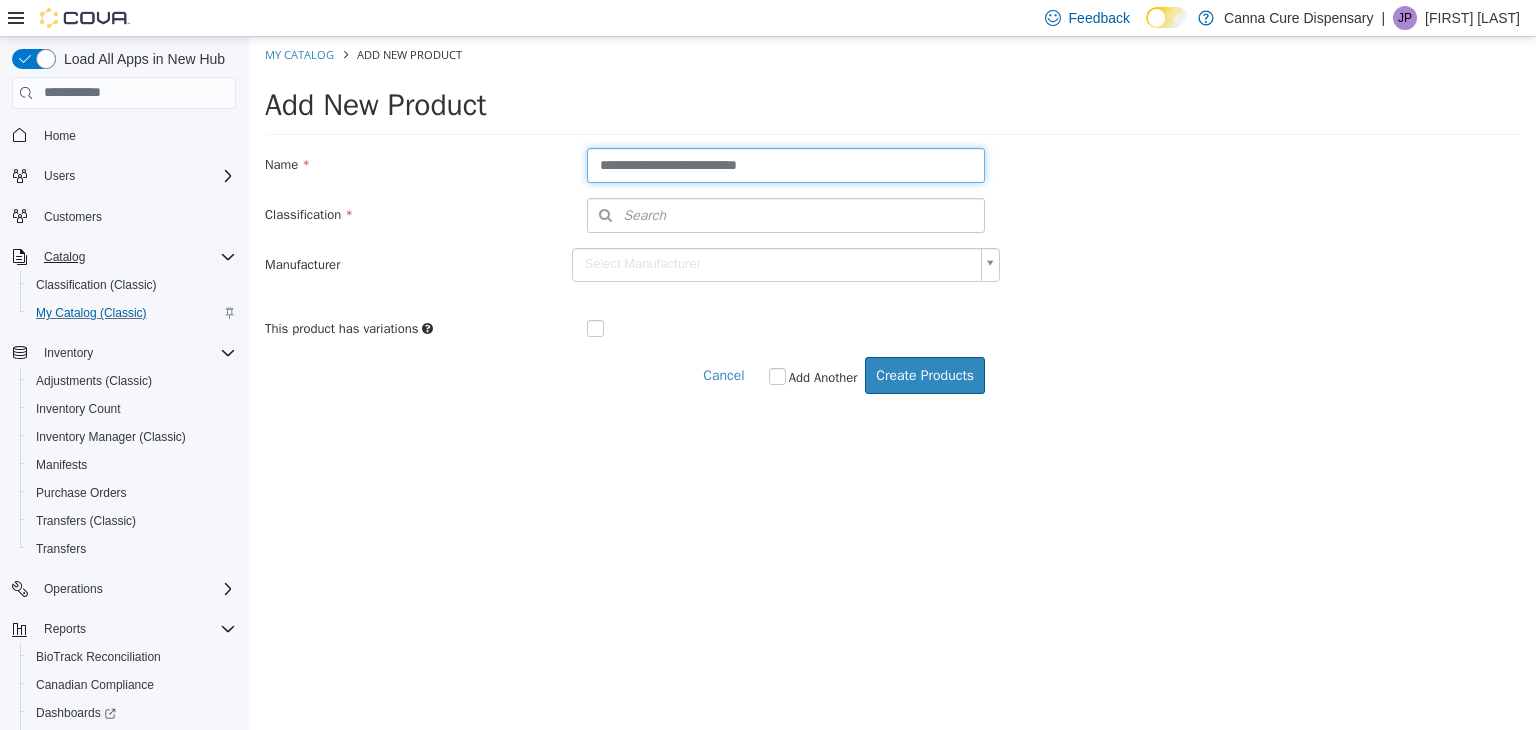 type on "**********" 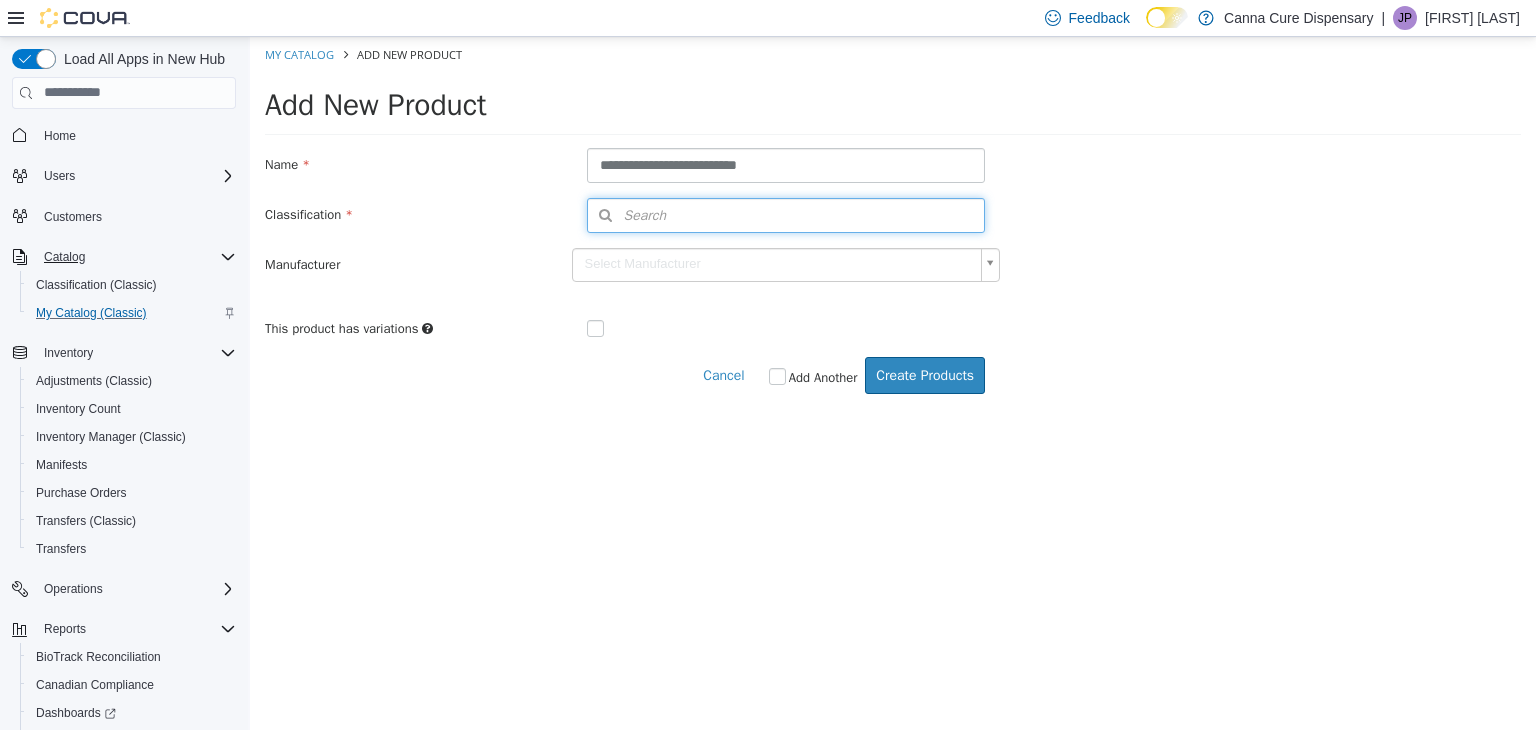 click on "Search" at bounding box center (627, 214) 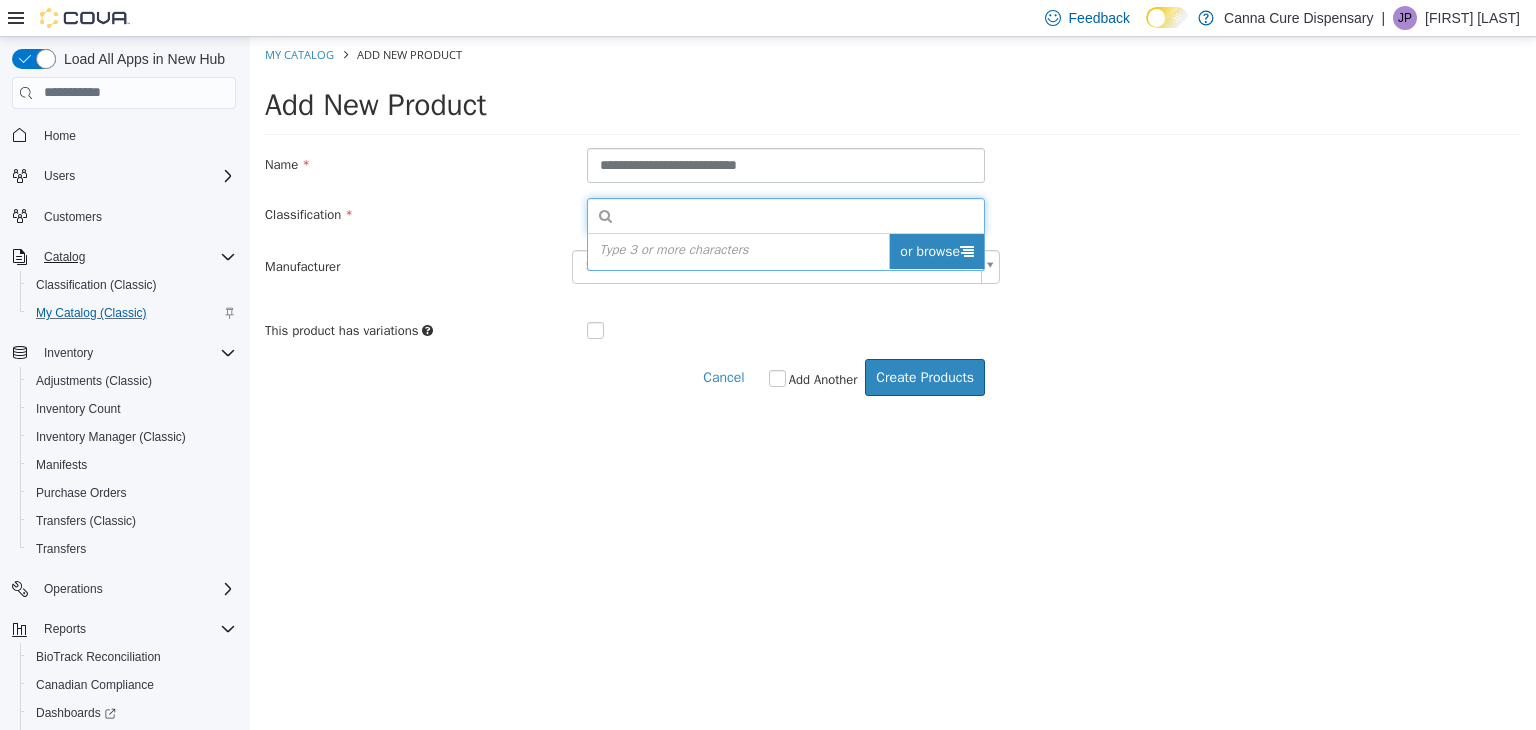 click on "or browse" at bounding box center (936, 250) 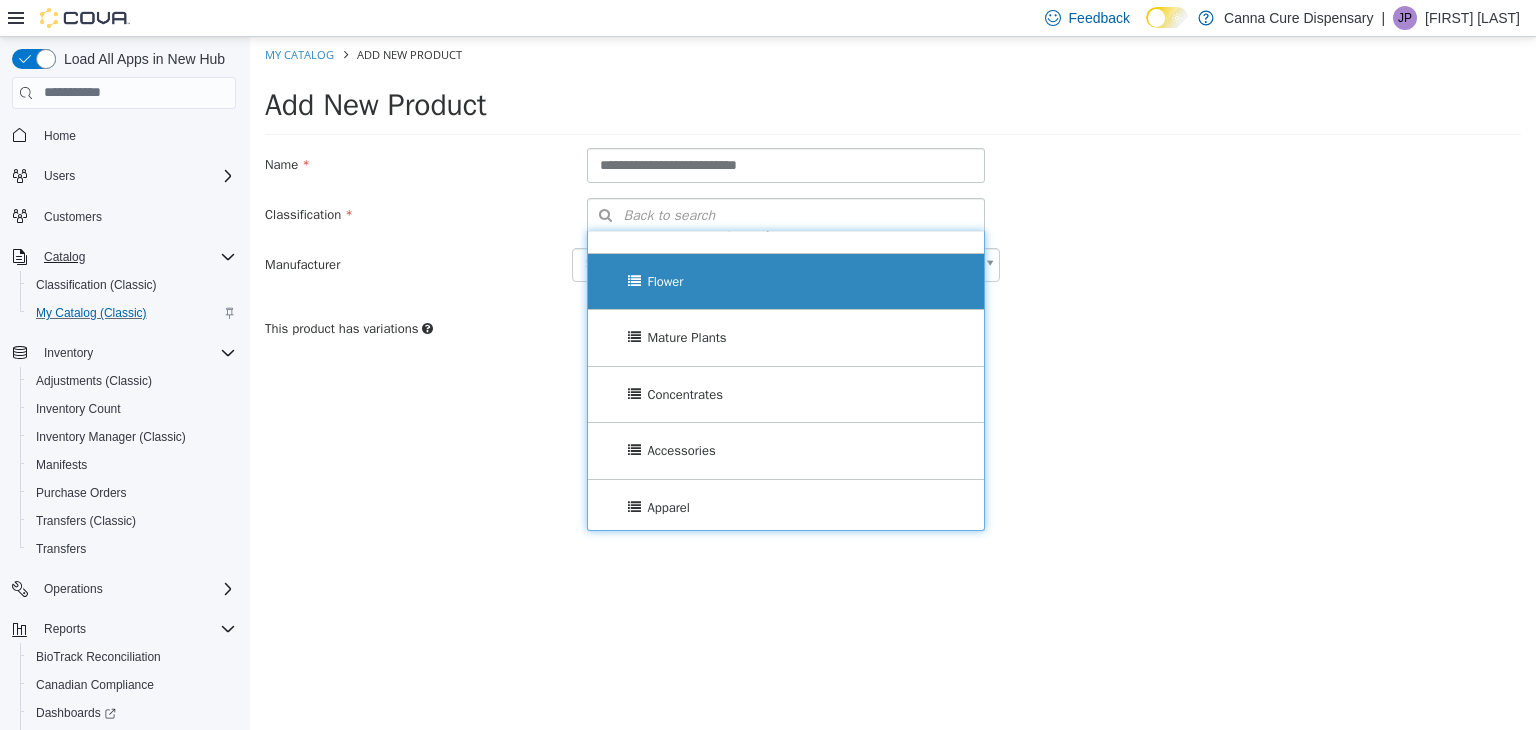 scroll, scrollTop: 0, scrollLeft: 0, axis: both 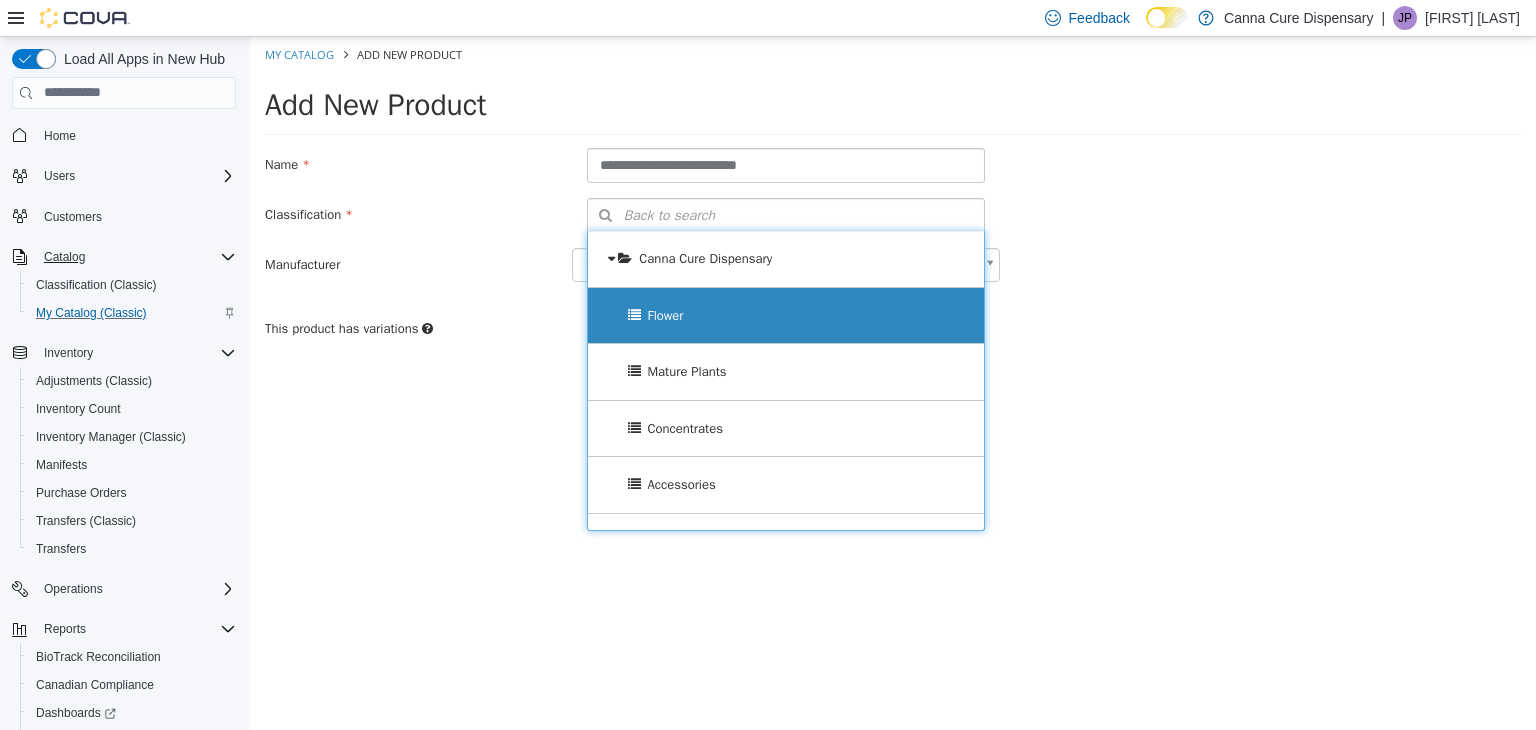 click on "Flower" at bounding box center [786, 315] 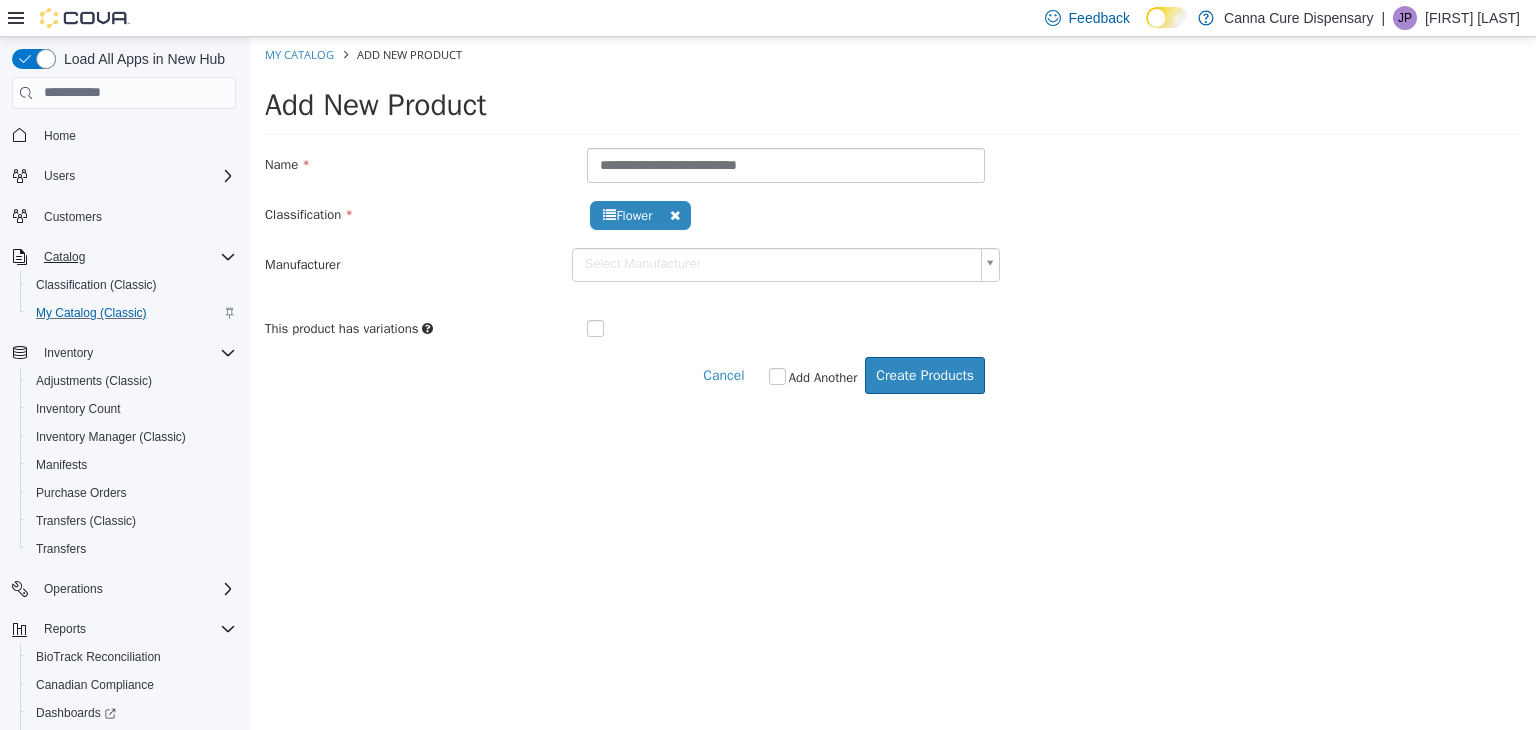 click at bounding box center (611, 329) 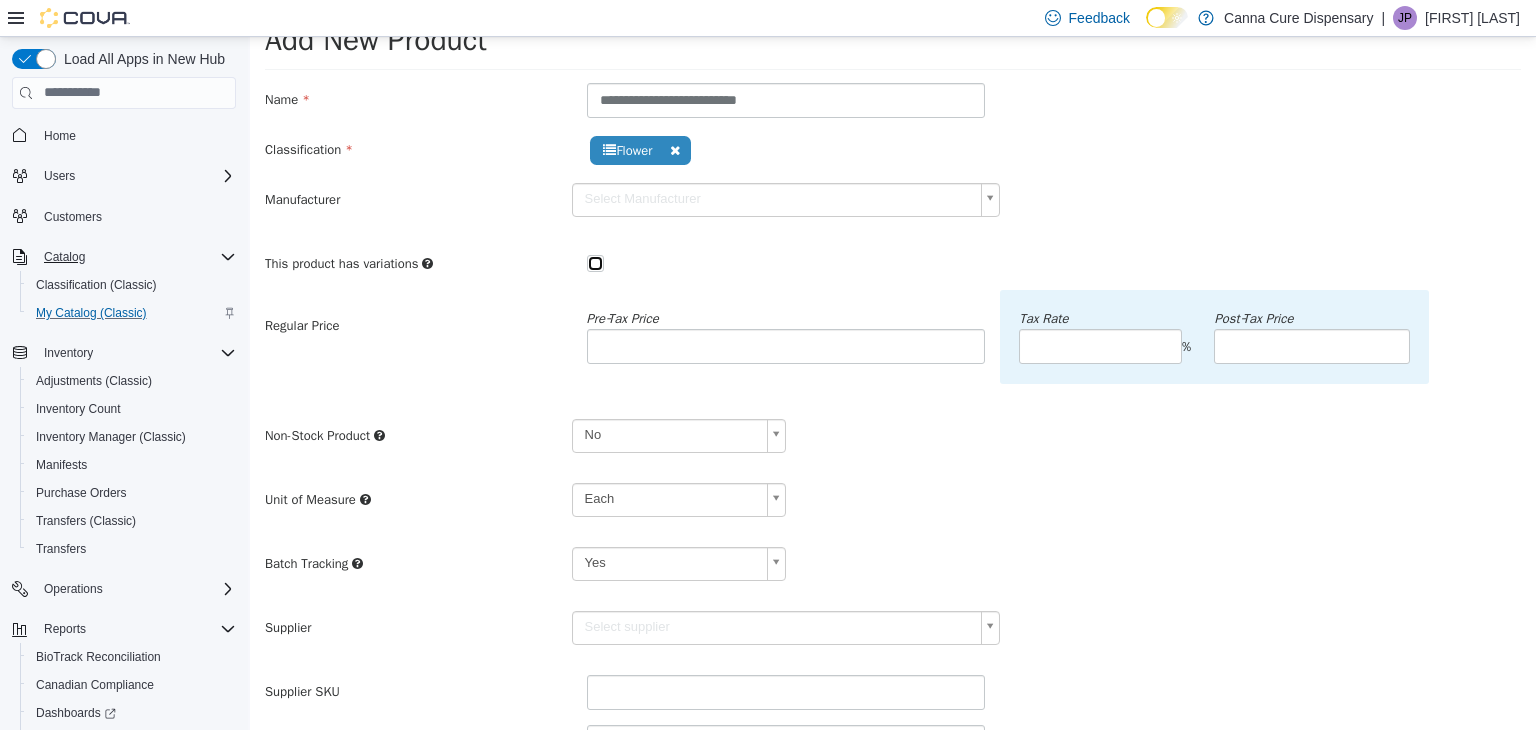 scroll, scrollTop: 100, scrollLeft: 0, axis: vertical 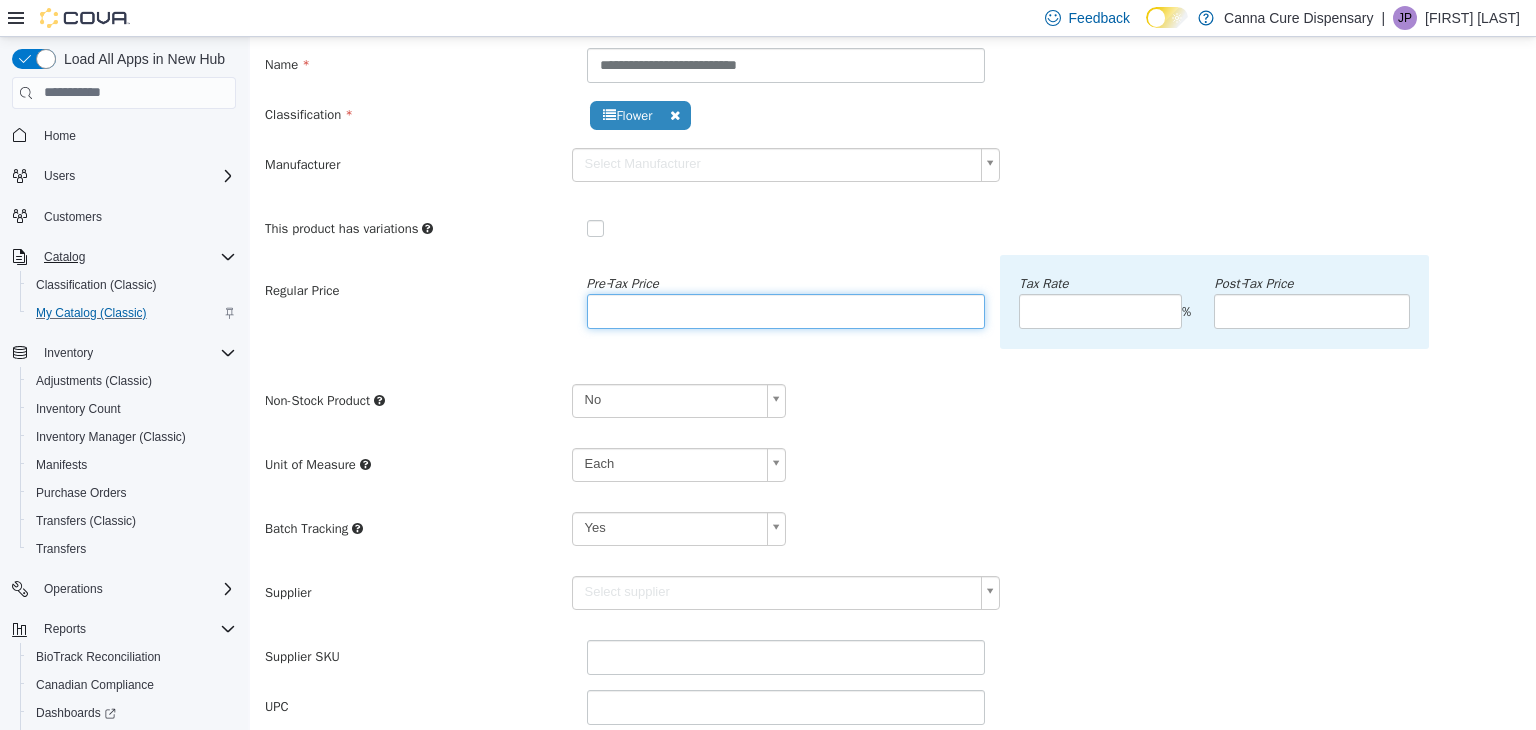 click at bounding box center (786, 310) 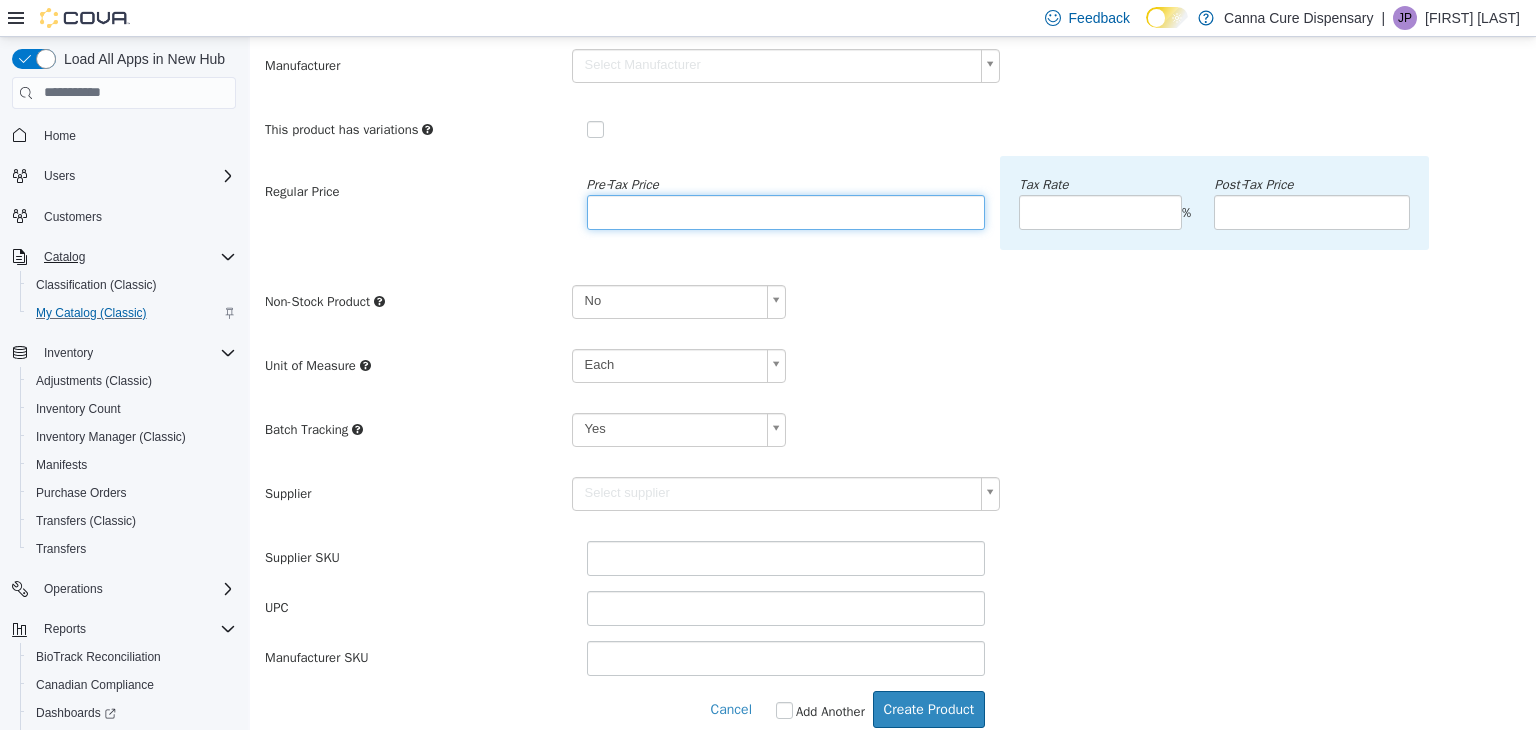 scroll, scrollTop: 200, scrollLeft: 0, axis: vertical 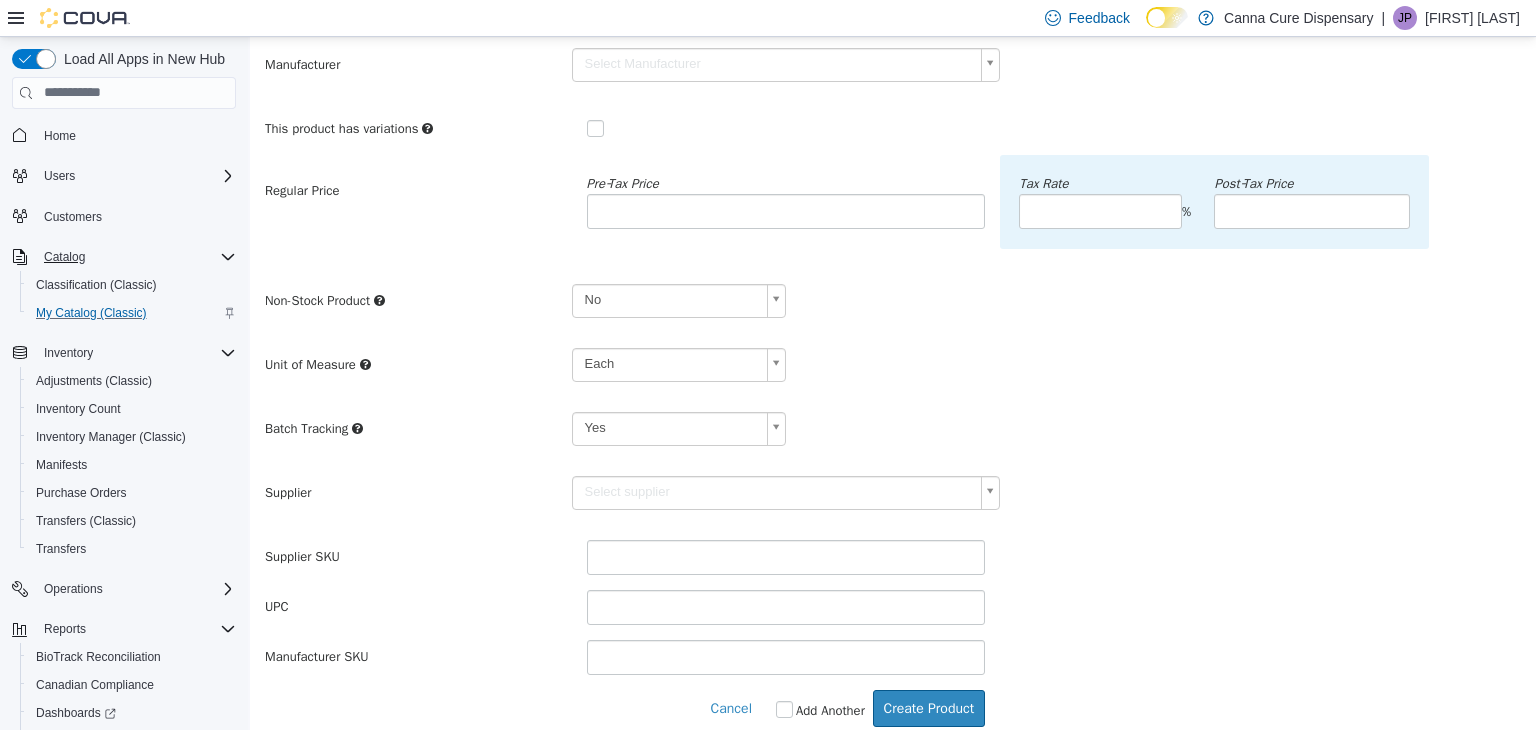 click on "**********" at bounding box center (893, 291) 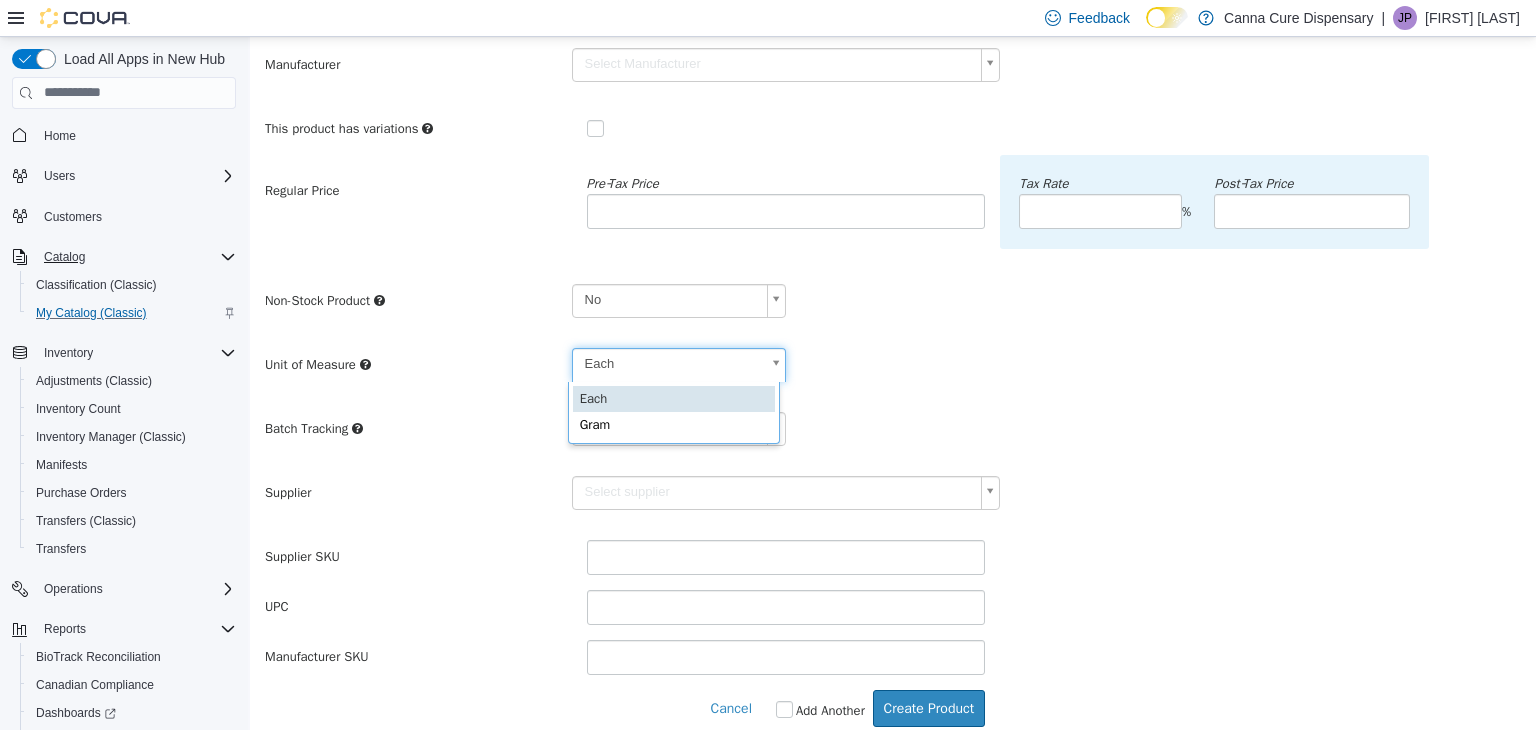 scroll, scrollTop: 0, scrollLeft: 5, axis: horizontal 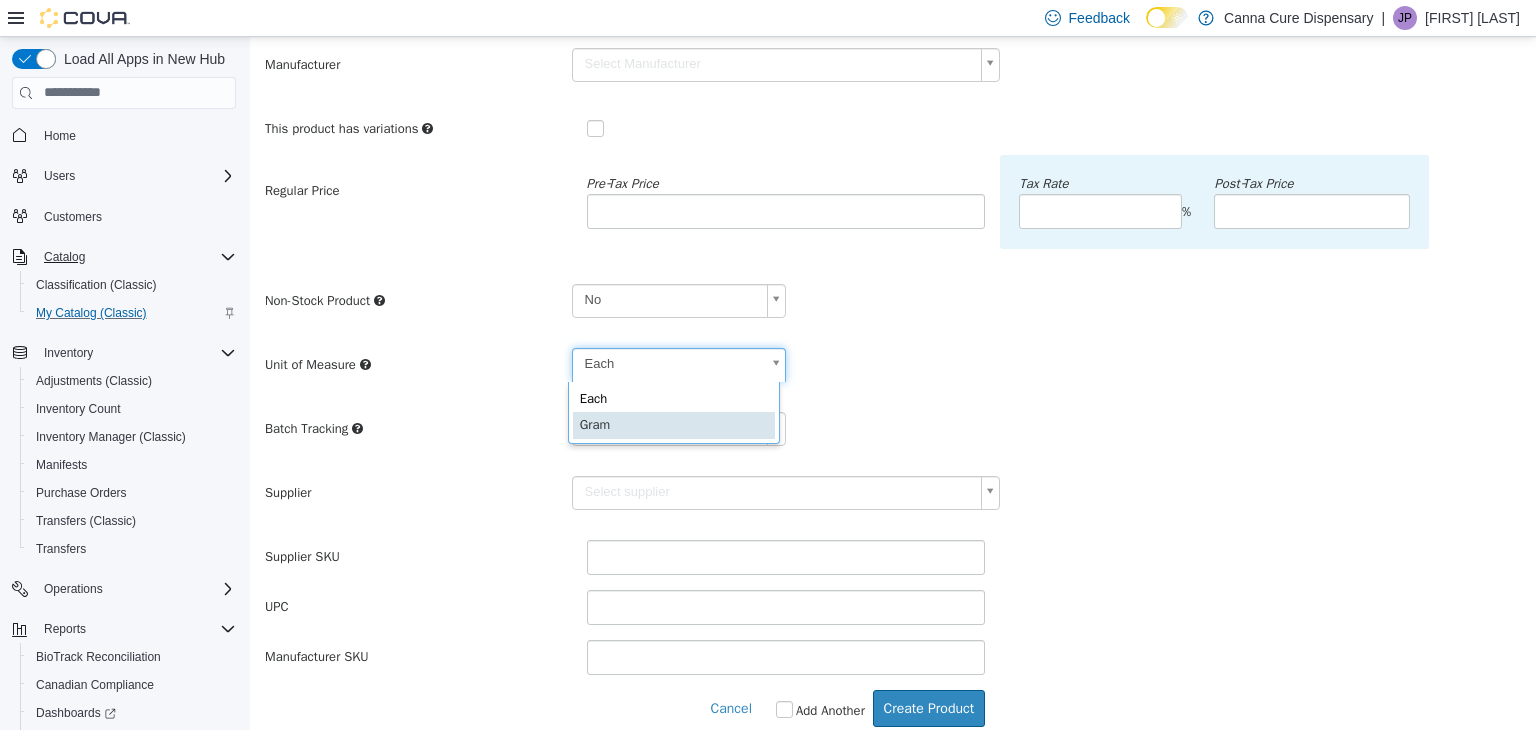 type on "****" 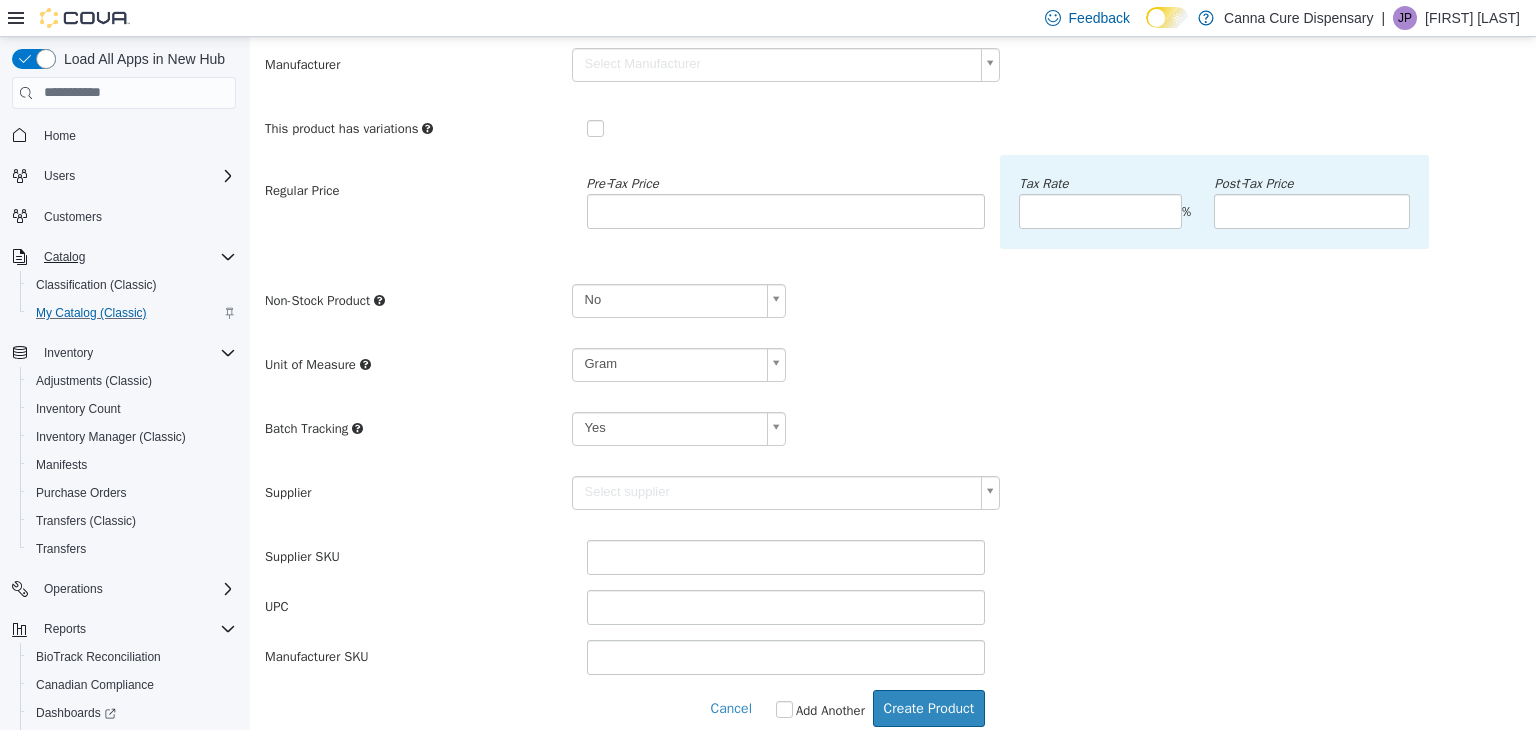click on "Unit of Measure       Gram     ****" at bounding box center [893, 371] 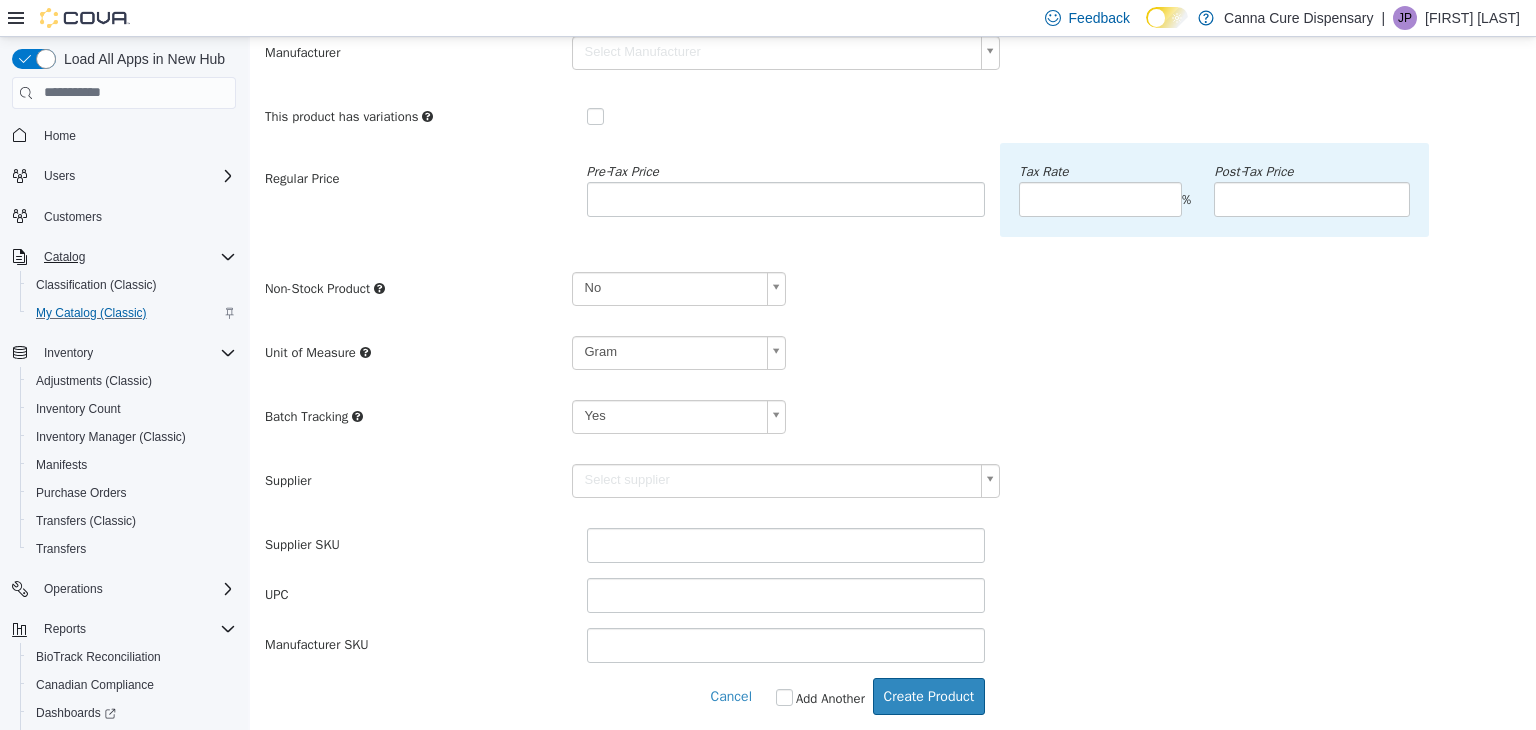 scroll, scrollTop: 218, scrollLeft: 0, axis: vertical 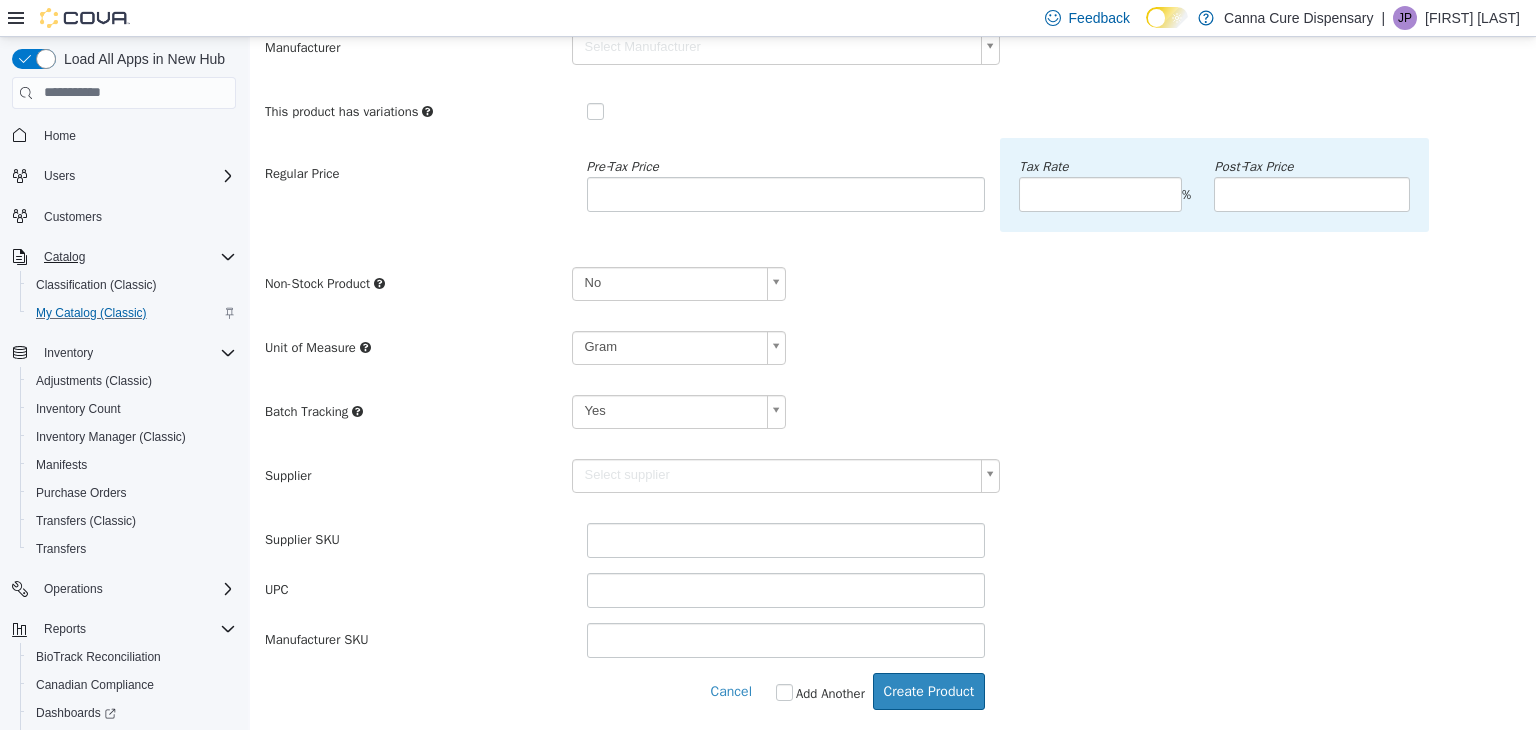 click on "**********" at bounding box center [893, 274] 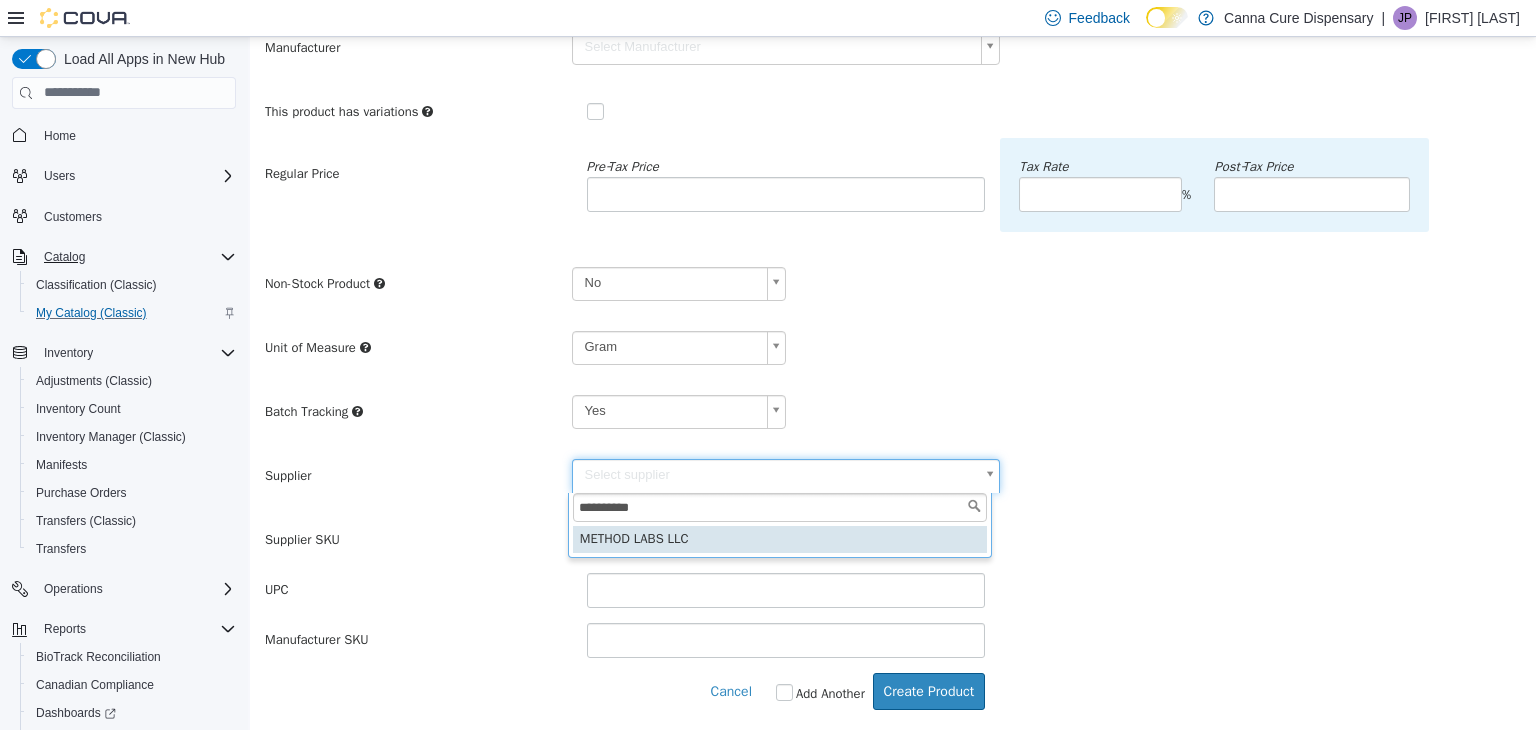type on "**********" 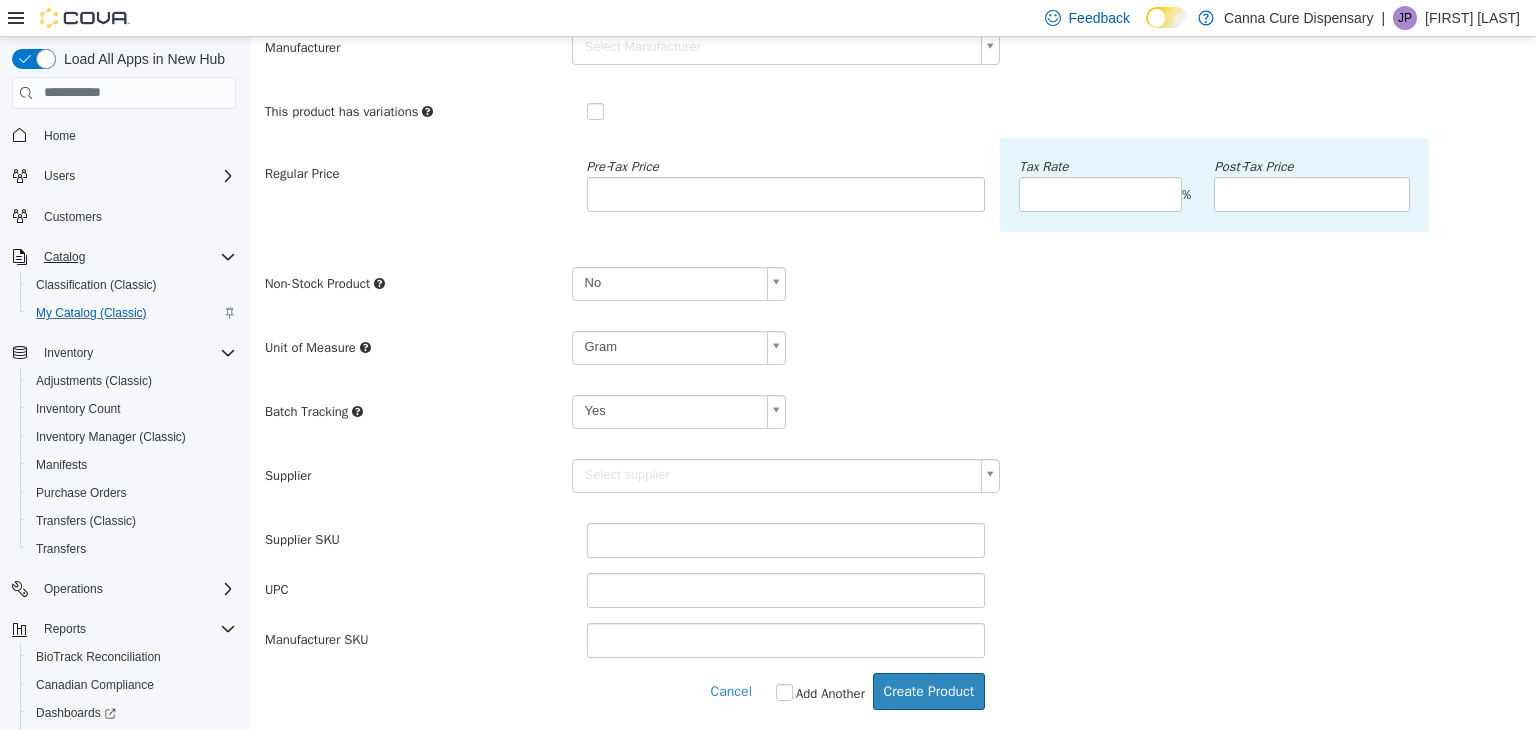 click on "Supplier SKU" at bounding box center (893, 539) 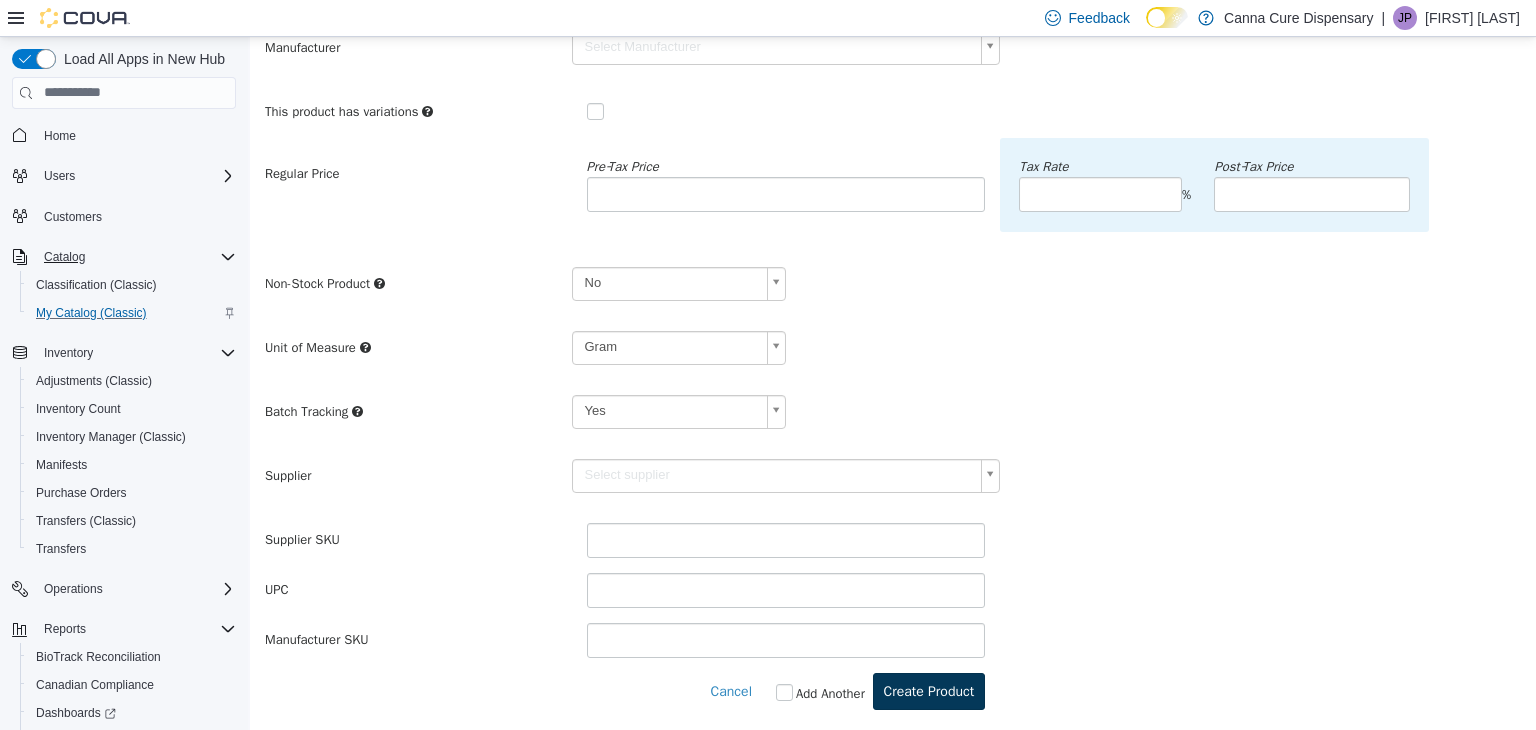 type on "******" 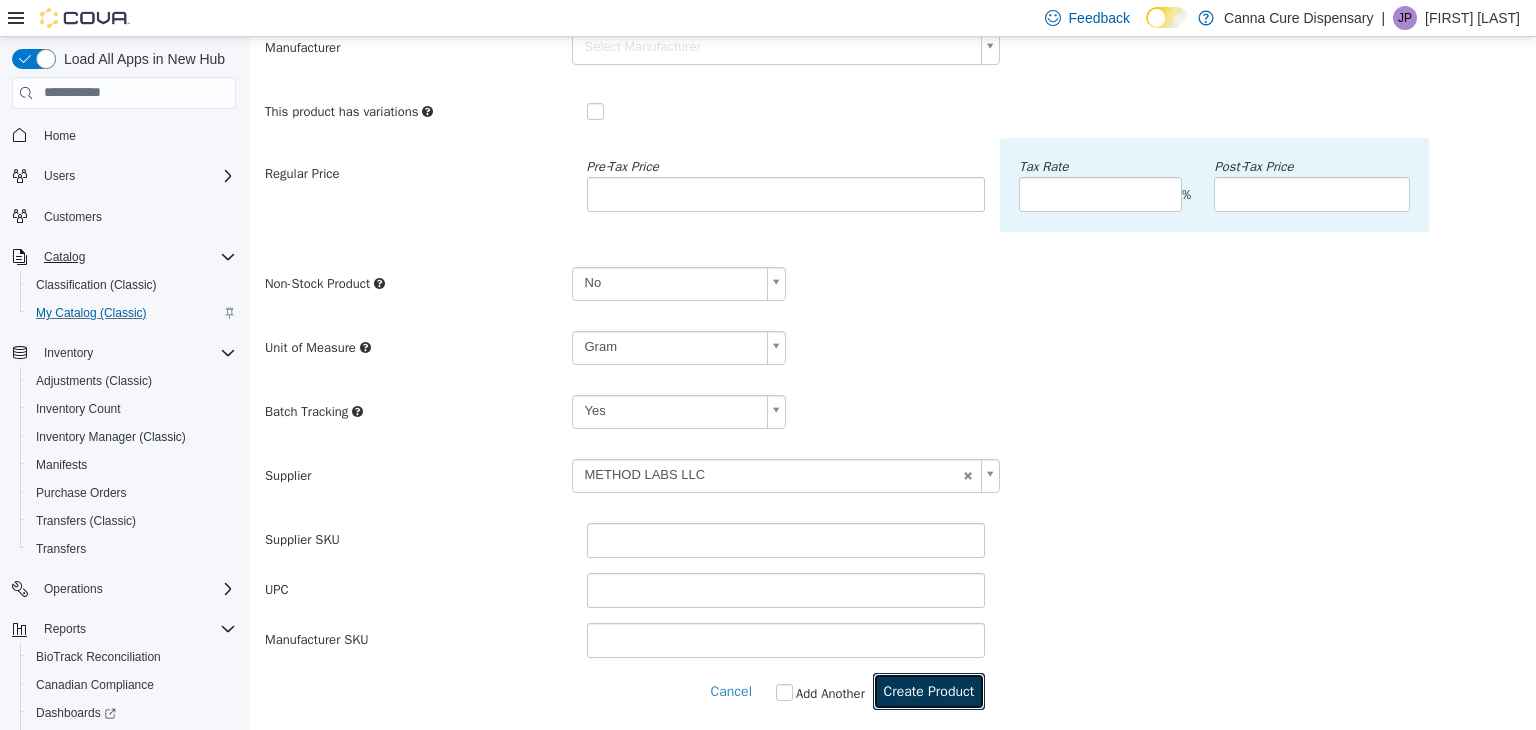 click on "Create Product" at bounding box center [929, 690] 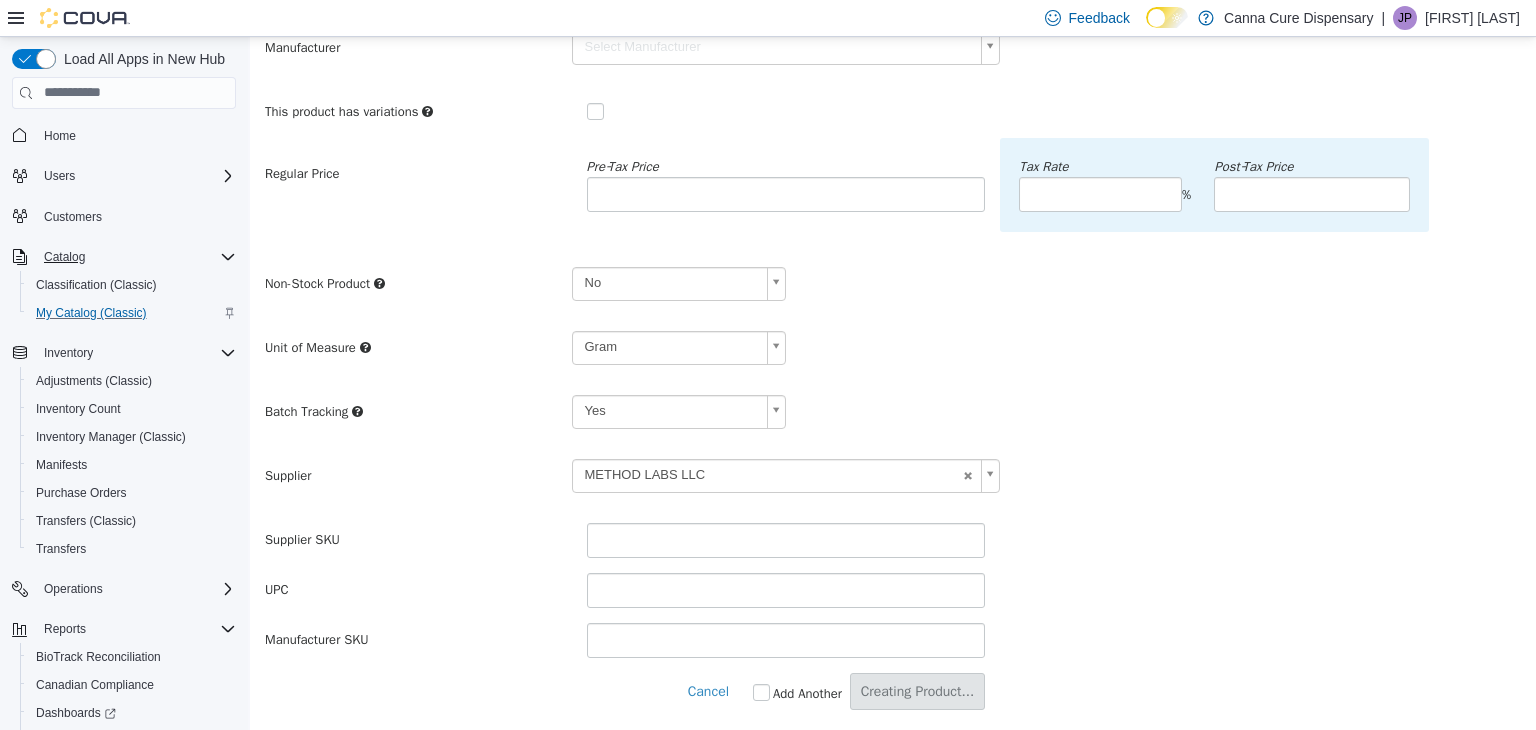 scroll, scrollTop: 0, scrollLeft: 0, axis: both 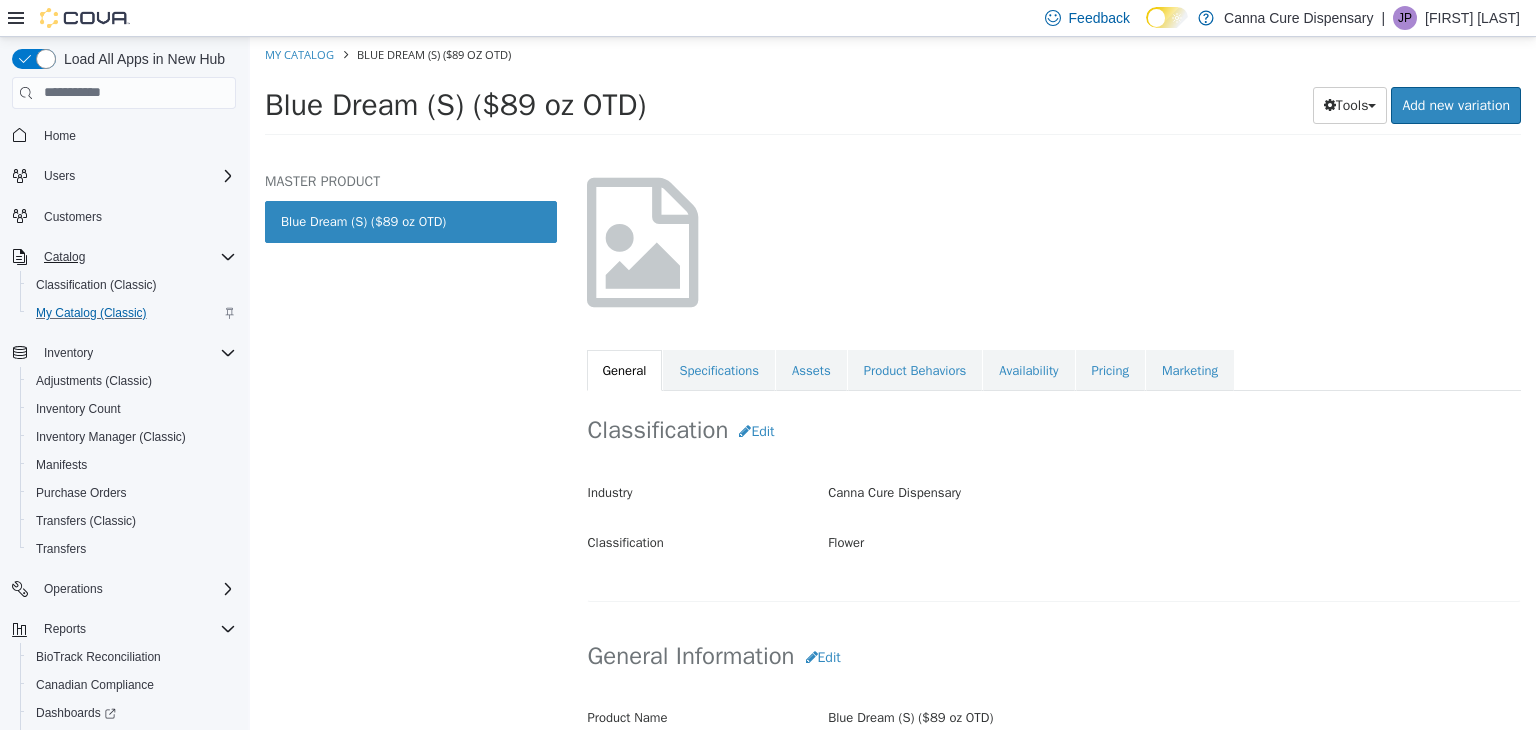 click on "Flower
Blue Dream (S) ($89 oz OTD)
[Master Product] Active  CATALOG SKU - GFT7FE5X     English - US                             Last Updated:  [DATE]
General Specifications Assets Product Behaviors Availability Pricing
Marketing Classification  Edit Industry
Canna Cure Dispensary
Classification
Flower
Cancel Save Changes General Information  Edit Product Name
Blue Dream (S) ($89 oz OTD)
Short Description
< empty >
Long Description
< empty >
MSRP
< empty >
Release Date
< empty >
Cancel Save Changes Manufacturer  Edit Manufacturer
< empty >
Cancel Save Manufacturer SKUs  Edit SKU Description Cancel Save Supplier SKUs  Edit SKU Supplier Description
METHOD LABS LLC
Cancel Save UPCs  Edit UPC Description Cancel Save Additional SKUs Retail Management SKU (RMS) < empty >" at bounding box center (1054, 225) 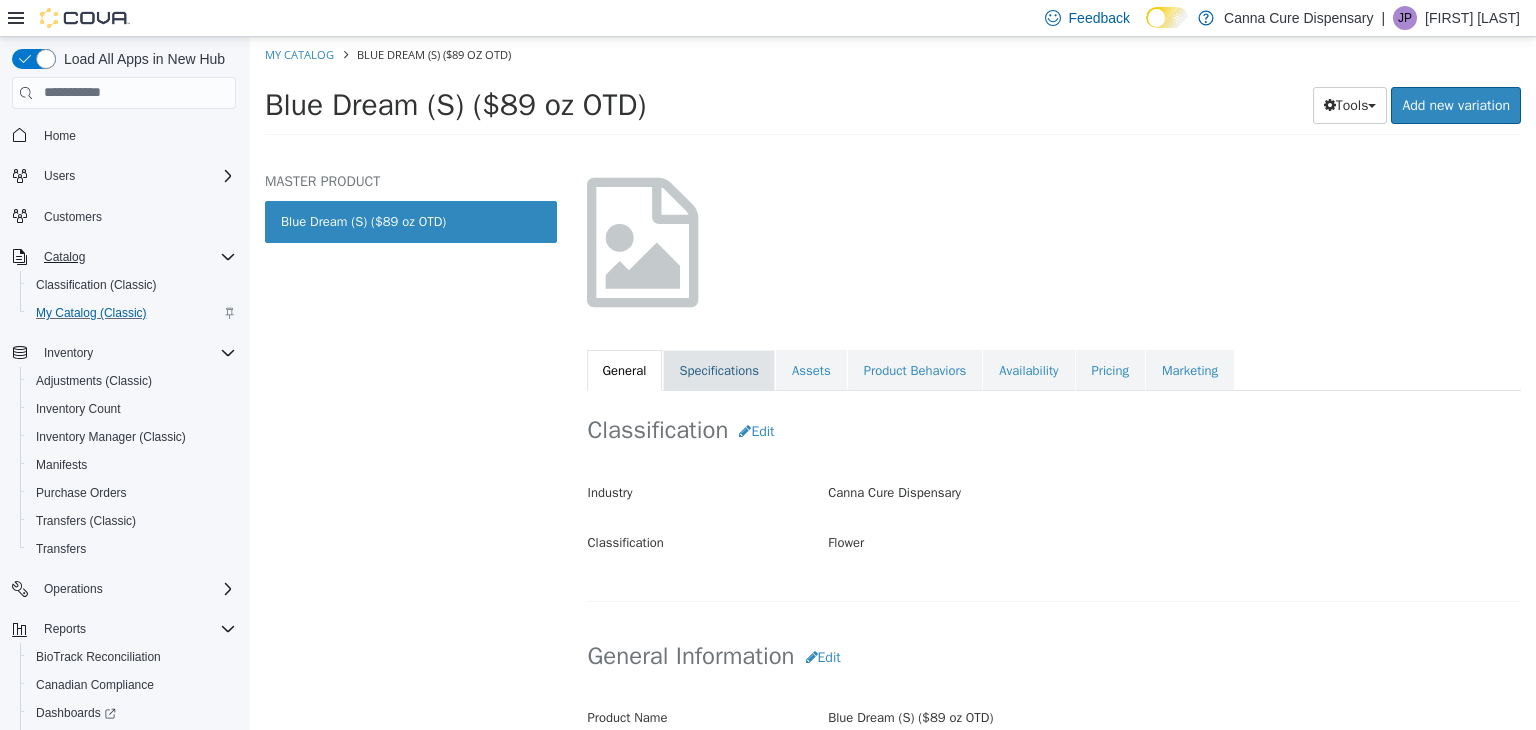 click on "Specifications" at bounding box center (719, 370) 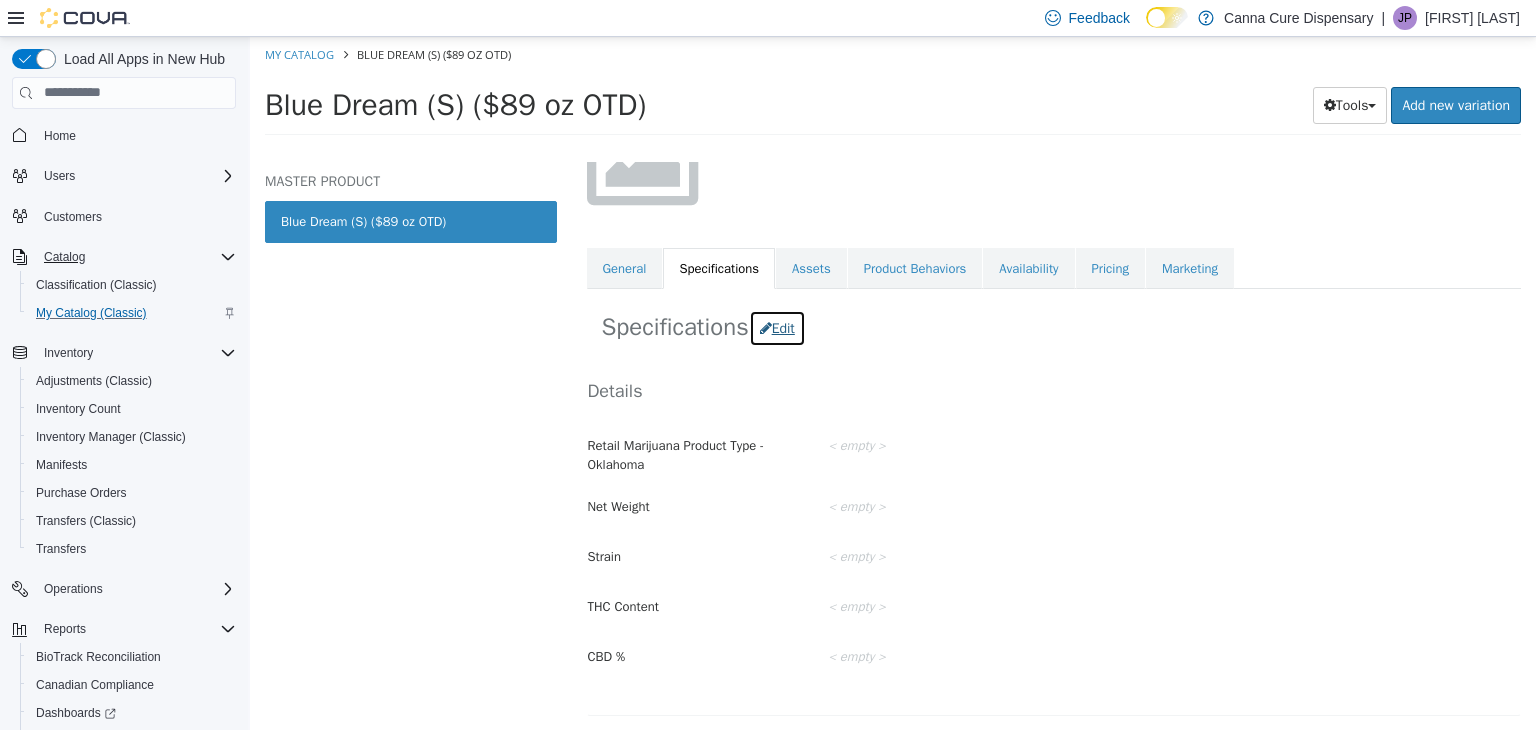 click on "Edit" at bounding box center [777, 327] 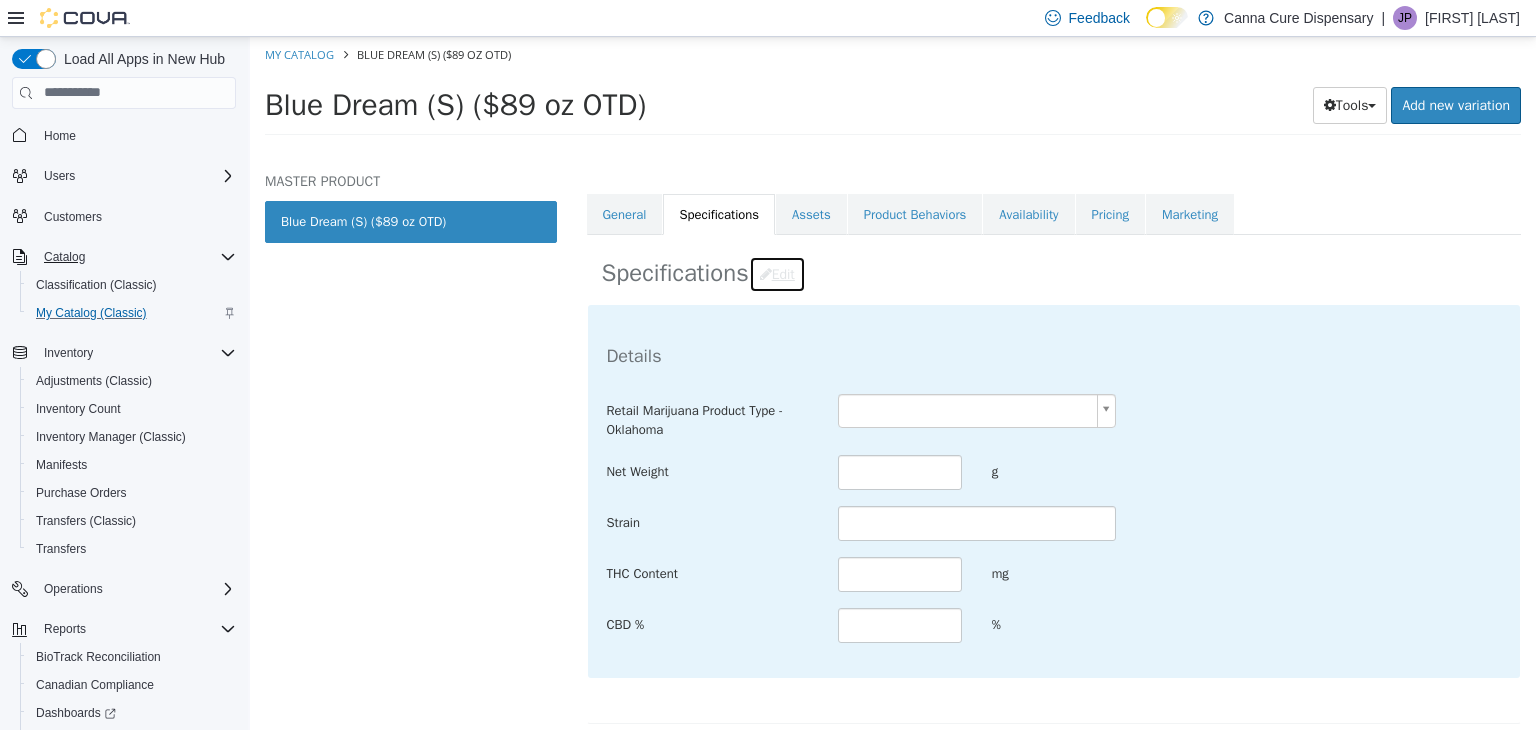 scroll, scrollTop: 303, scrollLeft: 0, axis: vertical 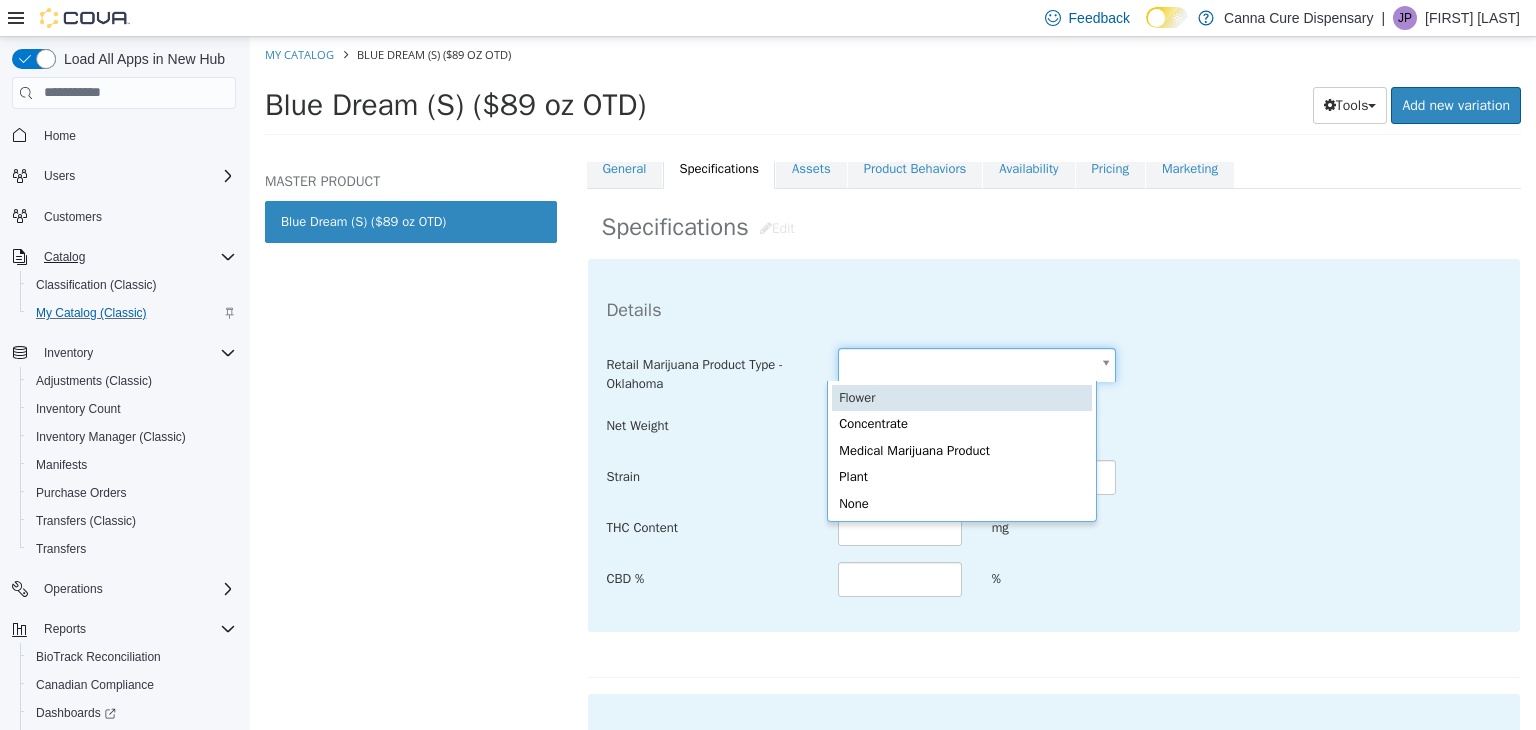 click on "Saving Bulk Changes...
×
The new product has been created successfully.
My Catalog
[PRODUCT] ($[PRICE] oz OTD)
[PRODUCT] ($[PRICE] oz OTD)
Tools
Clone Print Labels   Add new variation
MASTER PRODUCT
[PRODUCT] ($[PRICE] oz OTD)
Flower
[PRODUCT] ($[PRICE] oz OTD)
[Master Product] Active  CATALOG SKU - [SKU]     English - US                             Last Updated:  [DATE]
General Specifications Assets Product Behaviors Availability Pricing
Marketing Specifications  Edit Details Retail Marijuana Product Type - Oklahoma
Net Weight
g
Strain
THC Content
mg
CBD %
%
Online Menu Online Menu Name
Online Menu Brand
Online Menu Category
Cancel  Save Changes
Flower Concentrate Medical Marijuana Product Plant None" at bounding box center [893, 91] 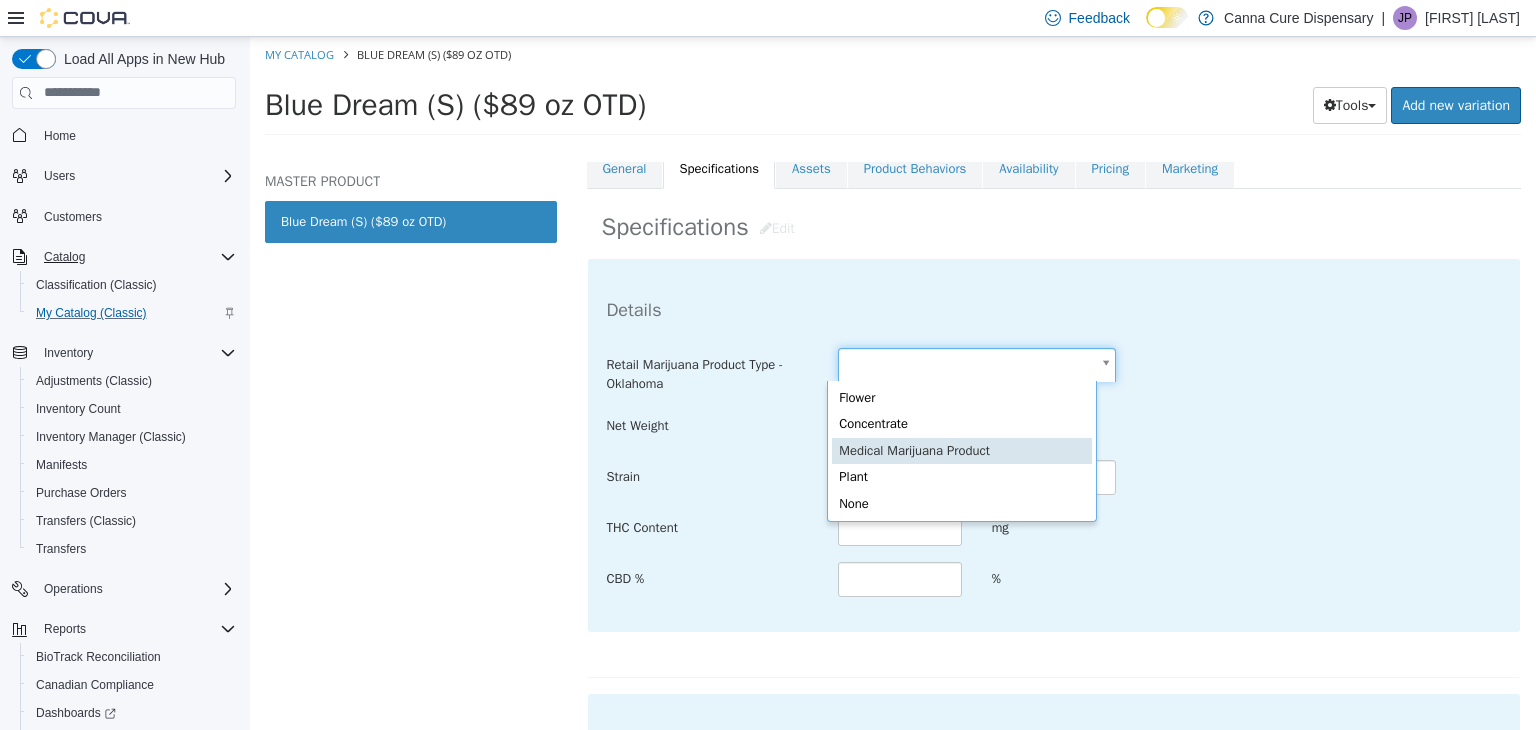 type on "**********" 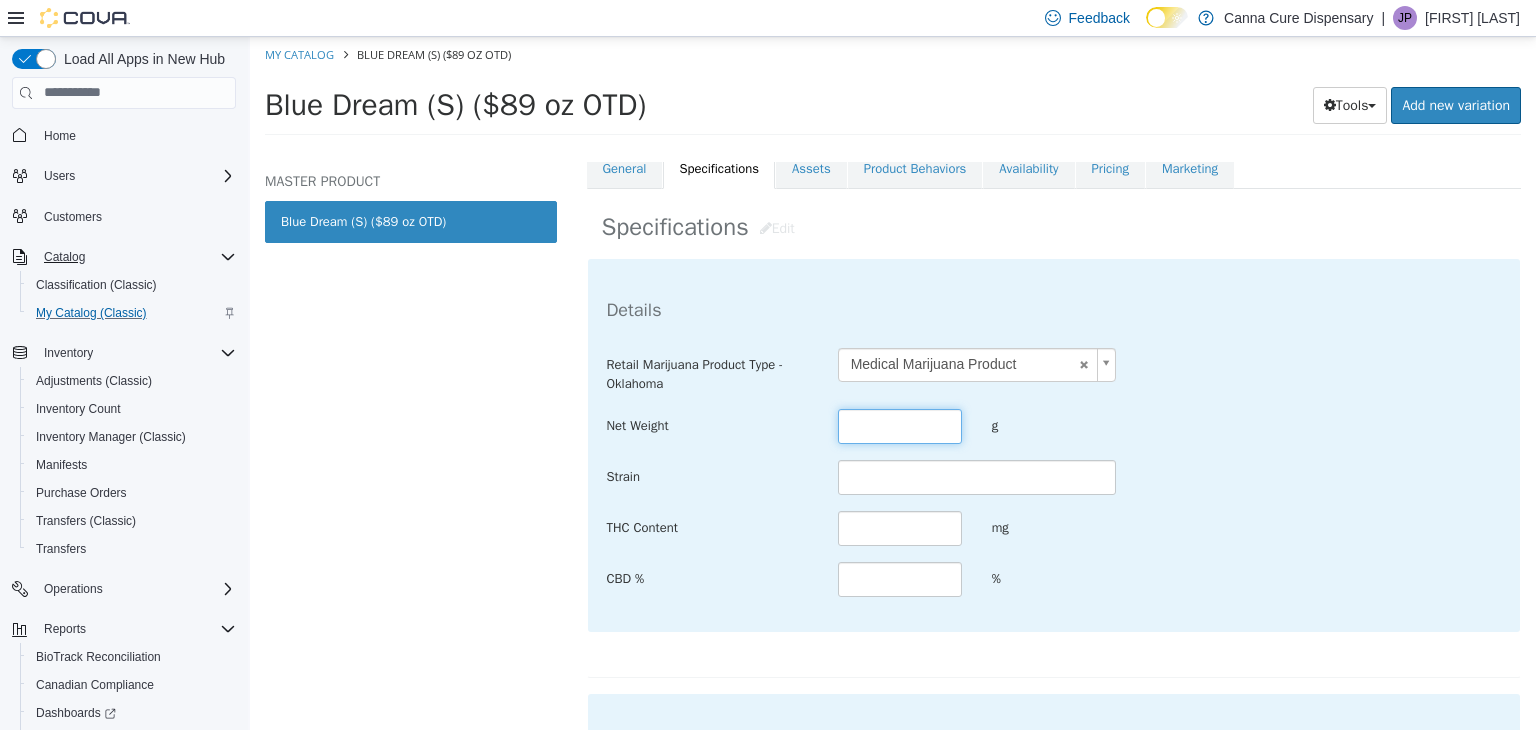 click at bounding box center [900, 425] 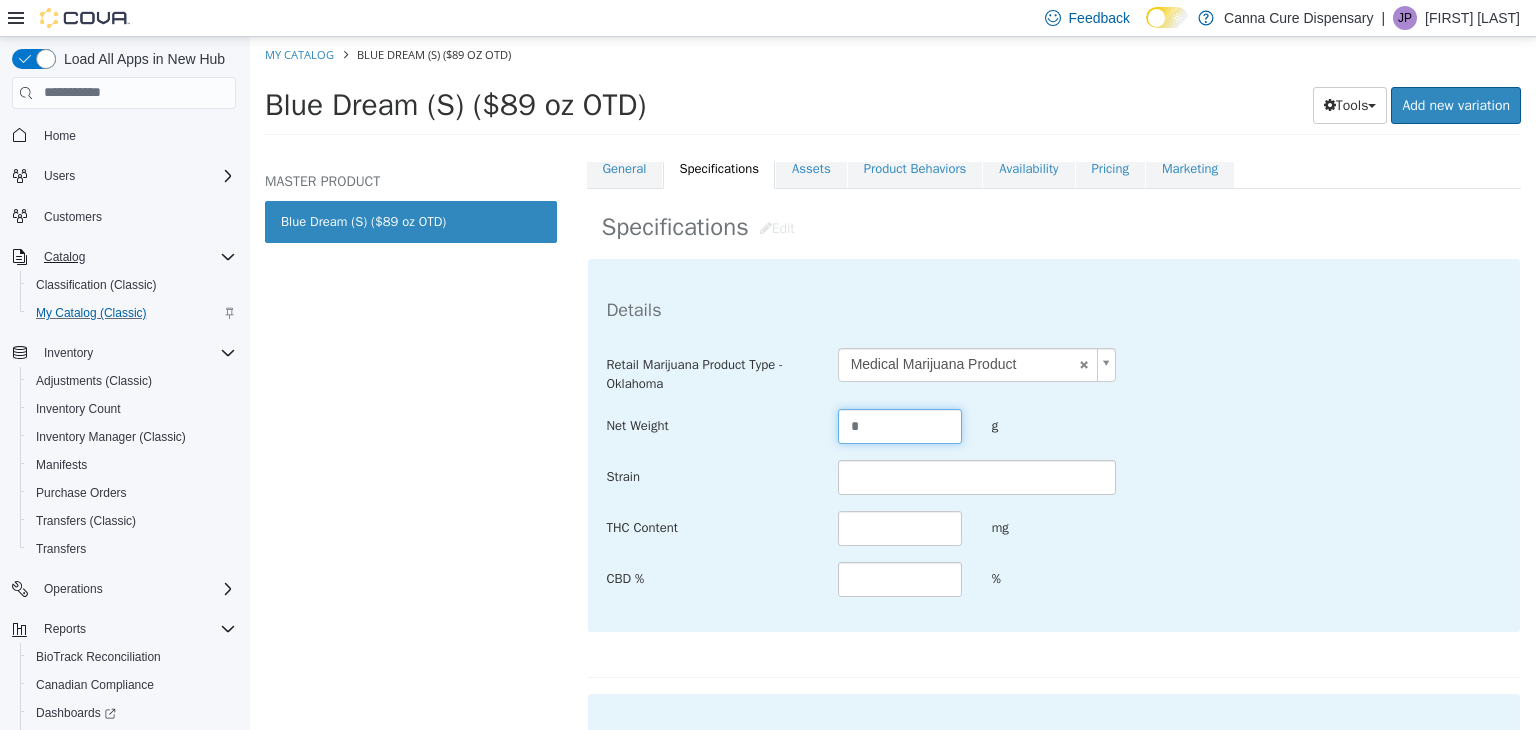 type on "*" 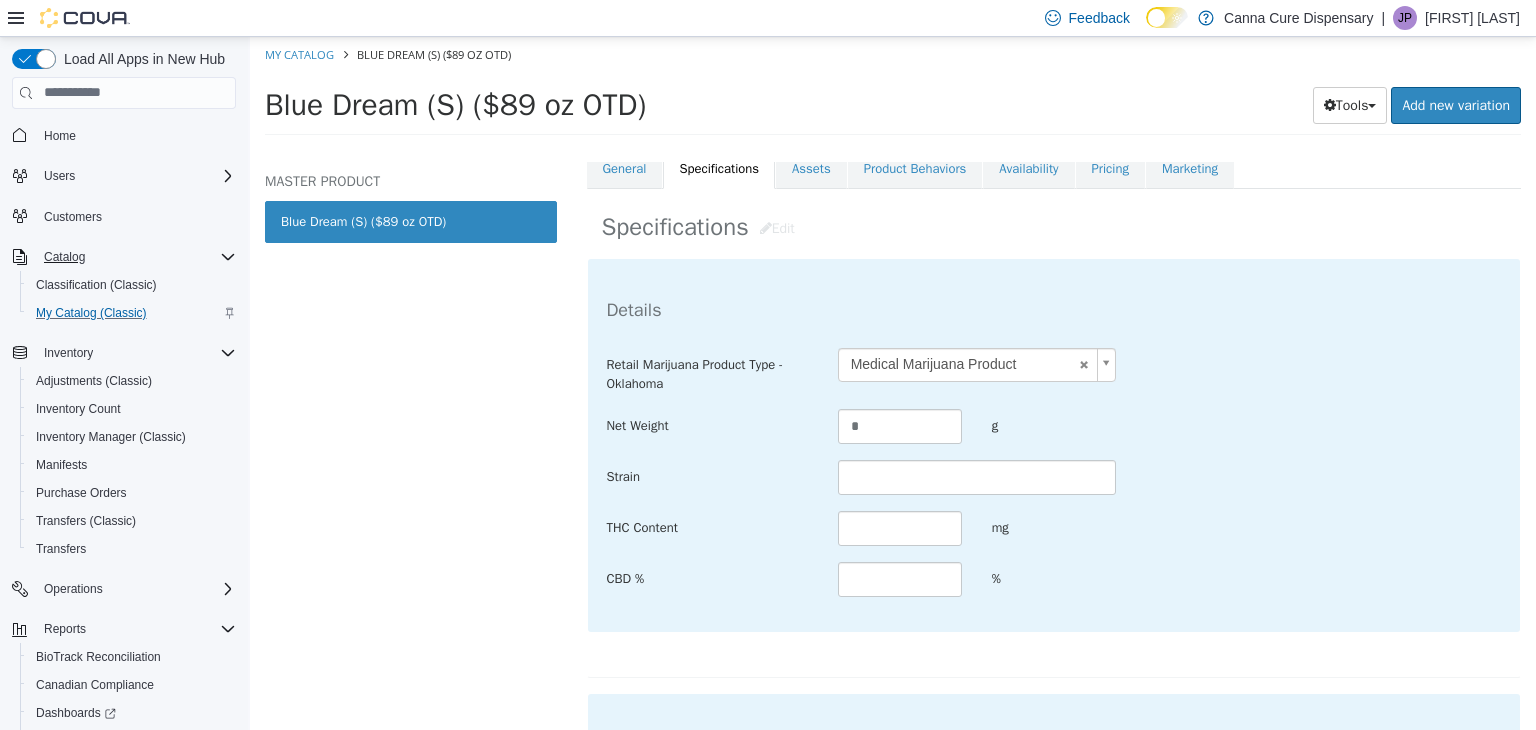 click on "Strain" at bounding box center [707, 472] 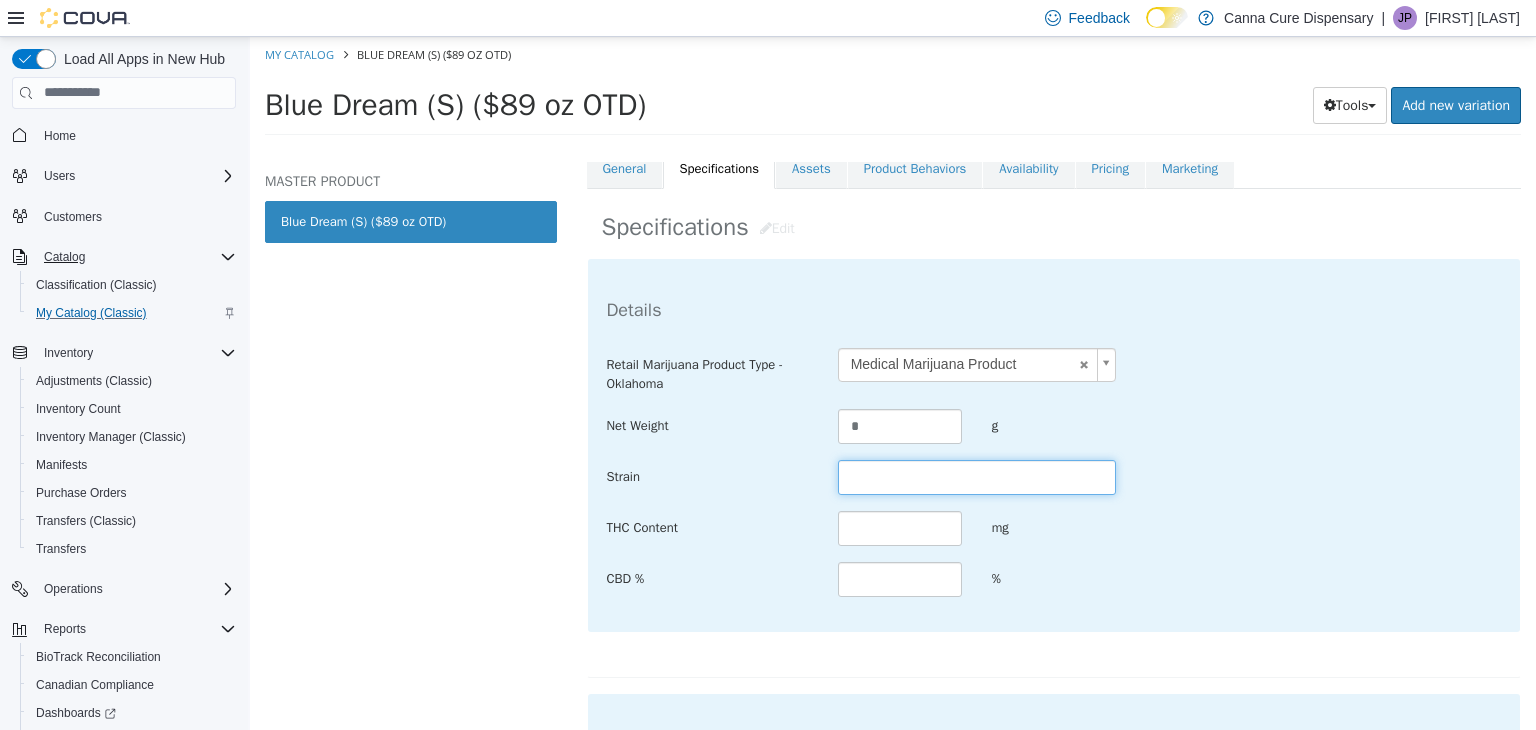 click at bounding box center (977, 476) 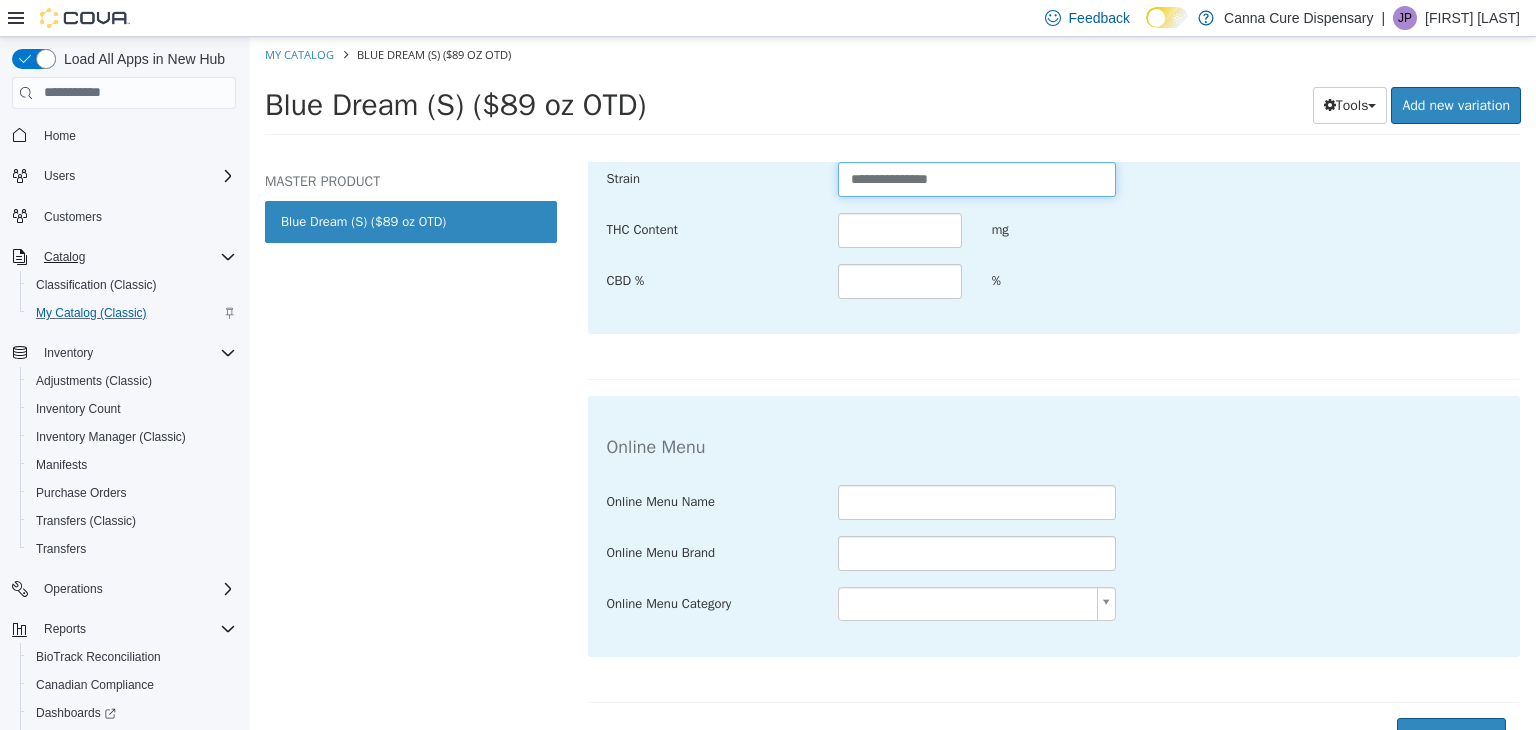 scroll, scrollTop: 603, scrollLeft: 0, axis: vertical 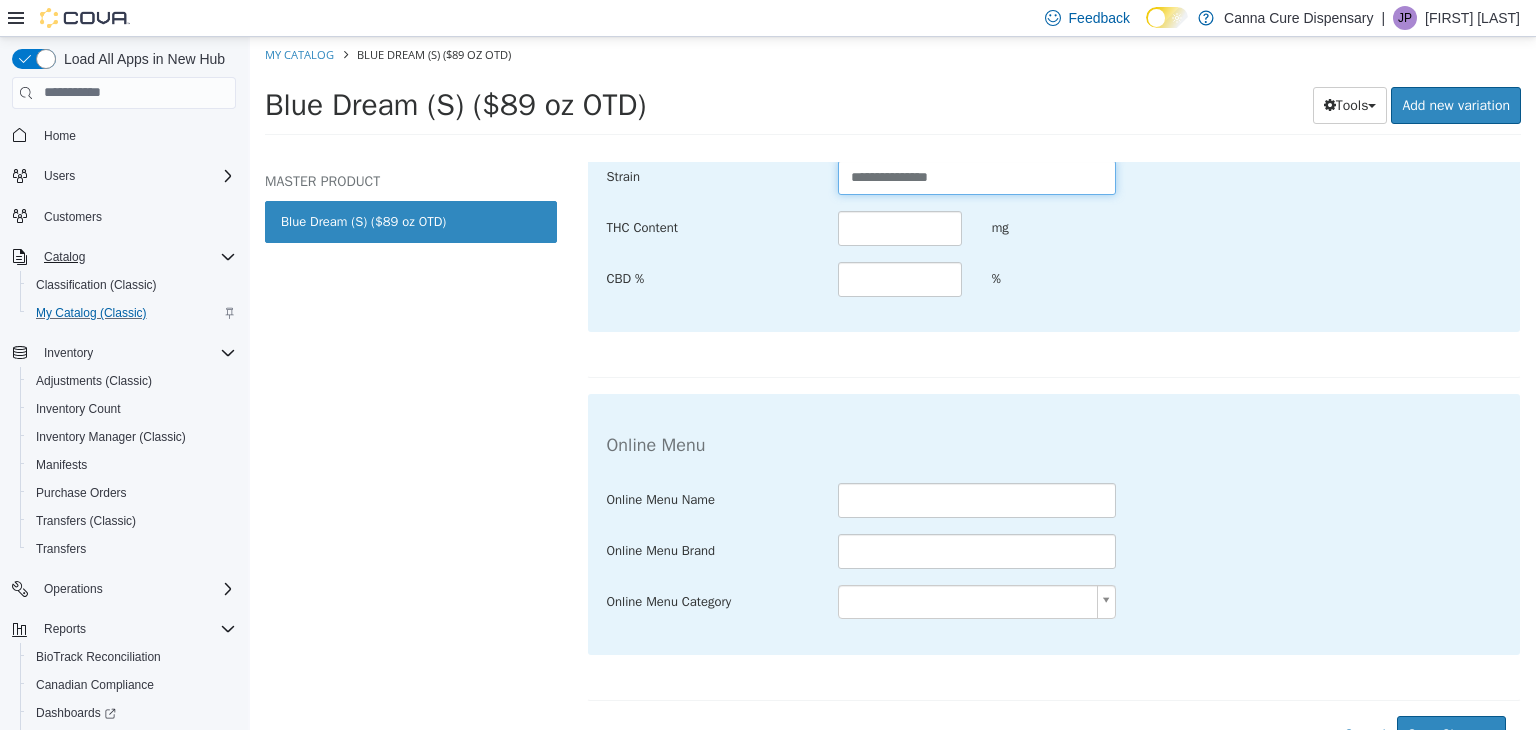 type on "**********" 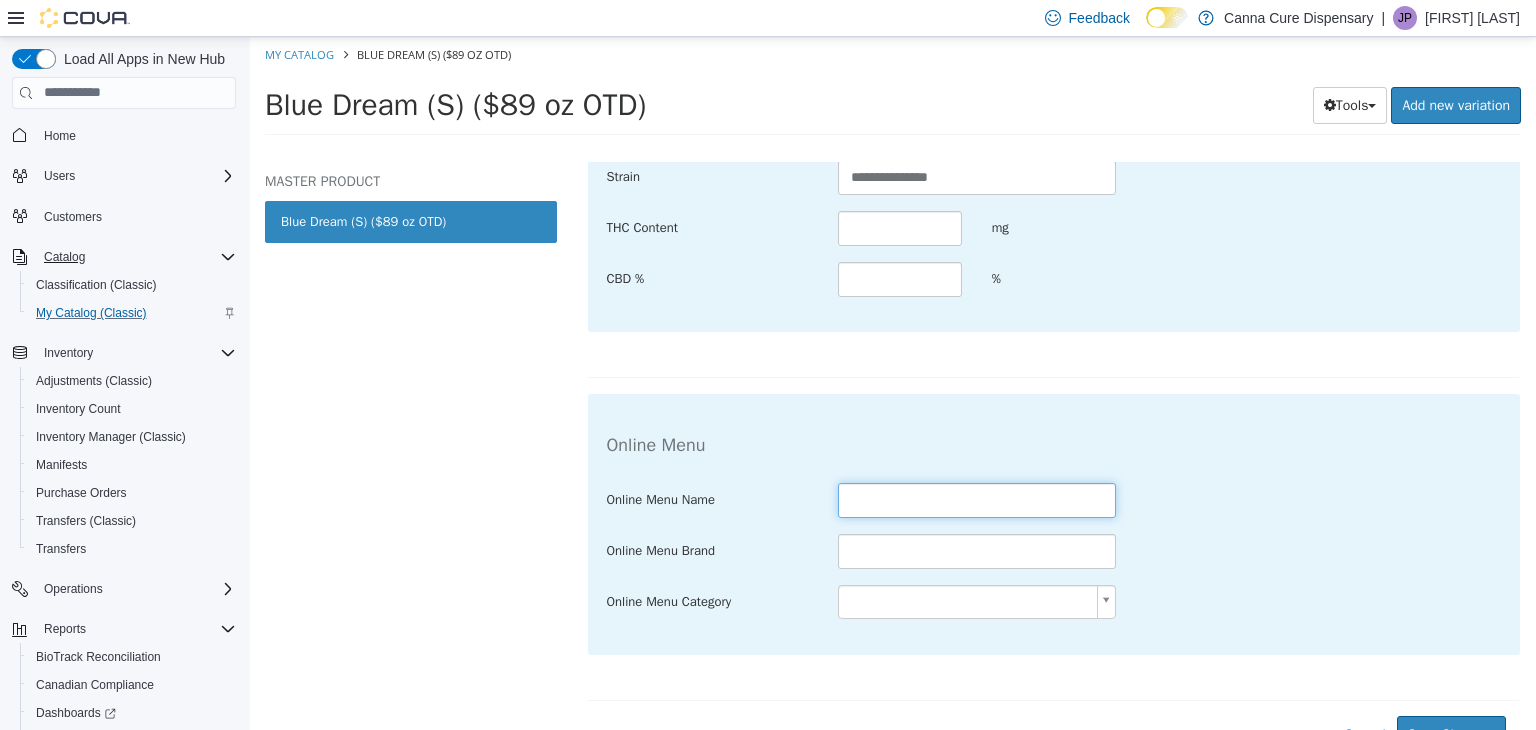 paste on "**********" 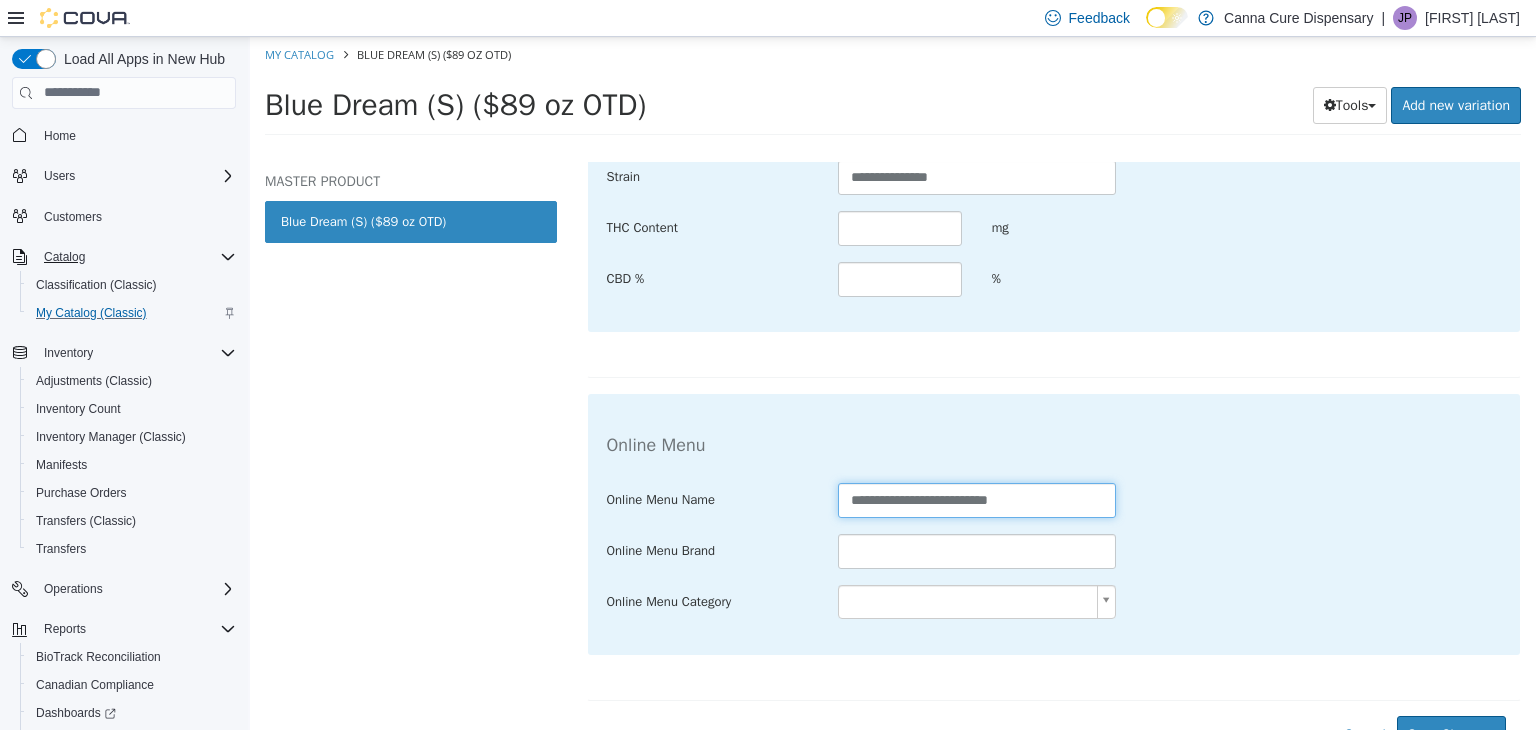 type on "**********" 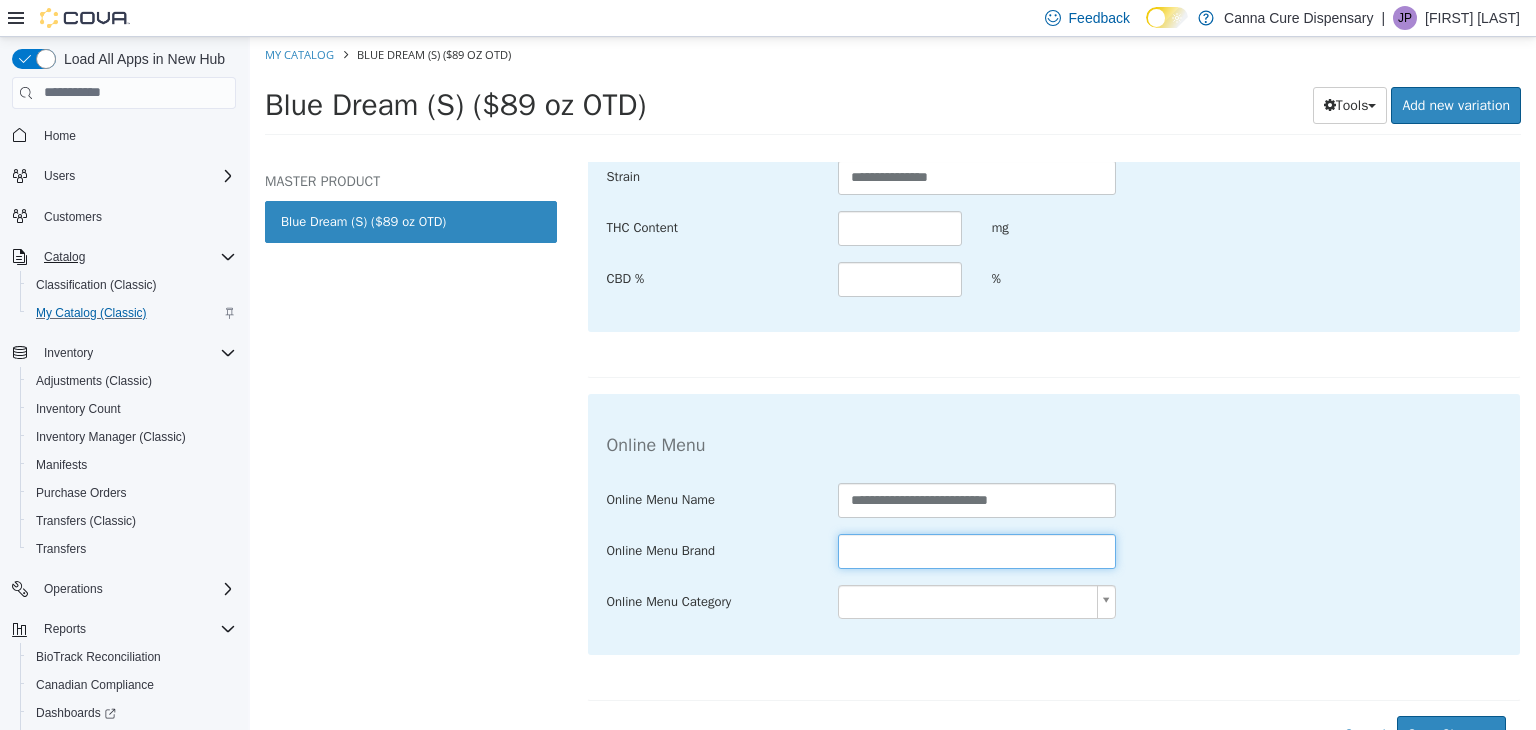 click at bounding box center [977, 550] 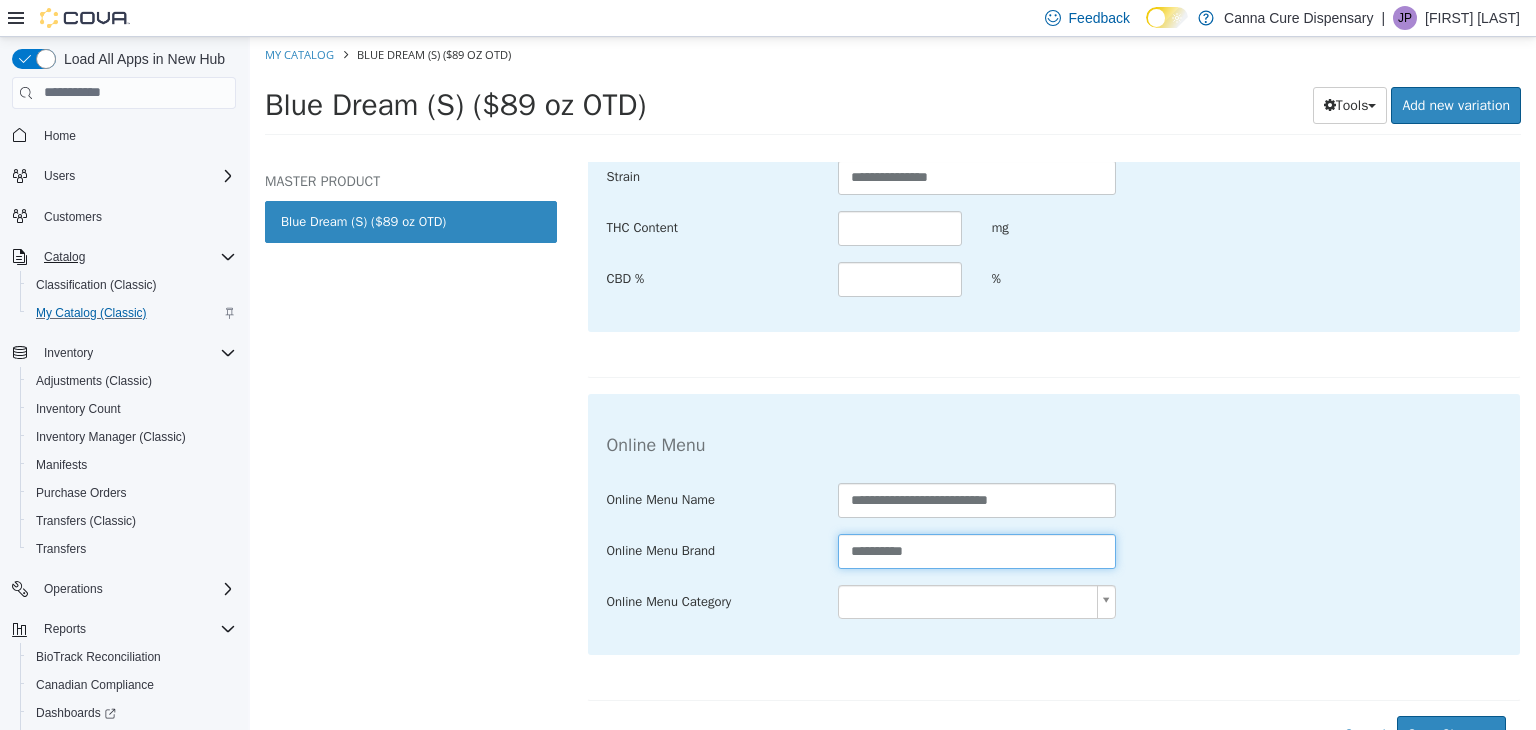 type on "**********" 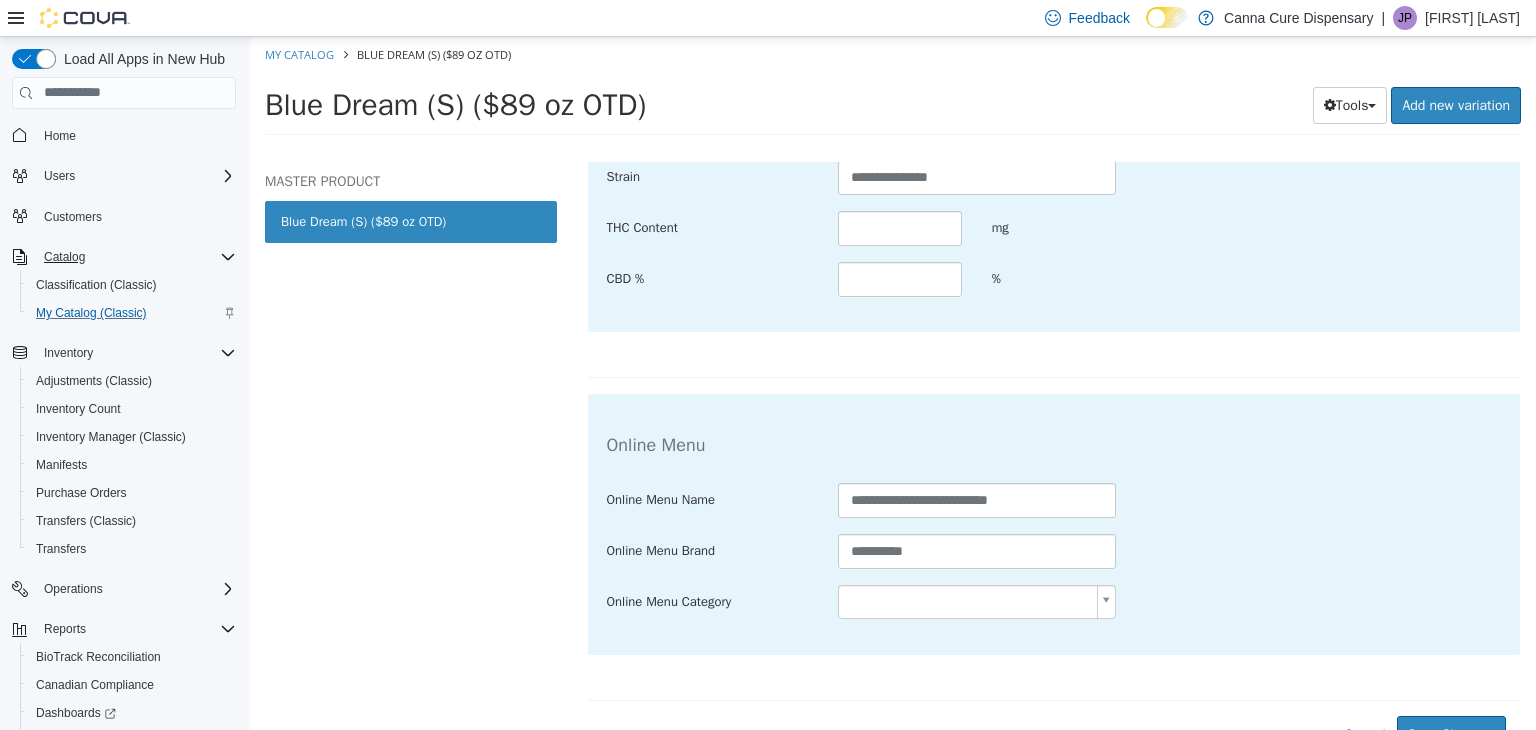 click on "**********" at bounding box center [893, 91] 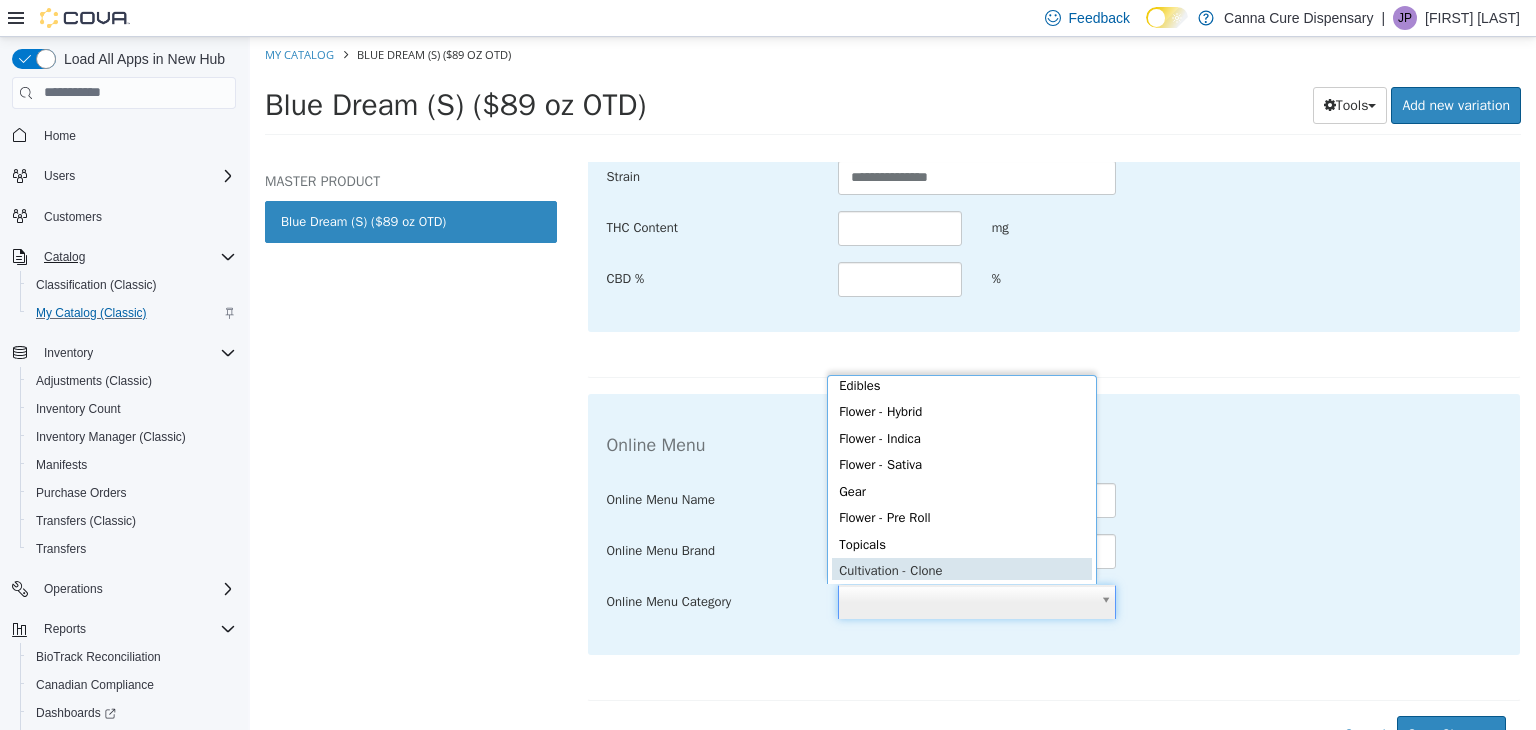 scroll, scrollTop: 0, scrollLeft: 0, axis: both 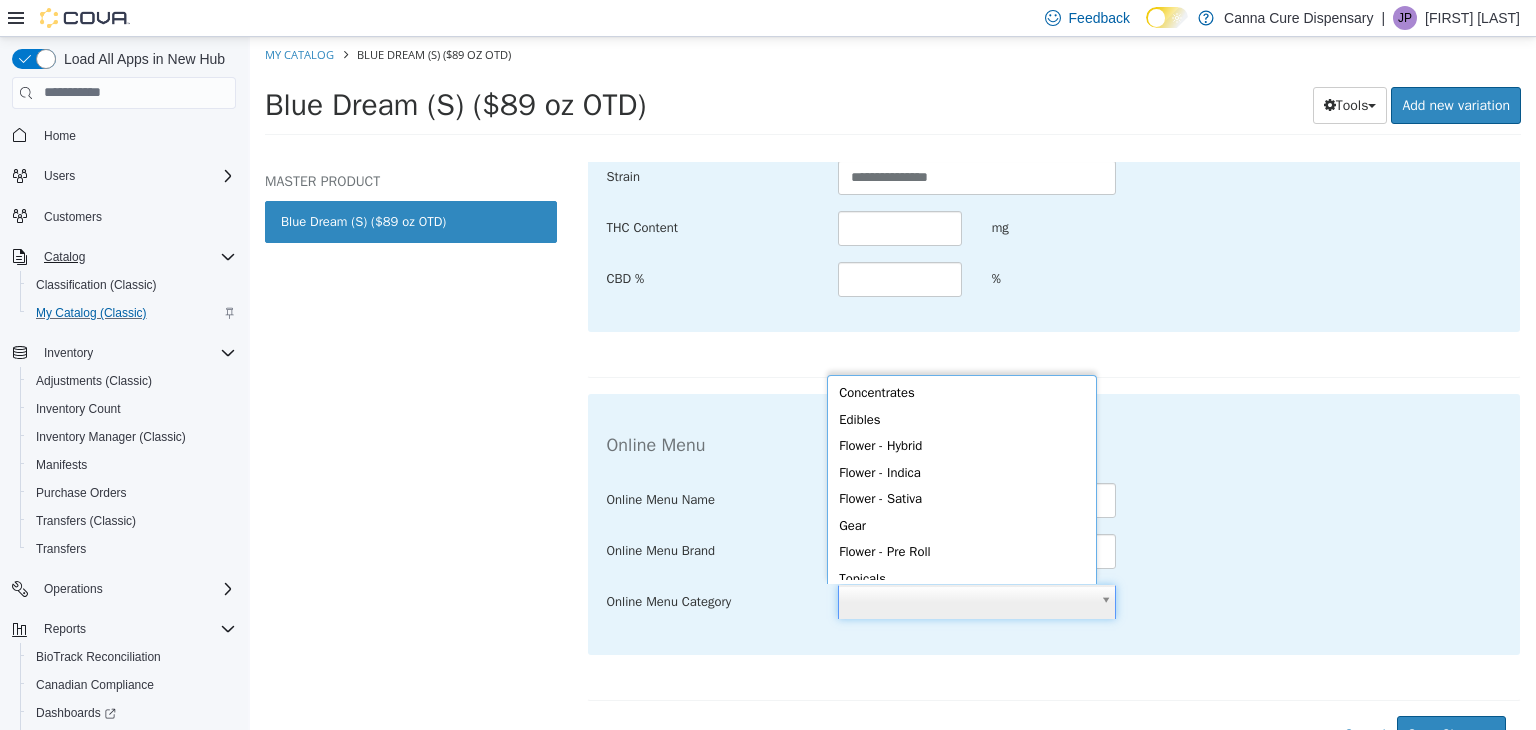 click on "**********" at bounding box center (893, 91) 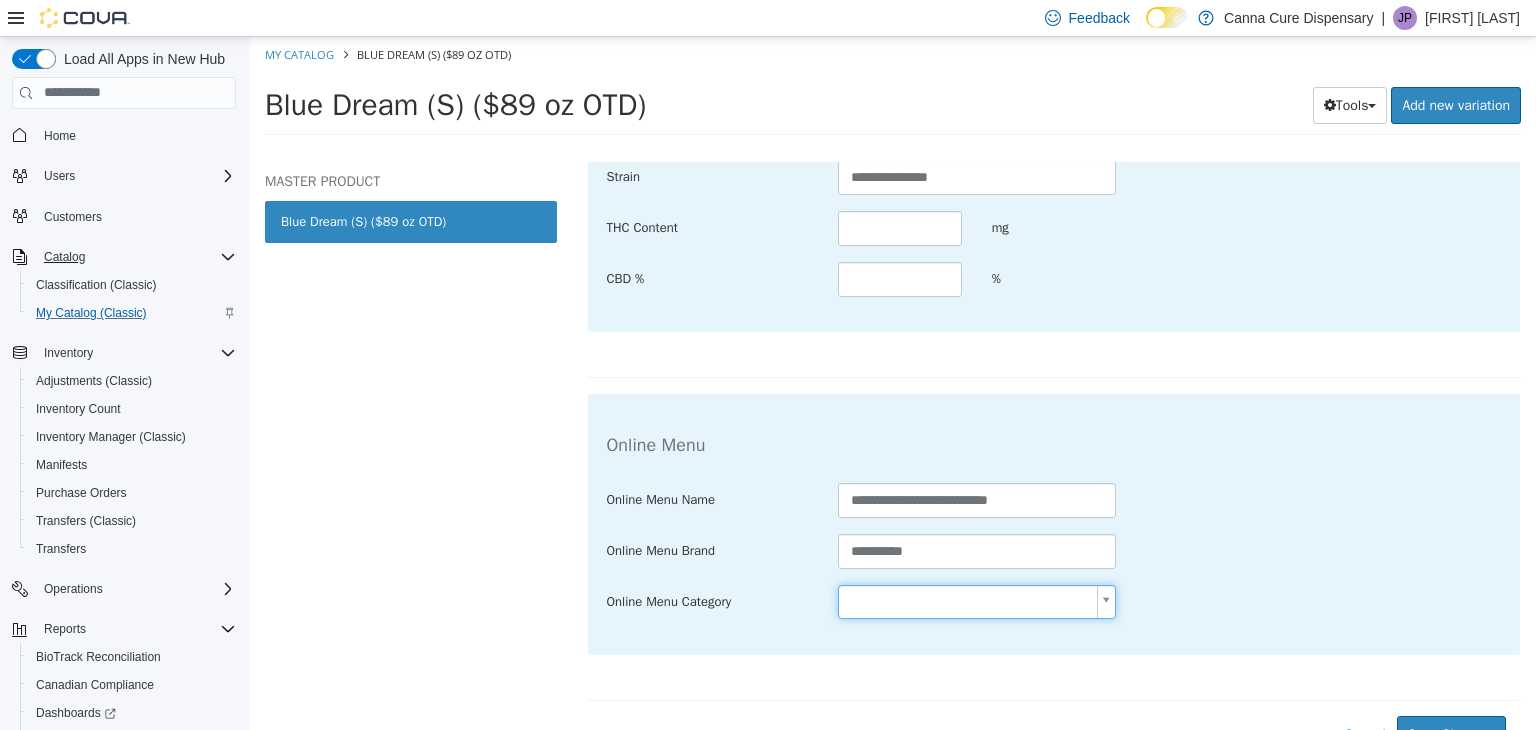 click at bounding box center (977, 619) 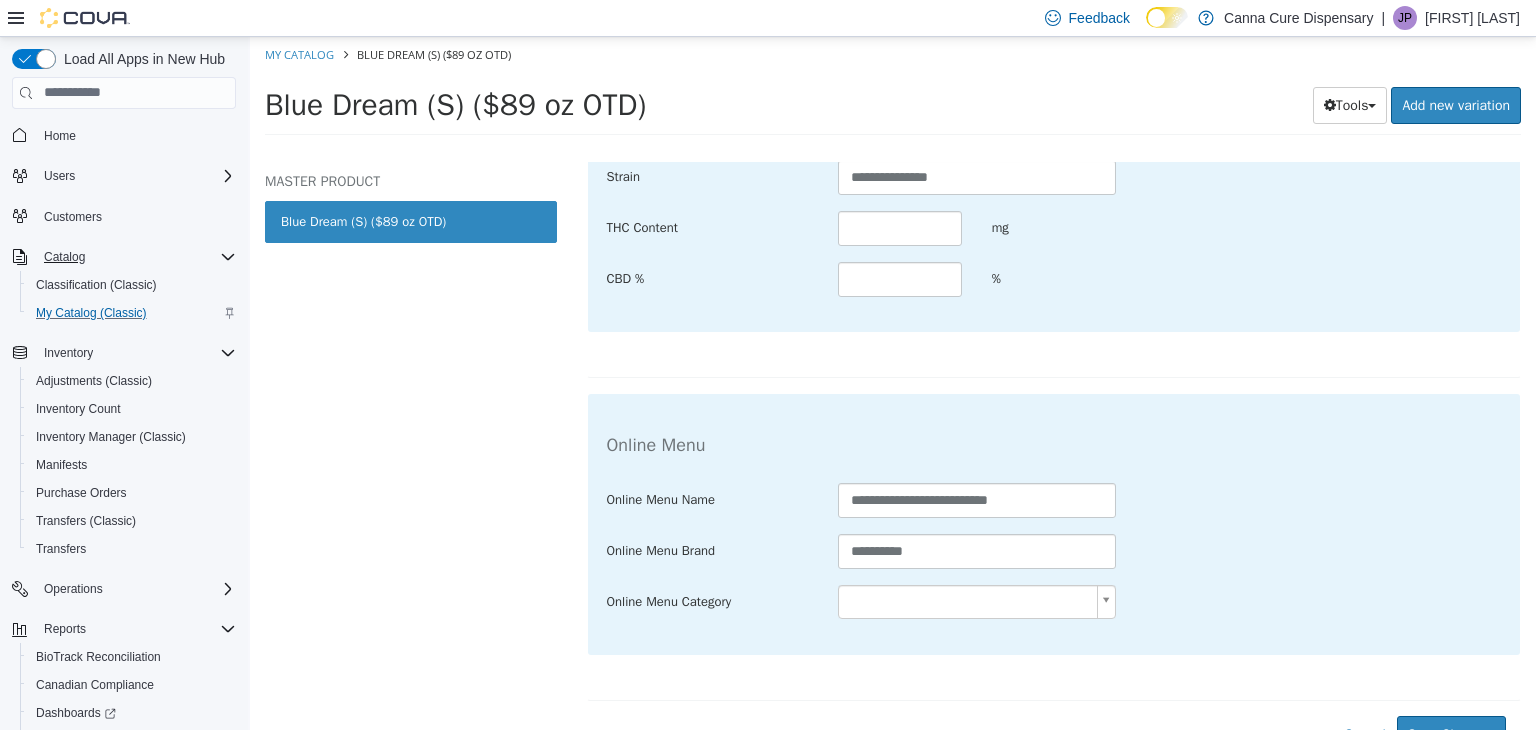 click on "**********" at bounding box center [893, 91] 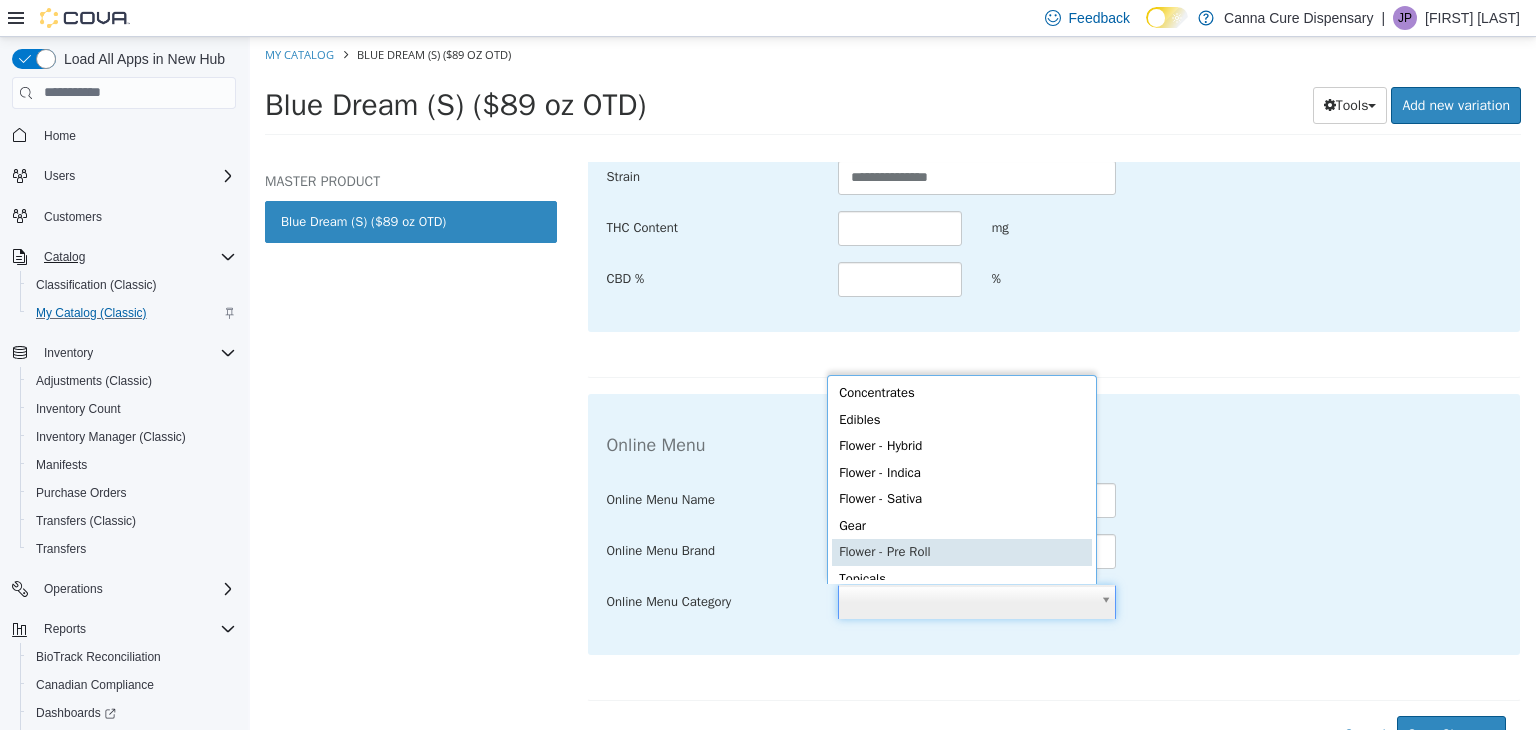 scroll, scrollTop: 4, scrollLeft: 0, axis: vertical 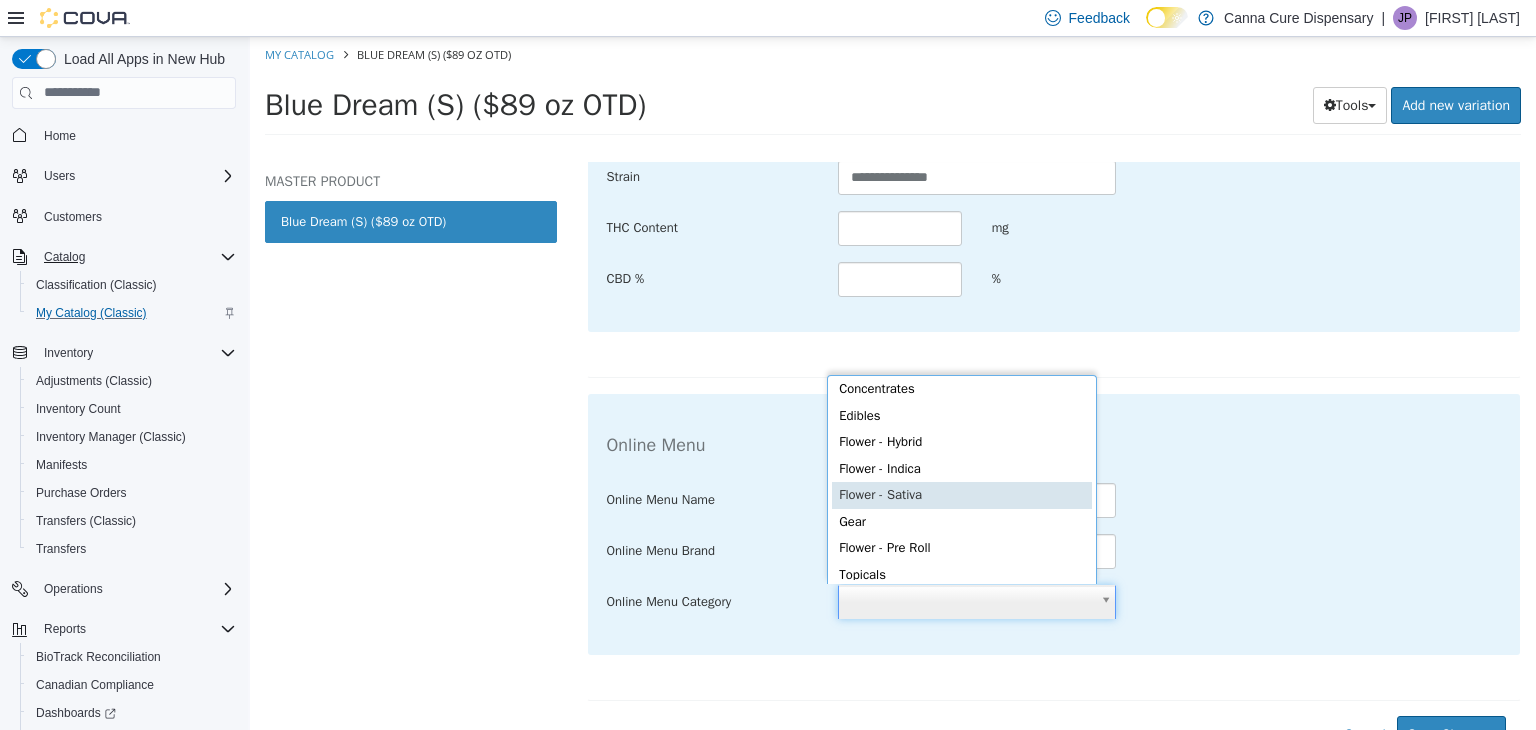 type on "**********" 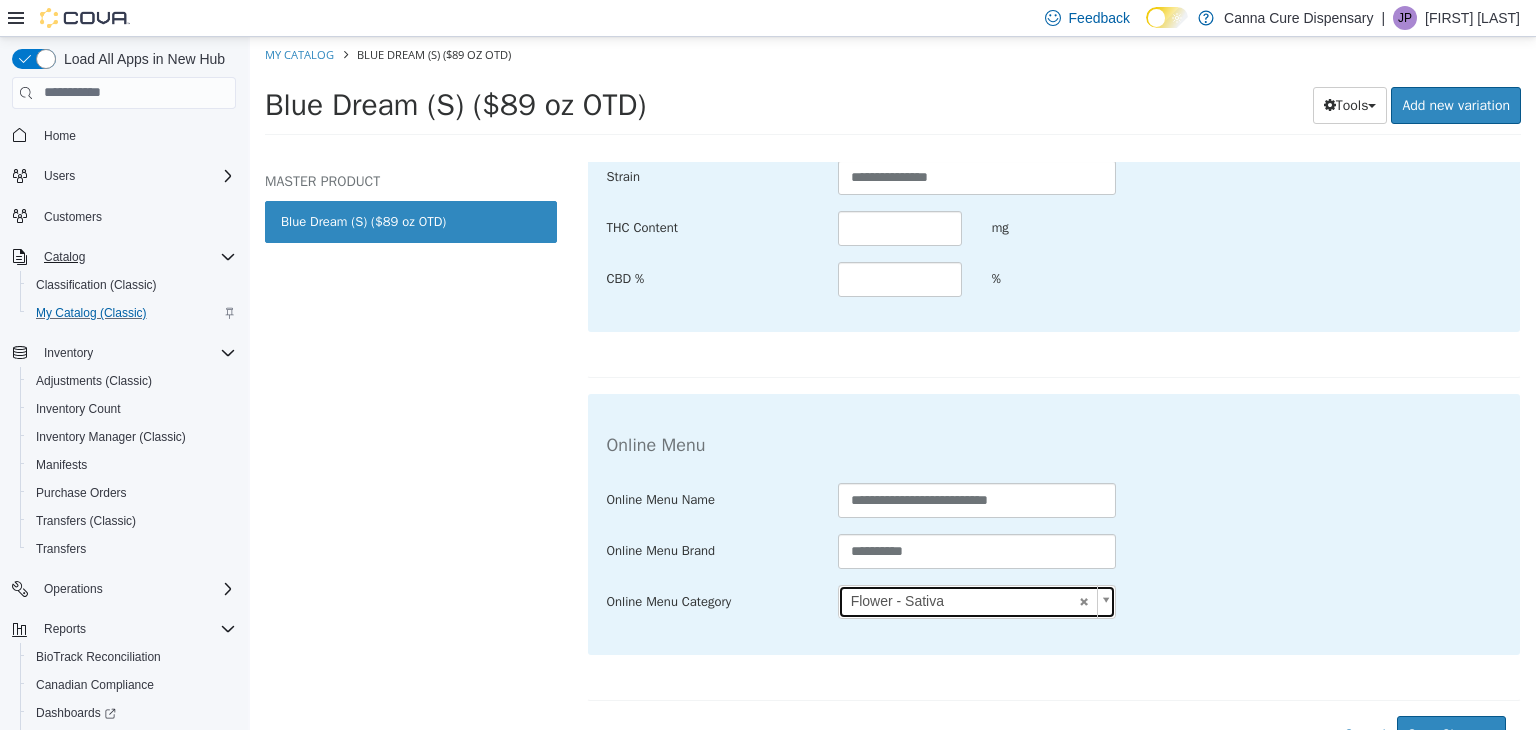 scroll, scrollTop: 0, scrollLeft: 0, axis: both 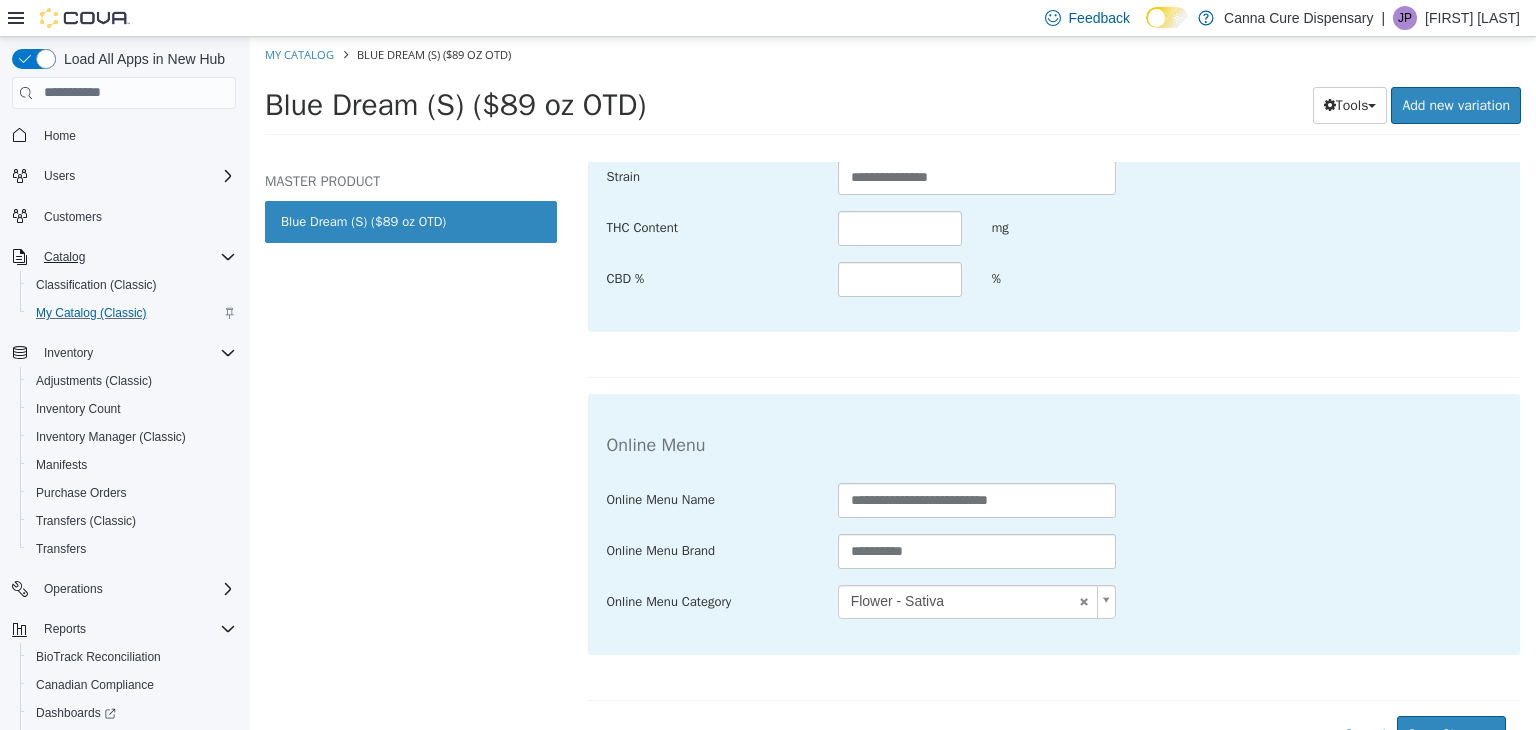 click on "**********" at bounding box center [1054, 551] 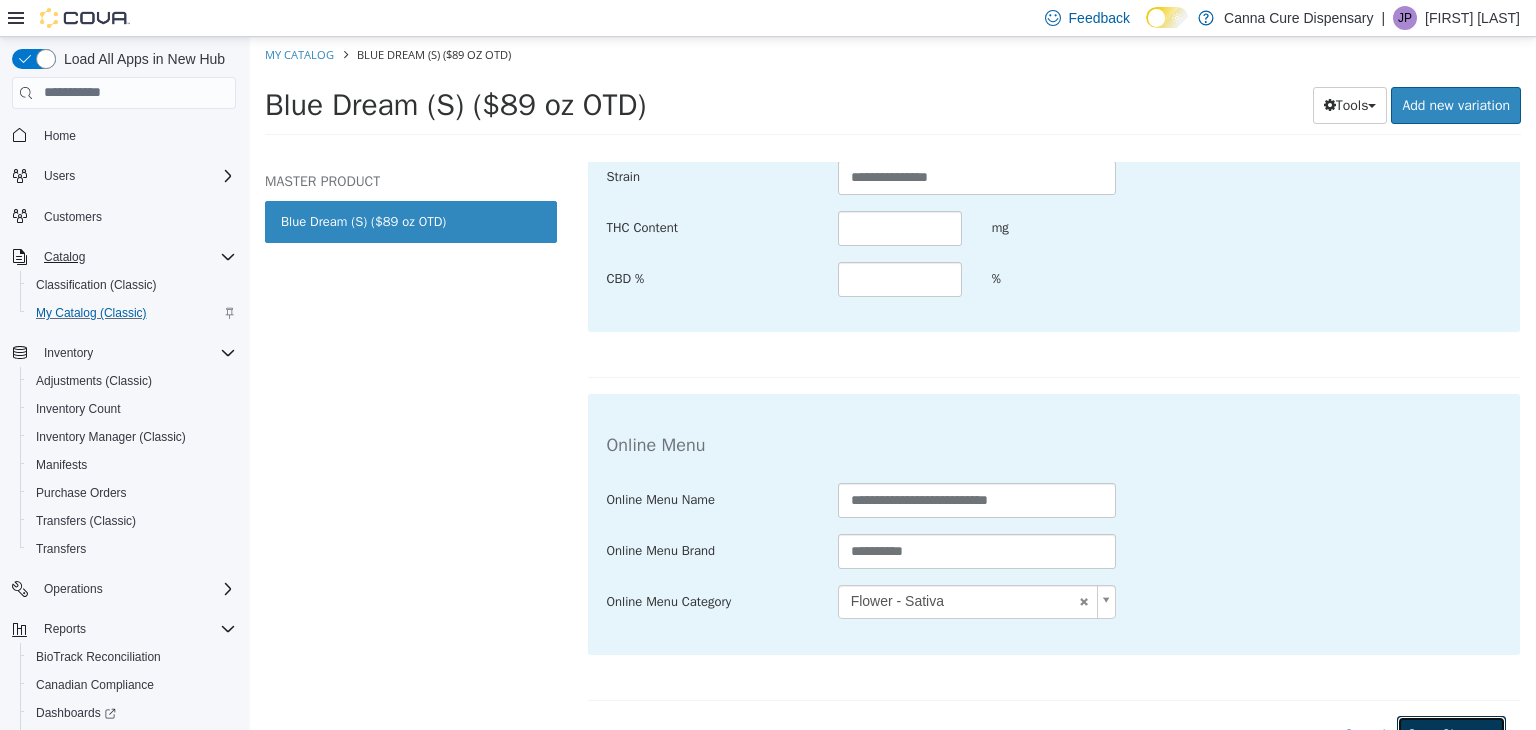 click on "Save Changes" at bounding box center (1451, 733) 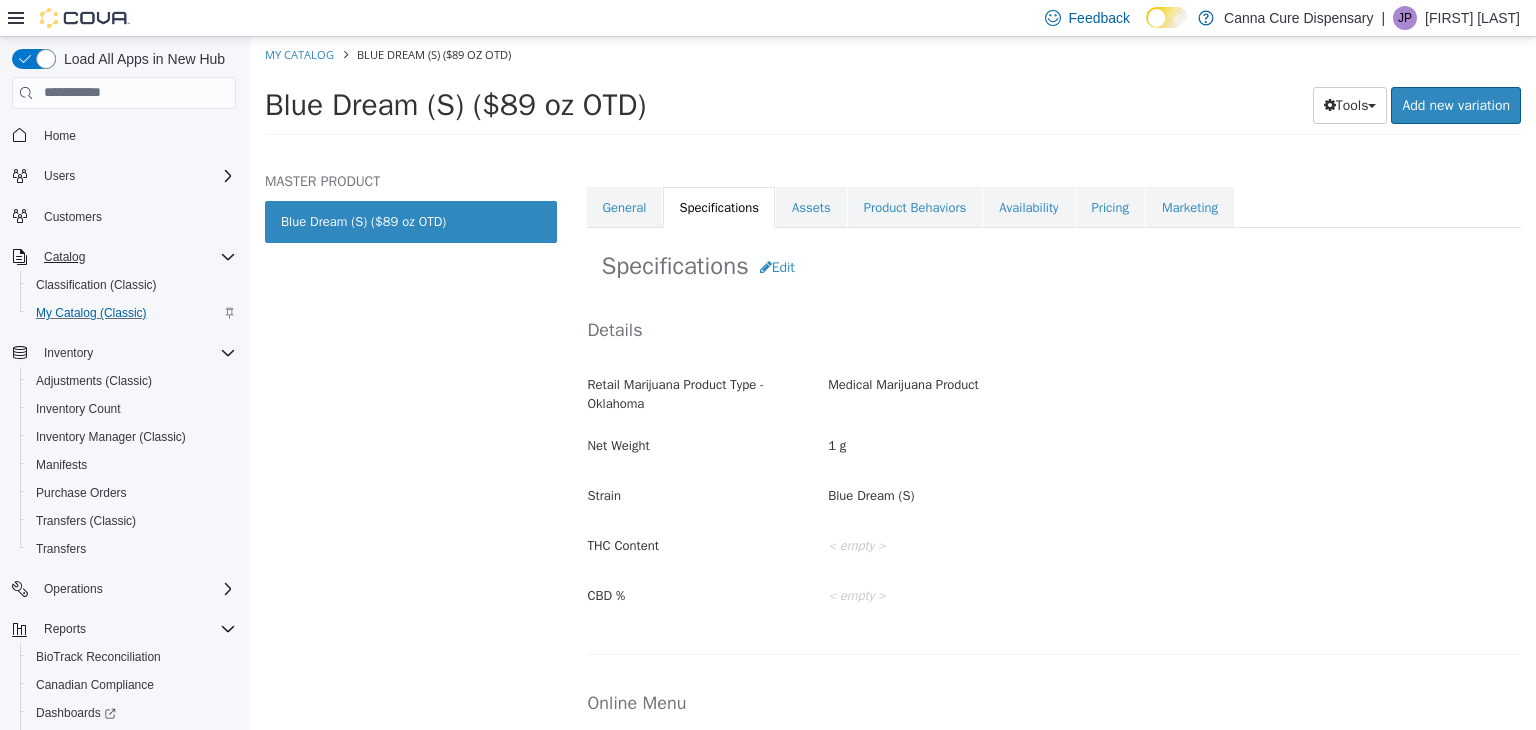 scroll, scrollTop: 64, scrollLeft: 0, axis: vertical 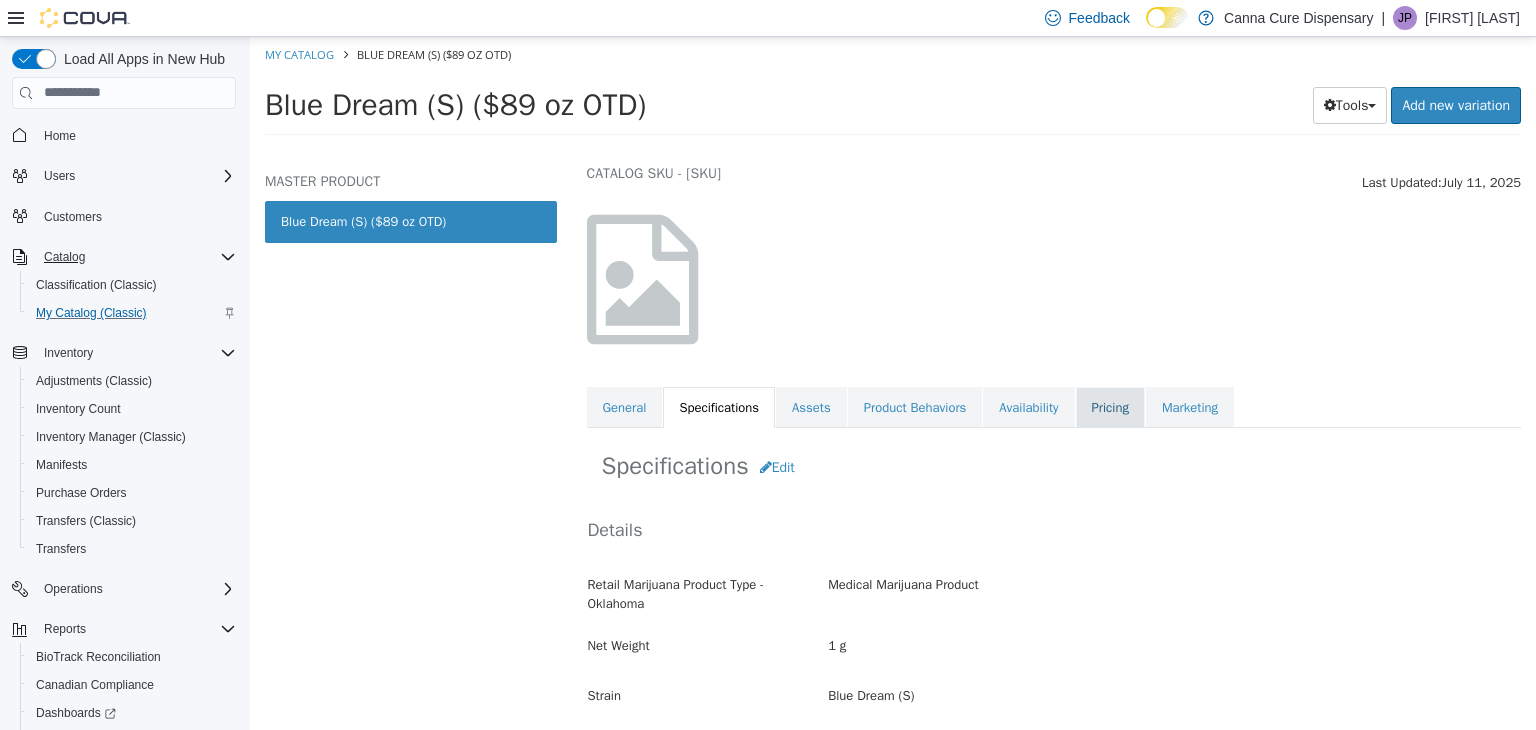 click on "Pricing" at bounding box center [1110, 407] 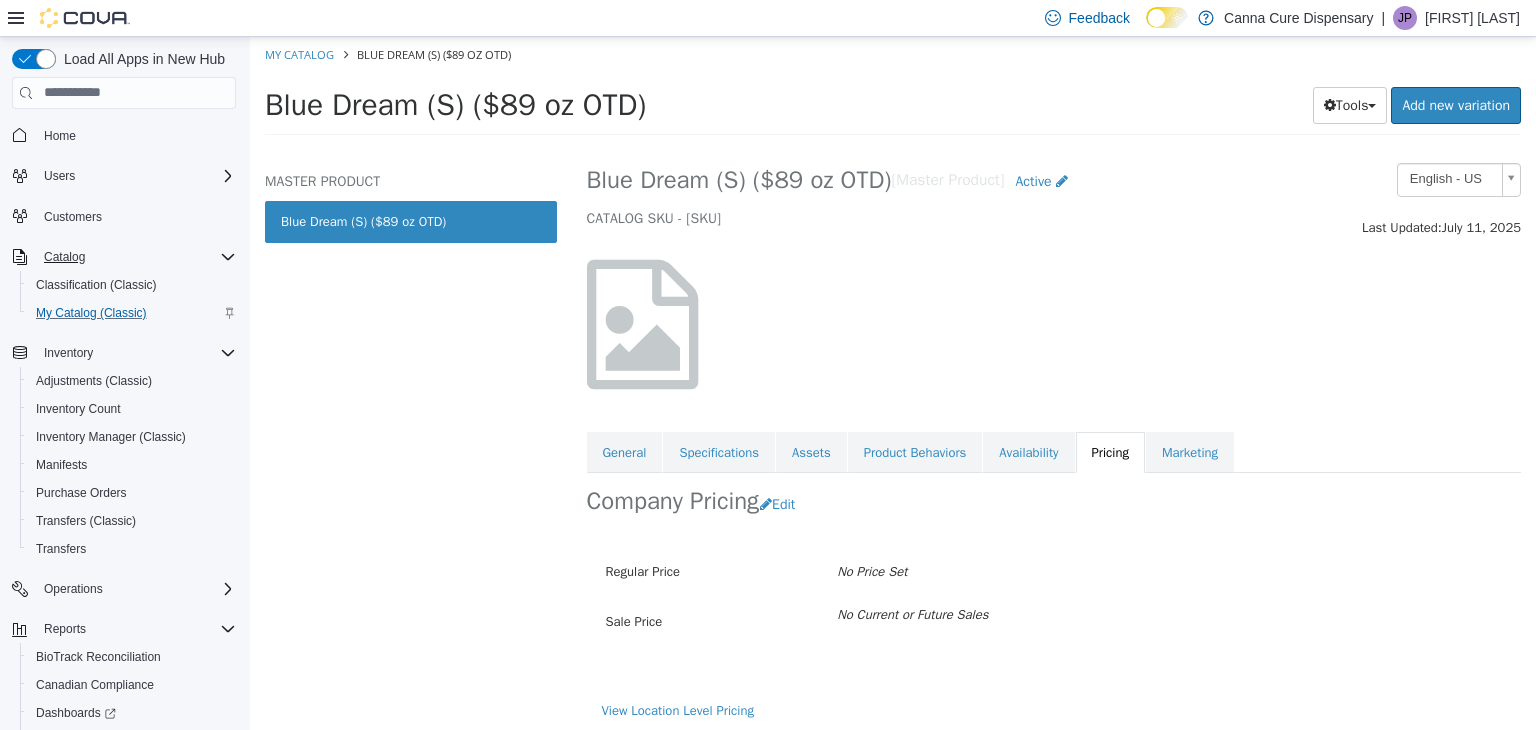 scroll, scrollTop: 23, scrollLeft: 0, axis: vertical 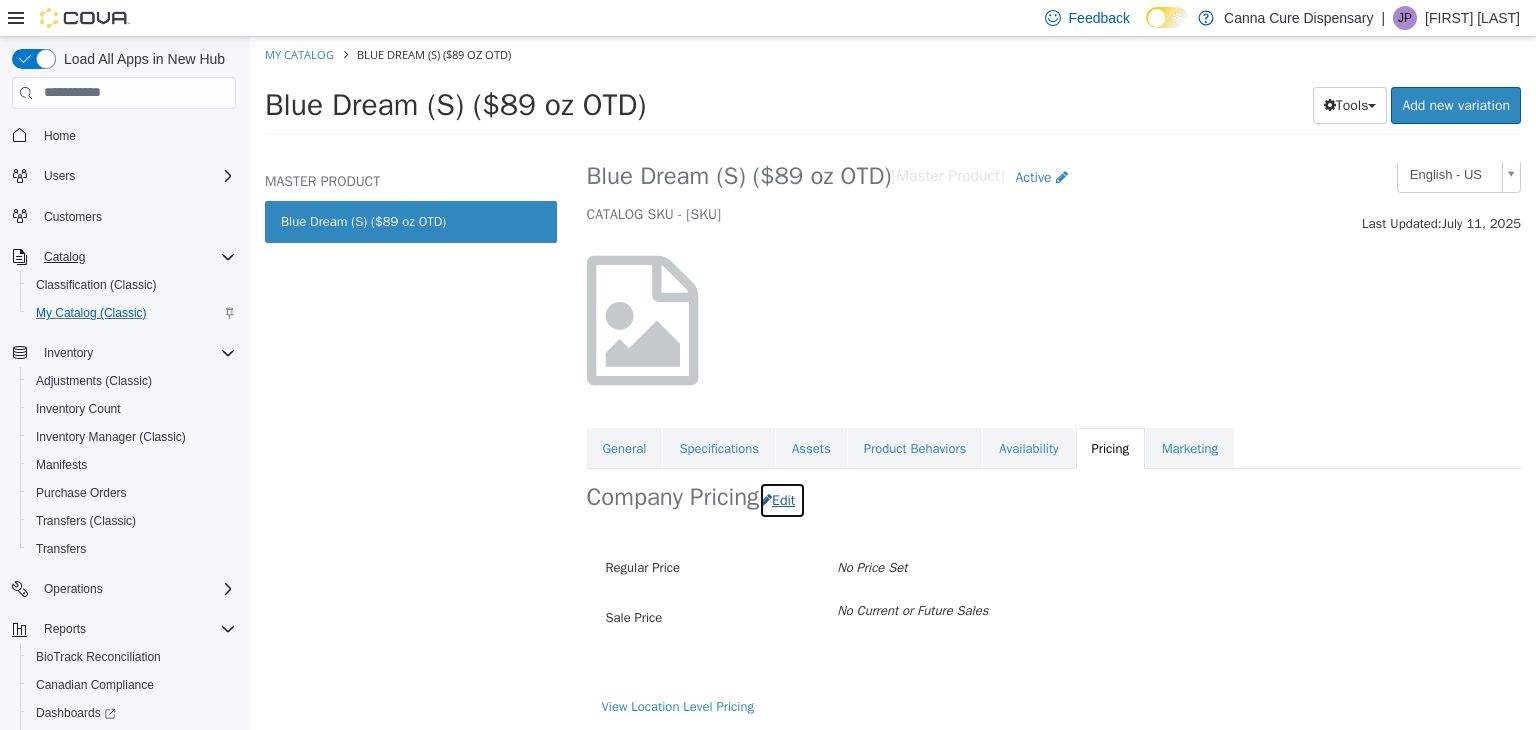 click on "Edit" at bounding box center [782, 499] 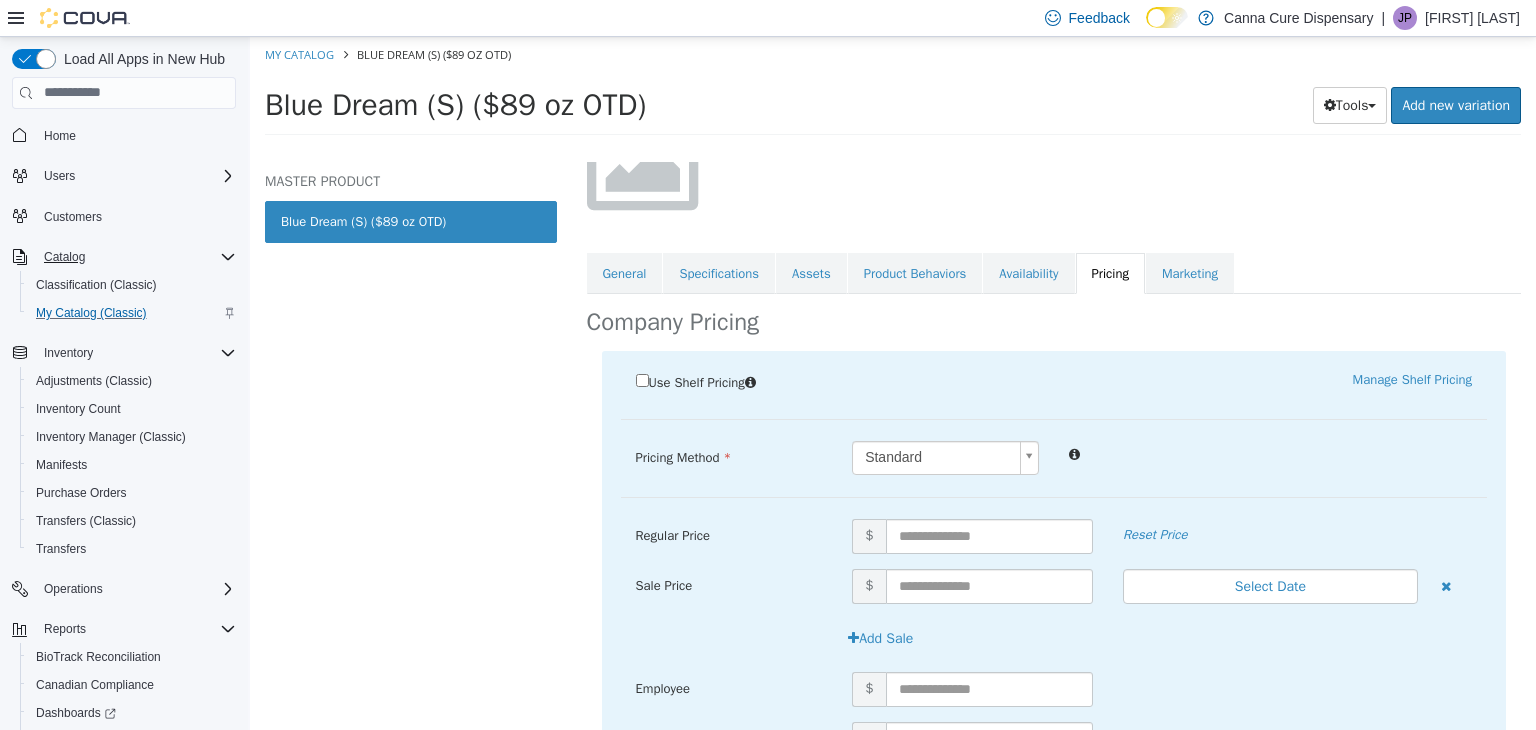 scroll, scrollTop: 200, scrollLeft: 0, axis: vertical 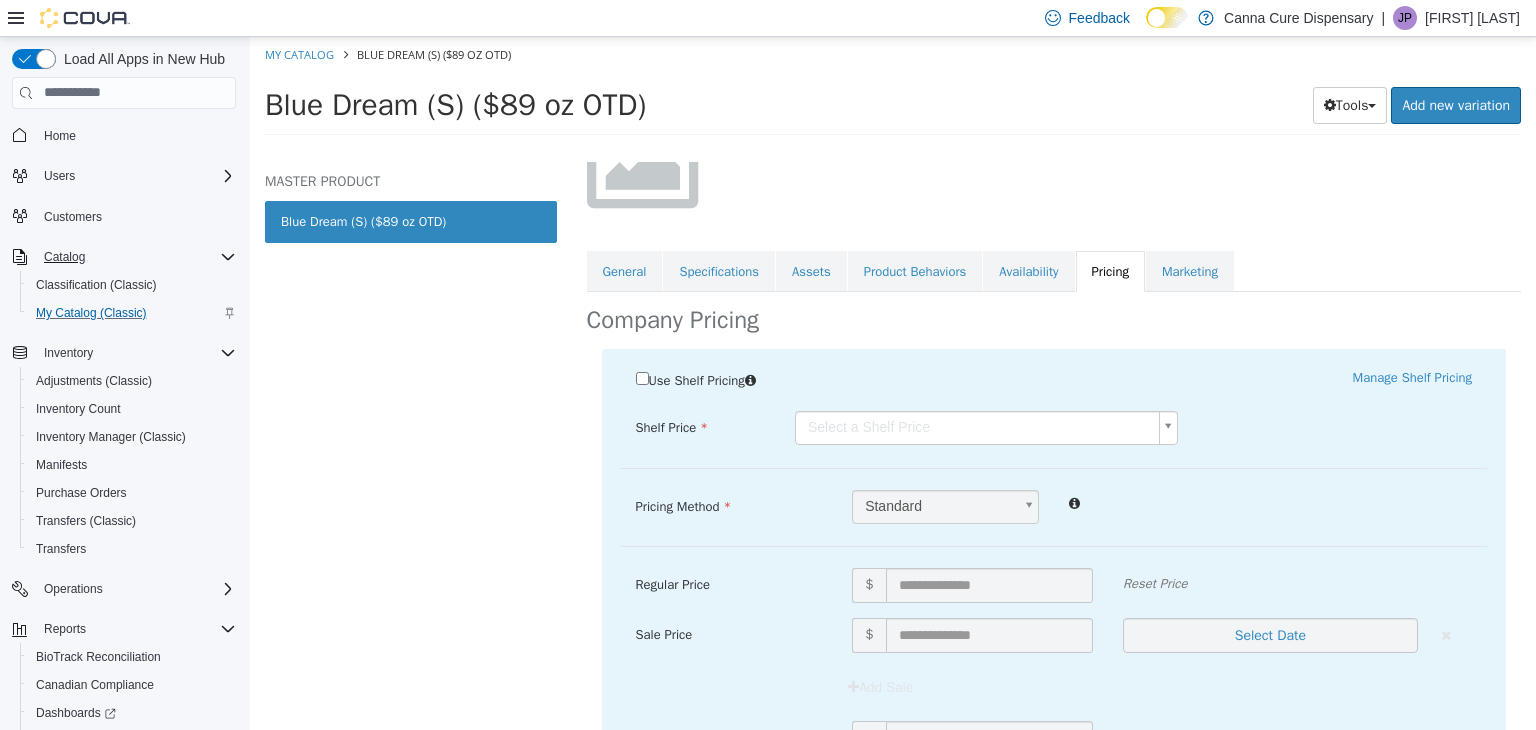 click on "Saving Bulk Changes...
×
The new product has been created successfully.
My Catalog
[PRODUCT] ($[PRICE] oz OTD)
[PRODUCT] ($[PRICE] oz OTD)
Tools
Clone Print Labels   Add new variation
MASTER PRODUCT
[PRODUCT] ($[PRICE] oz OTD)
Flower
[PRODUCT] ($[PRICE] oz OTD)
[Master Product] Active  CATALOG SKU - [SKU]     English - US                             Last Updated:  [DATE]
General Specifications Assets Product Behaviors Availability Pricing
Marketing Company Pricing
Use Shelf Pricing    Manage Shelf Pricing Shelf Price     Select a Shelf Price                             Shelf Price is required Pricing Method     Standard                             * Regular Price $ Reset Price Sale Price $ Select Date     (UTC-5) Chicago                                Add Sale Employee $ Veterans $ Tax Exempt $ Veteran - Tax Exempt $ Cancel Save View Location Level Pricing" at bounding box center (893, 91) 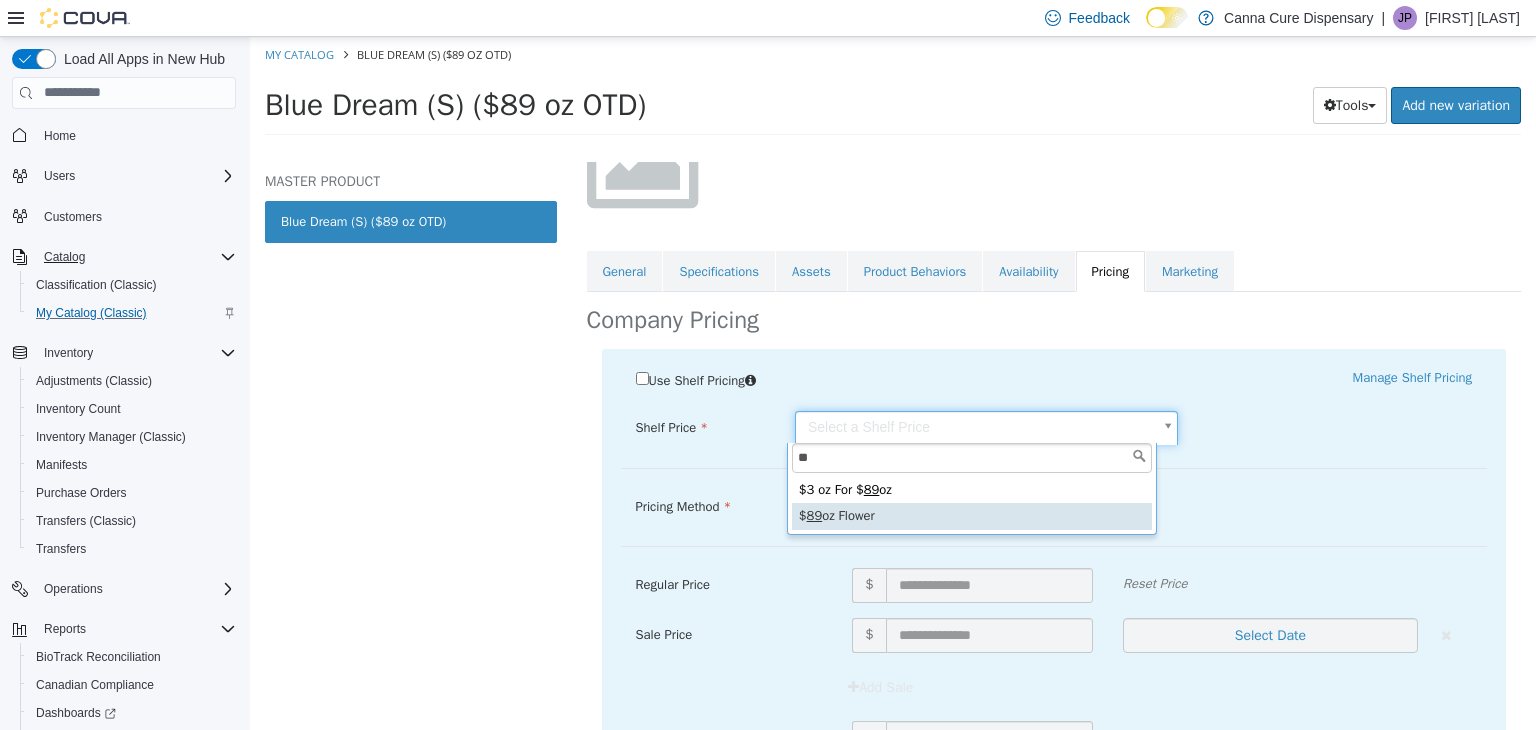 type on "**" 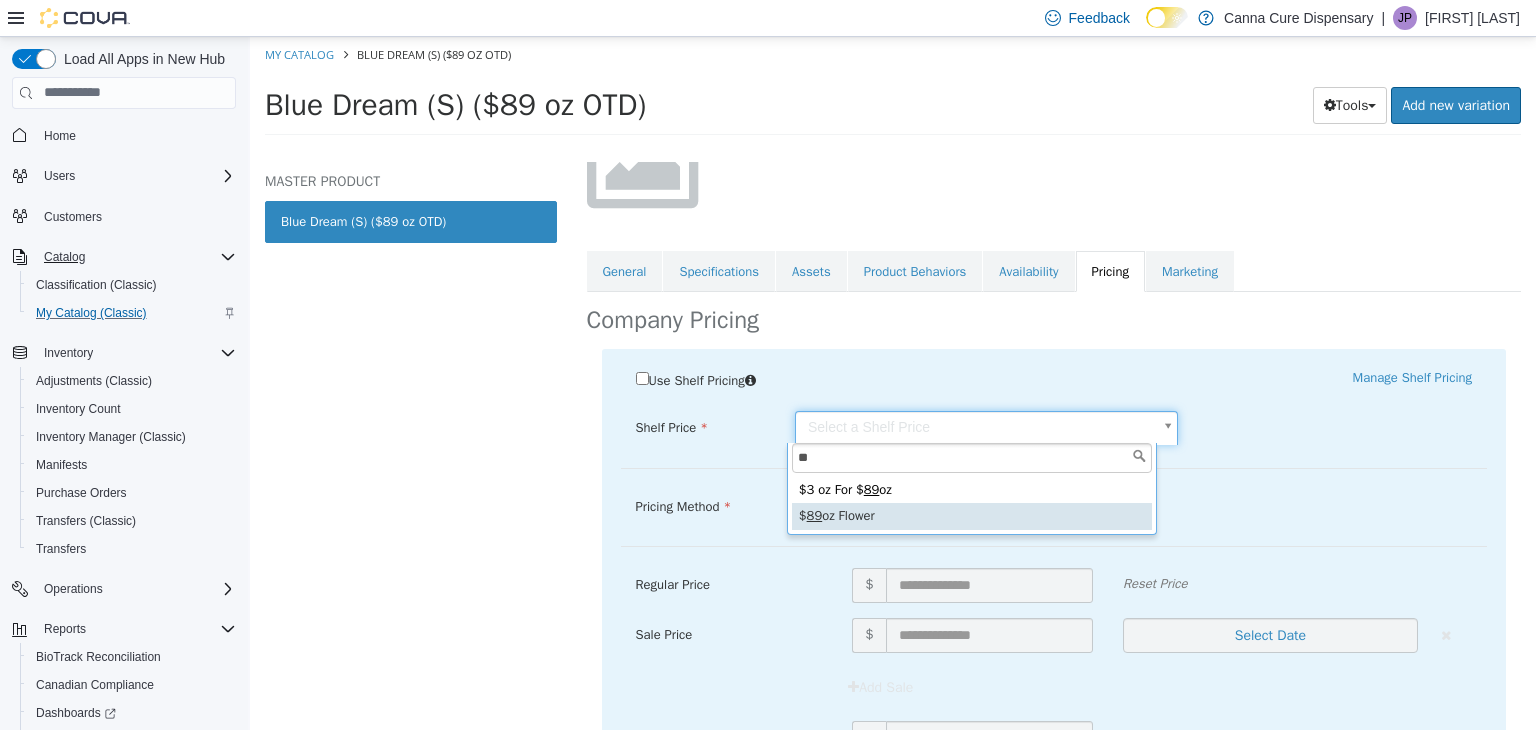 type on "*****" 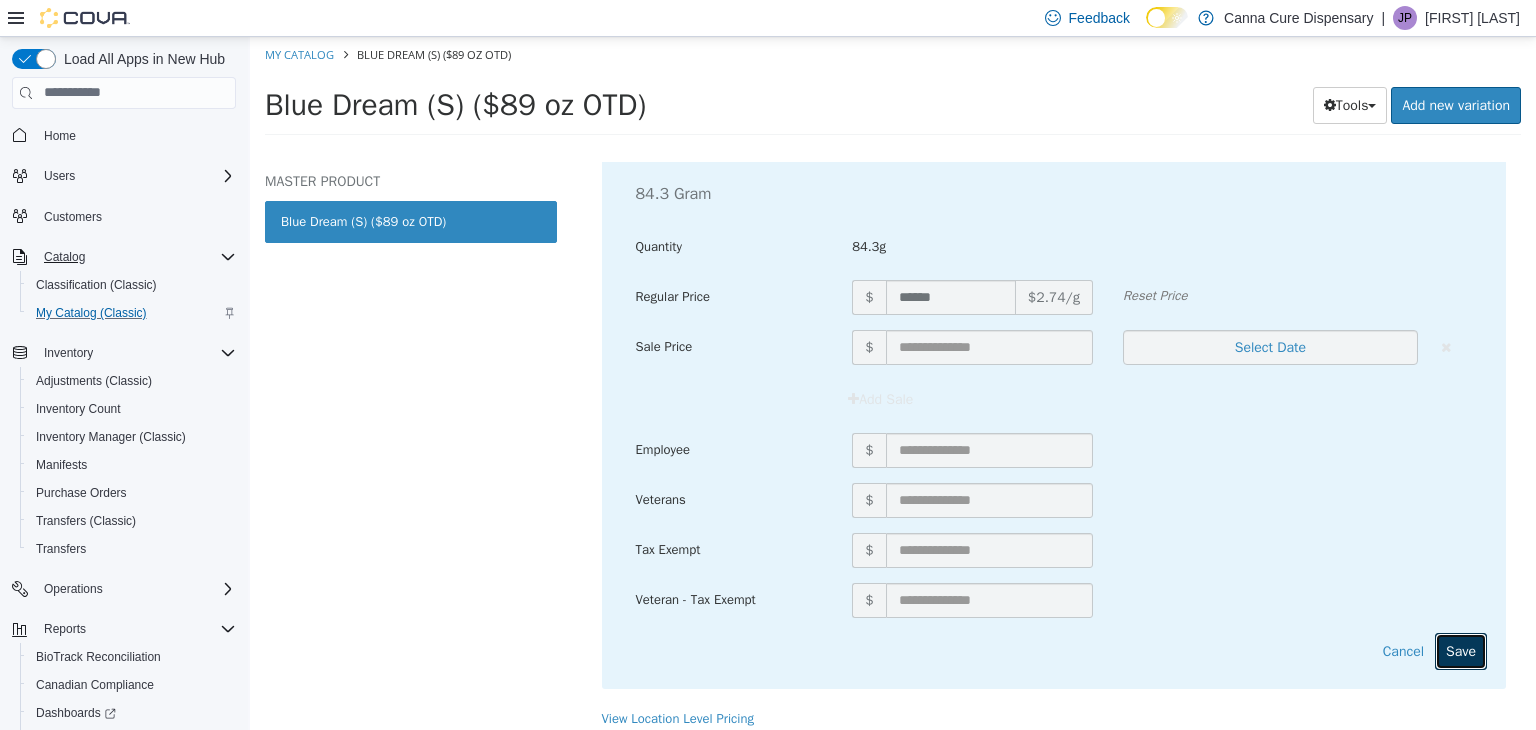 click on "Save" at bounding box center (1461, 650) 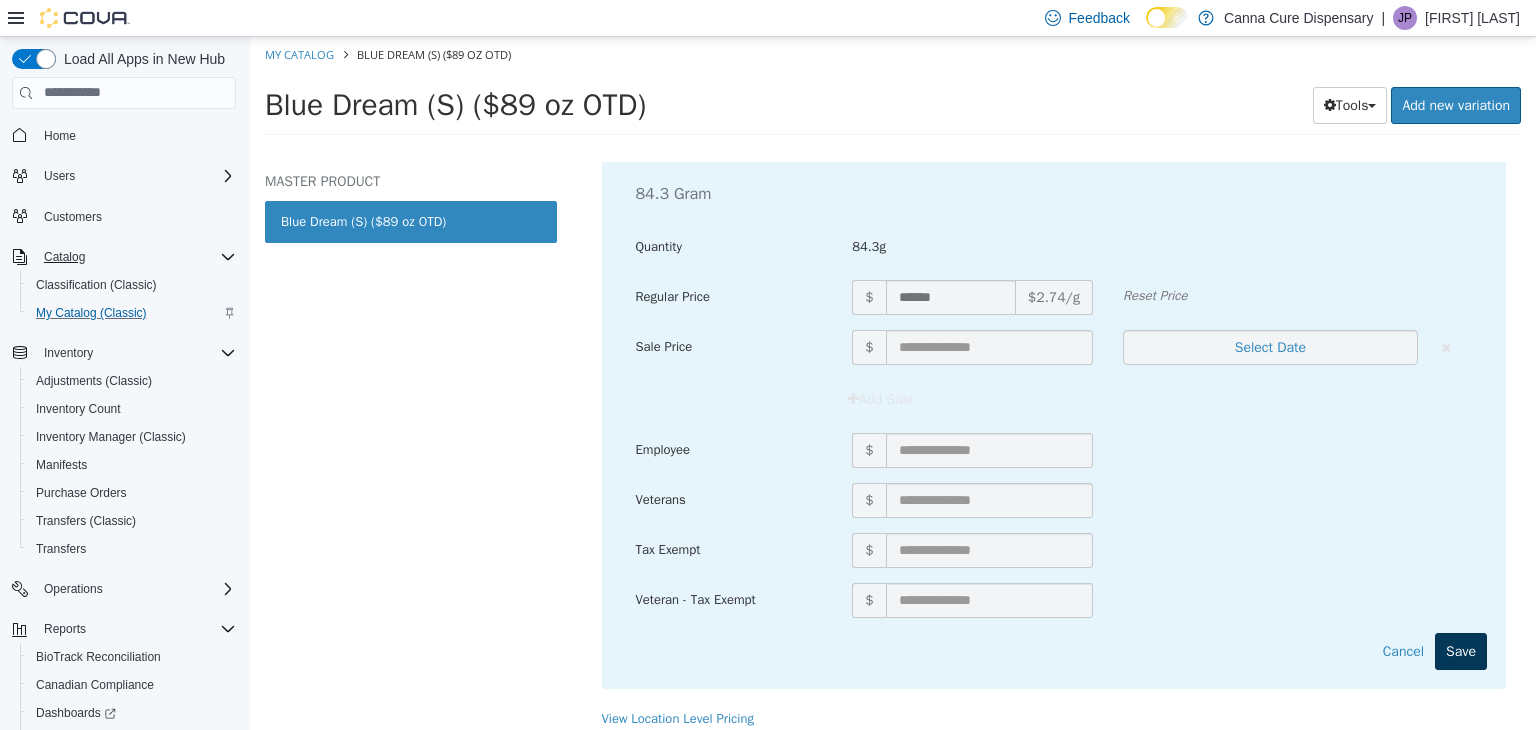 scroll, scrollTop: 199, scrollLeft: 0, axis: vertical 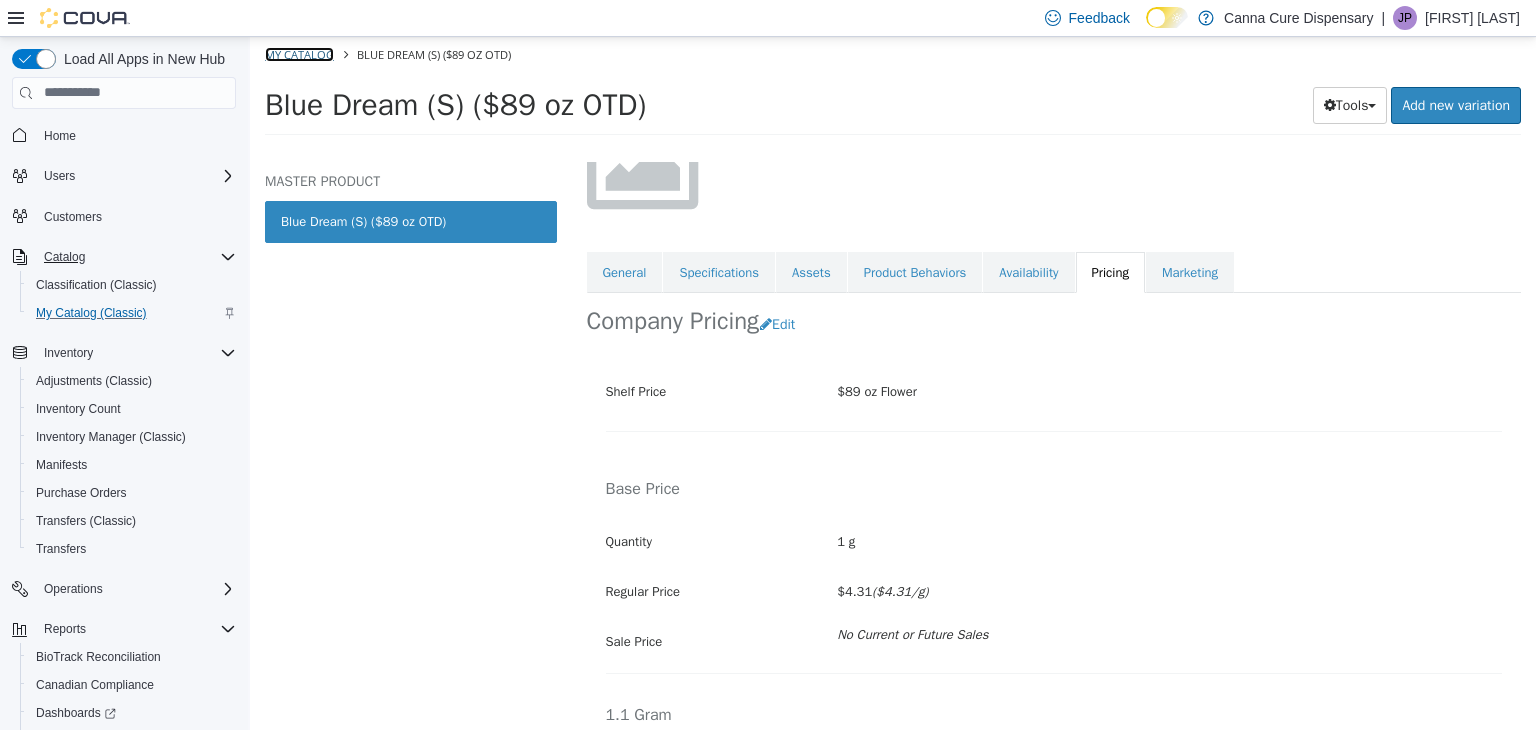 click on "My Catalog" at bounding box center [299, 53] 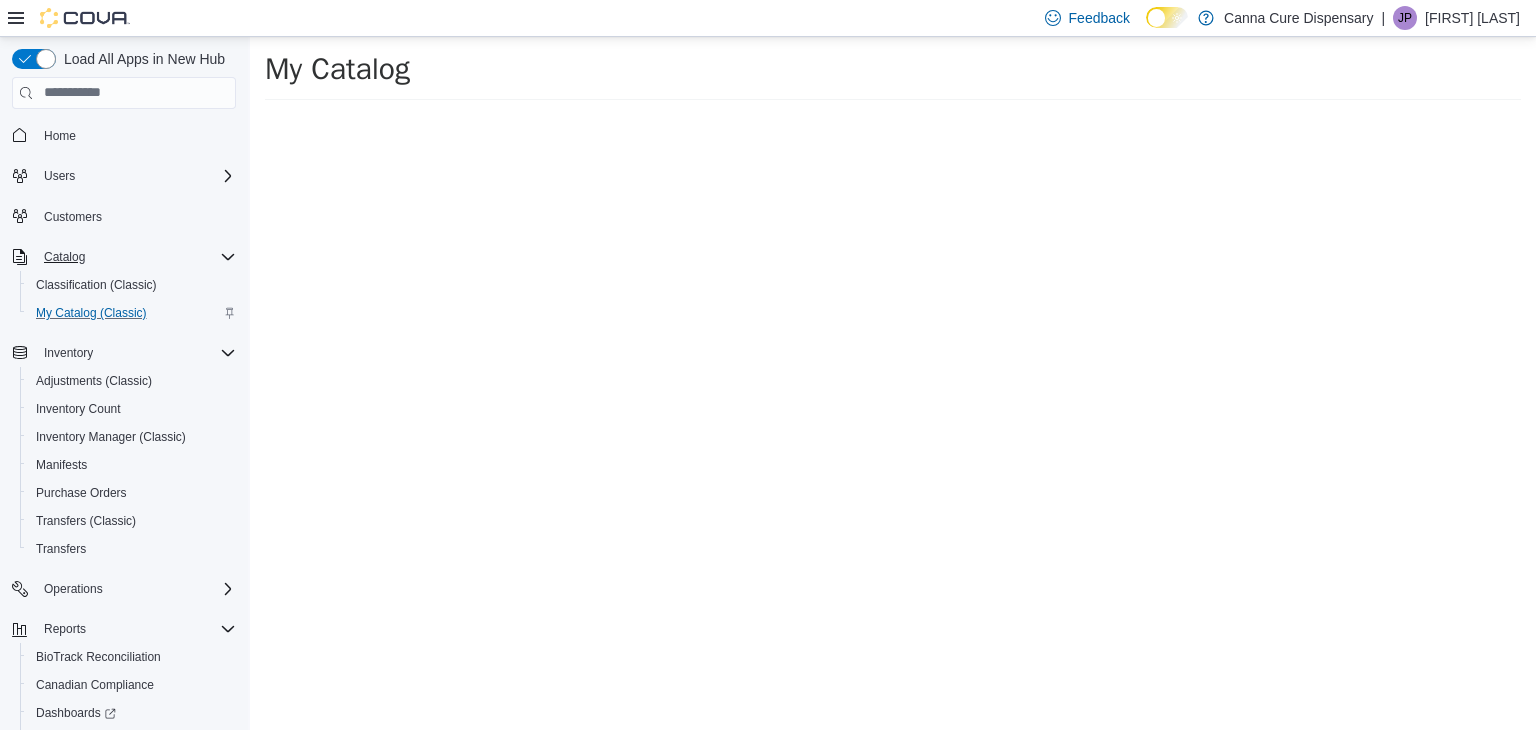 select on "**********" 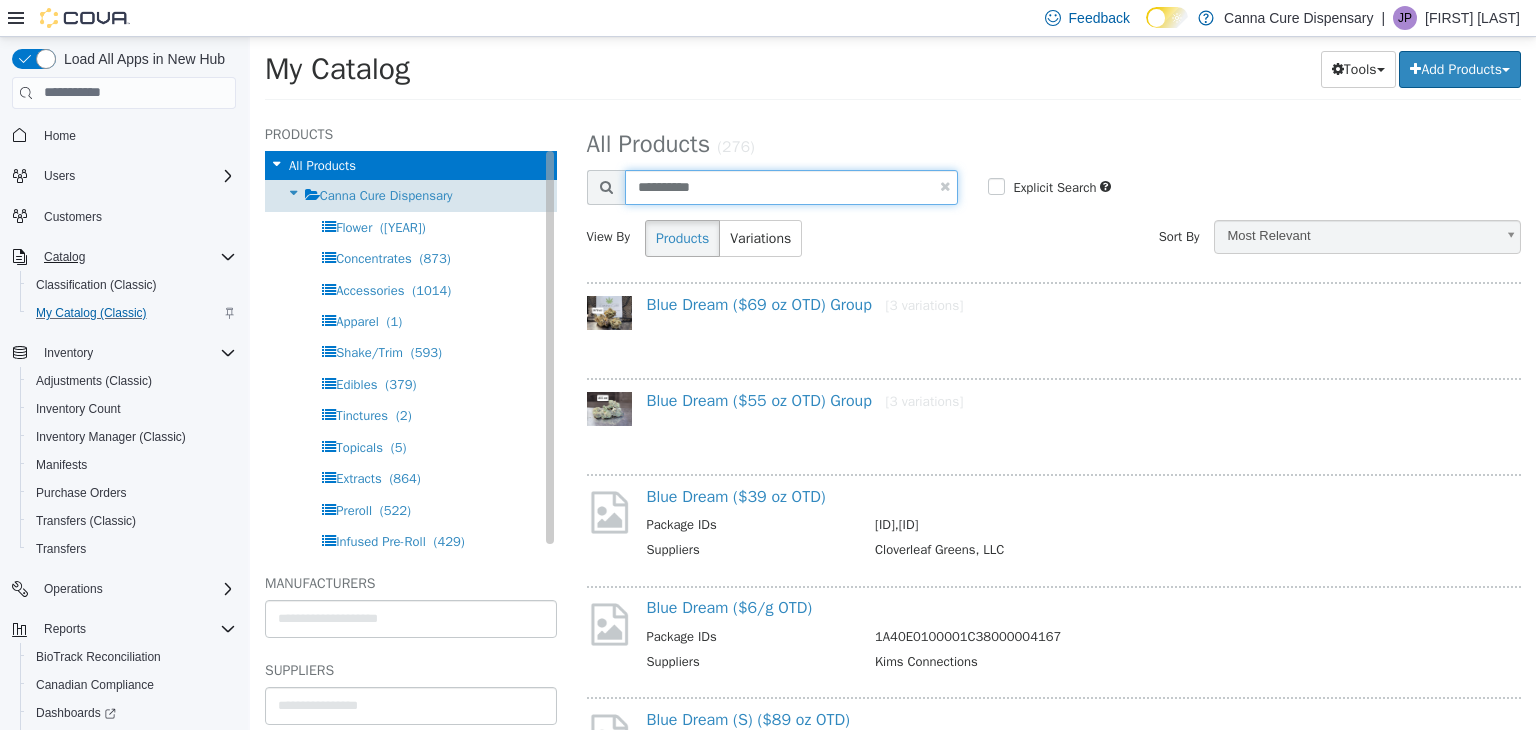 drag, startPoint x: 637, startPoint y: 193, endPoint x: 474, endPoint y: 196, distance: 163.0276 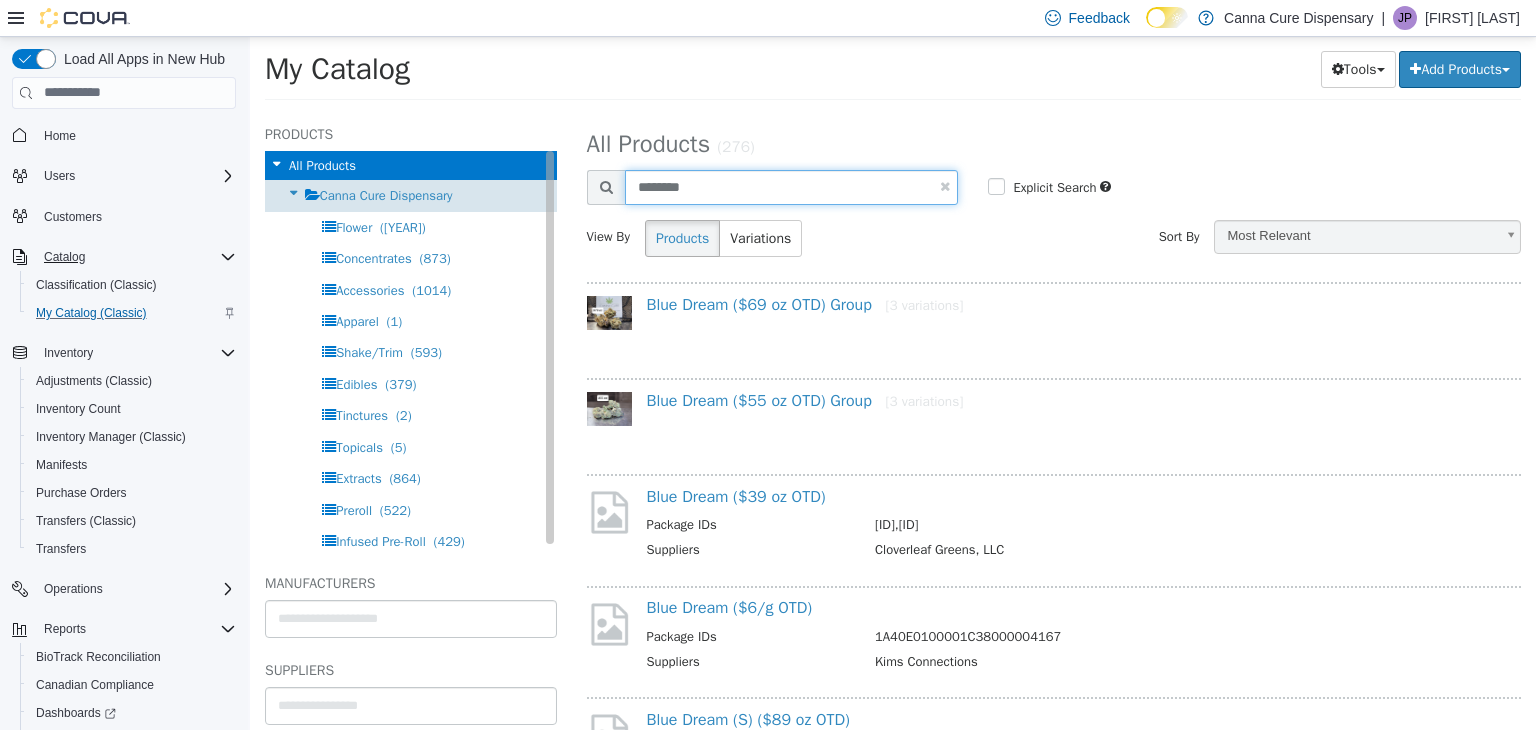 type on "********" 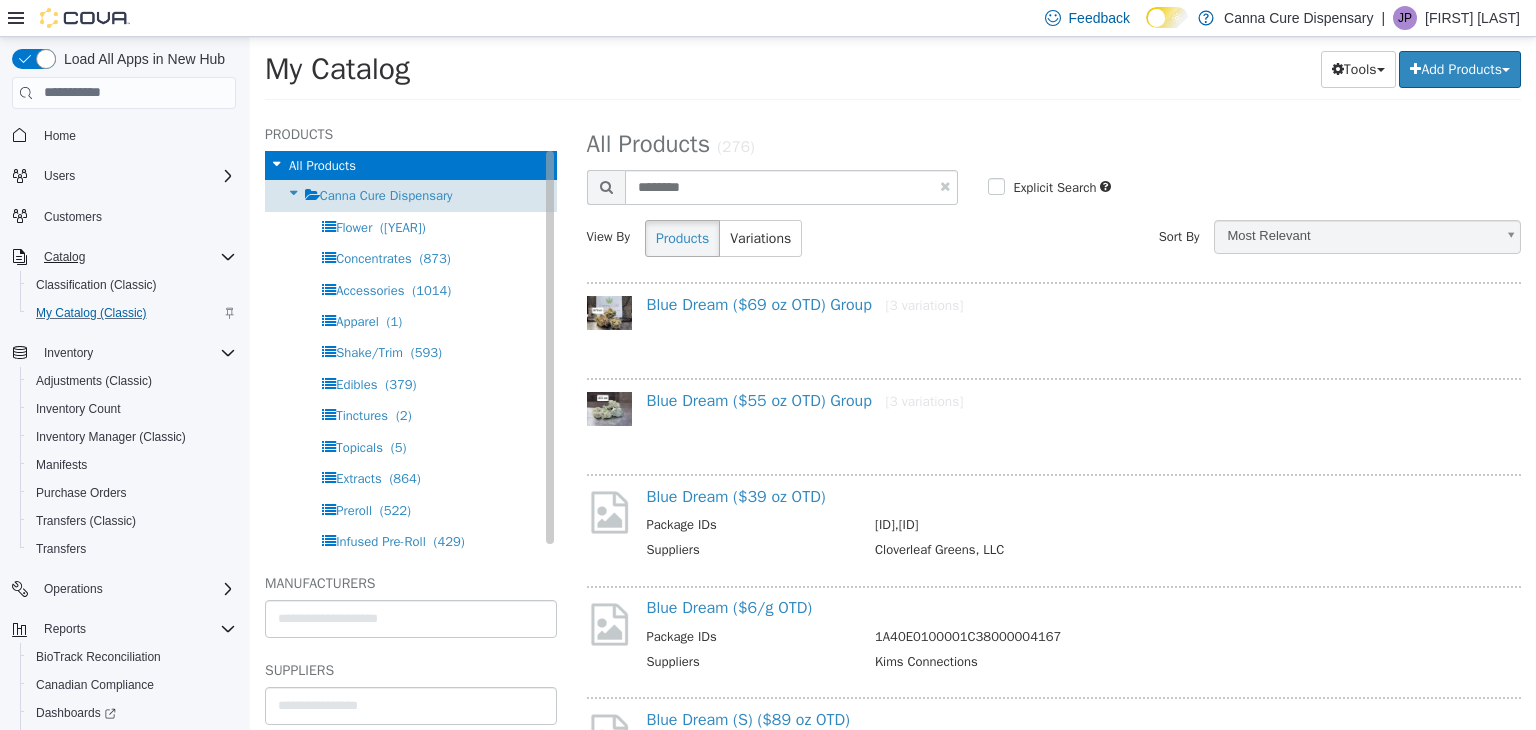 select on "**********" 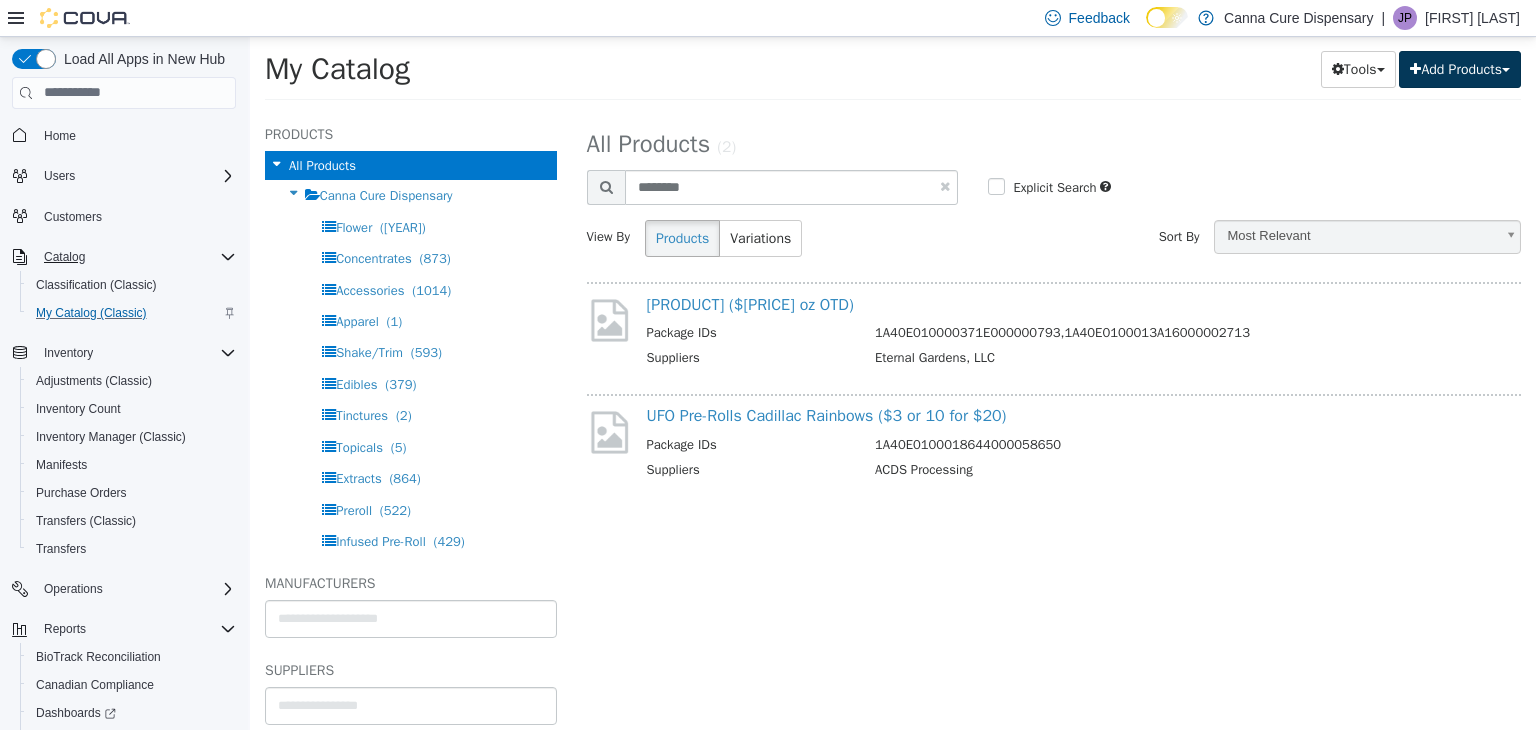 click on "Add Products" at bounding box center (1460, 68) 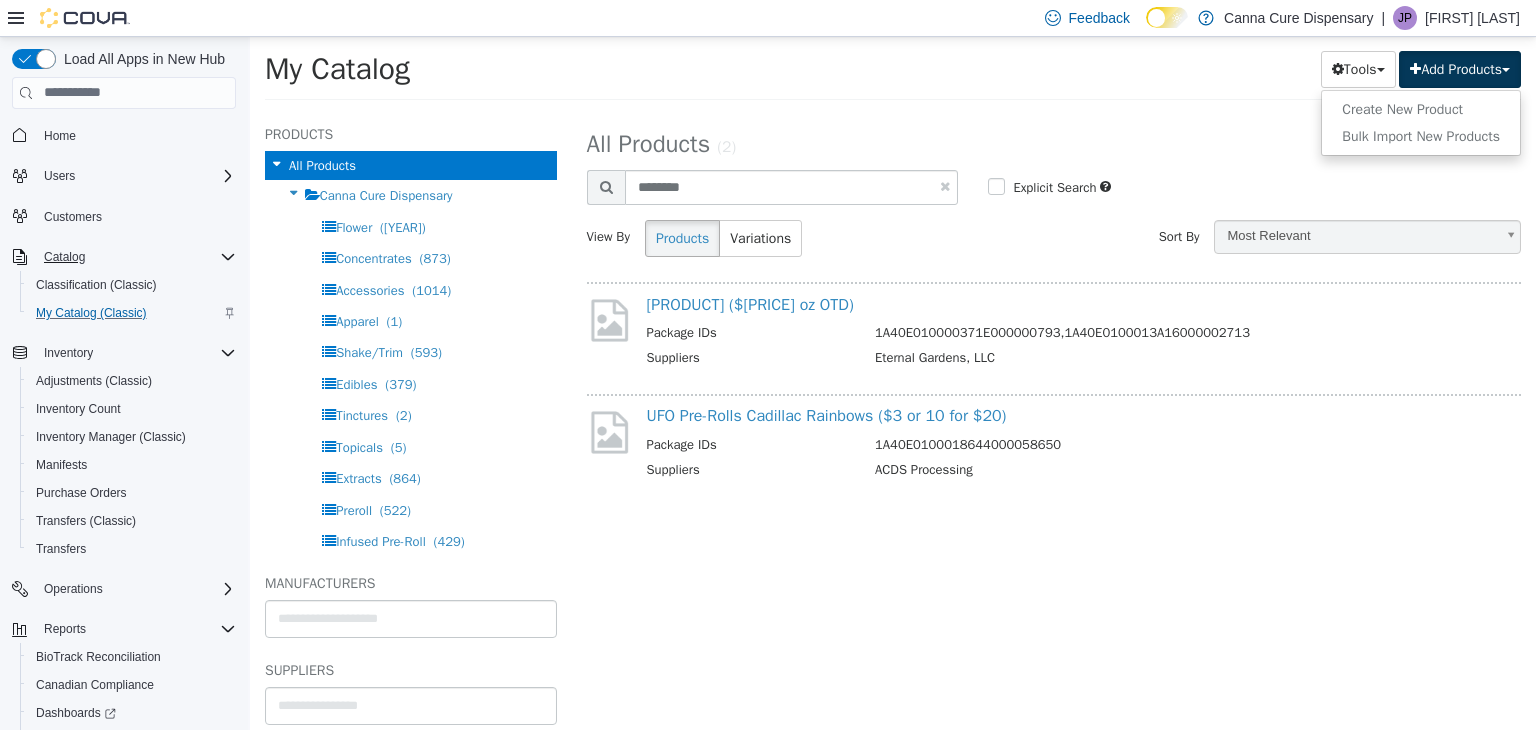 click on "[PRODUCT] ($[PRICE] oz OTD)" at bounding box center (1074, 304) 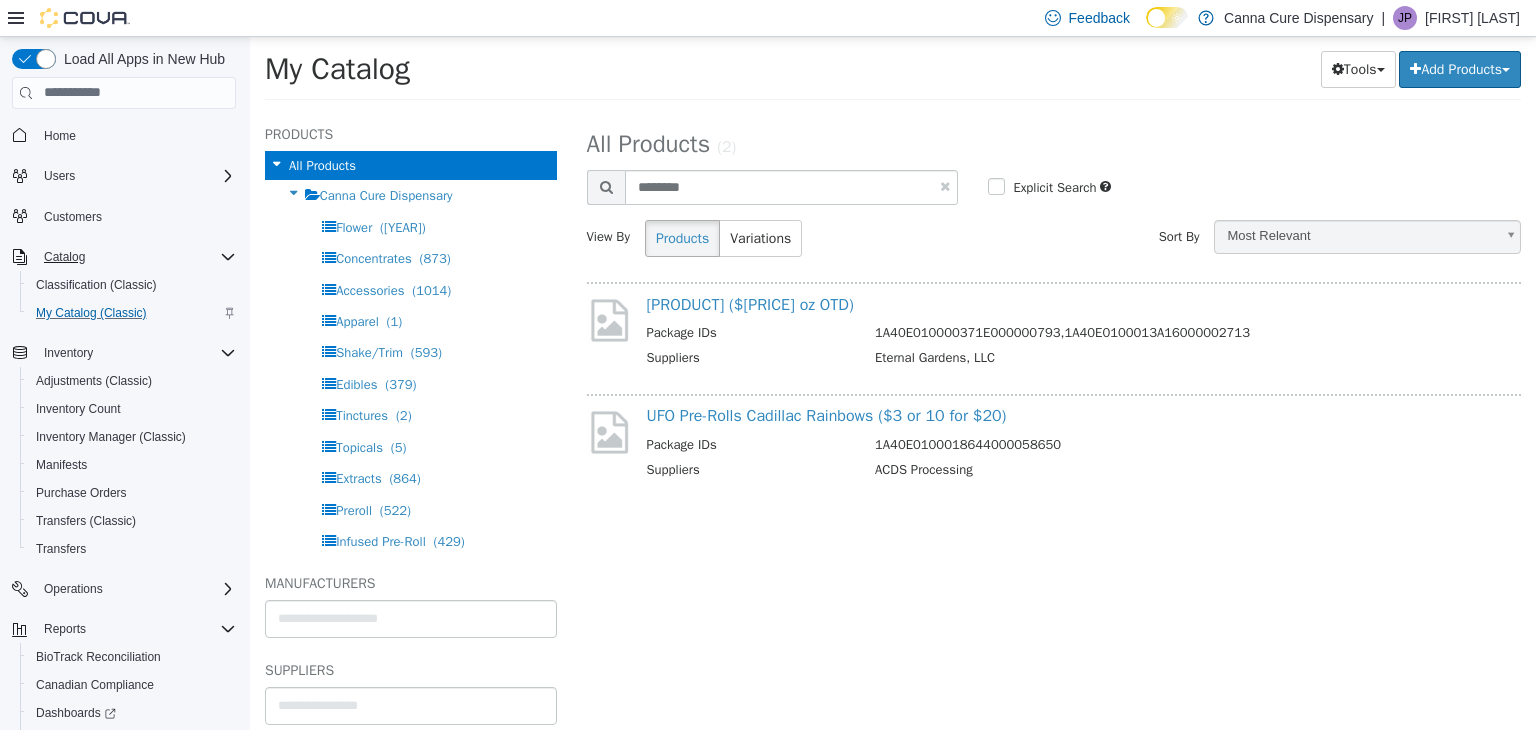 drag, startPoint x: 899, startPoint y: 310, endPoint x: 644, endPoint y: 306, distance: 255.03137 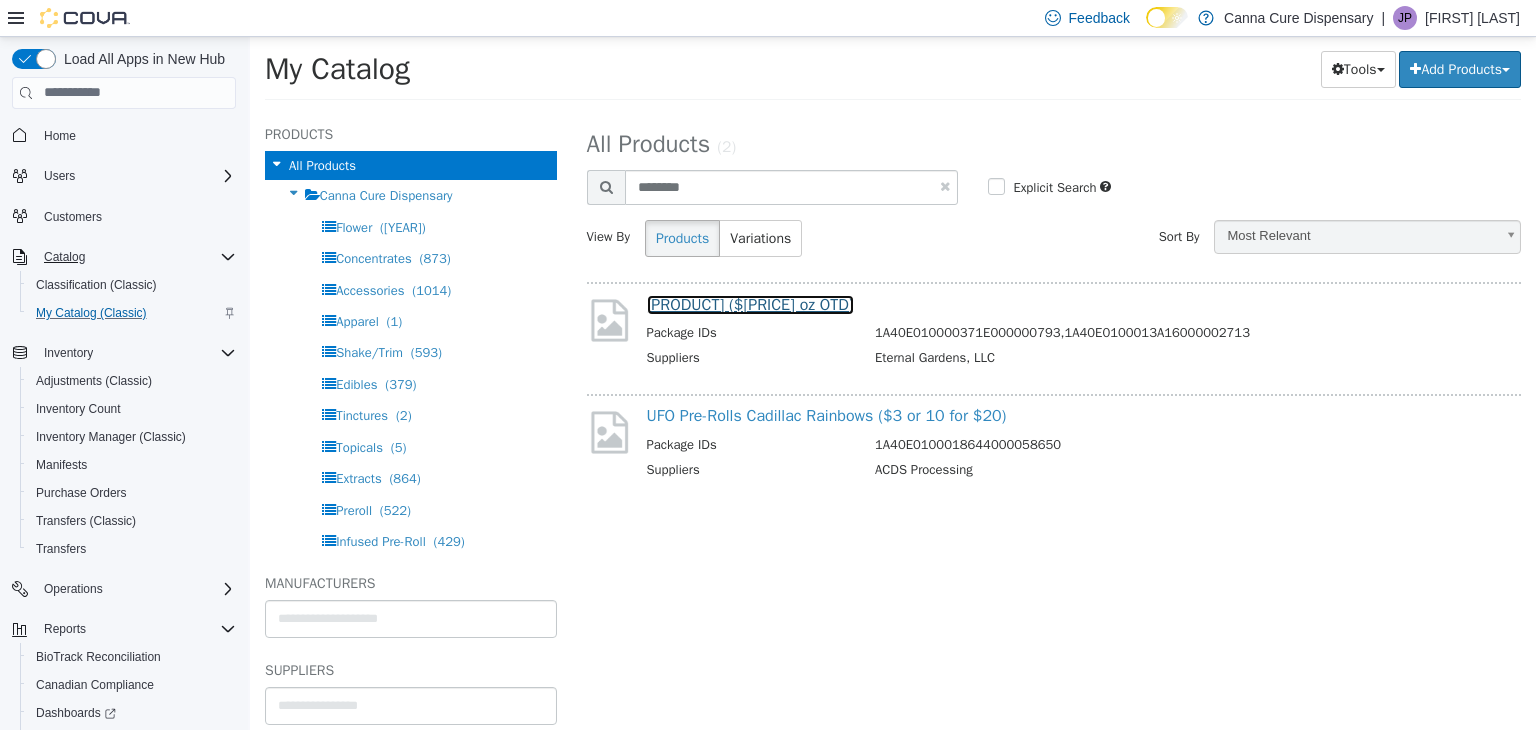 copy on "[PRODUCT] ($[PRICE] oz OTD)" 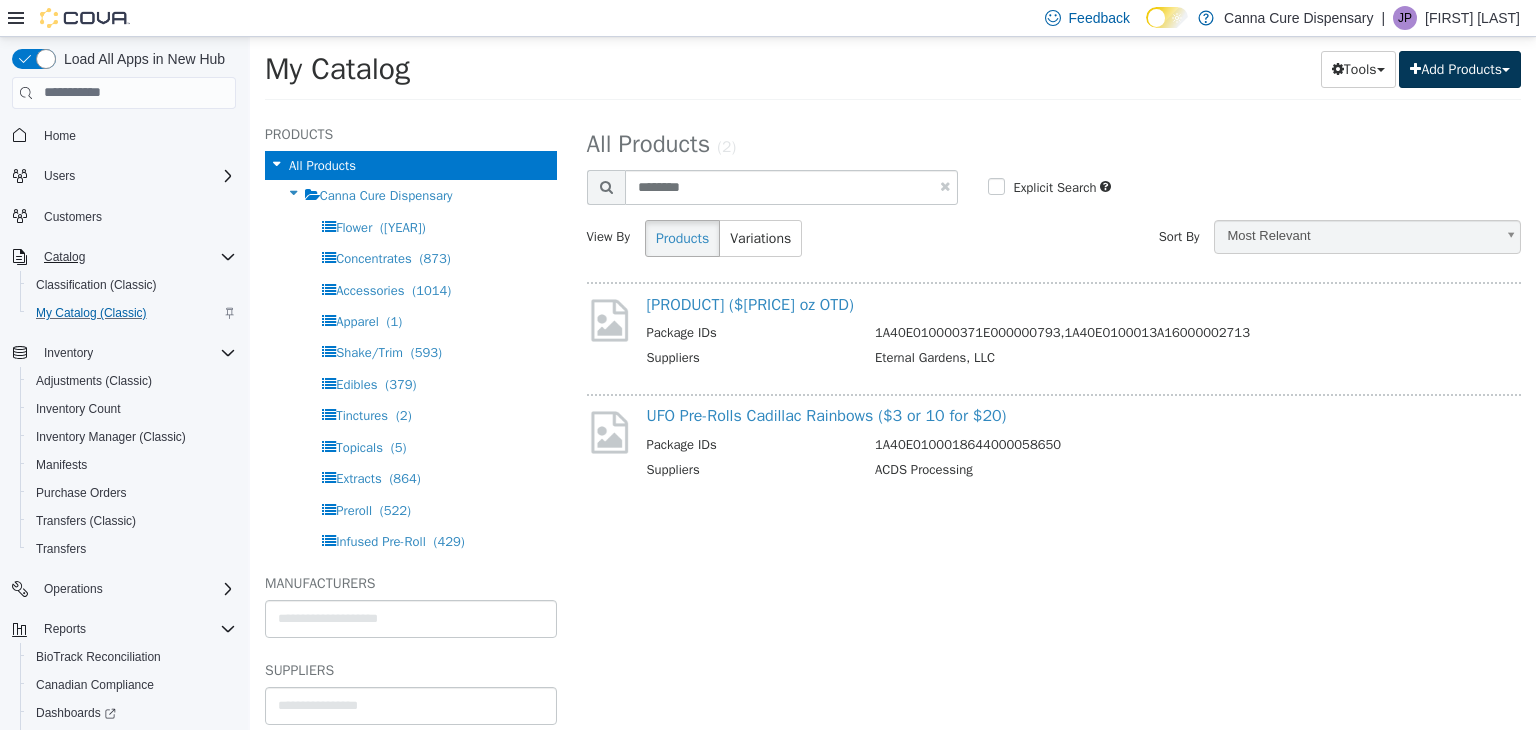 click on "Add Products" at bounding box center (1460, 68) 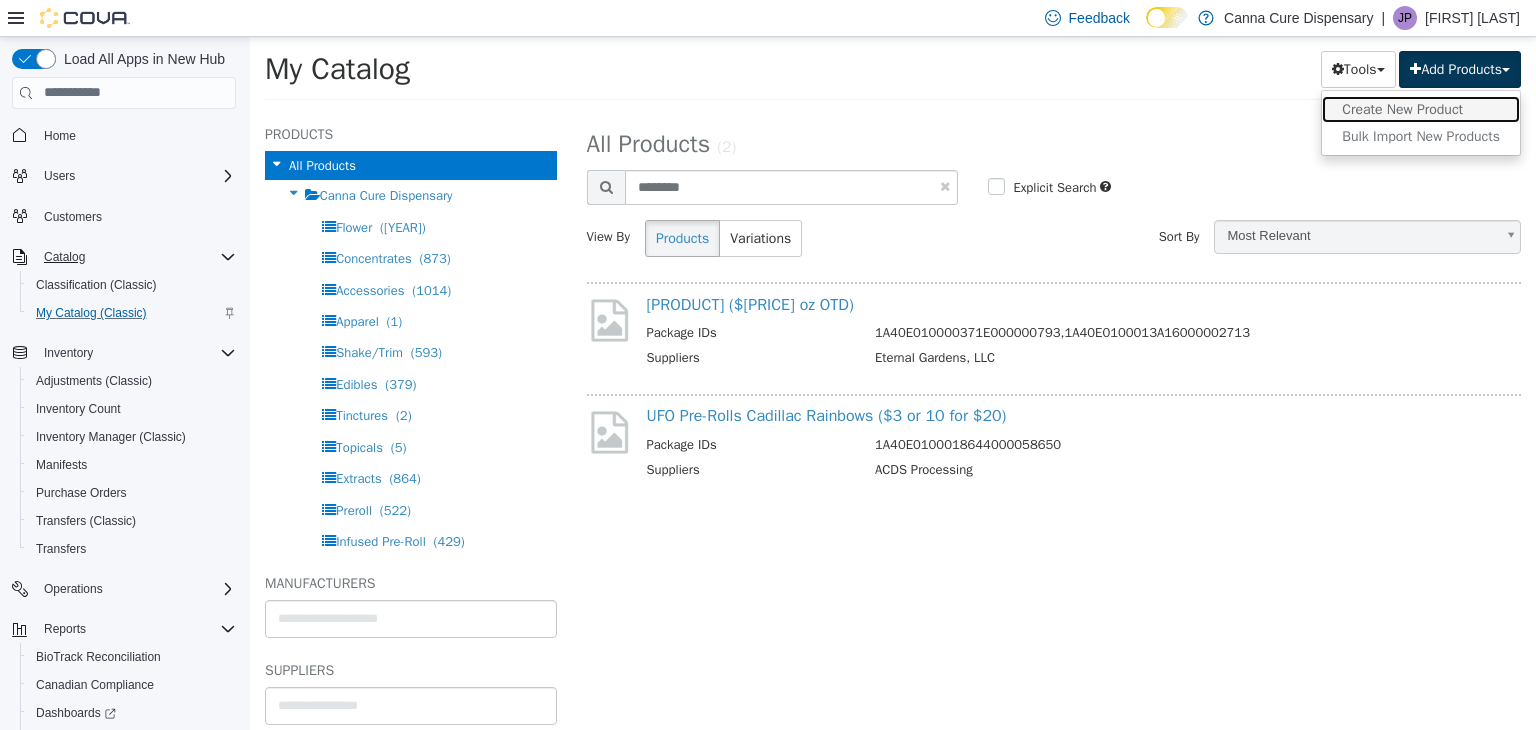 click on "Create New Product" at bounding box center [1421, 108] 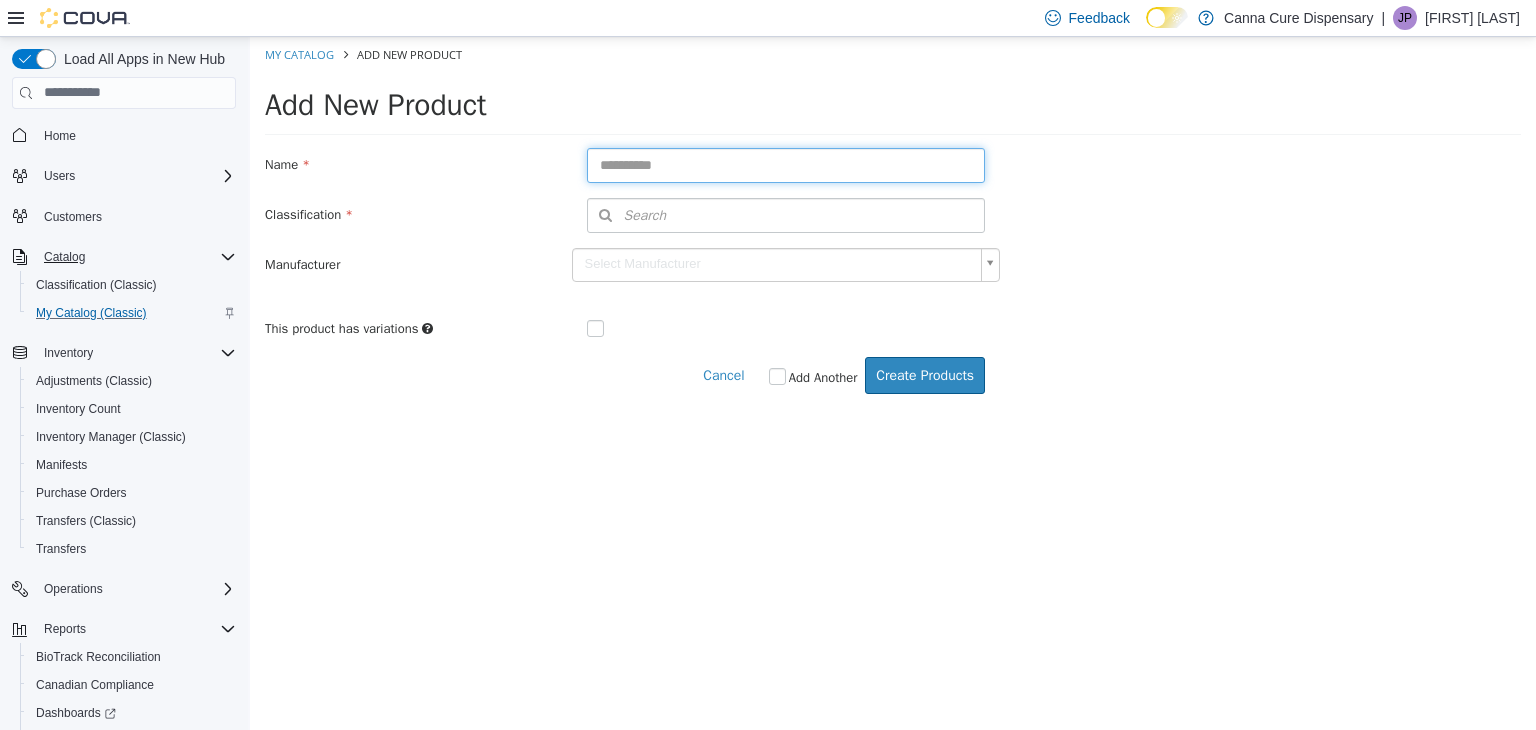 click at bounding box center [786, 164] 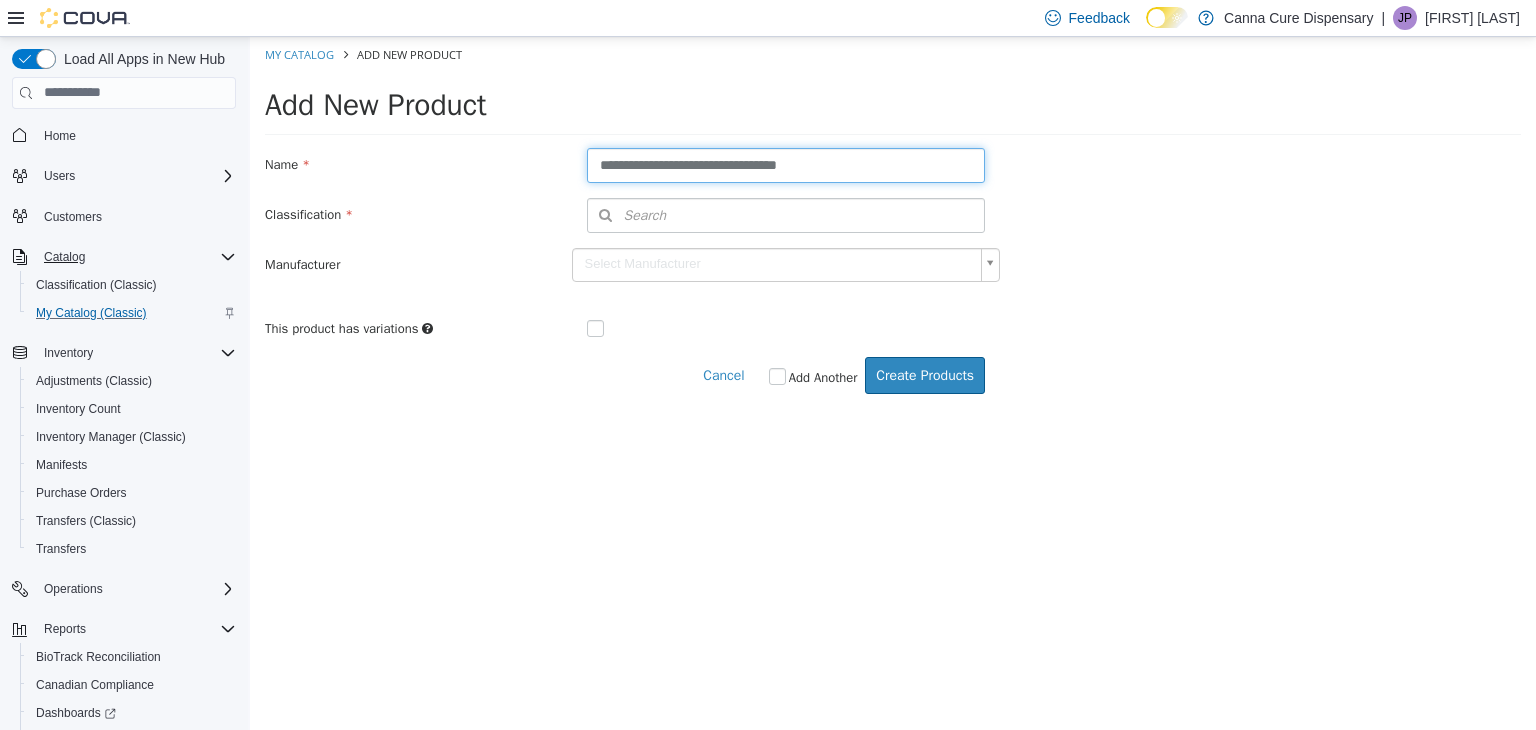 click on "**********" at bounding box center (786, 164) 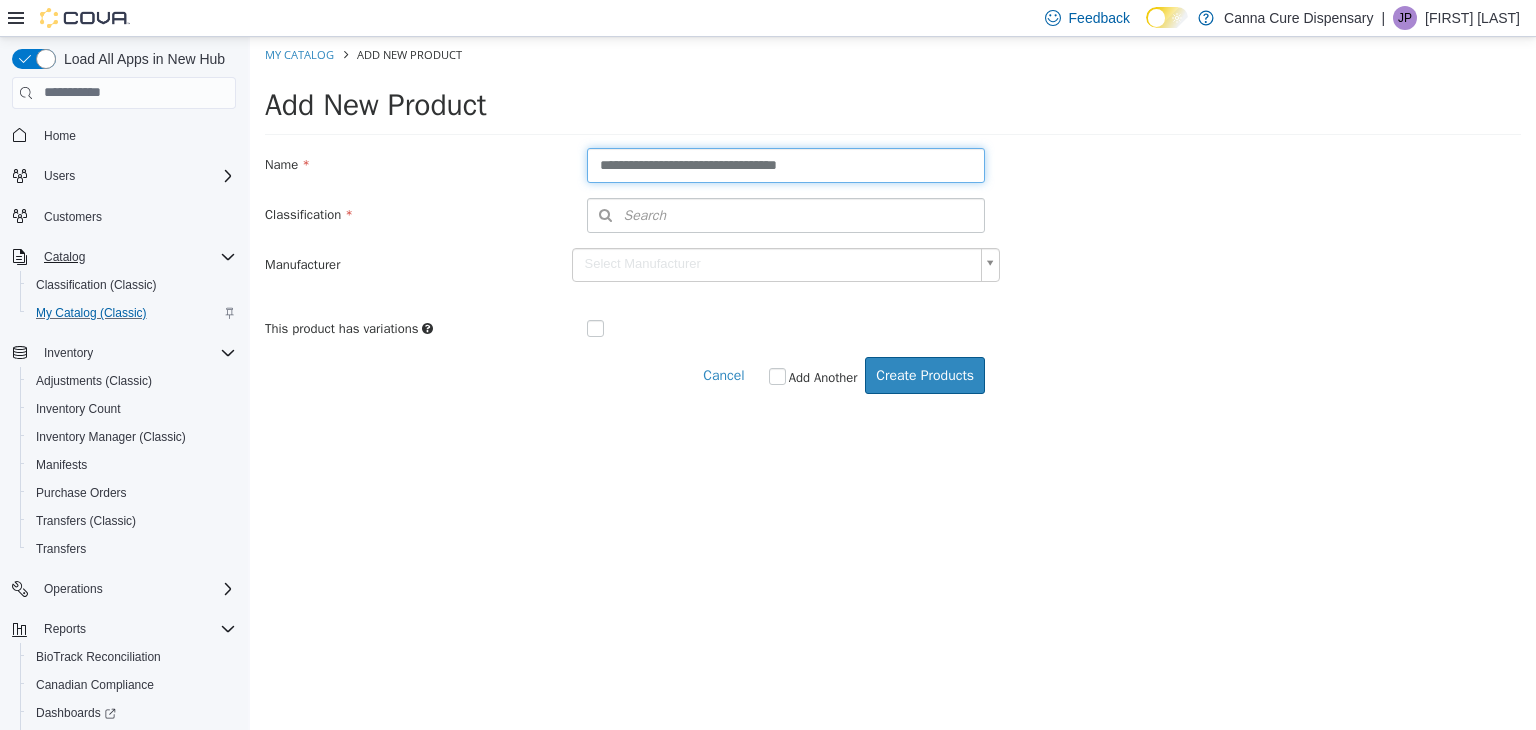 click on "**********" at bounding box center (786, 164) 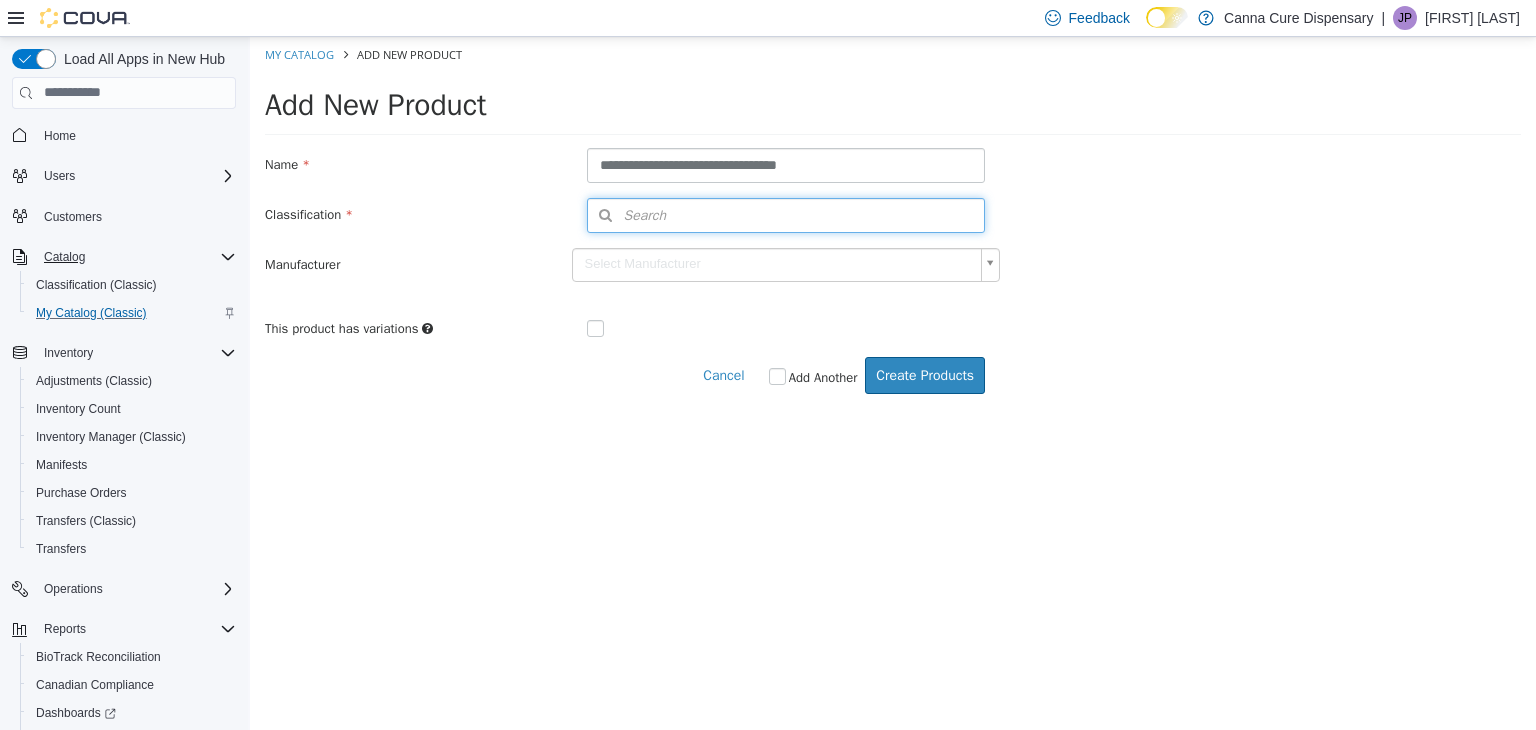 click on "Search" at bounding box center [786, 214] 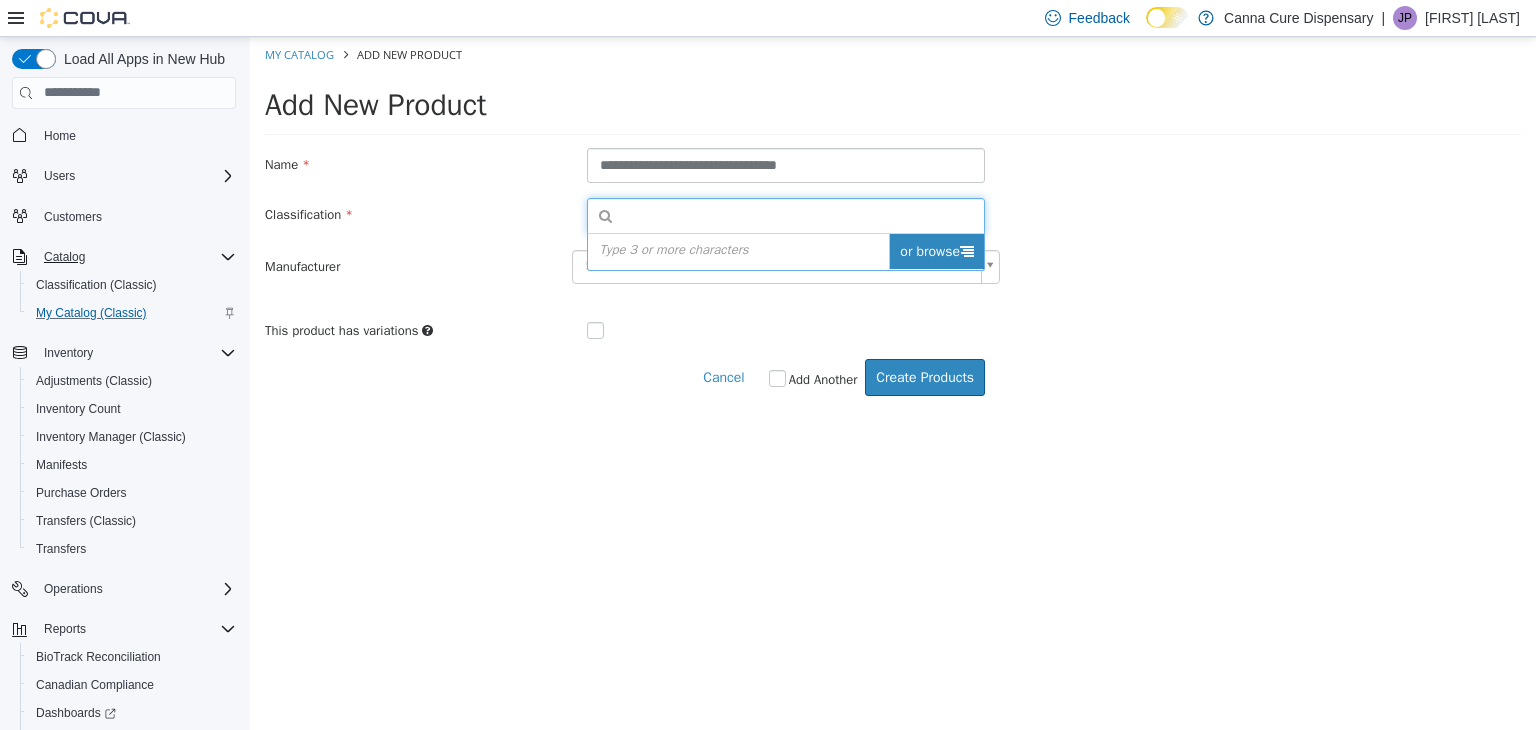 click on "or browse" at bounding box center (936, 250) 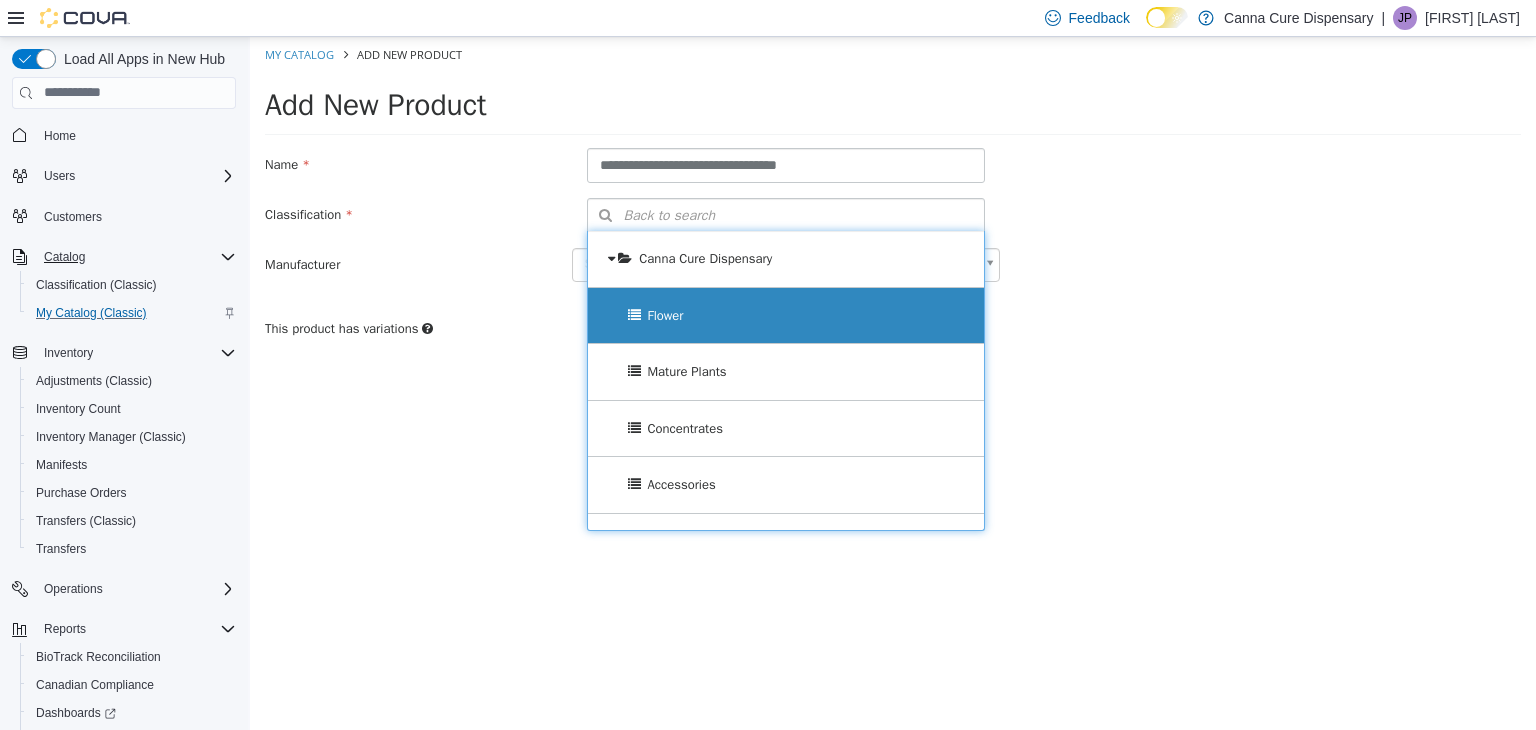 click on "Flower" at bounding box center [786, 315] 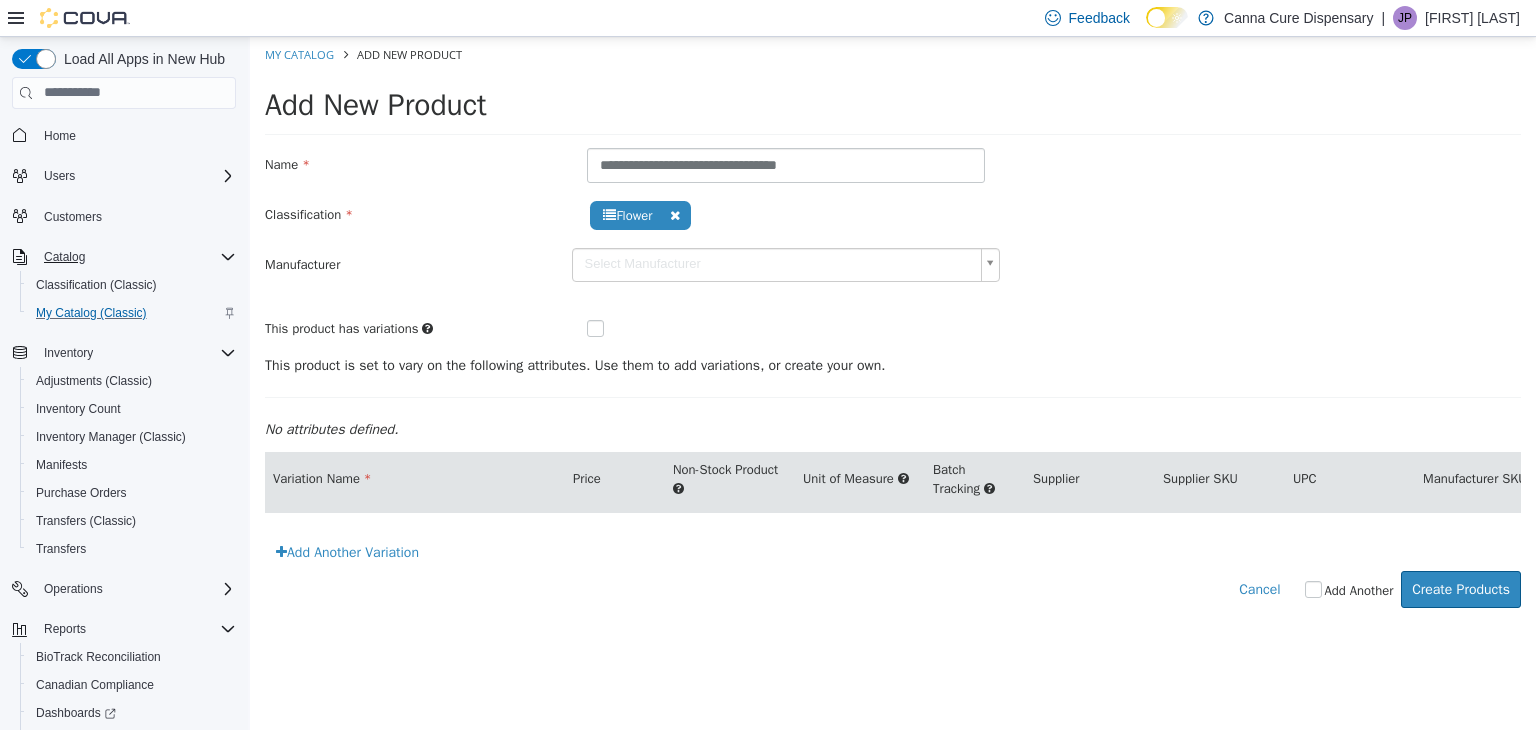 click on "**********" at bounding box center (893, 332) 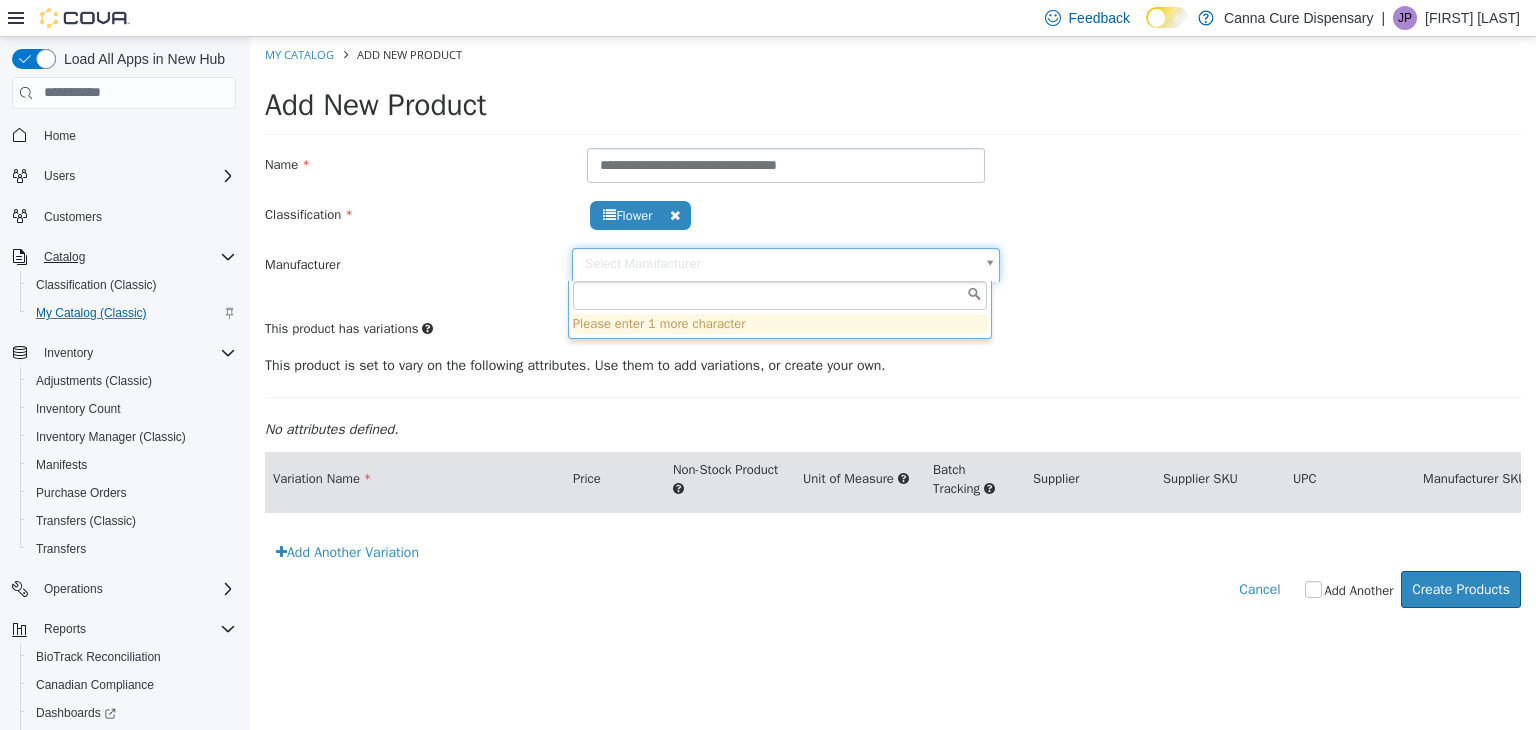 click on "**********" at bounding box center [893, 332] 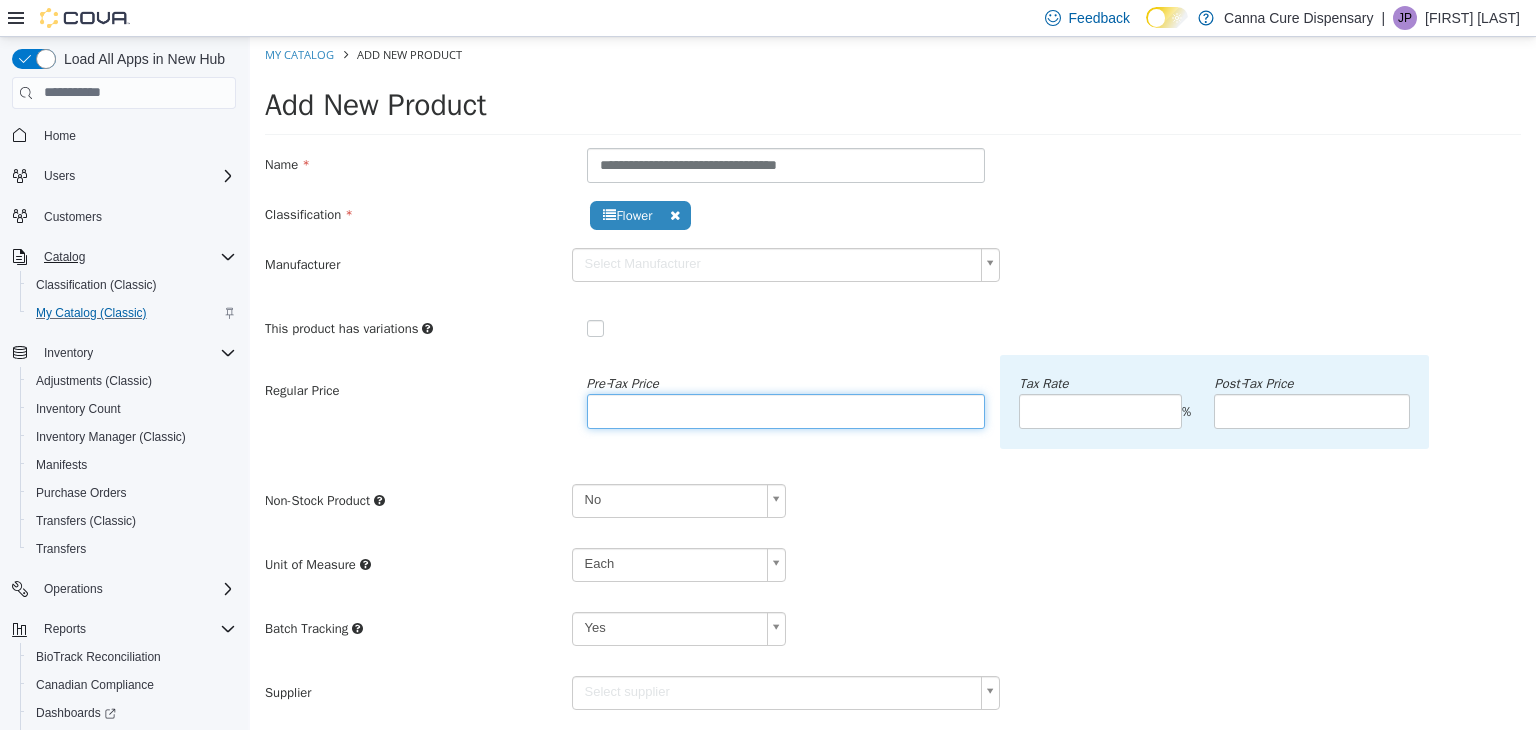 click at bounding box center [786, 410] 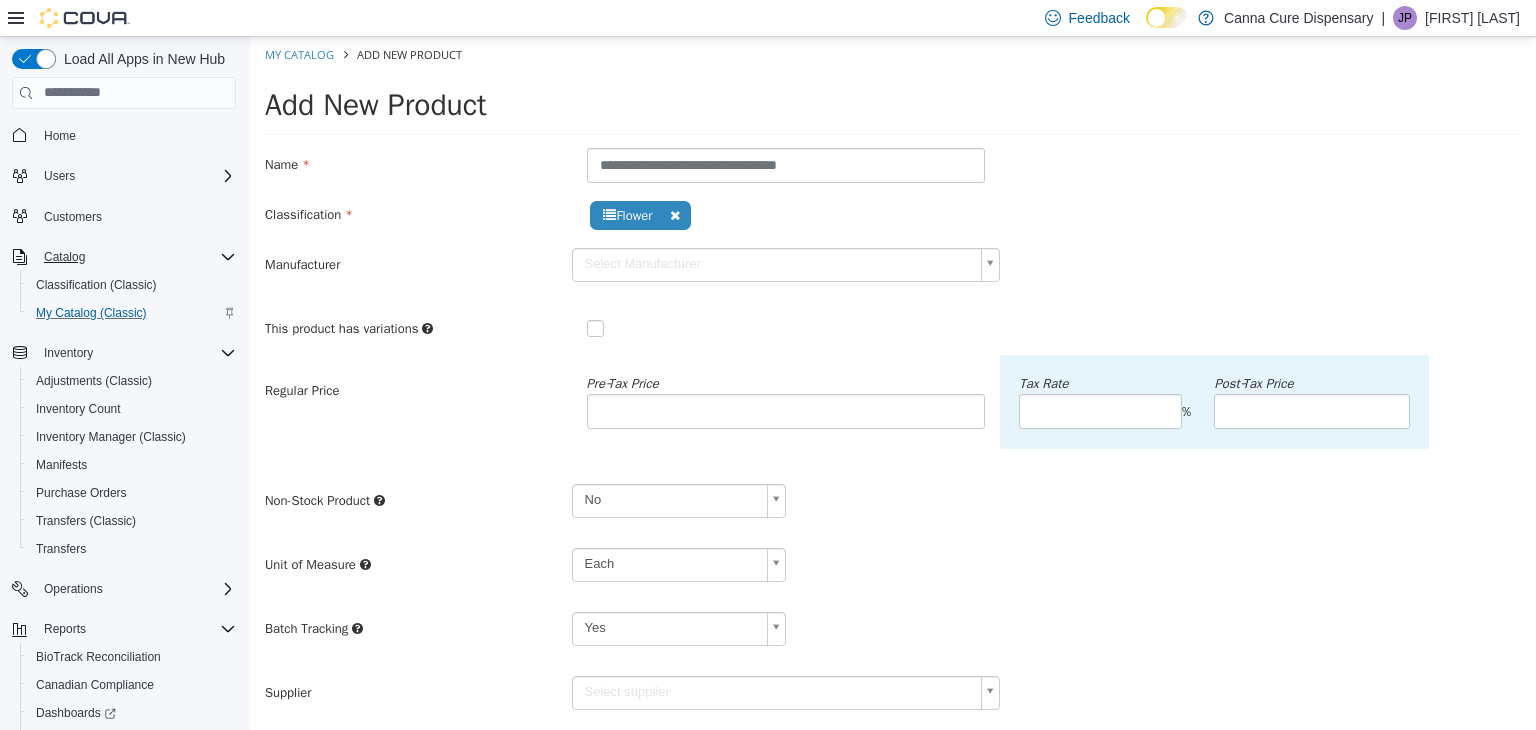 click on "**********" at bounding box center [893, 491] 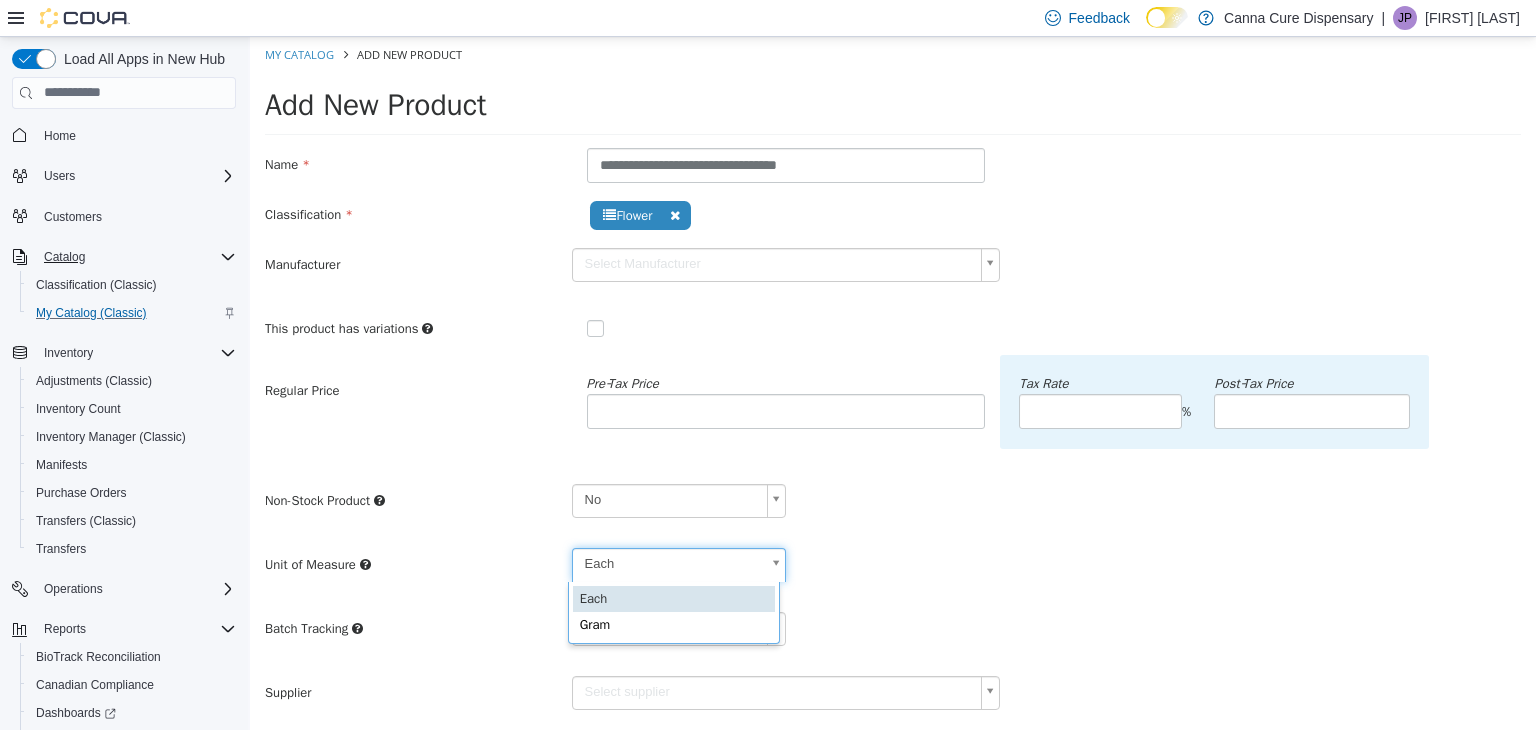 scroll, scrollTop: 0, scrollLeft: 5, axis: horizontal 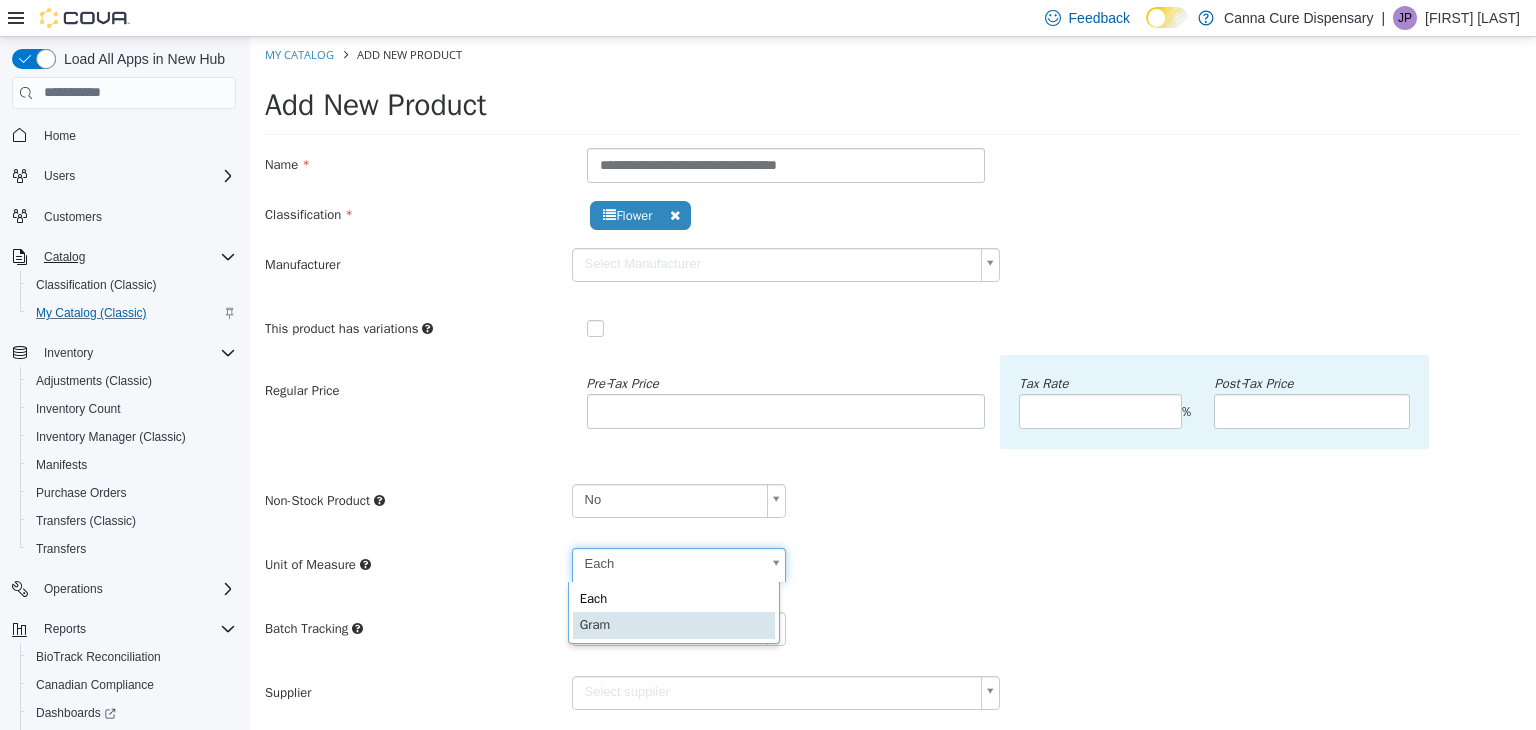 type on "****" 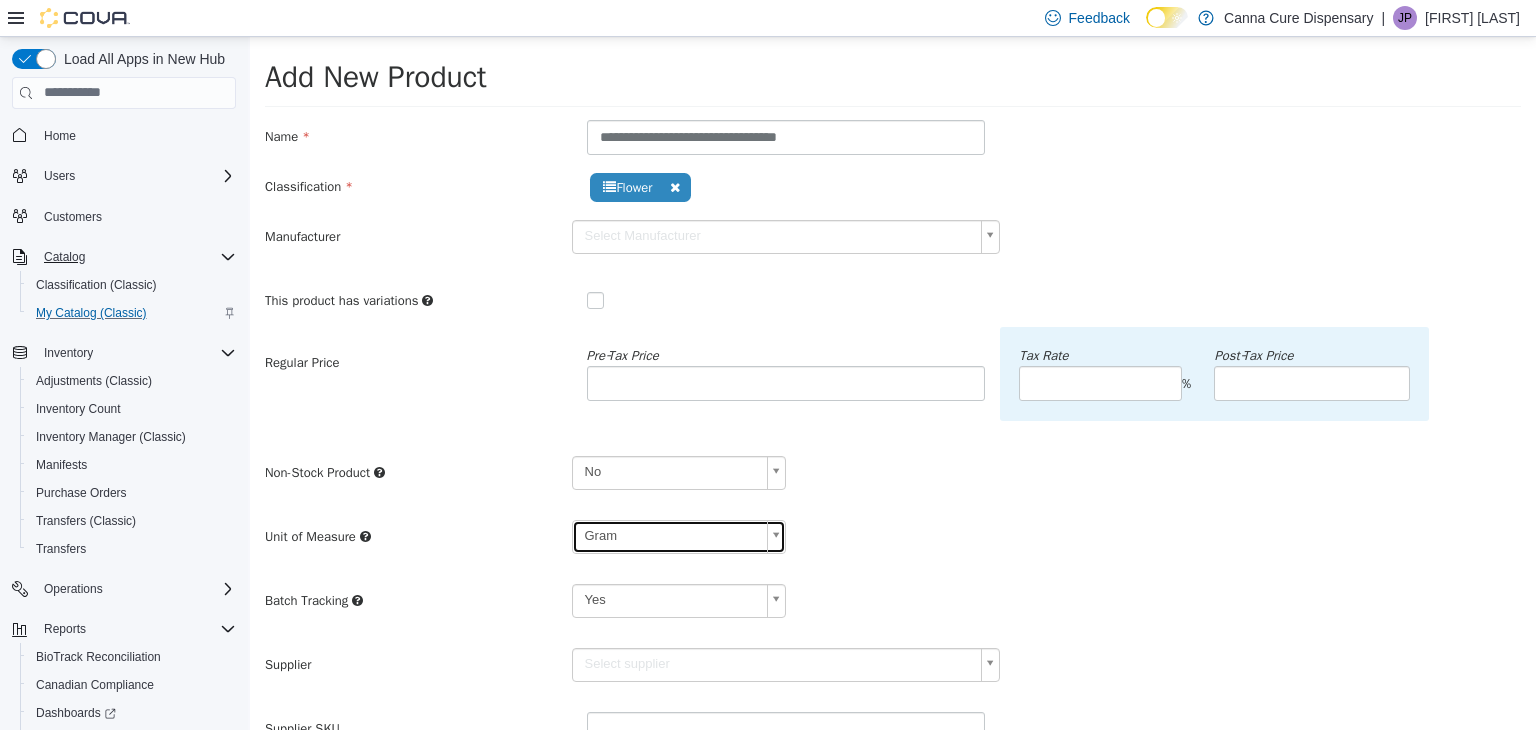 scroll, scrollTop: 218, scrollLeft: 0, axis: vertical 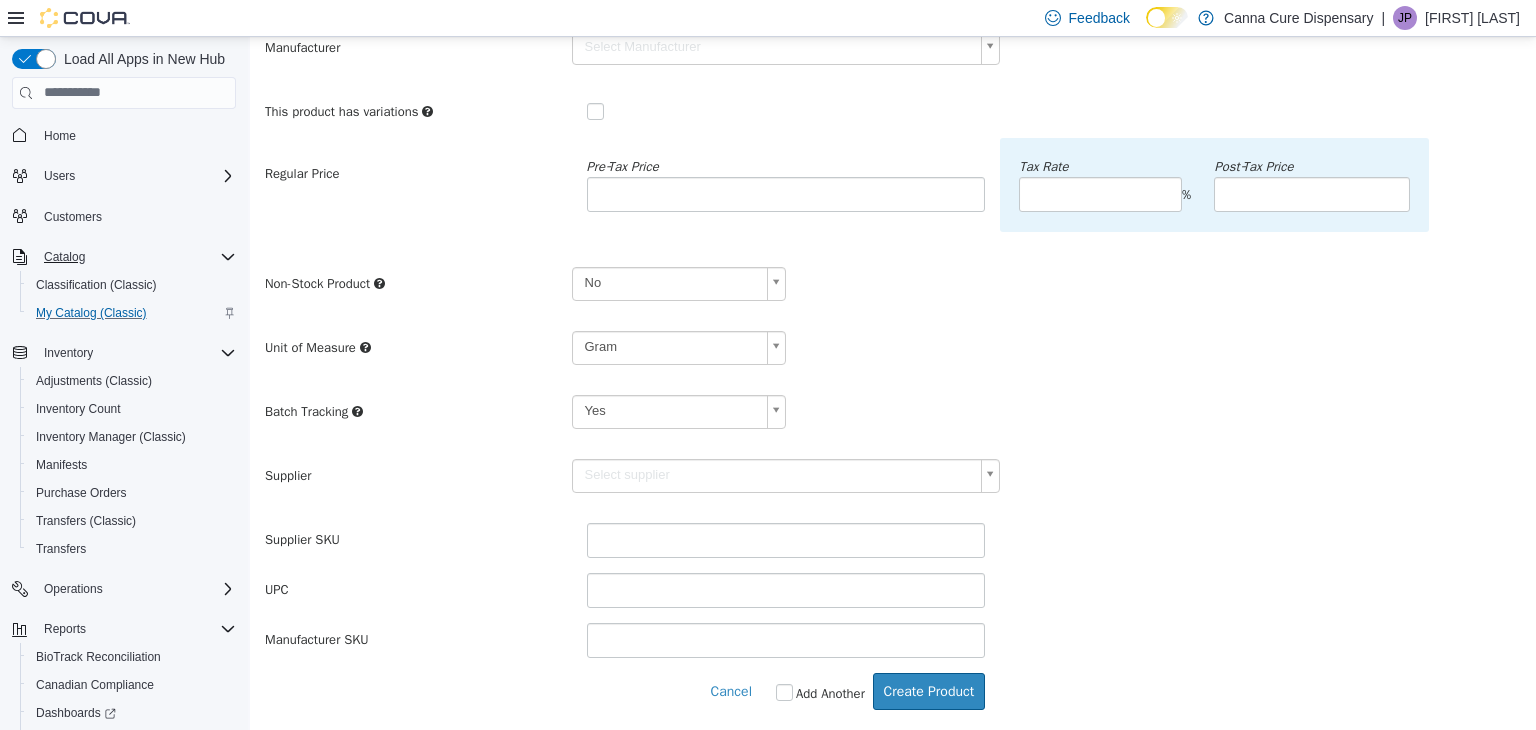click on "**********" at bounding box center [893, 274] 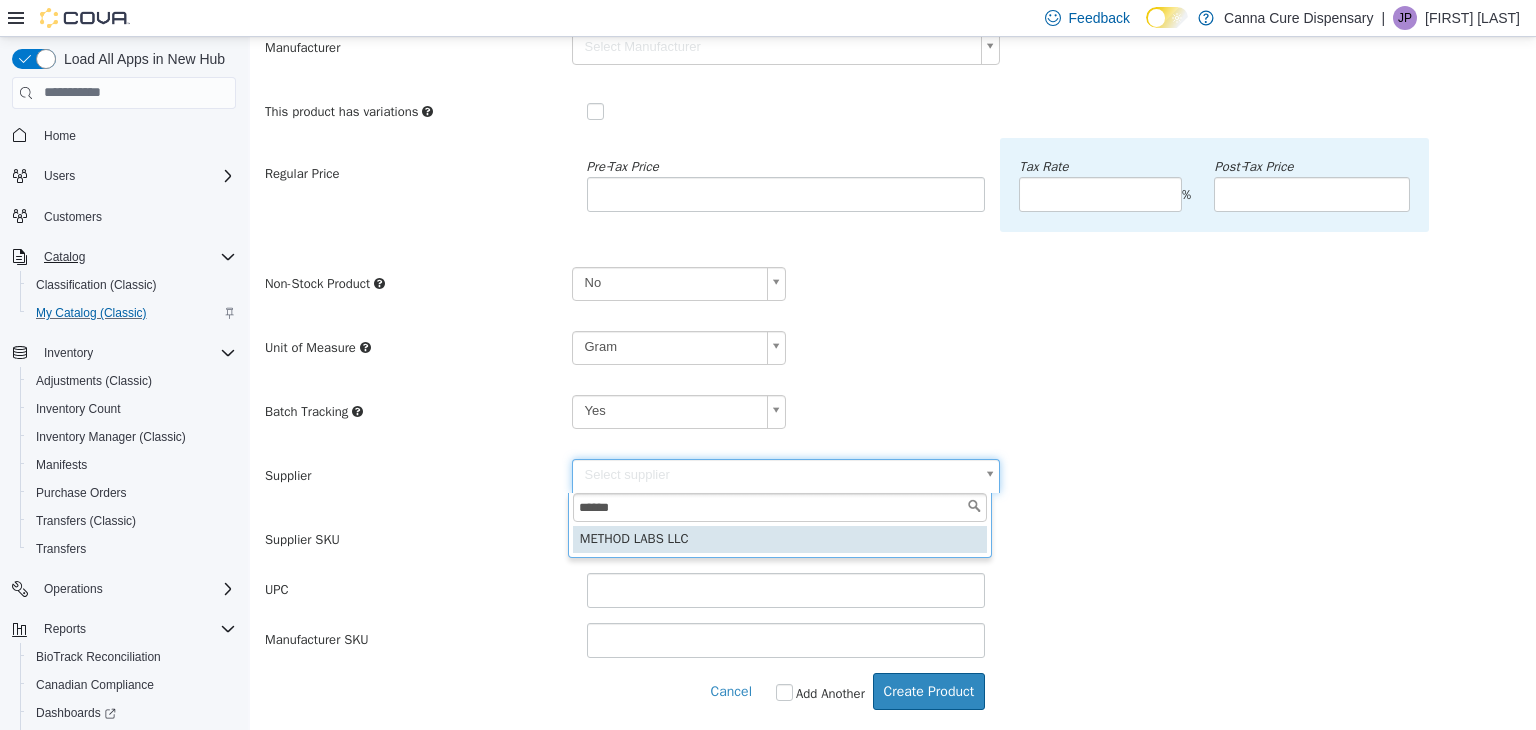 type on "******" 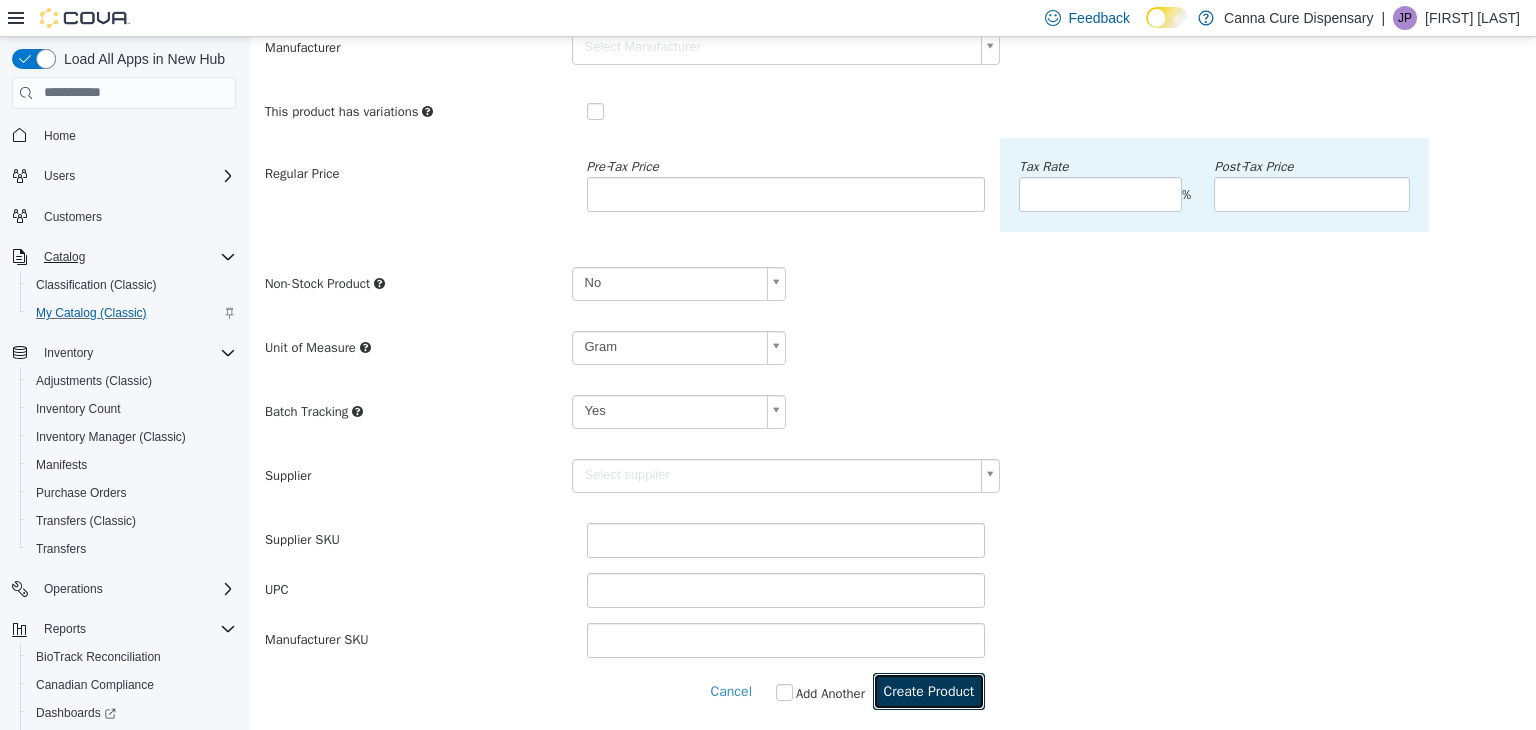 click on "Create Product" at bounding box center [929, 690] 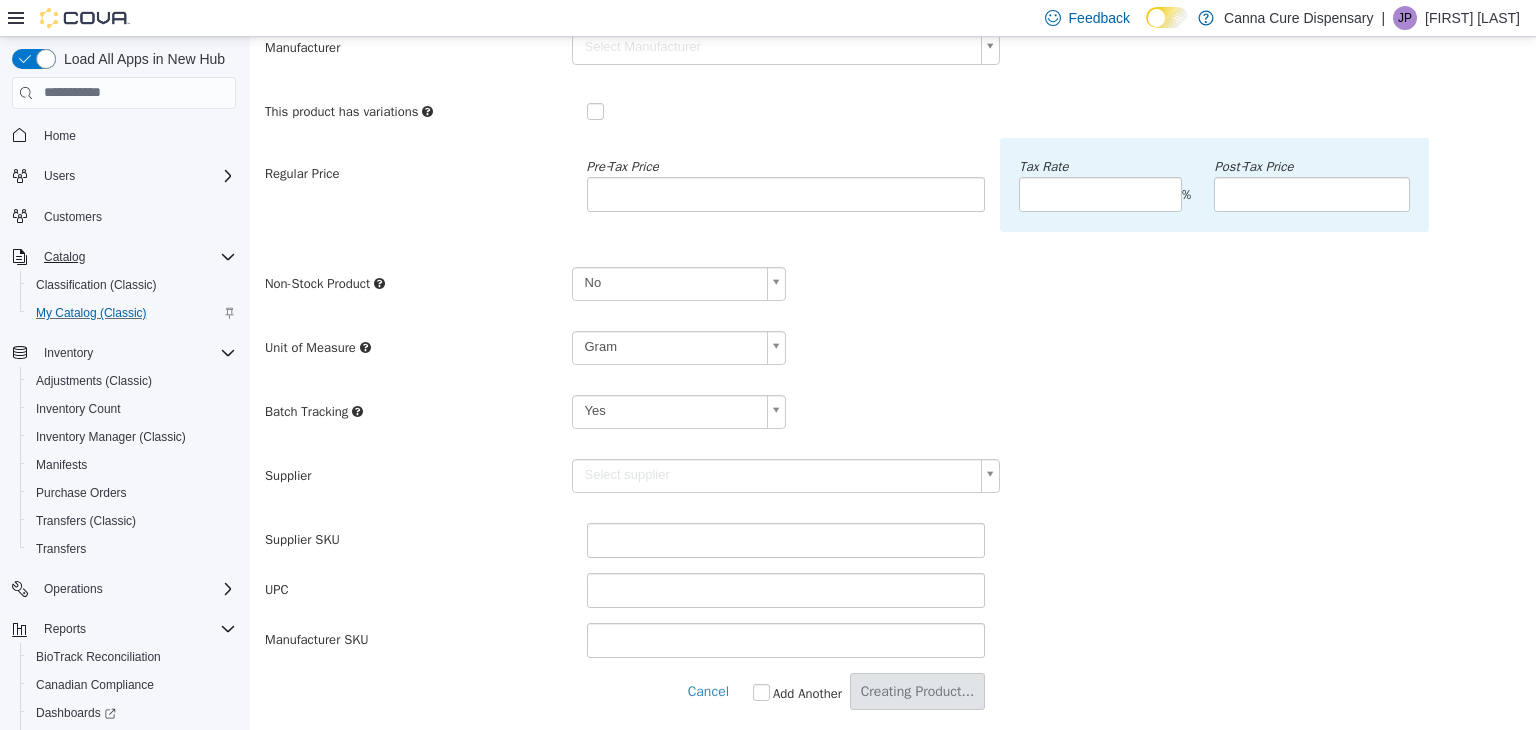 scroll, scrollTop: 0, scrollLeft: 0, axis: both 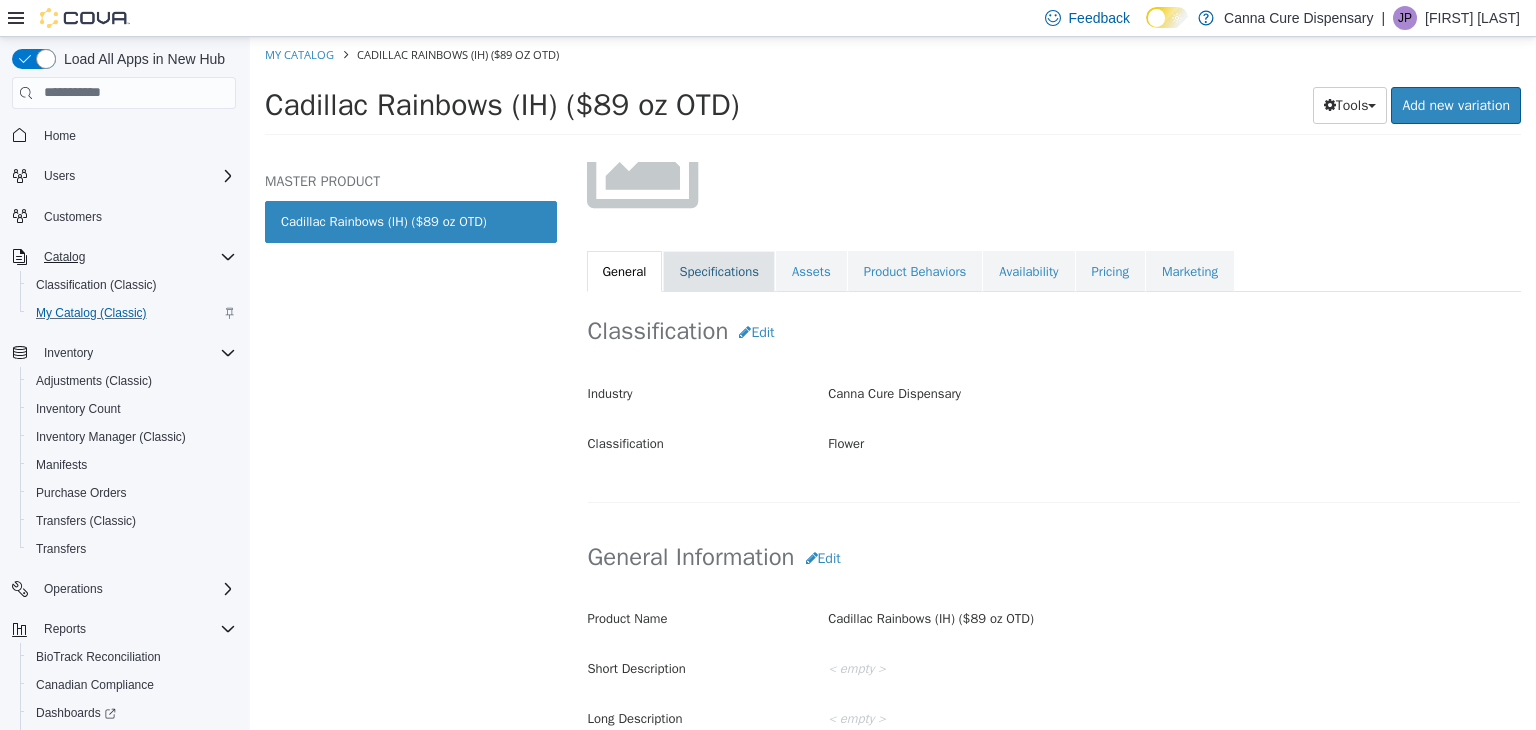 click on "Specifications" at bounding box center (719, 271) 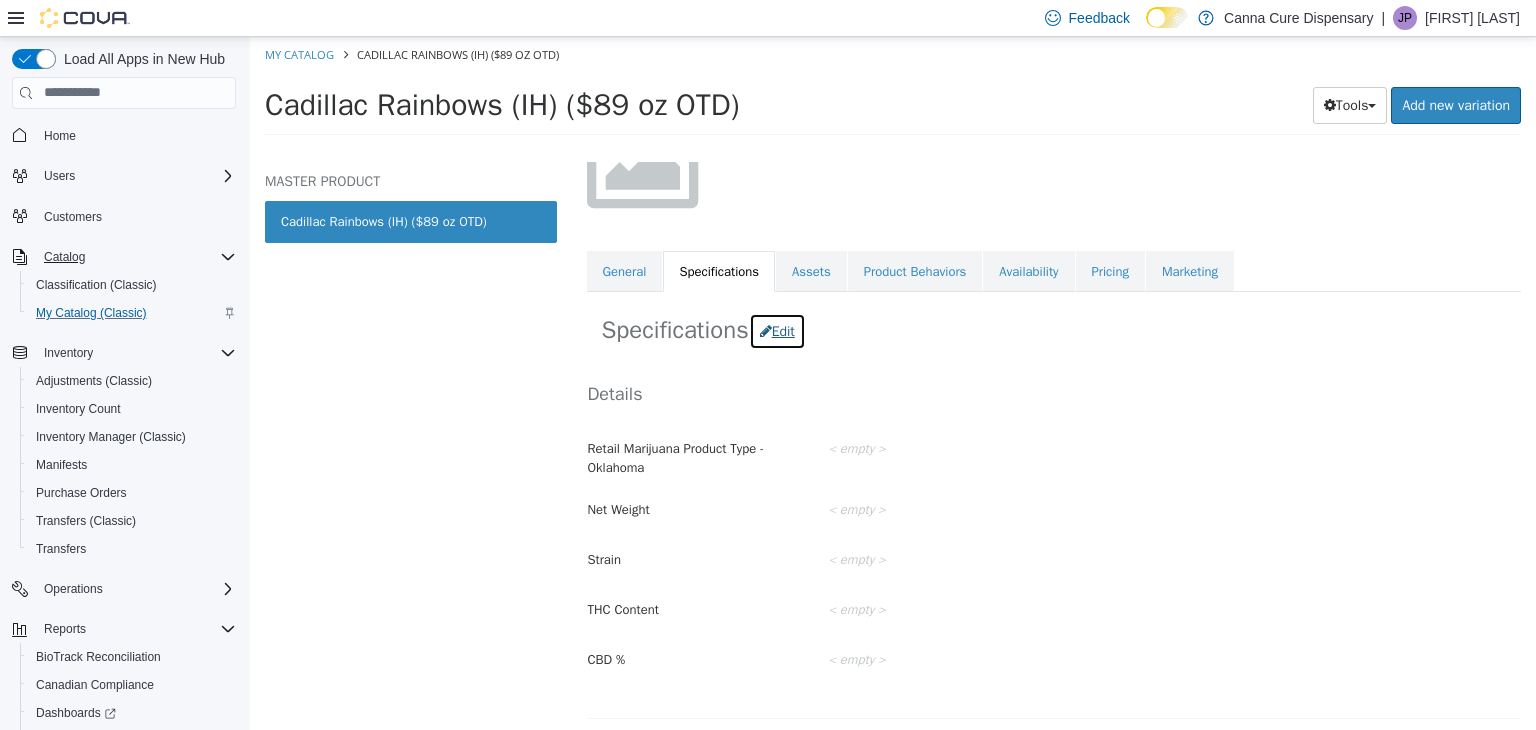 click on "Edit" at bounding box center (777, 330) 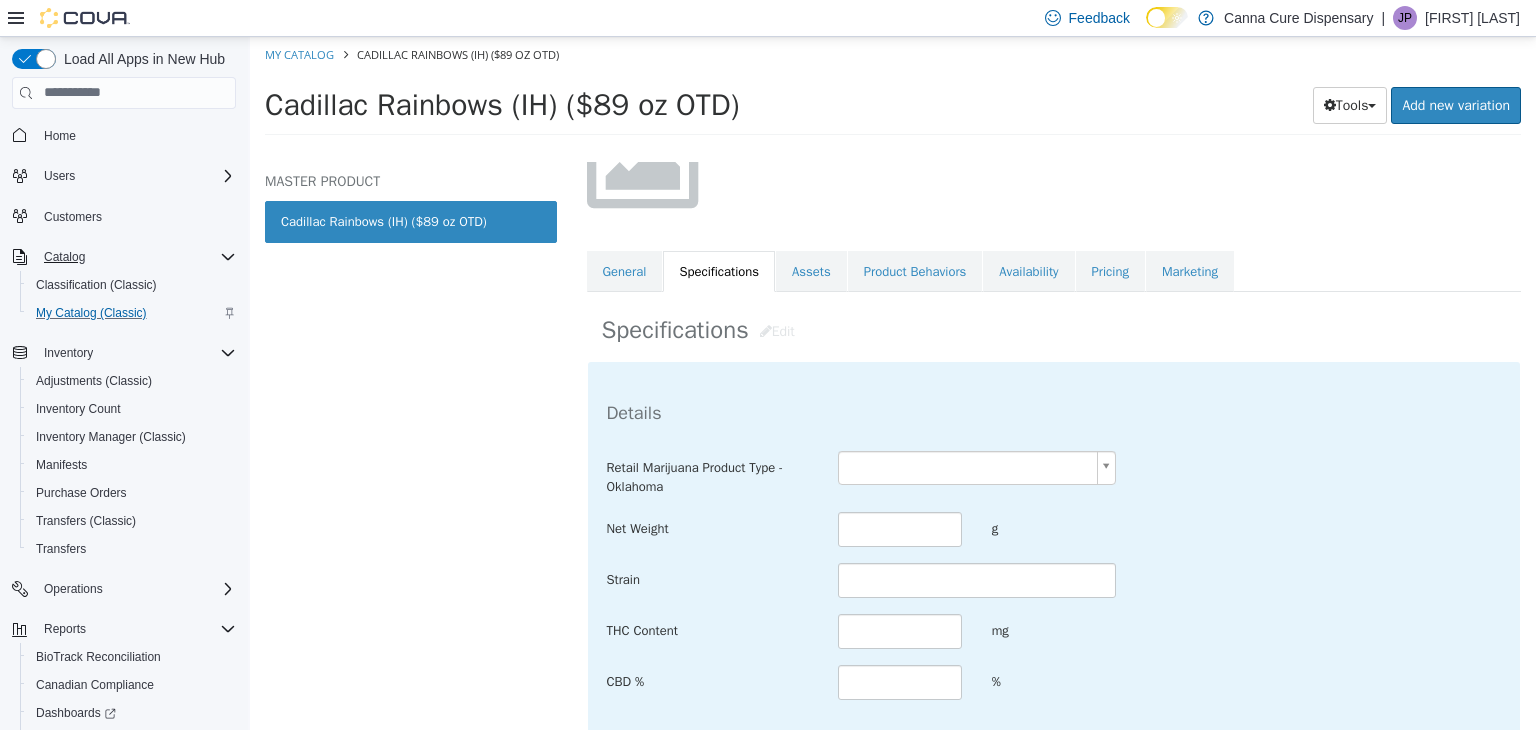click on "Saving Bulk Changes...
×
The new product has been created successfully.
My Catalog
[PRODUCT] (IH) ($[PRICE] oz OTD)
[PRODUCT] (IH) ($[PRICE] oz OTD)
Tools
Clone Print Labels   Add new variation
MASTER PRODUCT
[PRODUCT] (IH) ($[PRICE] oz OTD)
Flower
[PRODUCT] (IH) ($[PRICE] oz OTD)
[Master Product] Active  CATALOG SKU - [SKU]     English - US                             Last Updated:  [DATE]
General Specifications Assets Product Behaviors Availability Pricing
Marketing Specifications  Edit Details Retail Marijuana Product Type - Oklahoma
Net Weight
g
Strain
THC Content
mg
CBD %
%
Online Menu Online Menu Name
Online Menu Brand
Online Menu Category
Cancel  Save Changes" at bounding box center [893, 91] 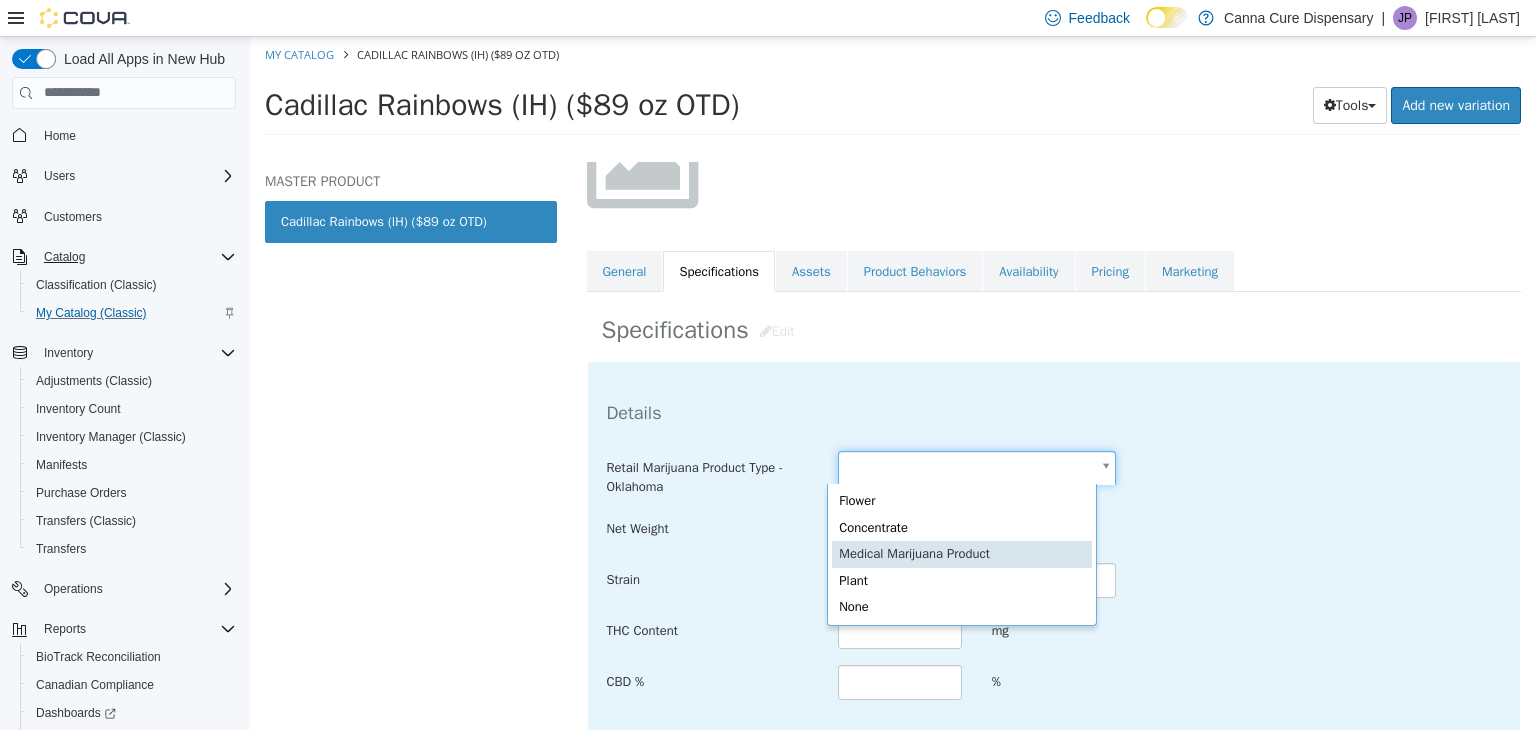 type on "**********" 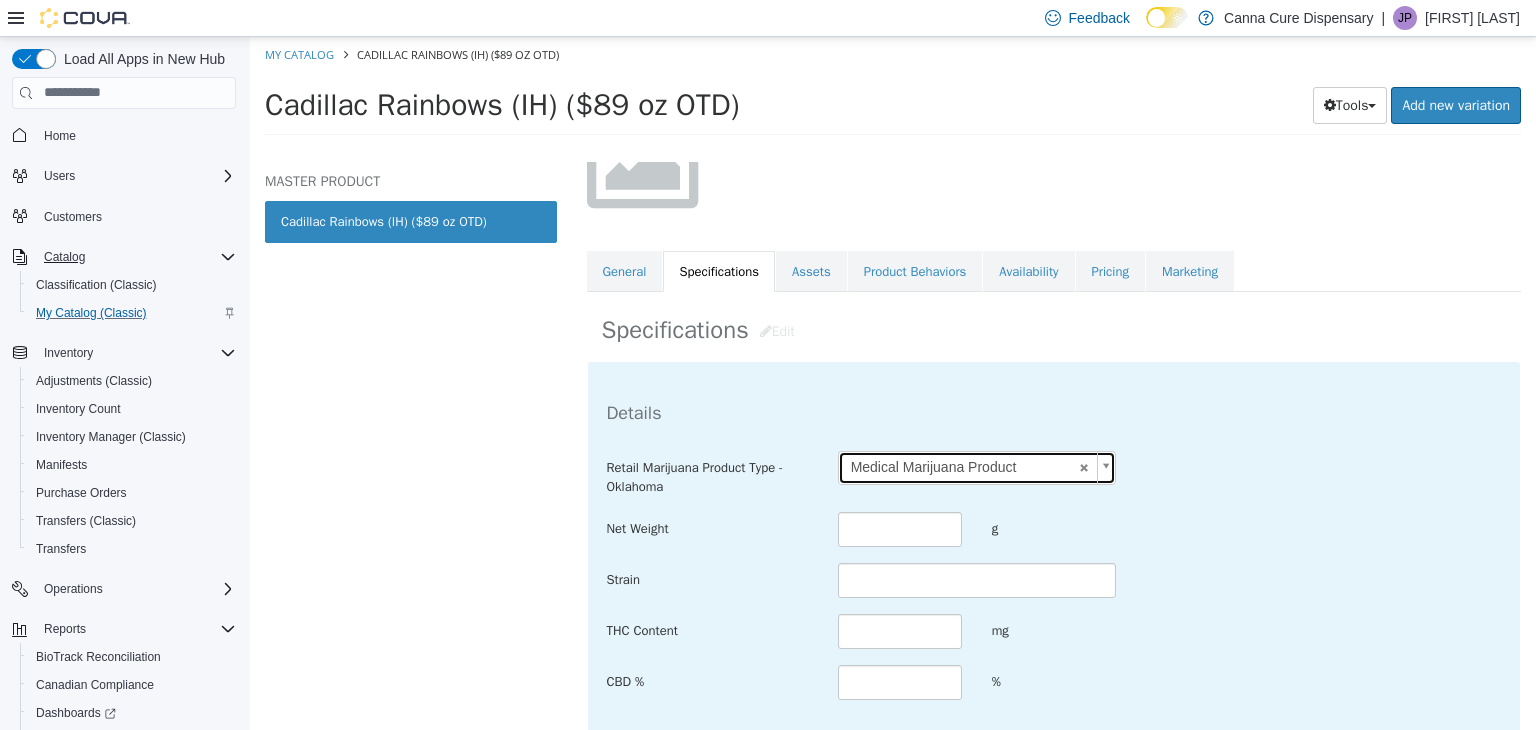 scroll, scrollTop: 0, scrollLeft: 0, axis: both 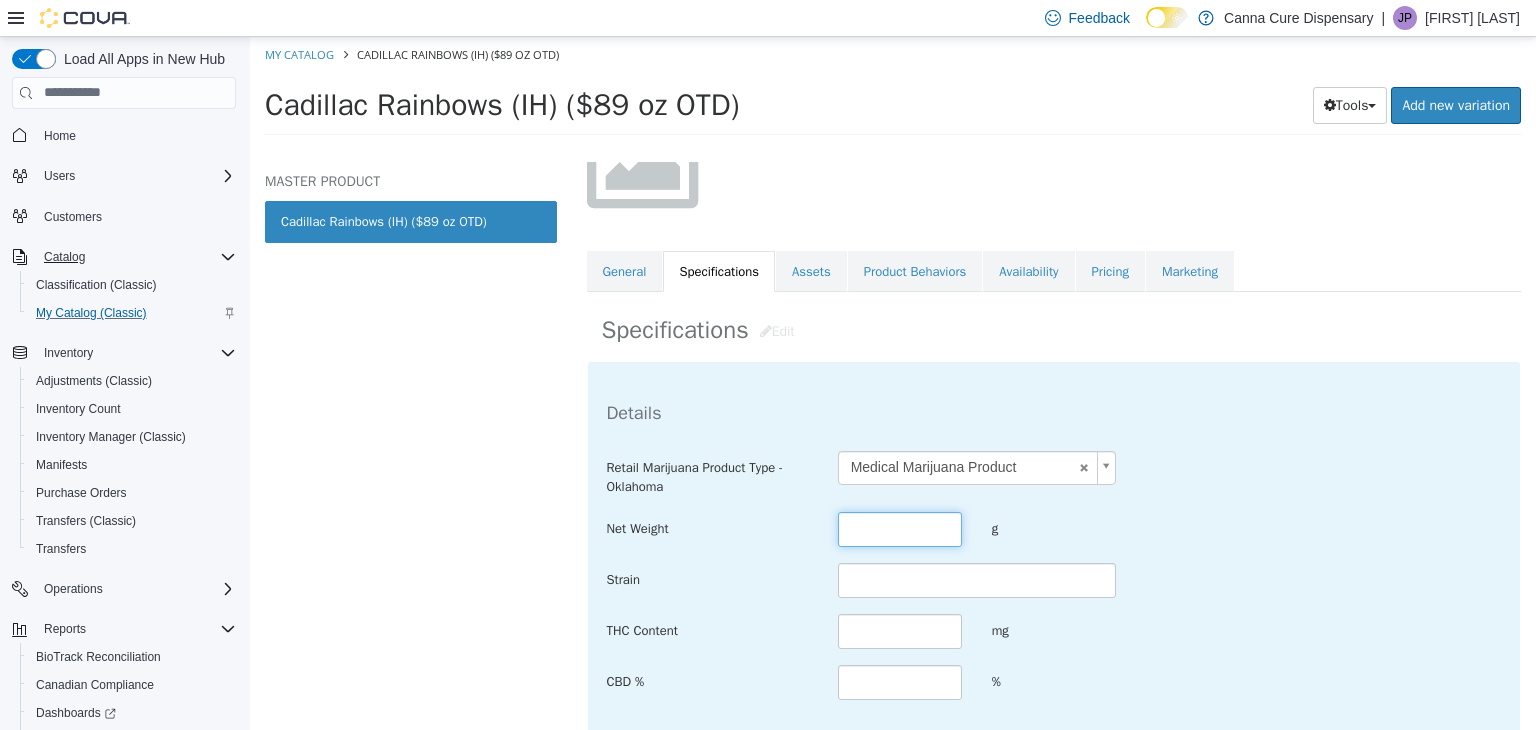 click at bounding box center (900, 528) 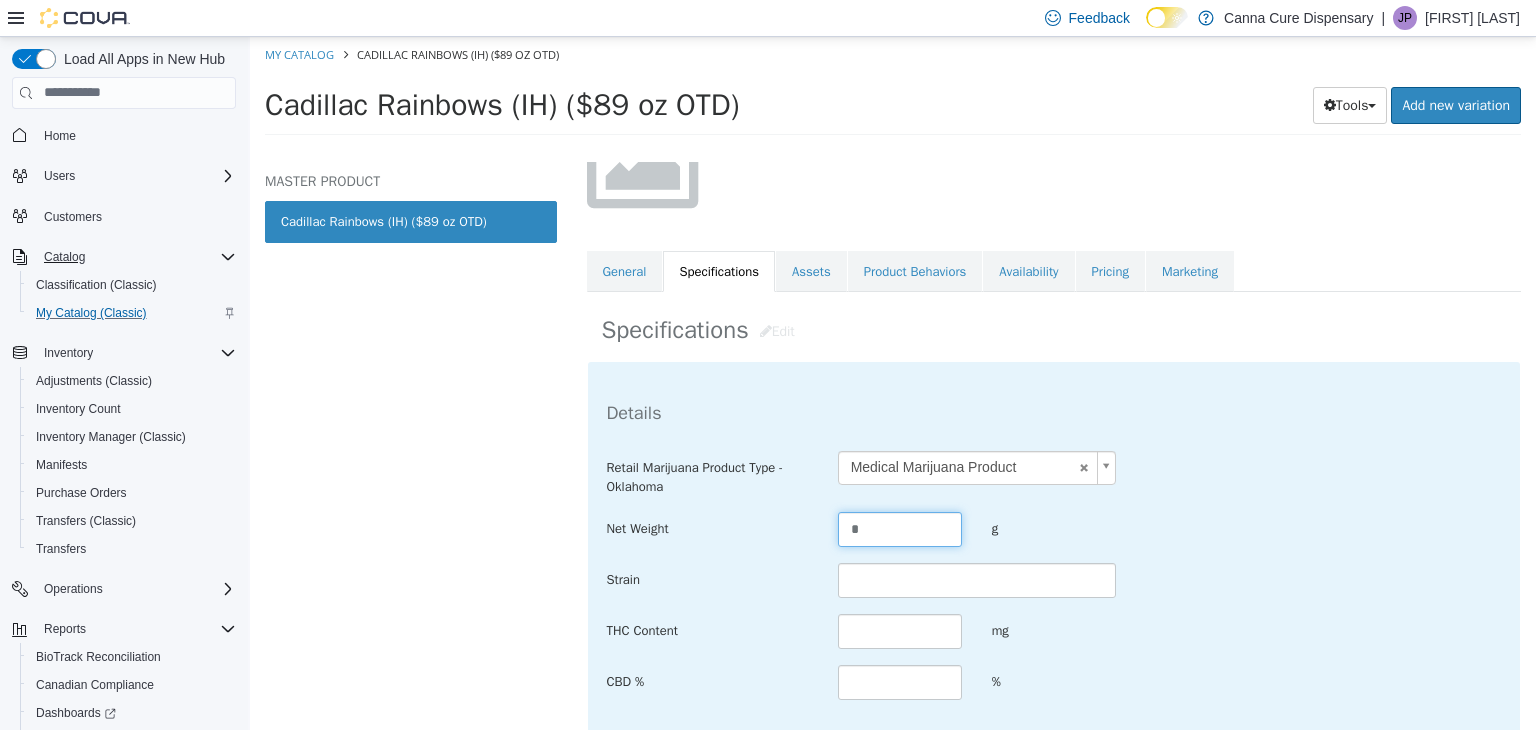 type on "*" 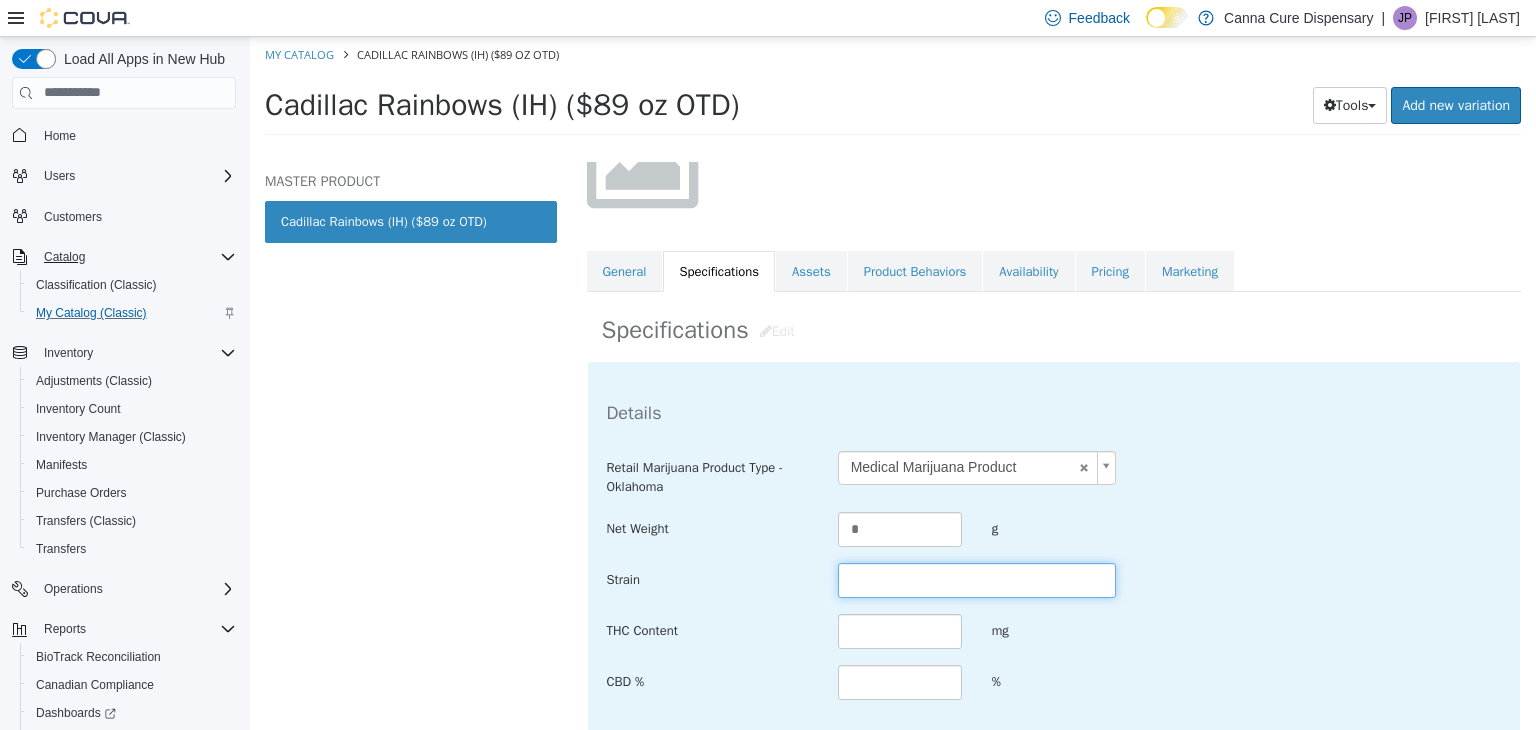 drag, startPoint x: 883, startPoint y: 585, endPoint x: 867, endPoint y: 482, distance: 104.23531 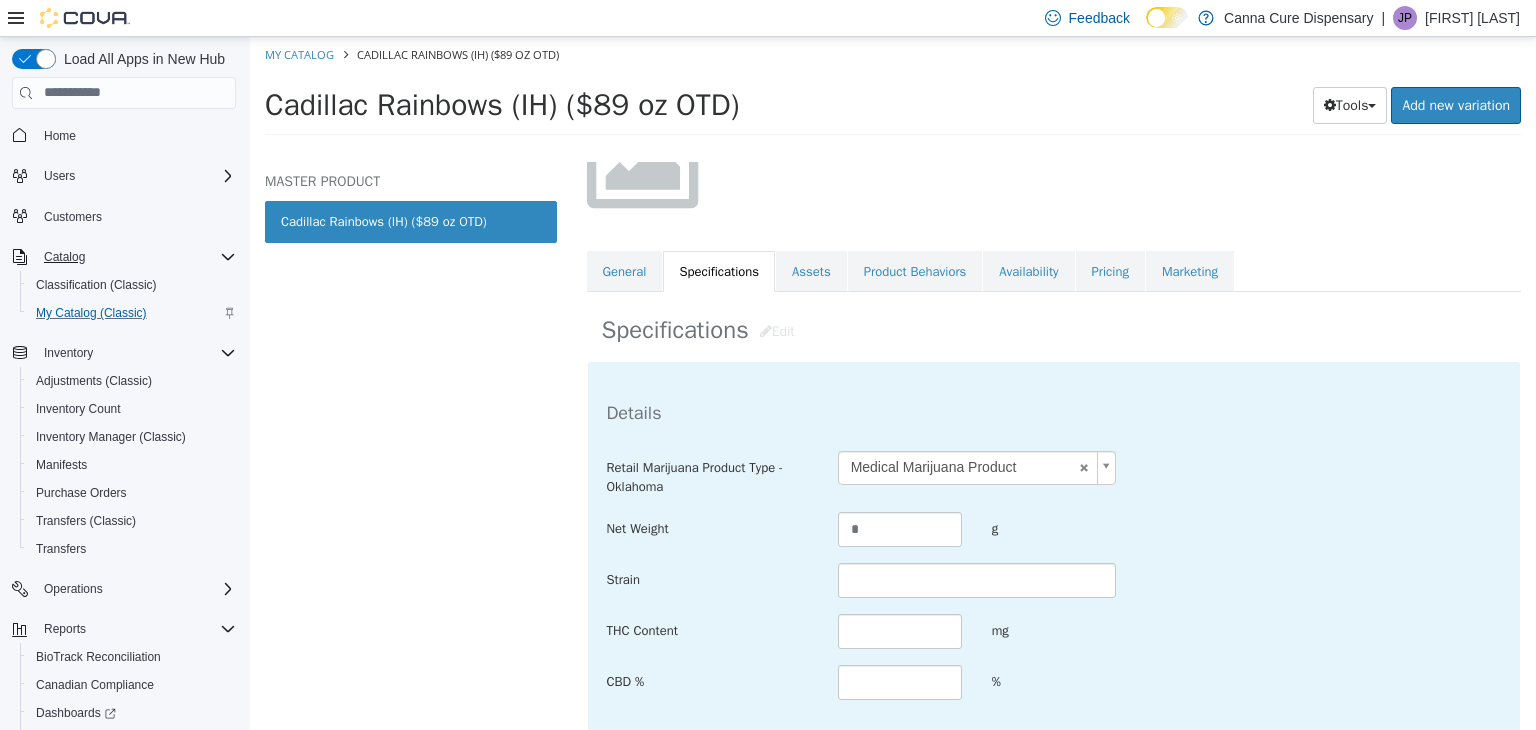 drag, startPoint x: 780, startPoint y: 103, endPoint x: 266, endPoint y: 91, distance: 514.1401 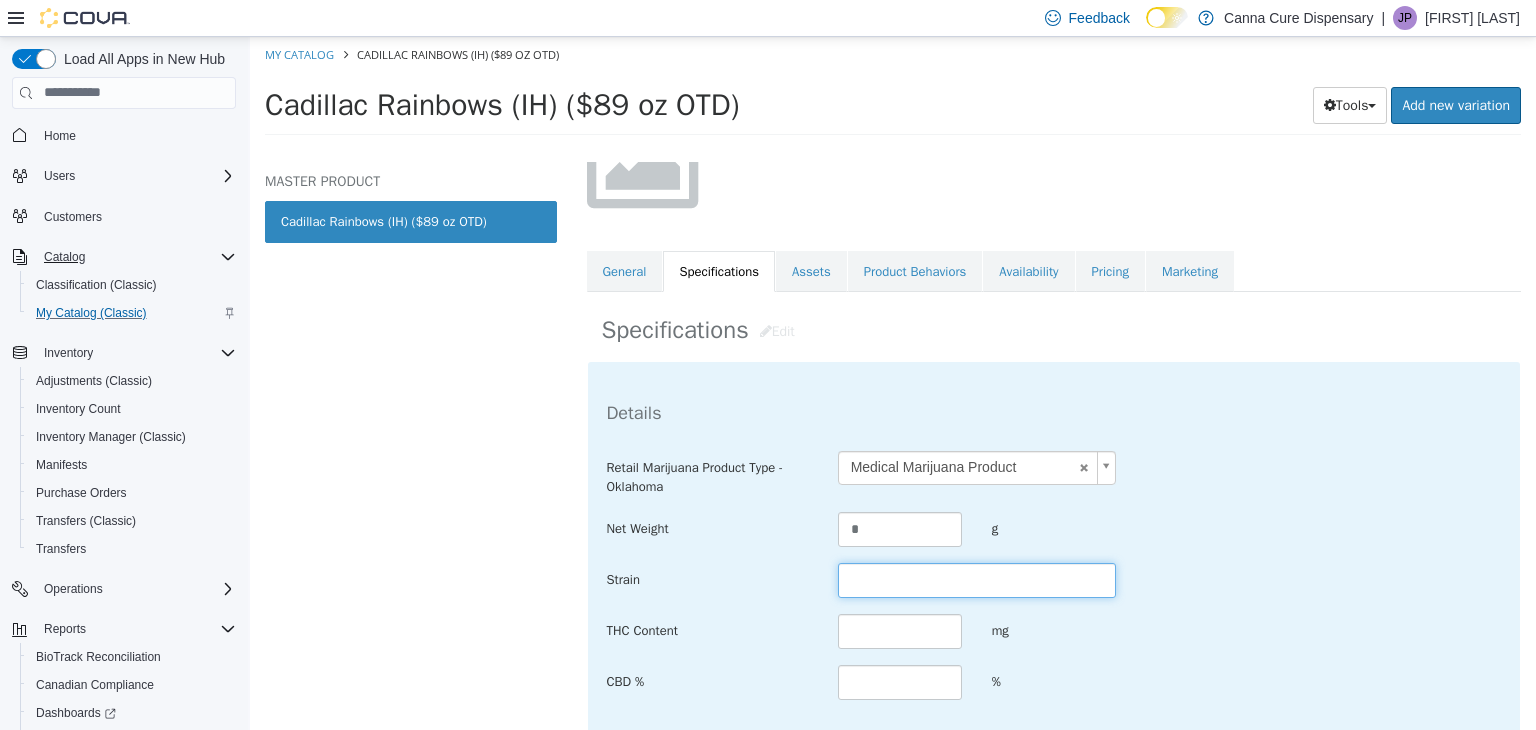 click at bounding box center [977, 579] 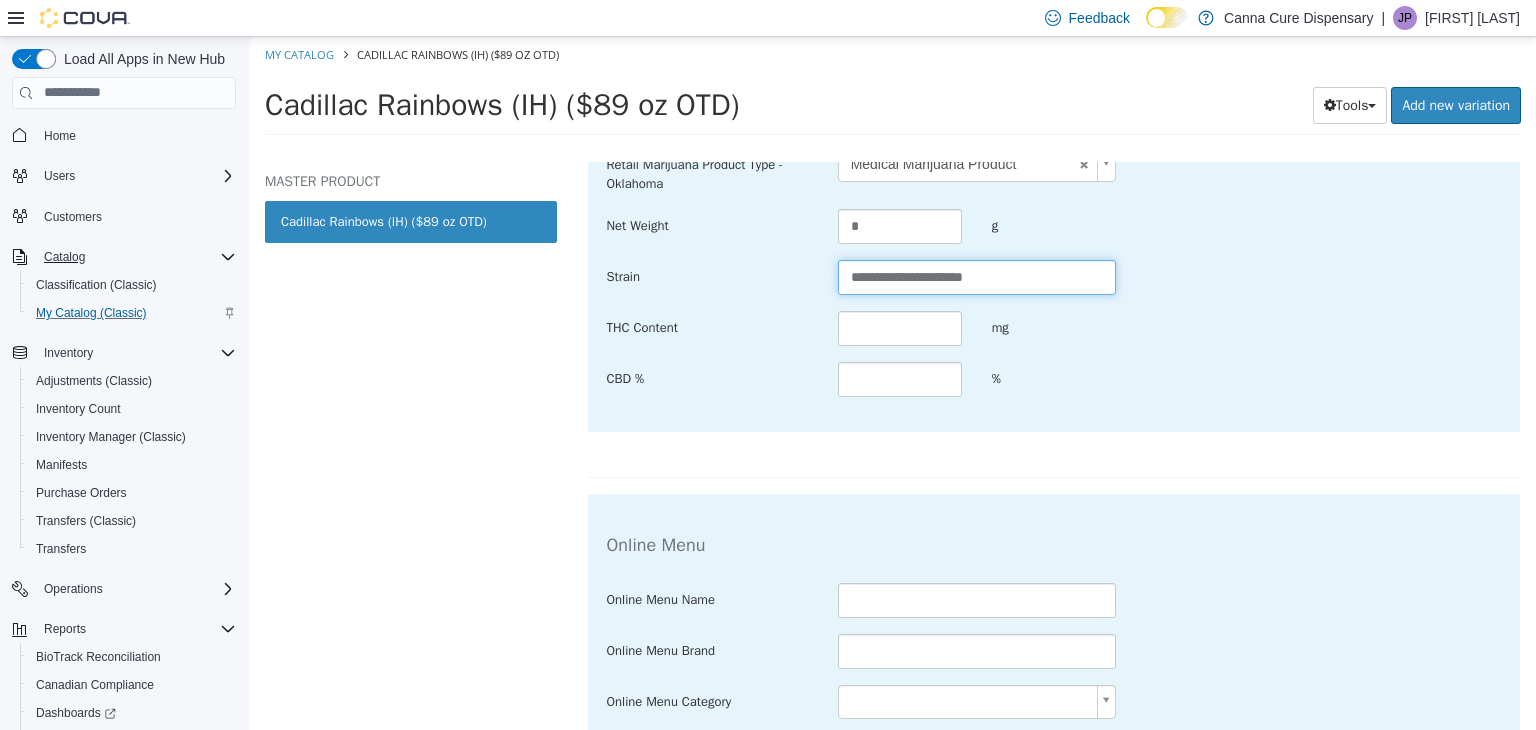 scroll, scrollTop: 624, scrollLeft: 0, axis: vertical 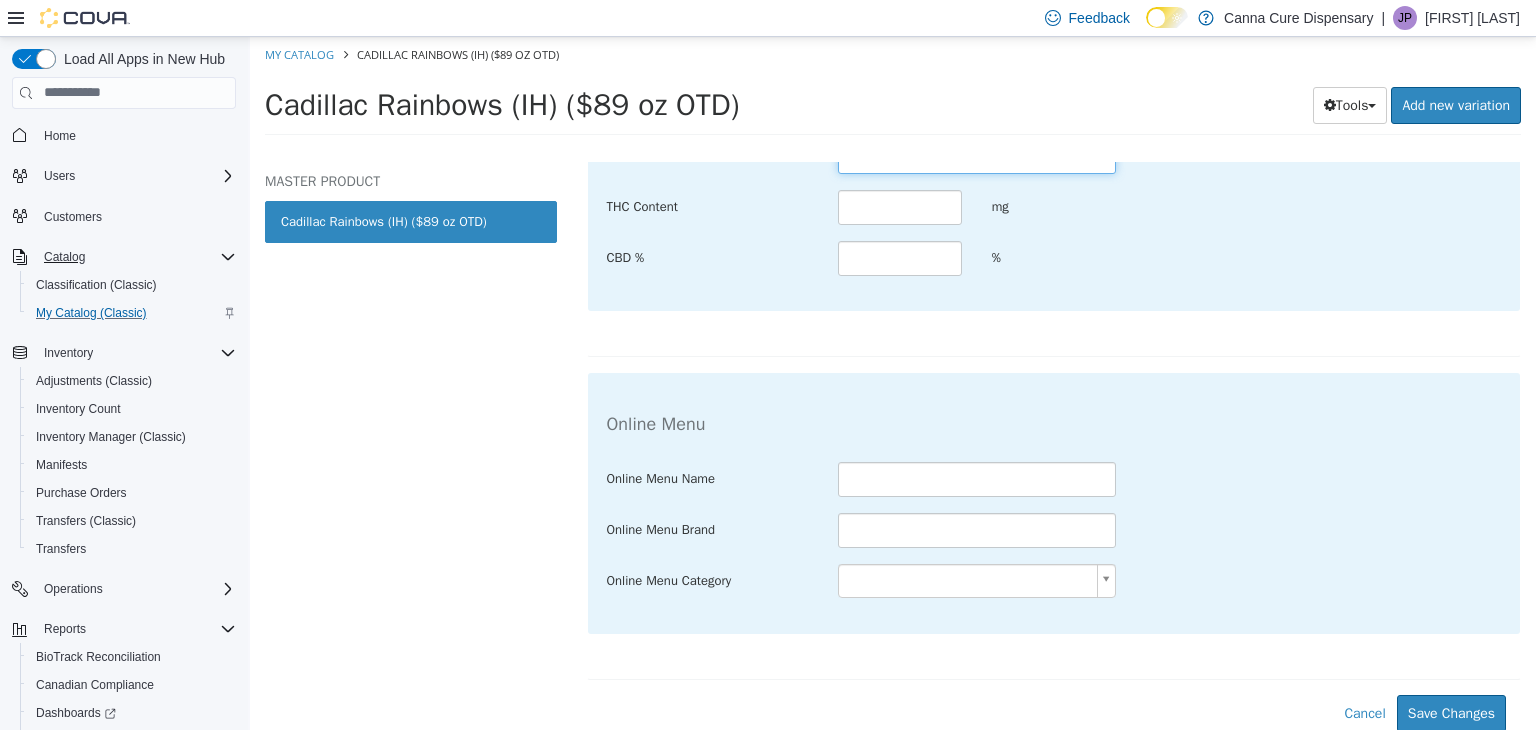 type on "**********" 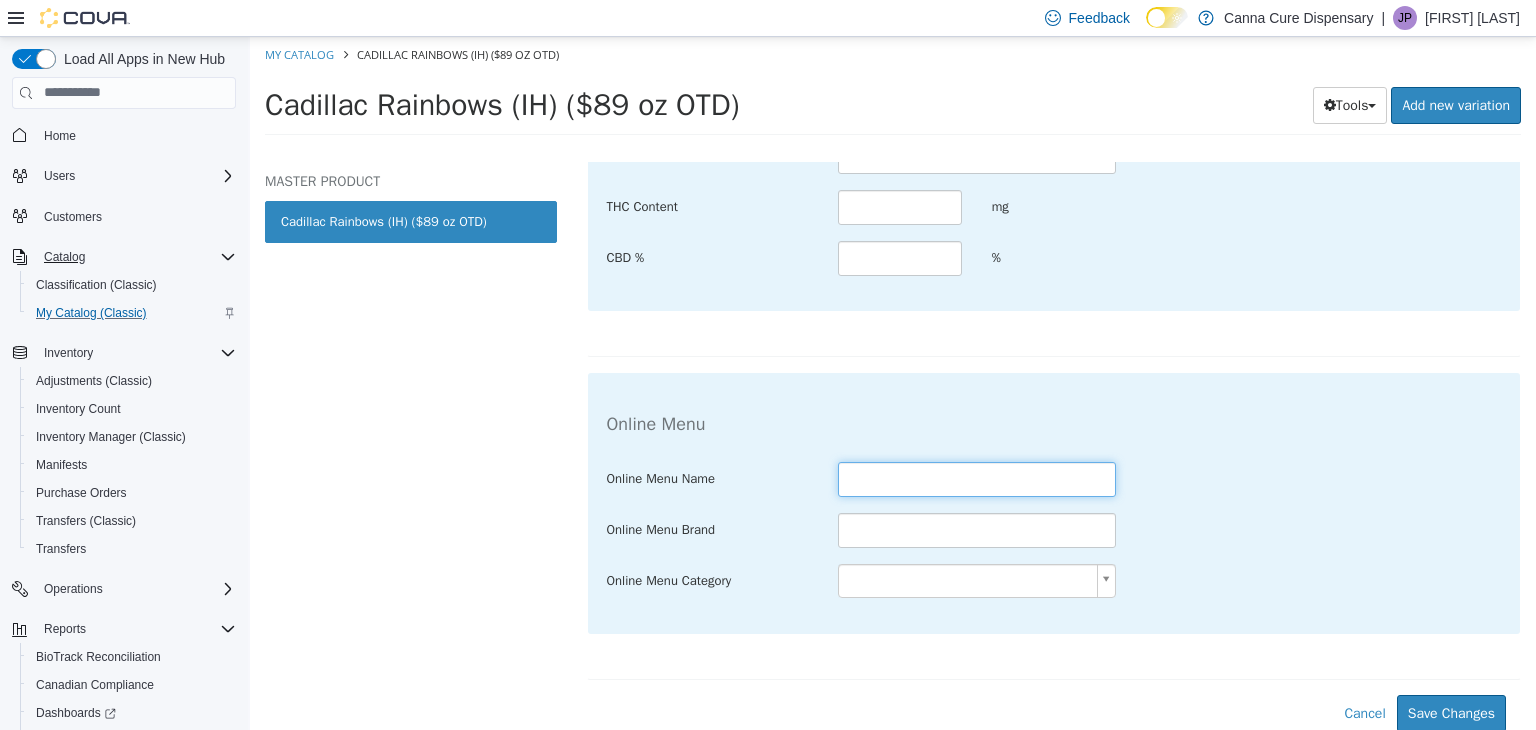 click at bounding box center [977, 478] 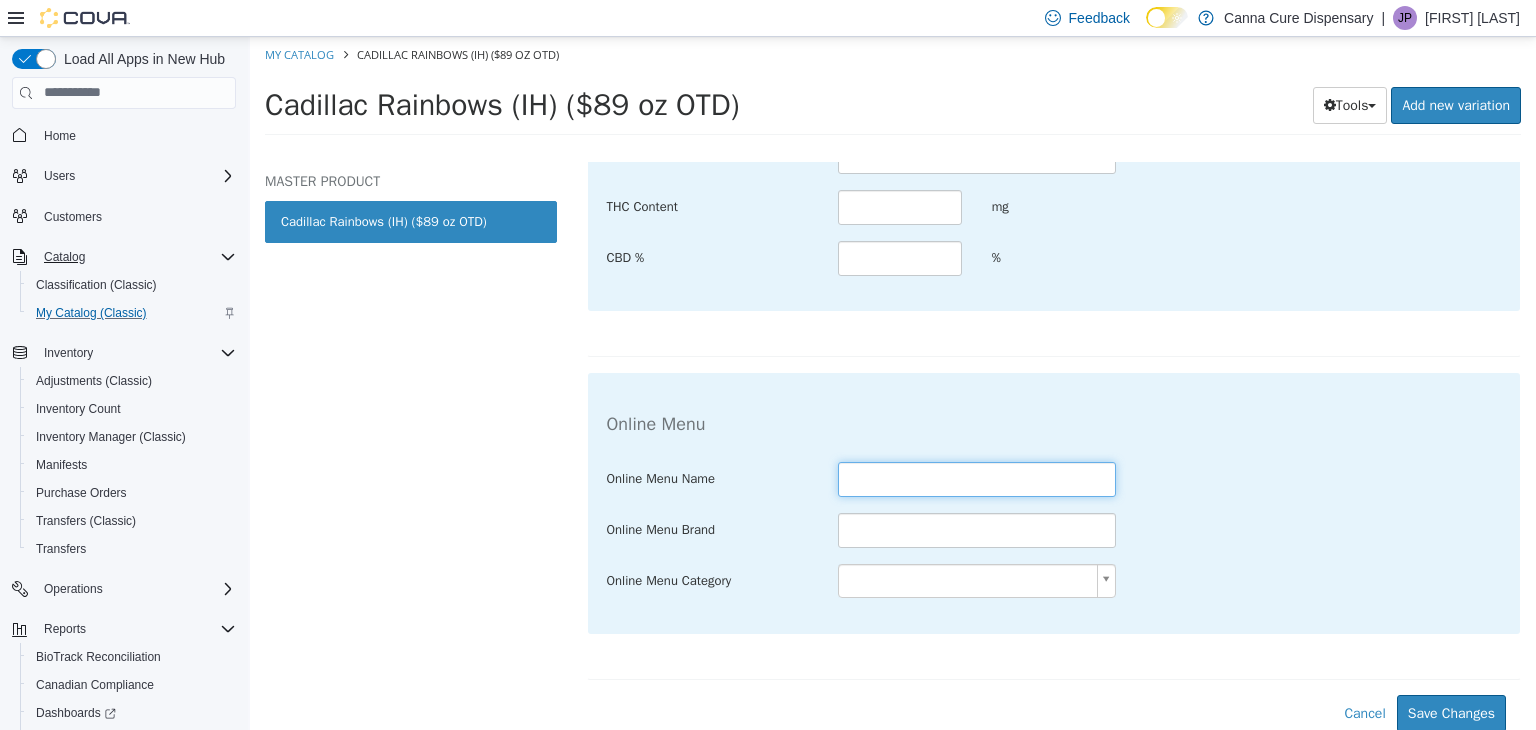 paste on "**********" 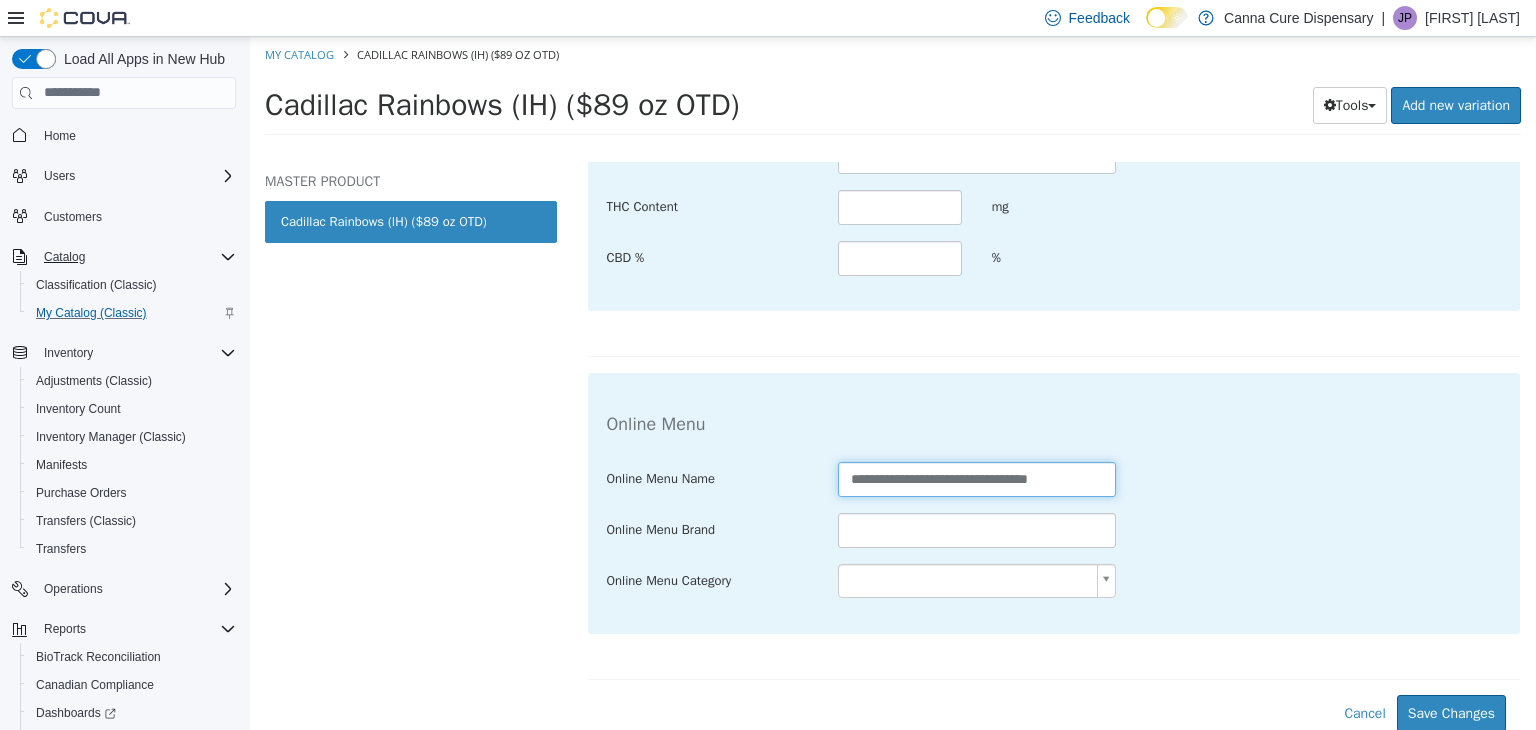 type on "**********" 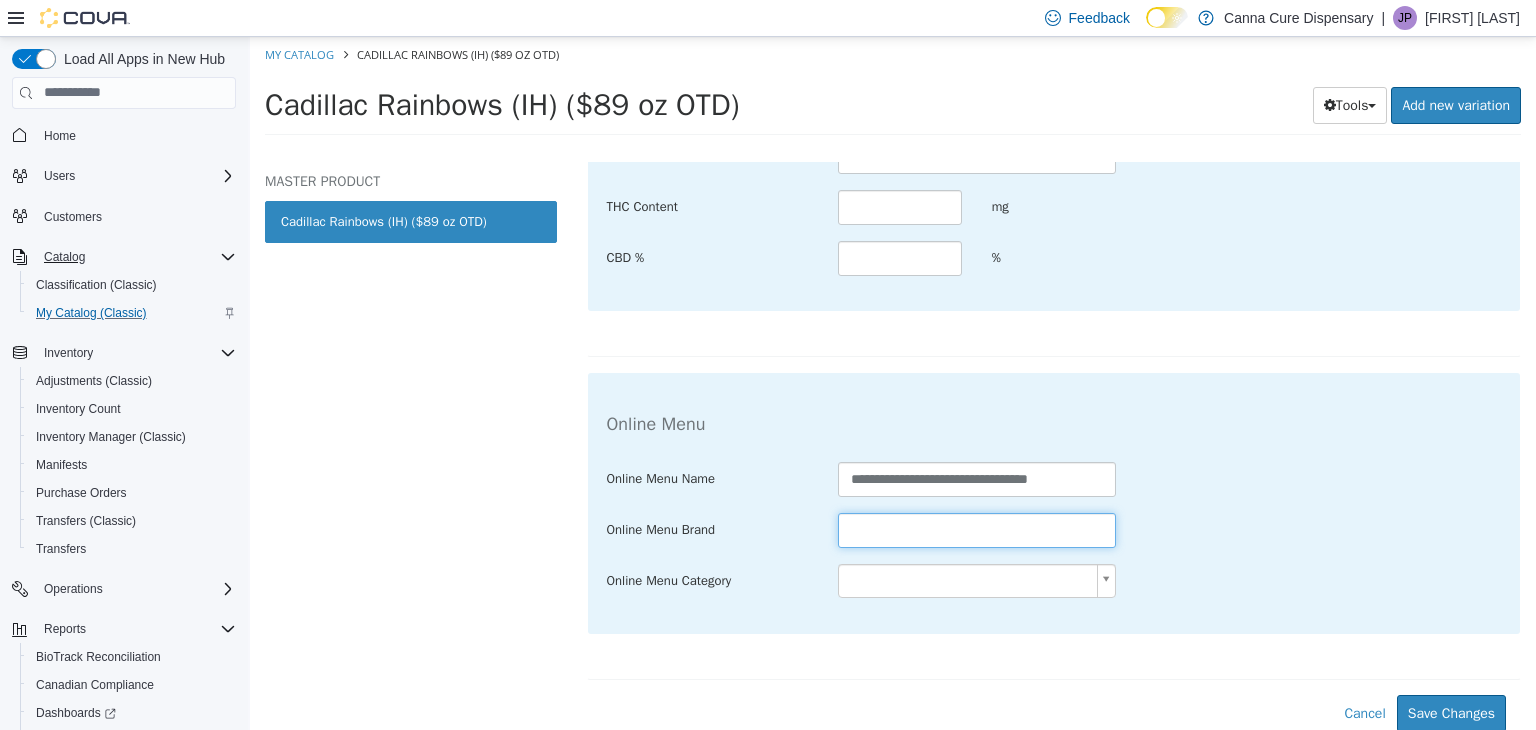 click at bounding box center [977, 529] 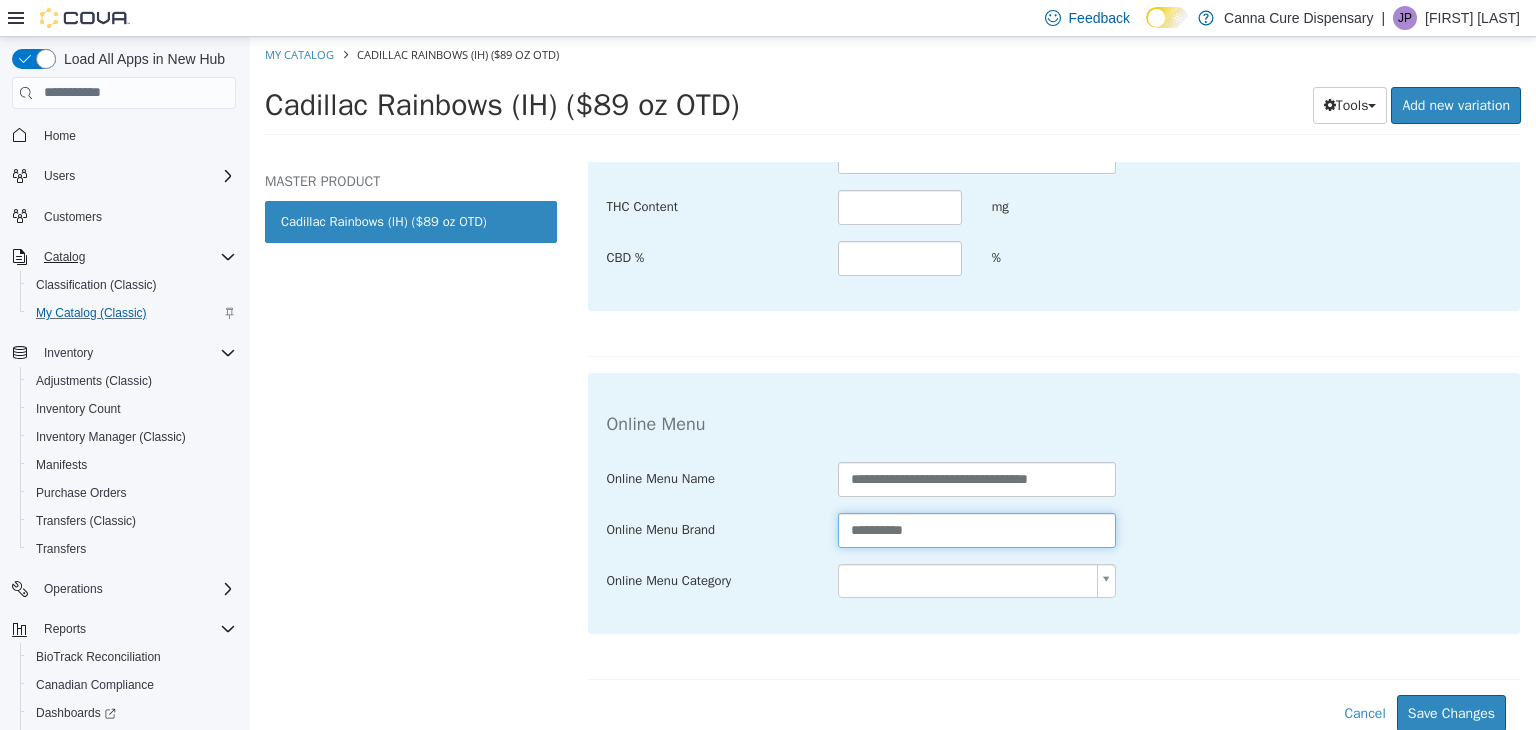type on "**********" 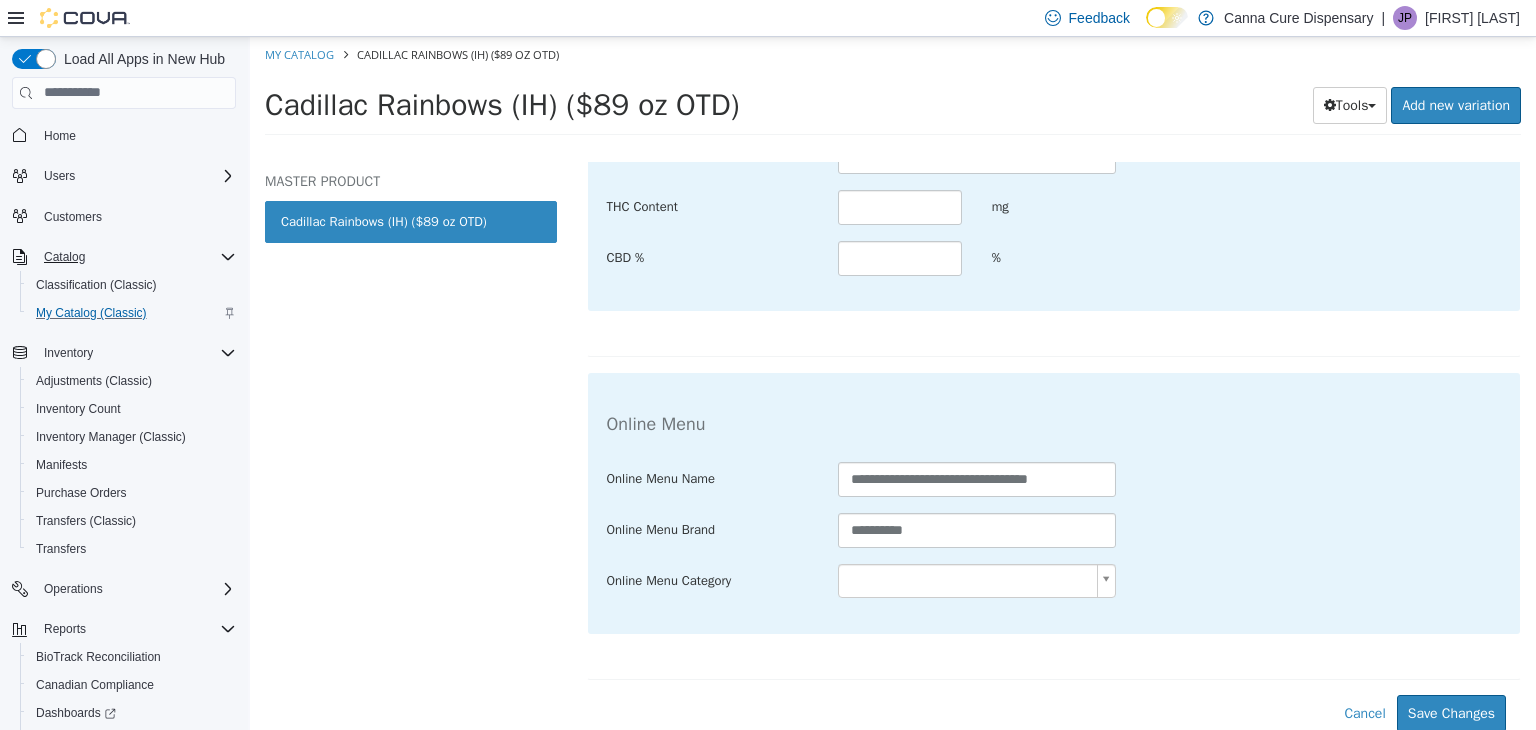 click on "**********" at bounding box center [893, 91] 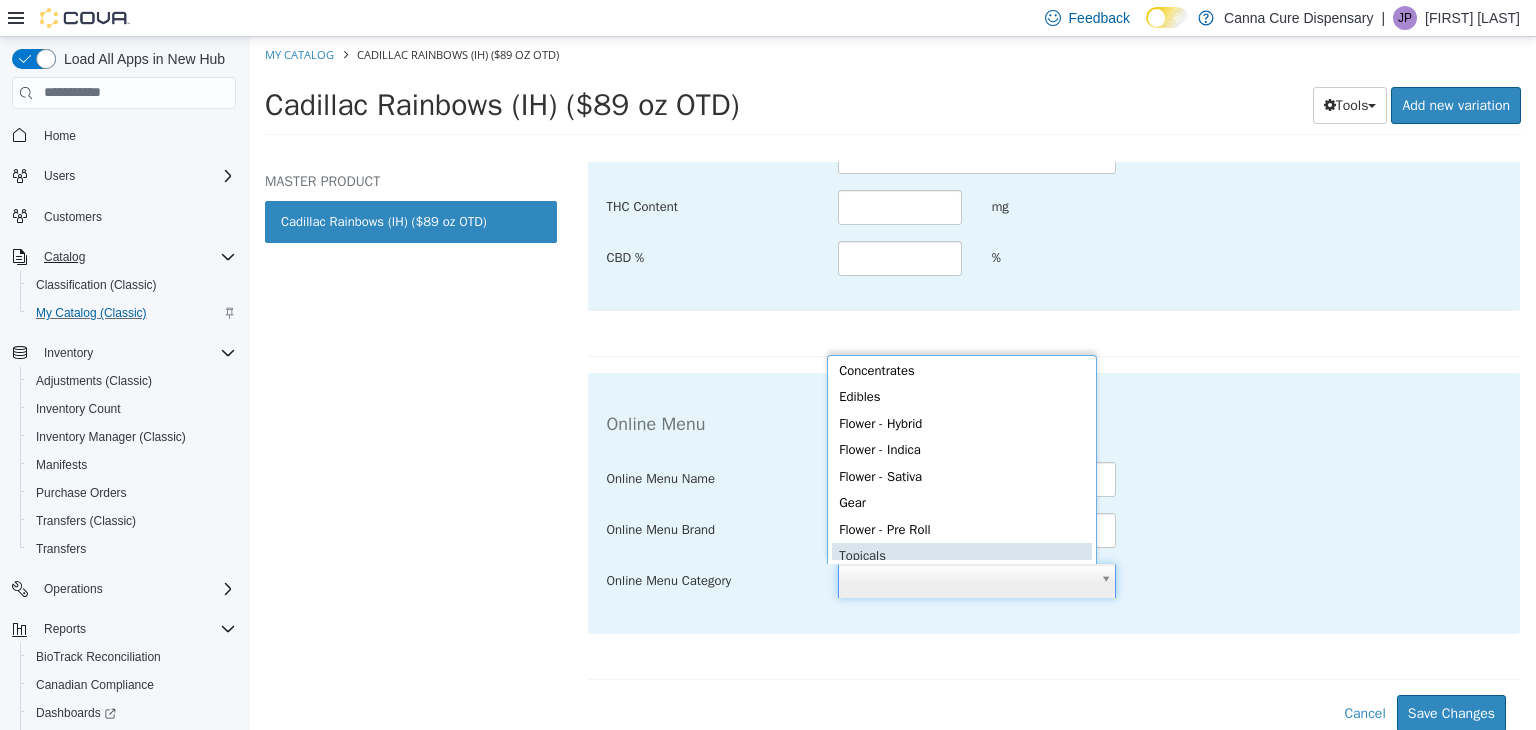 scroll, scrollTop: 0, scrollLeft: 0, axis: both 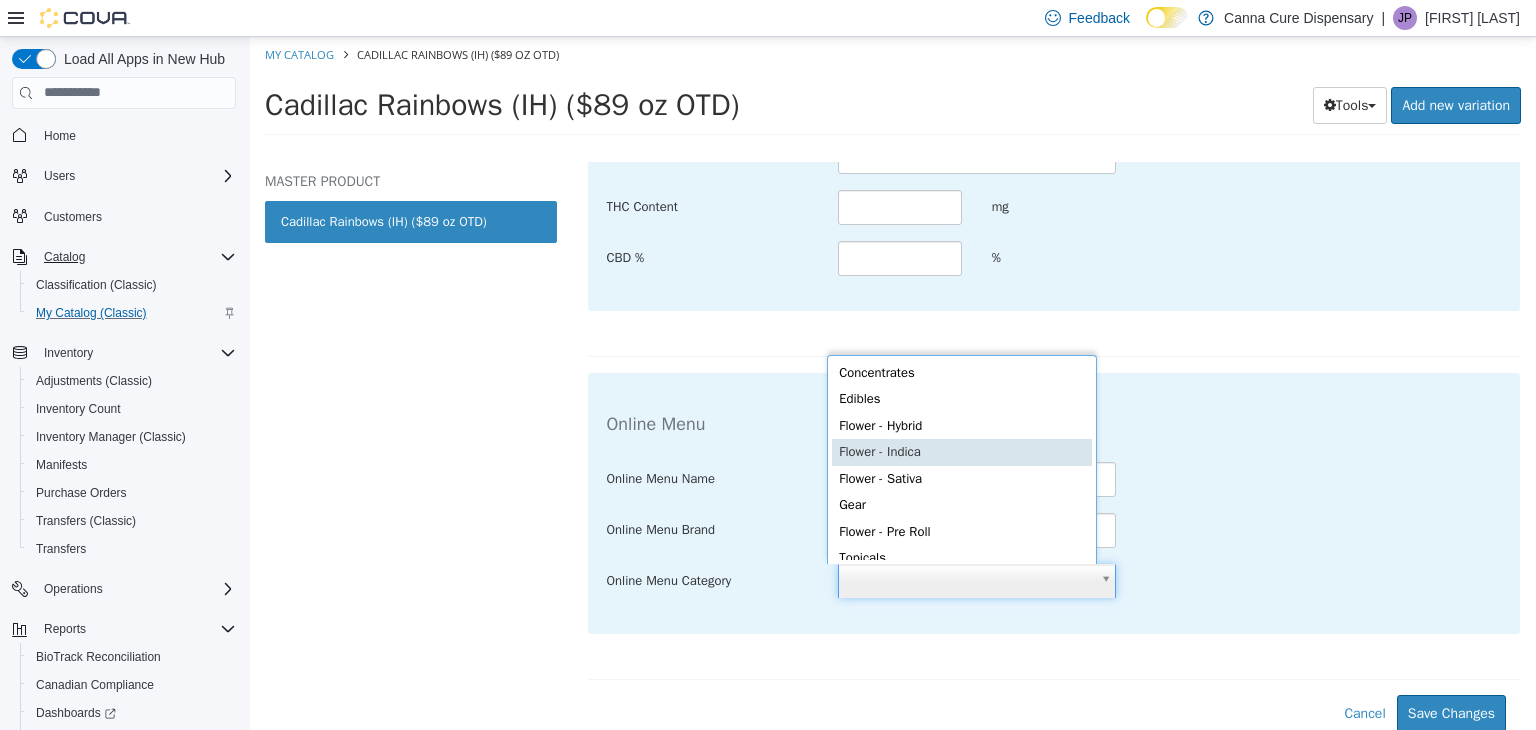 type on "**********" 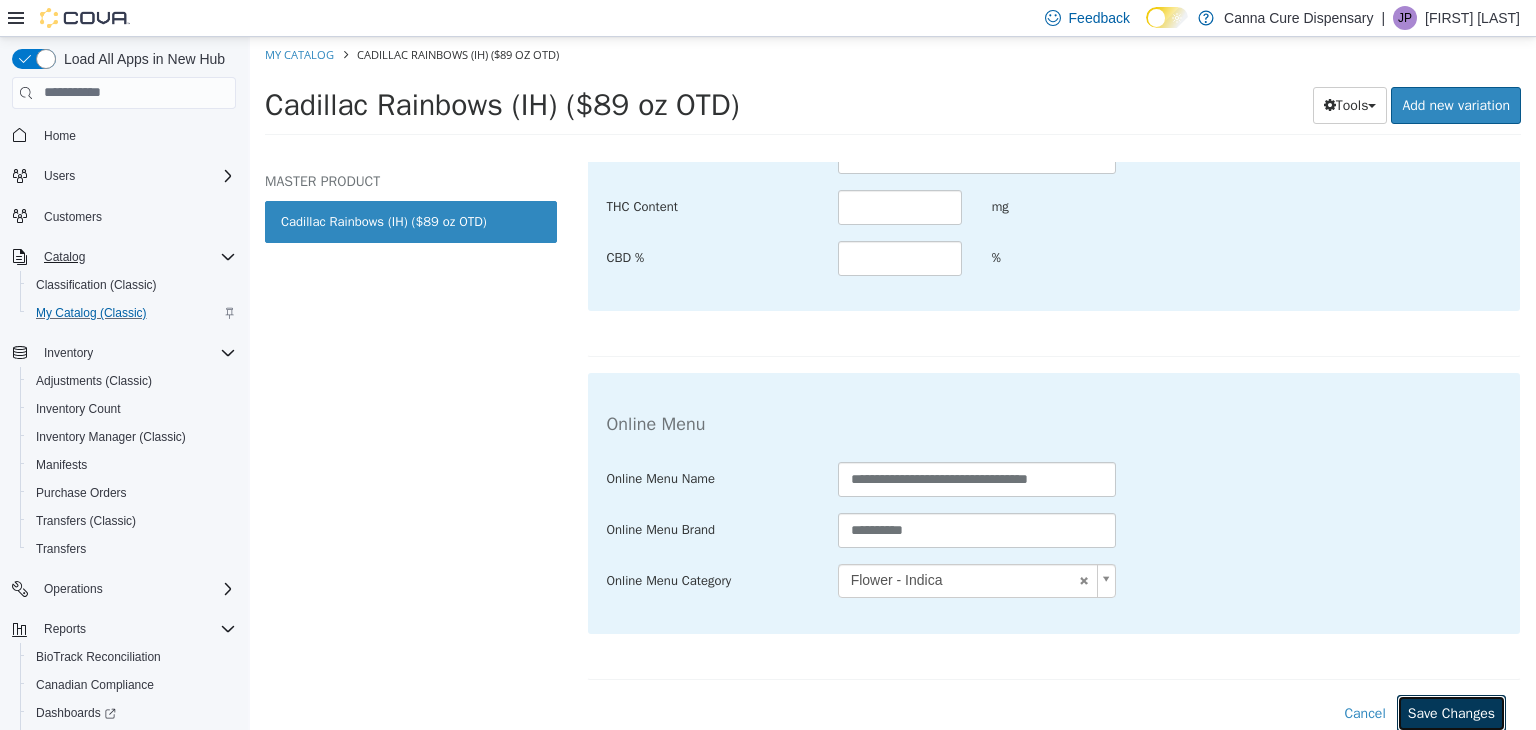 click on "Save Changes" at bounding box center (1451, 712) 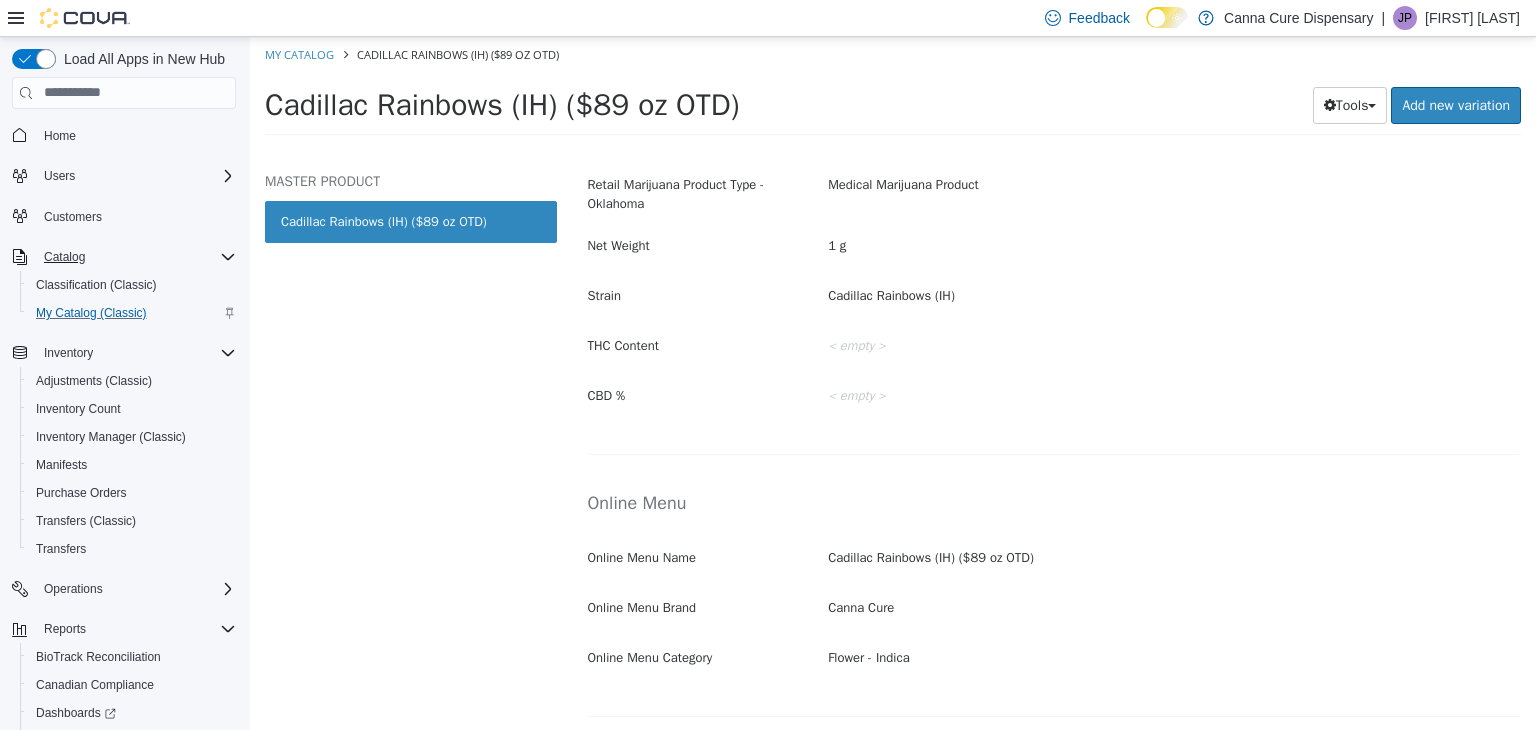 scroll, scrollTop: 0, scrollLeft: 0, axis: both 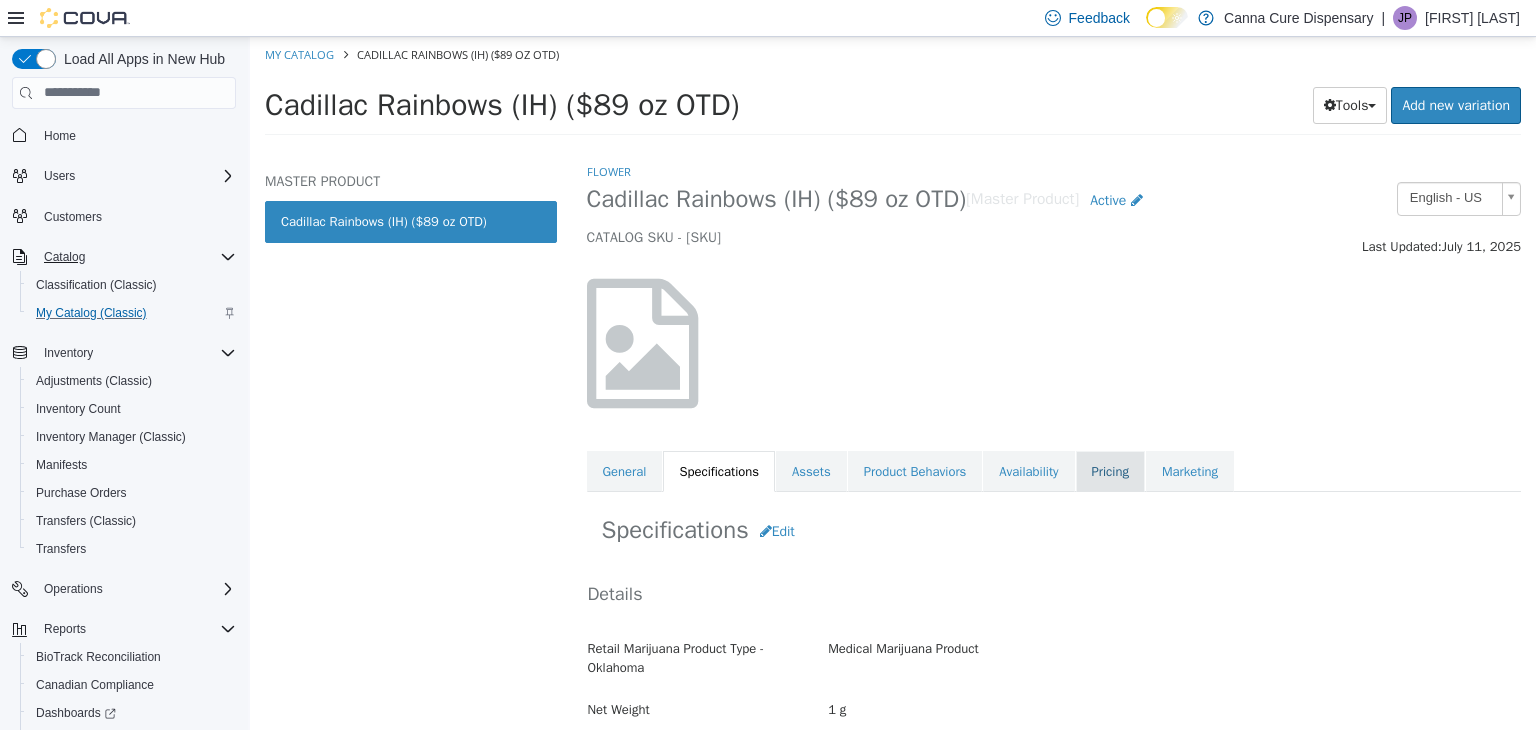 click on "Pricing" at bounding box center [1110, 471] 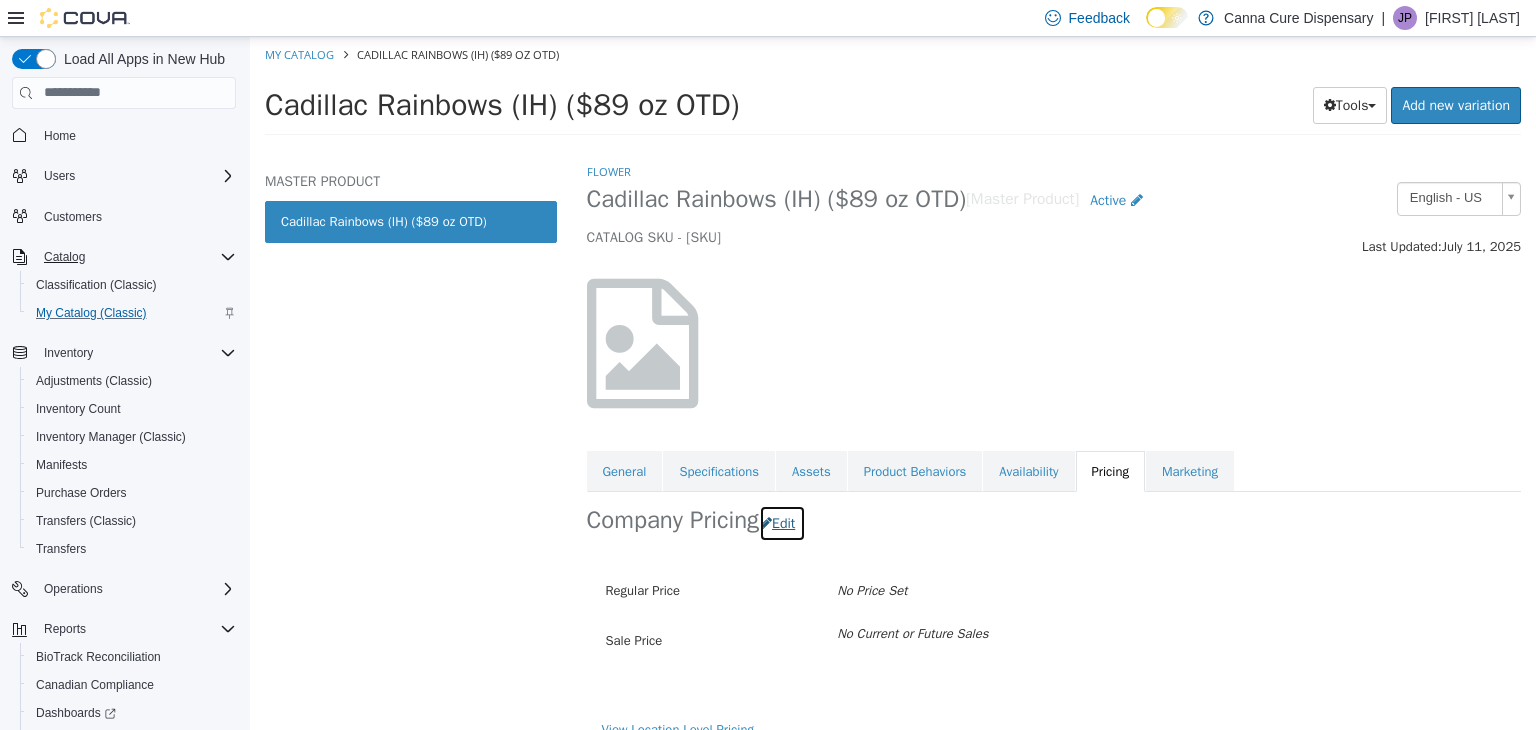 click on "Edit" at bounding box center [782, 522] 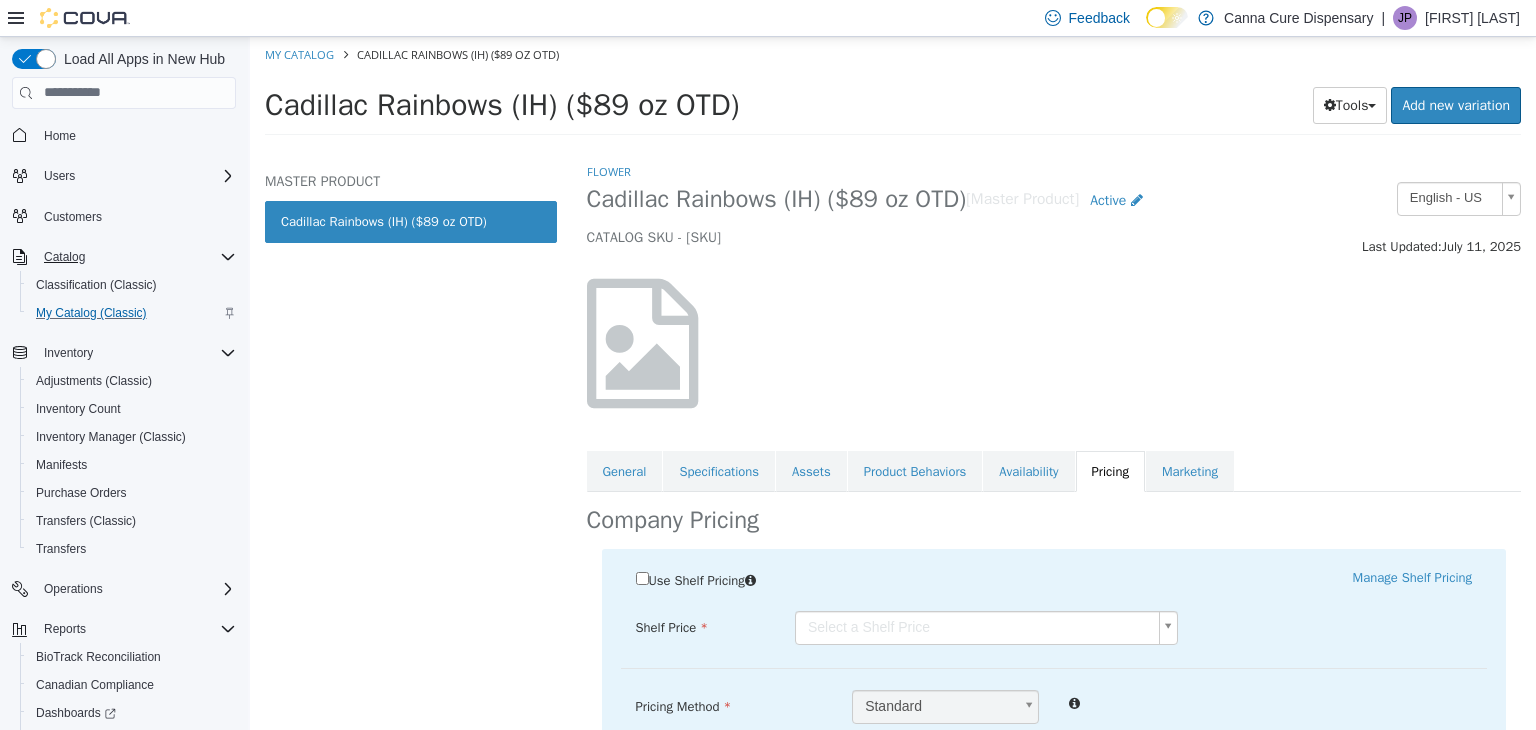 click on "Saving Bulk Changes...
×
The new product has been created successfully.
My Catalog
[PRODUCT] (IH) ($[PRICE] oz OTD)
[PRODUCT] (IH) ($[PRICE] oz OTD)
Tools
Clone Print Labels   Add new variation
MASTER PRODUCT
[PRODUCT] (IH) ($[PRICE] oz OTD)
Flower
[PRODUCT] (IH) ($[PRICE] oz OTD)
[Master Product] Active  CATALOG SKU - [SKU]     English - US                             Last Updated:  [DATE]
General Specifications Assets Product Behaviors Availability Pricing
Marketing Company Pricing
Use Shelf Pricing    Manage Shelf Pricing Shelf Price     Select a Shelf Price                             Shelf Price is required Pricing Method     Standard                             * Regular Price $ Reset Price Sale Price $ Select Date     (UTC-5) Chicago                                Add Sale Employee $ Veterans $ Tax Exempt $ Veteran - Tax Exempt $ Cancel Save" at bounding box center (893, 91) 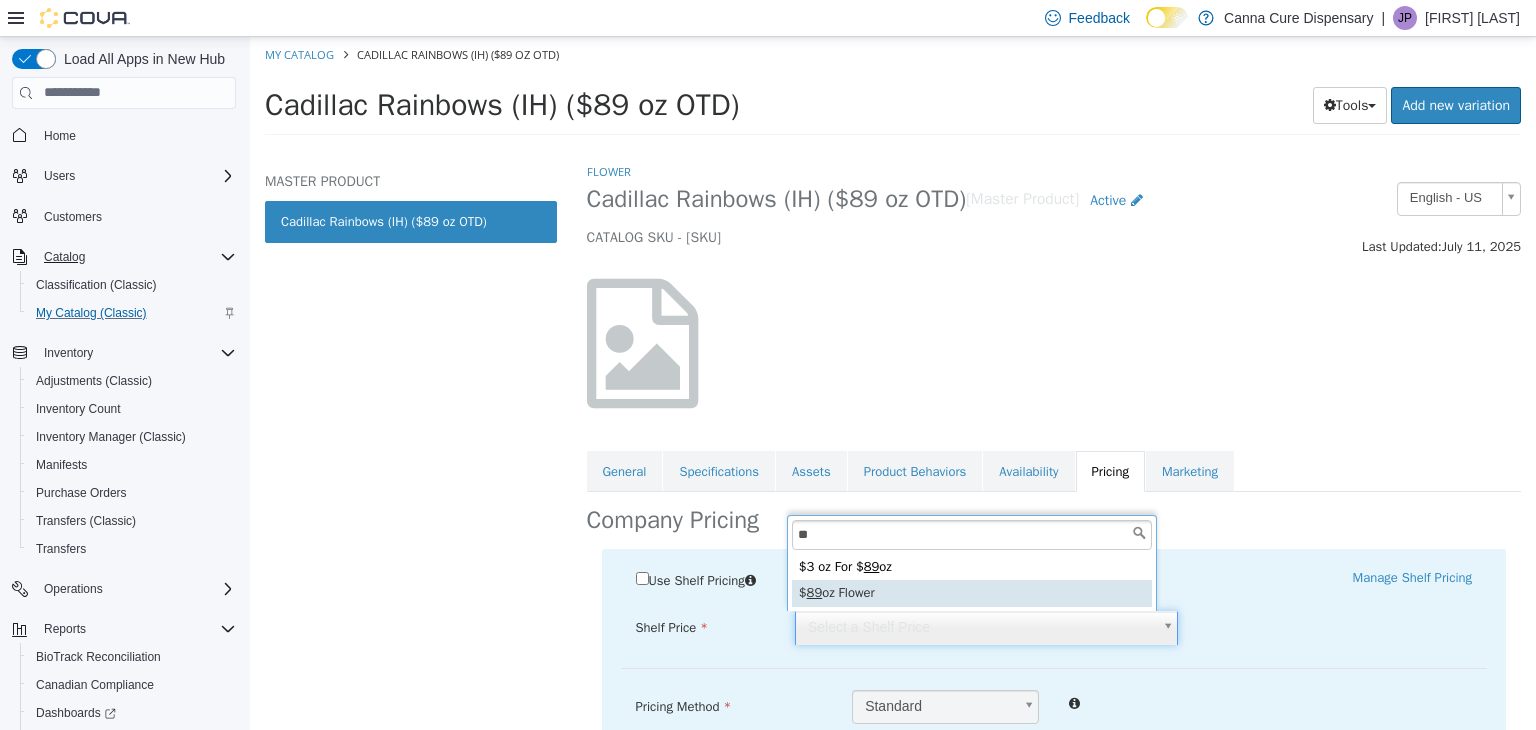 type on "**" 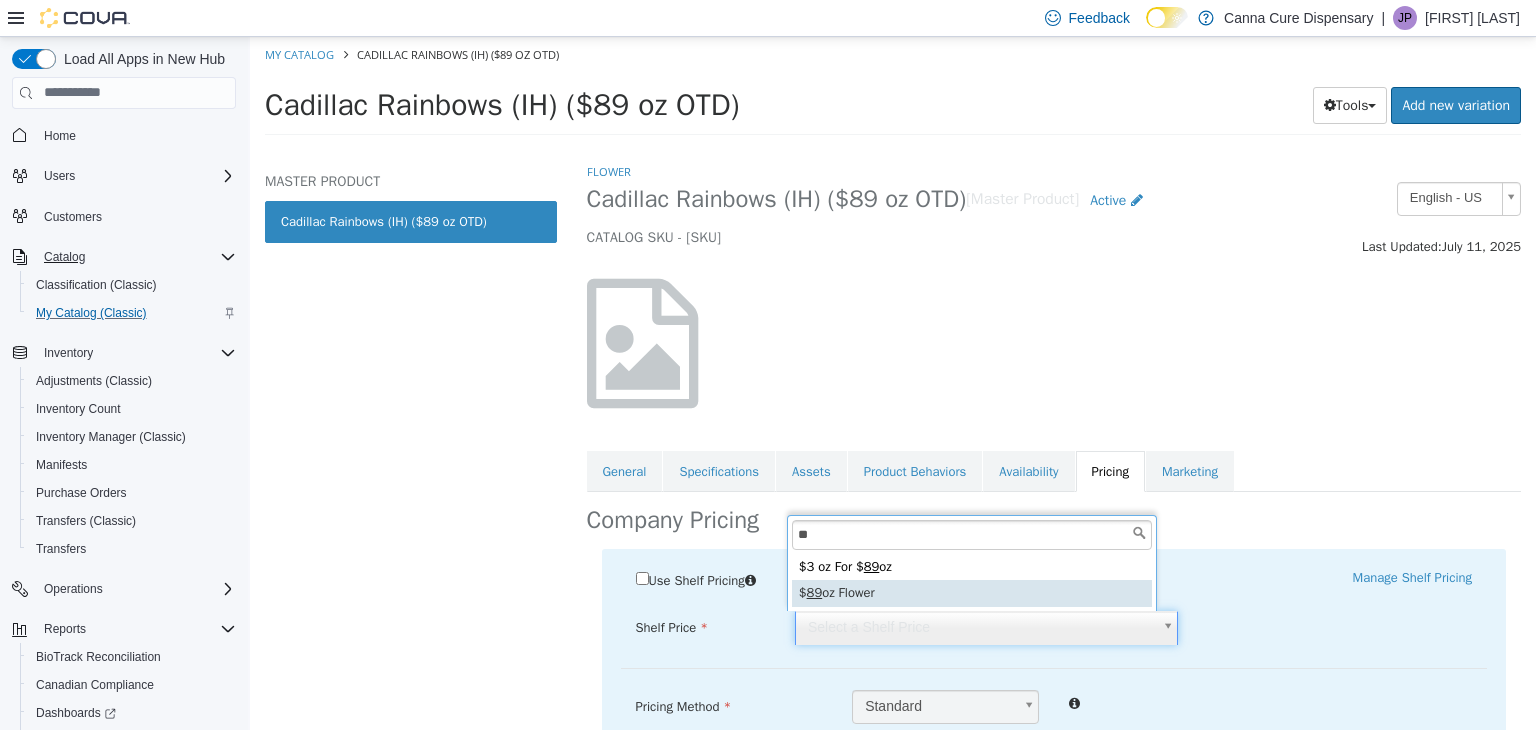 type on "*****" 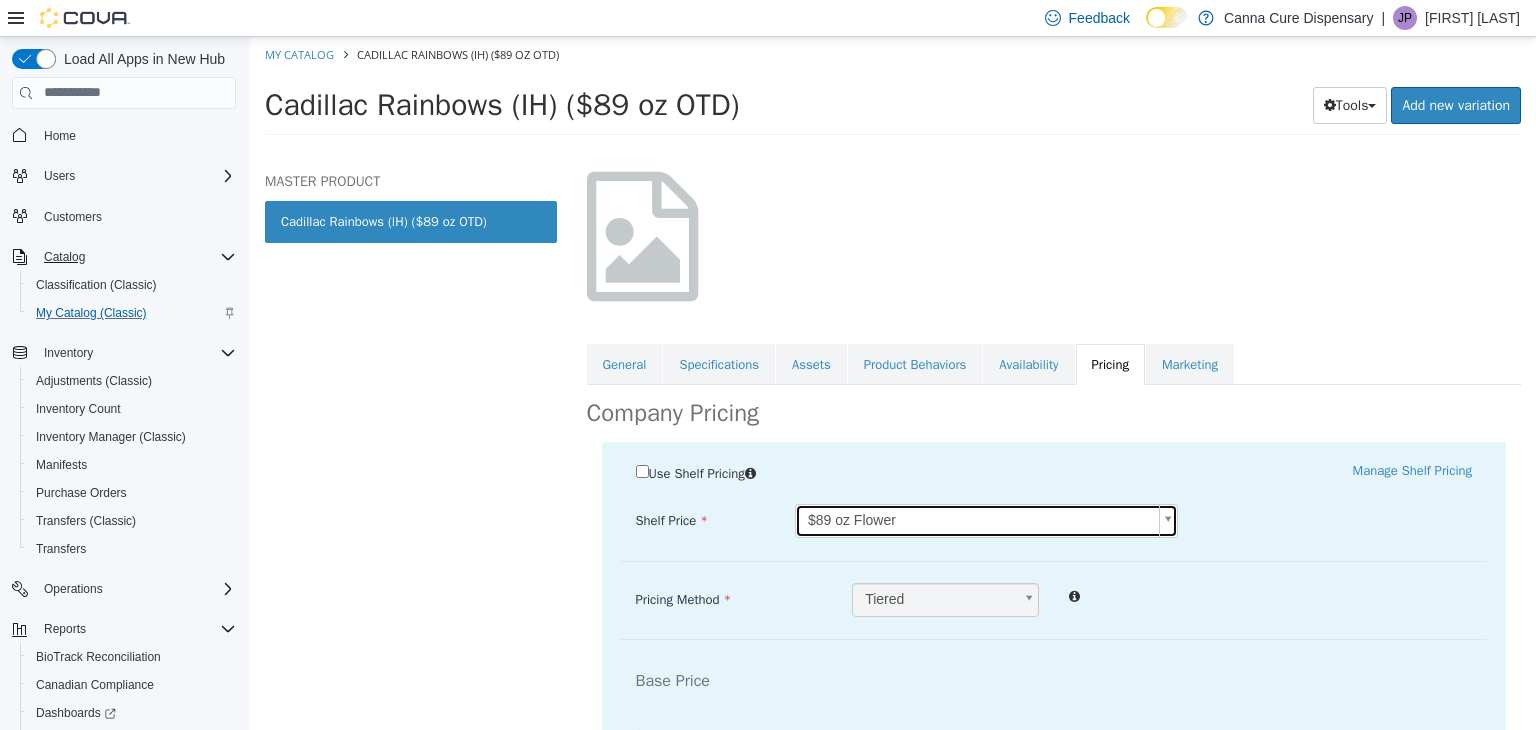 scroll, scrollTop: 400, scrollLeft: 0, axis: vertical 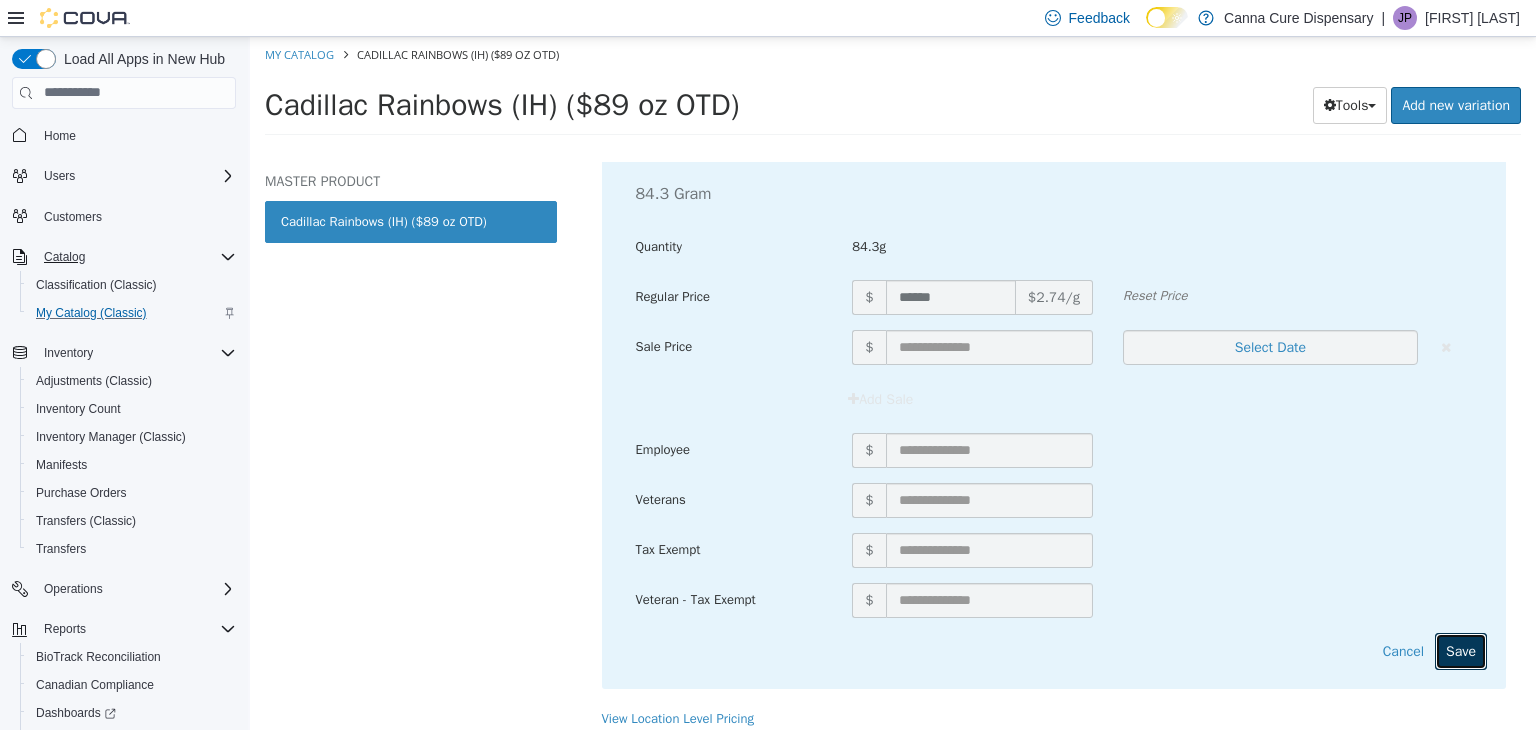 click on "Save" at bounding box center [1461, 650] 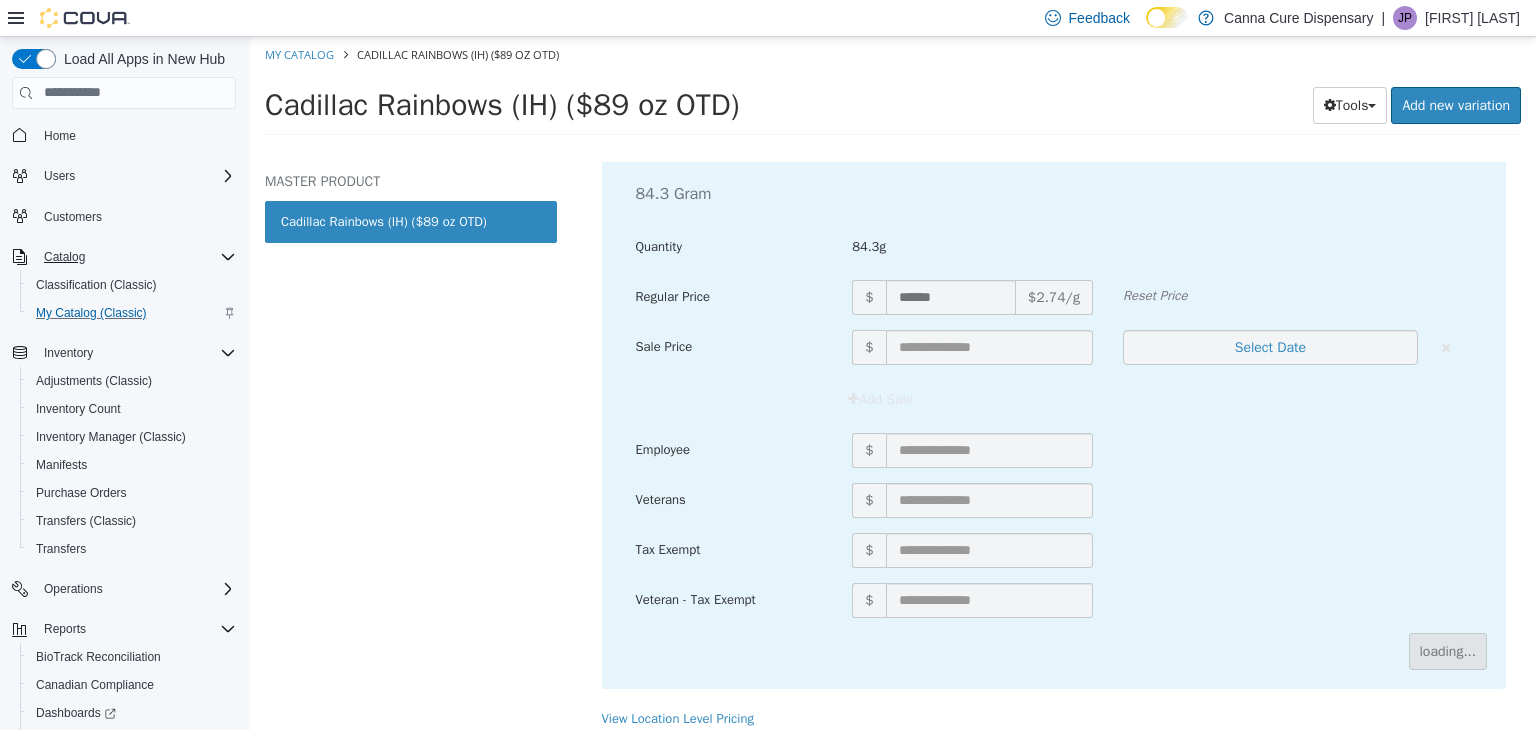 scroll, scrollTop: 199, scrollLeft: 0, axis: vertical 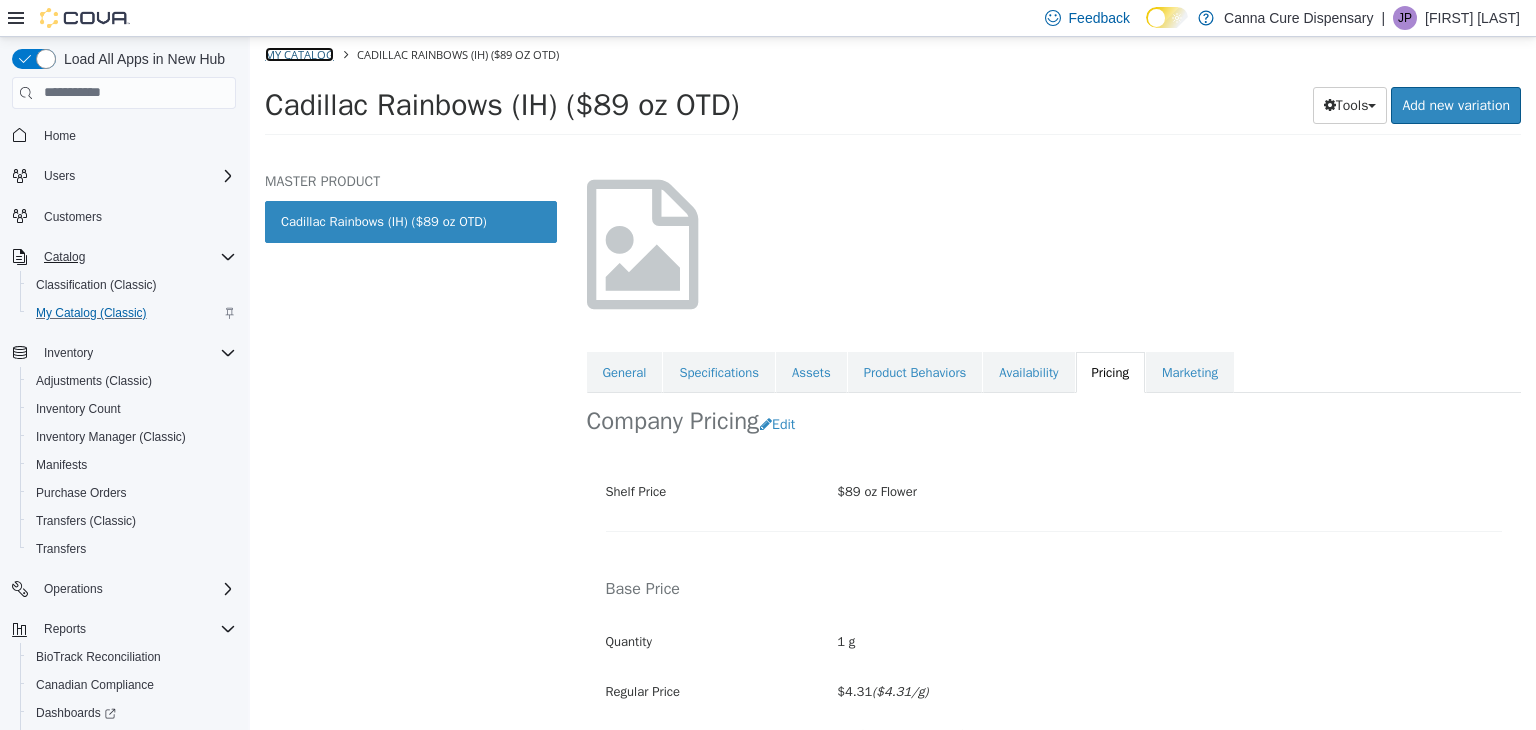 click on "My Catalog" at bounding box center (299, 53) 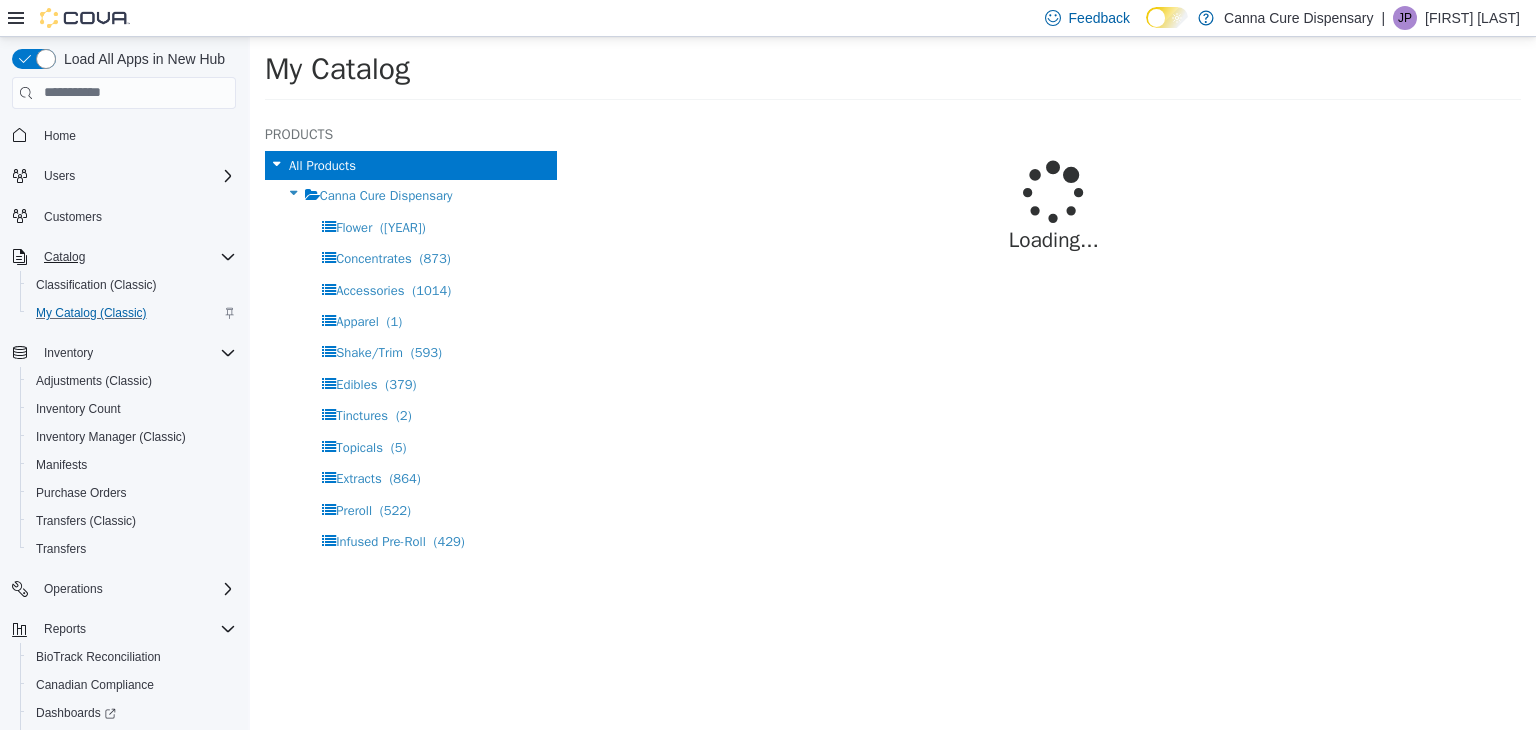 select on "**********" 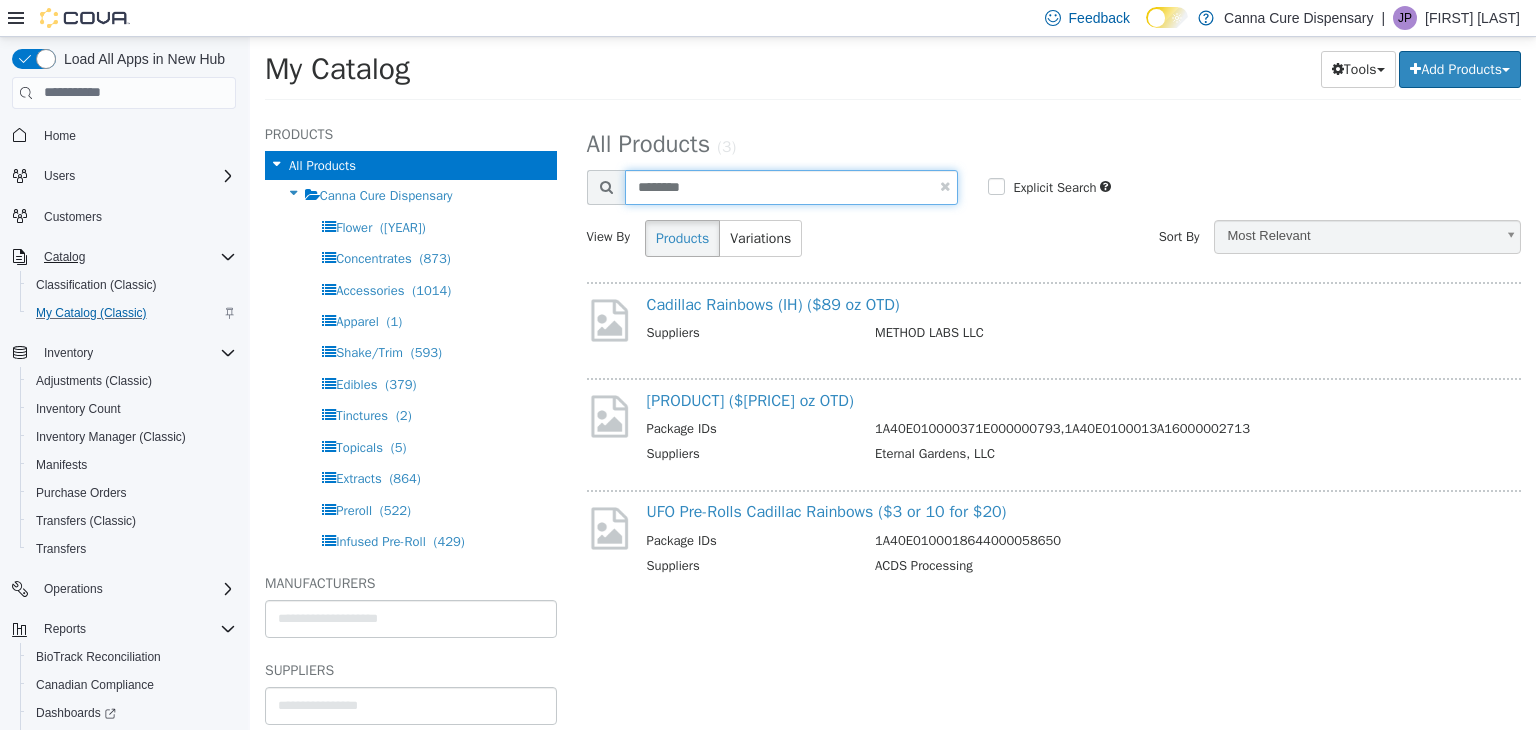 drag, startPoint x: 604, startPoint y: 186, endPoint x: 582, endPoint y: 184, distance: 22.090721 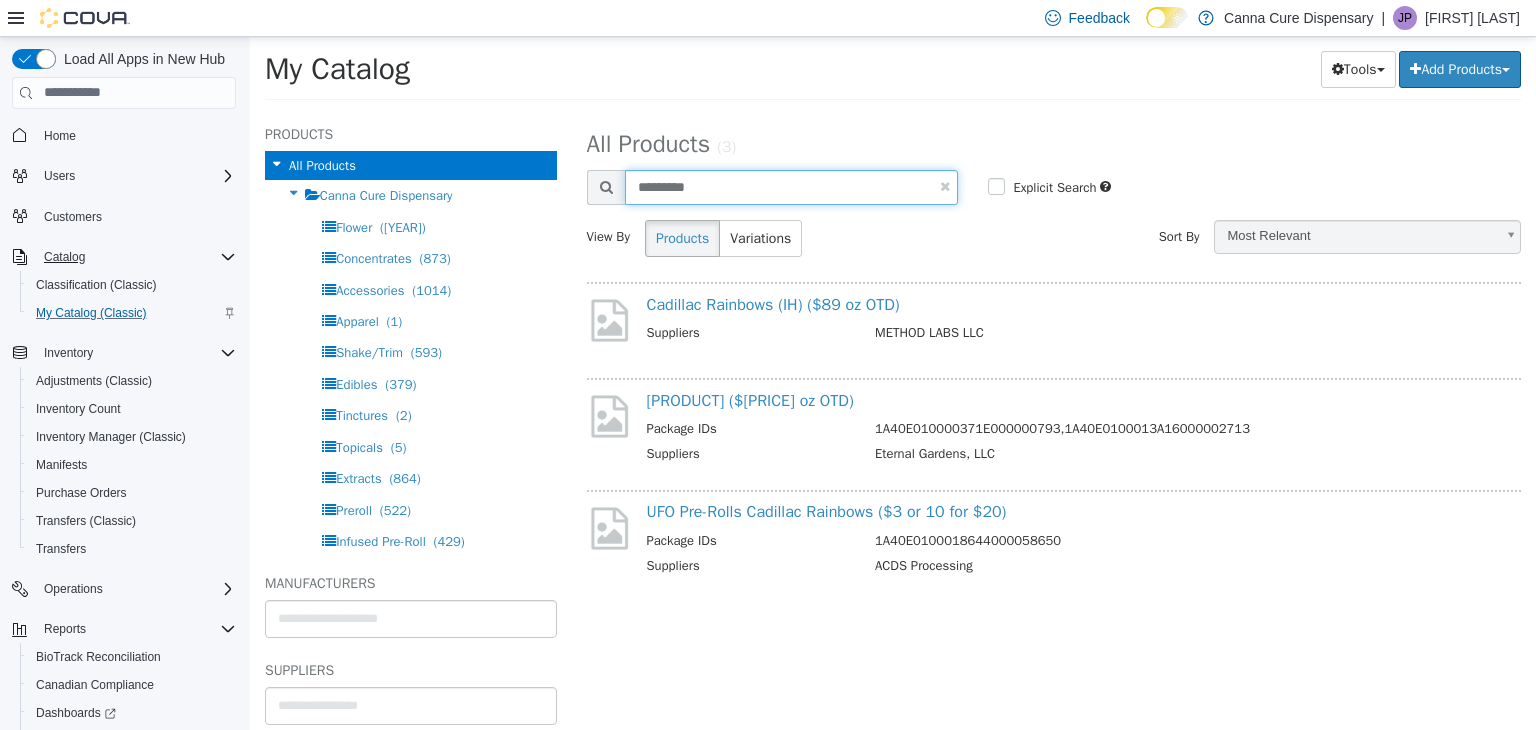 type on "*********" 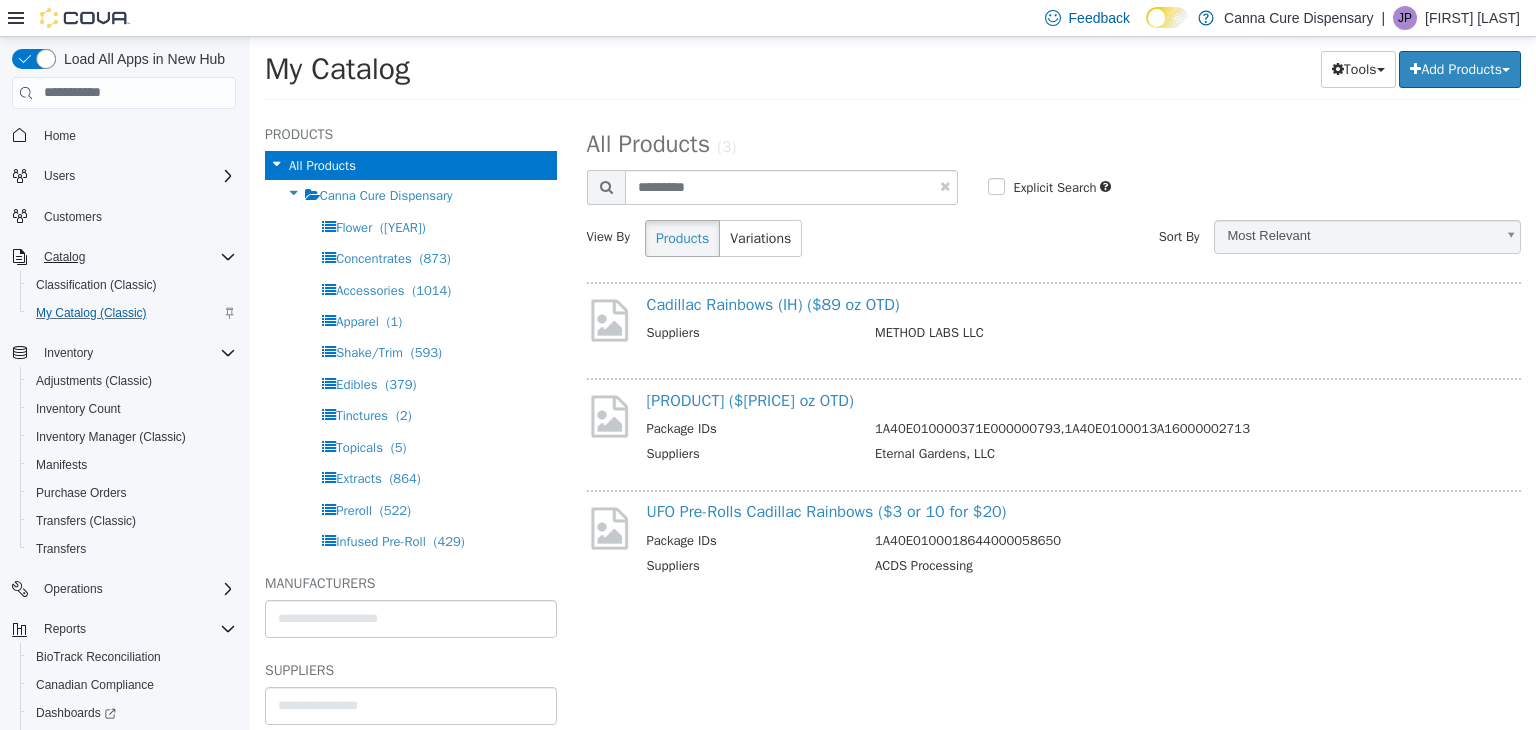 select on "**********" 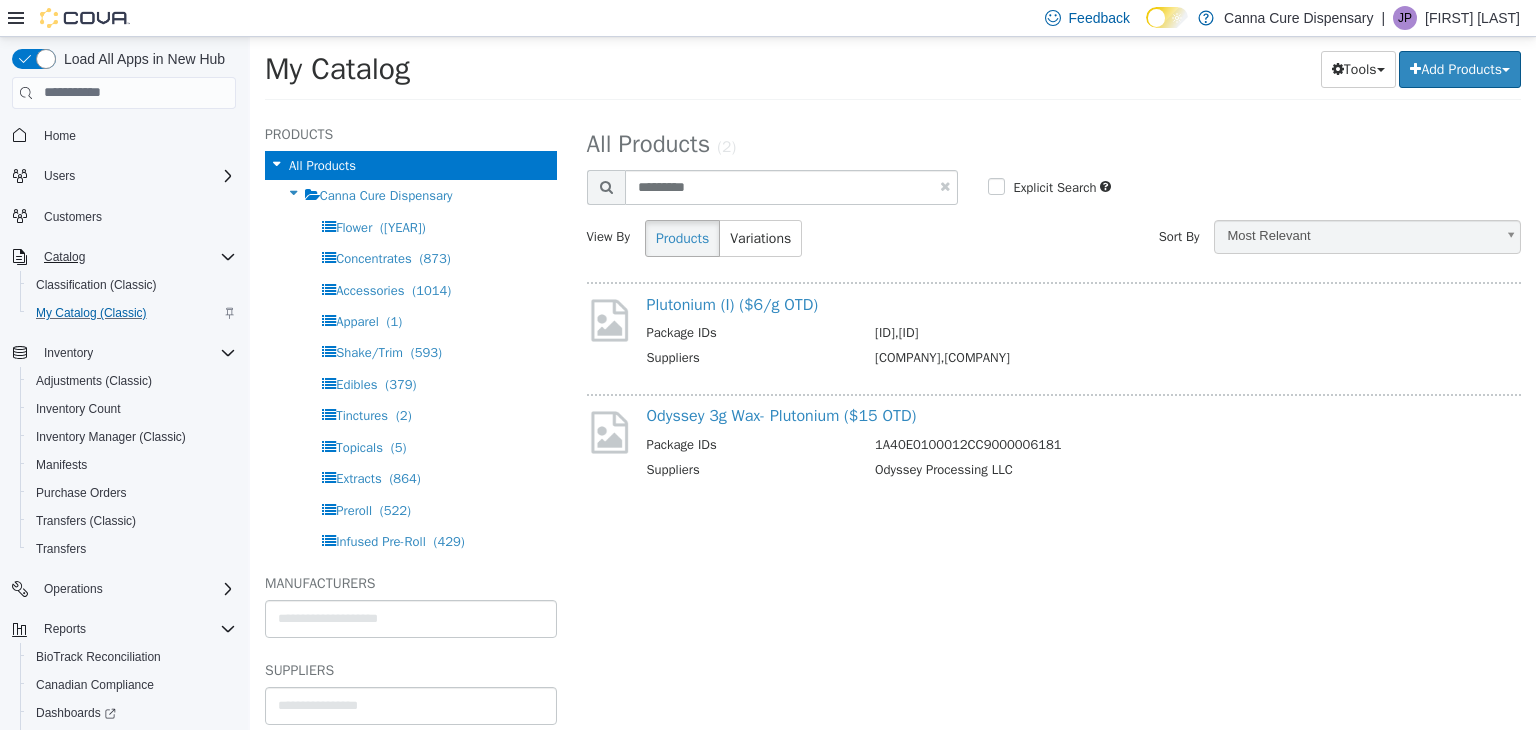 click on "My Catalog
Tools
Merge Products Map Private Products Bulk Product Editor Export
Add Products
Create New Product Bulk Import New Products" at bounding box center [893, 74] 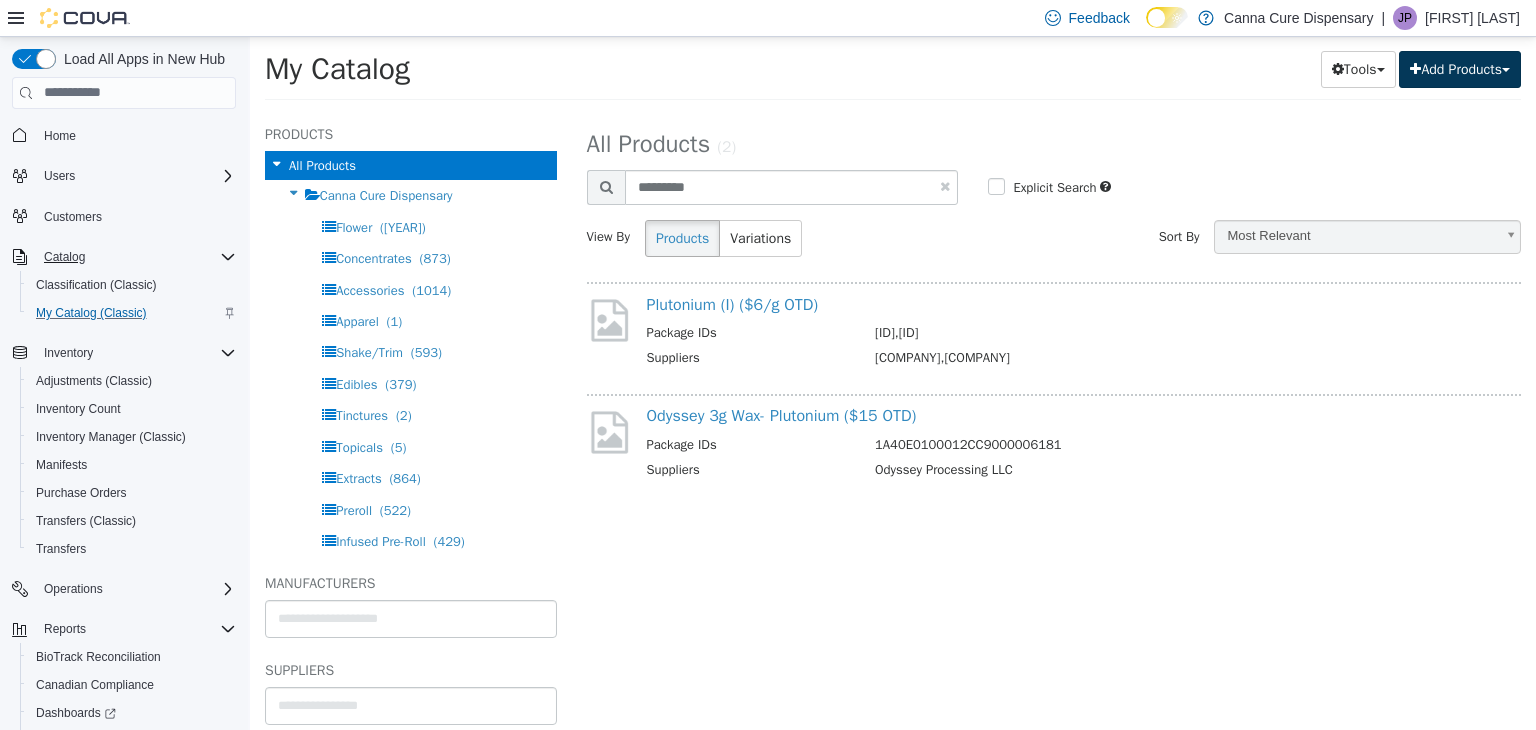 click on "Add Products" at bounding box center [1460, 68] 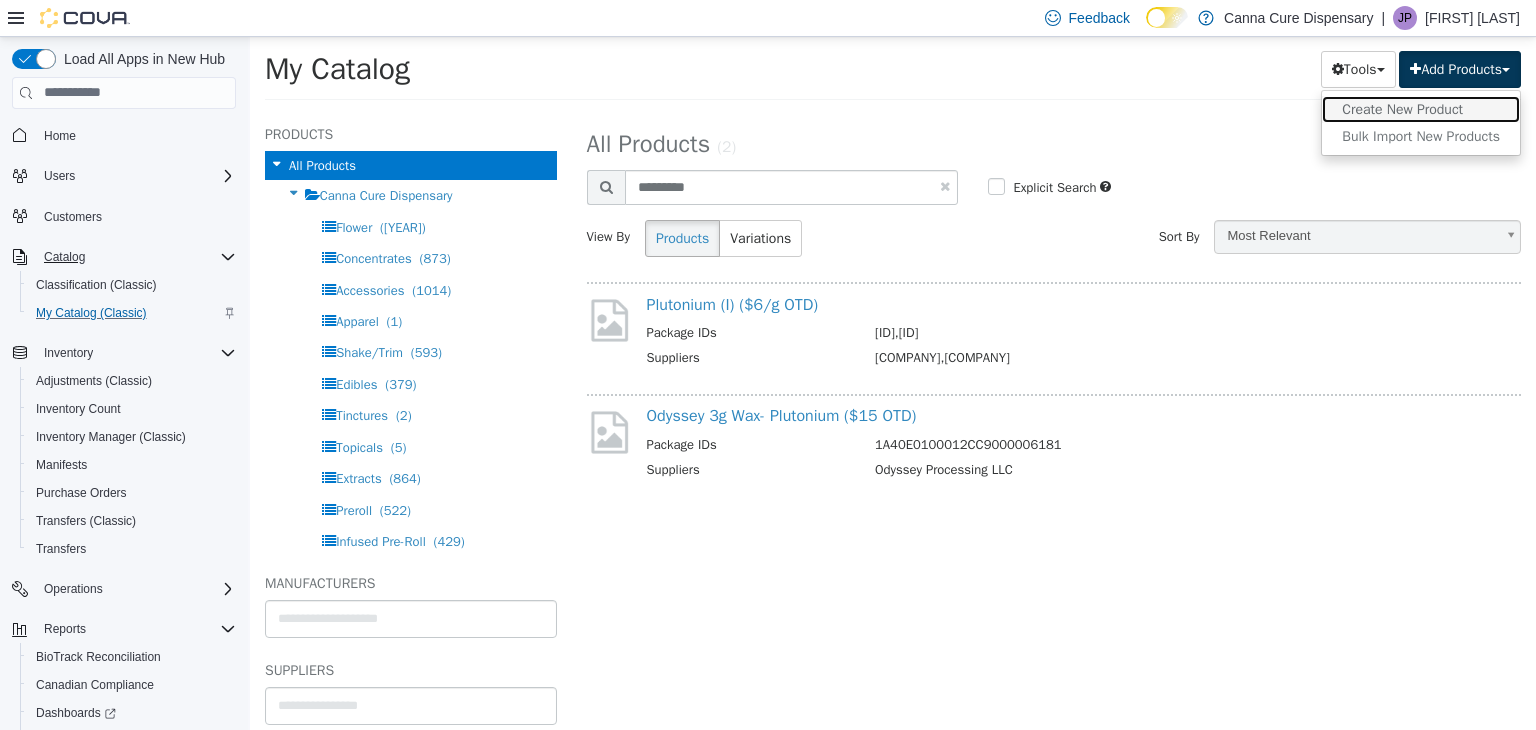 click on "Create New Product" at bounding box center (1421, 108) 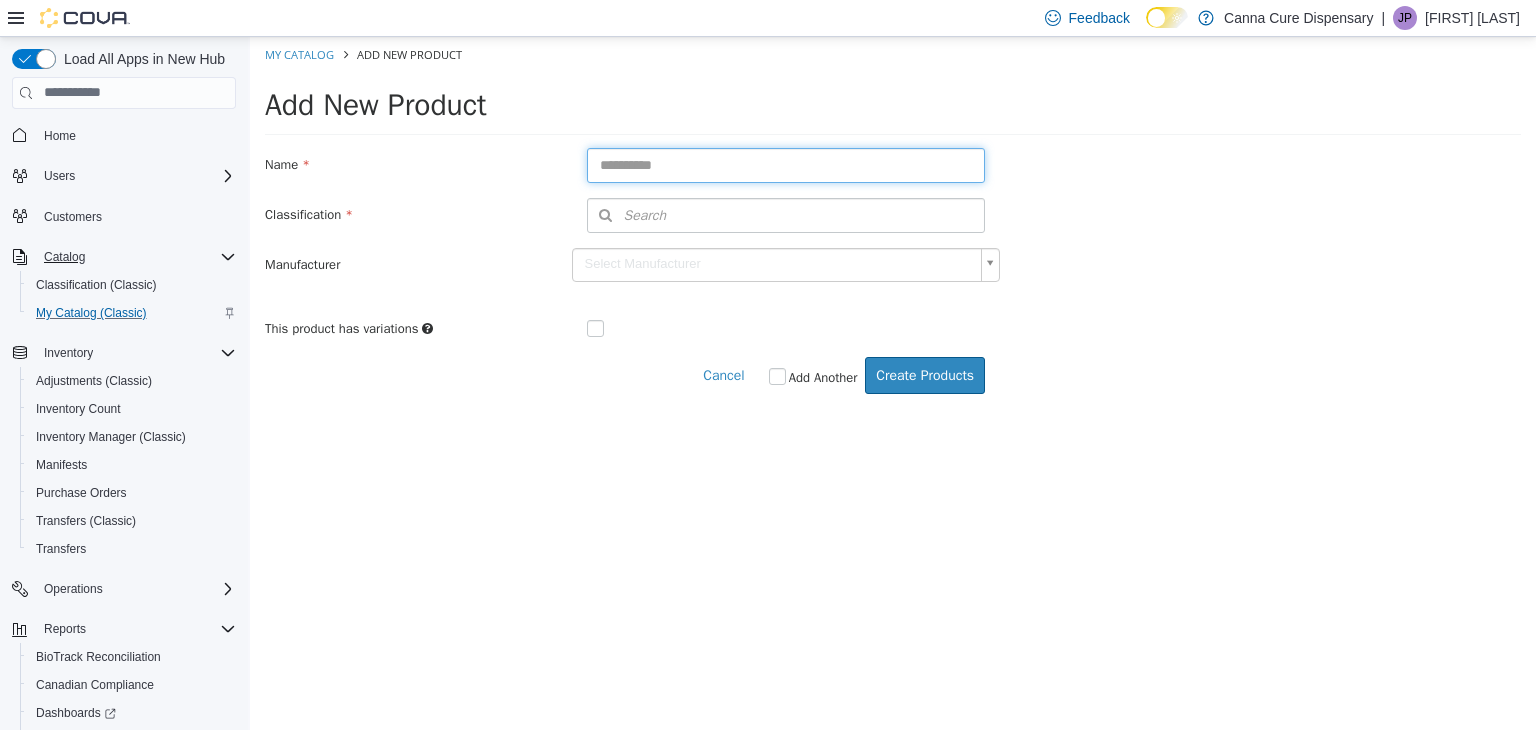 click at bounding box center (786, 164) 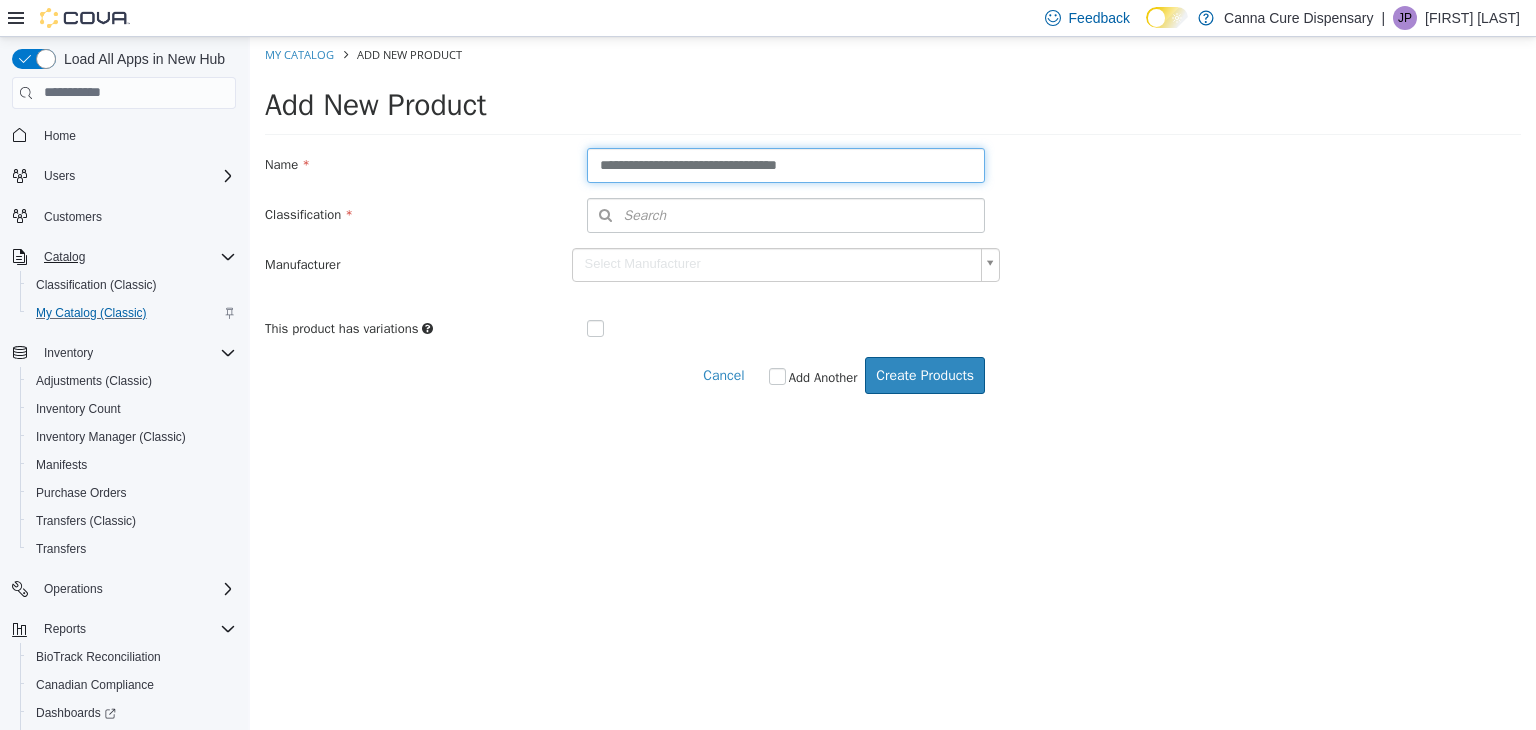 drag, startPoint x: 708, startPoint y: 169, endPoint x: 585, endPoint y: 172, distance: 123.03658 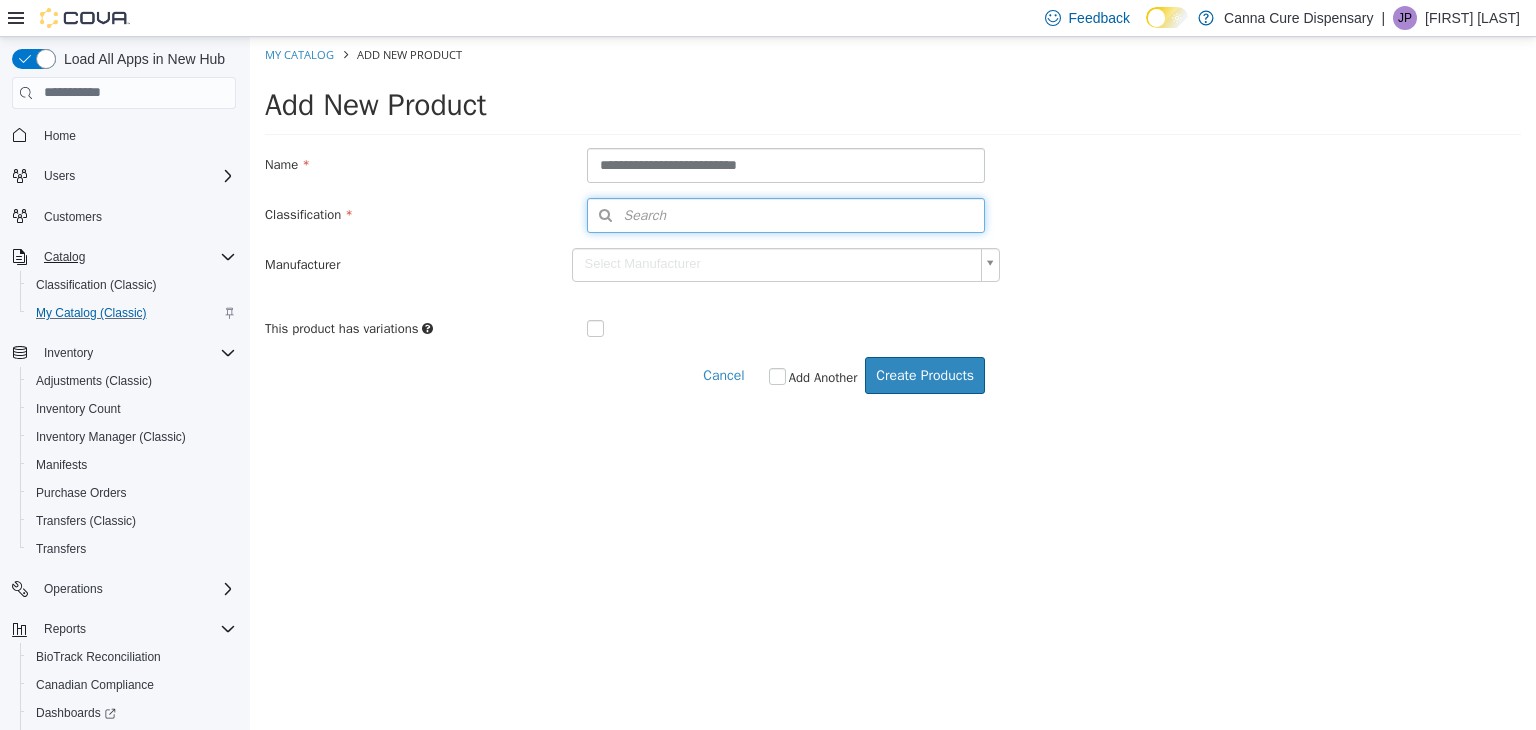 click on "Search" at bounding box center (786, 214) 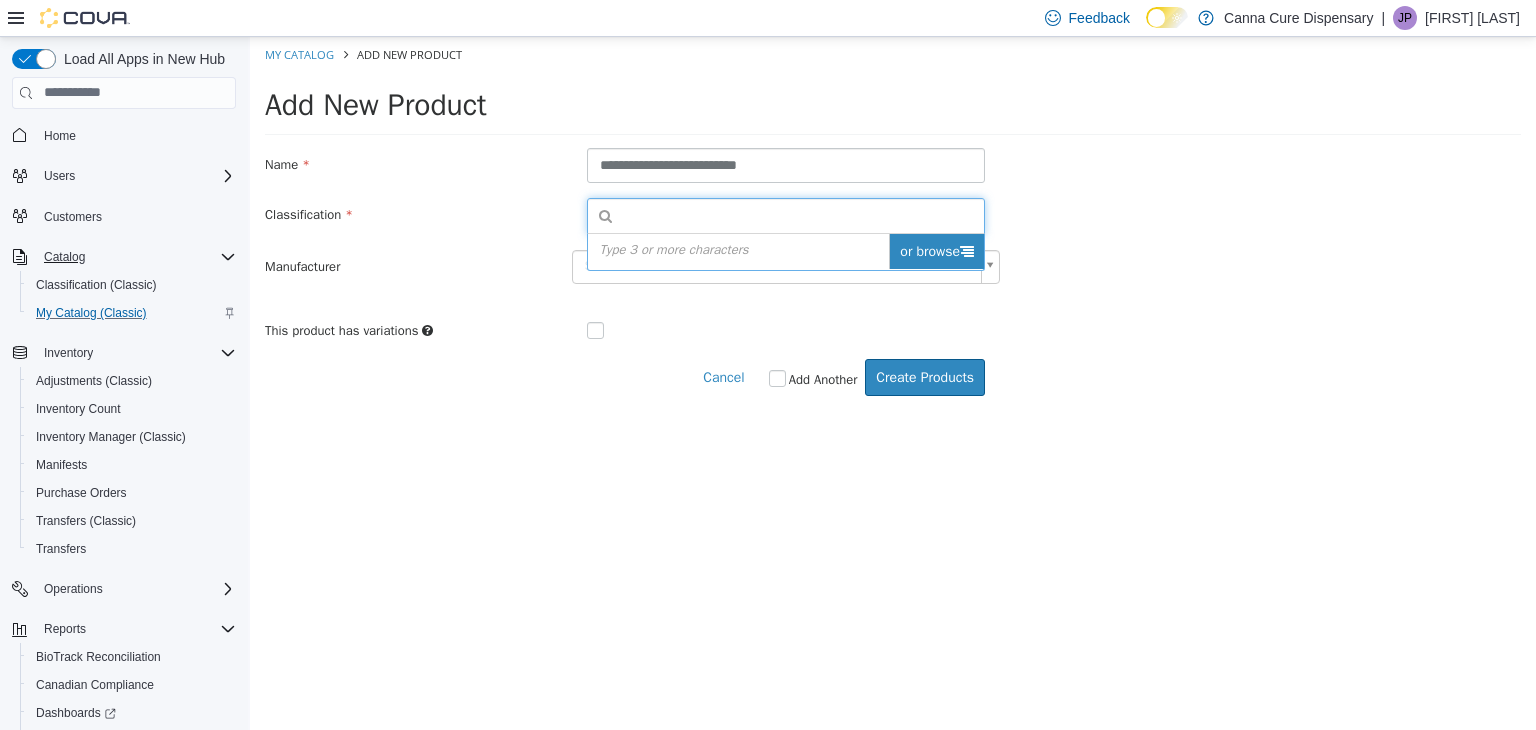 click at bounding box center (967, 250) 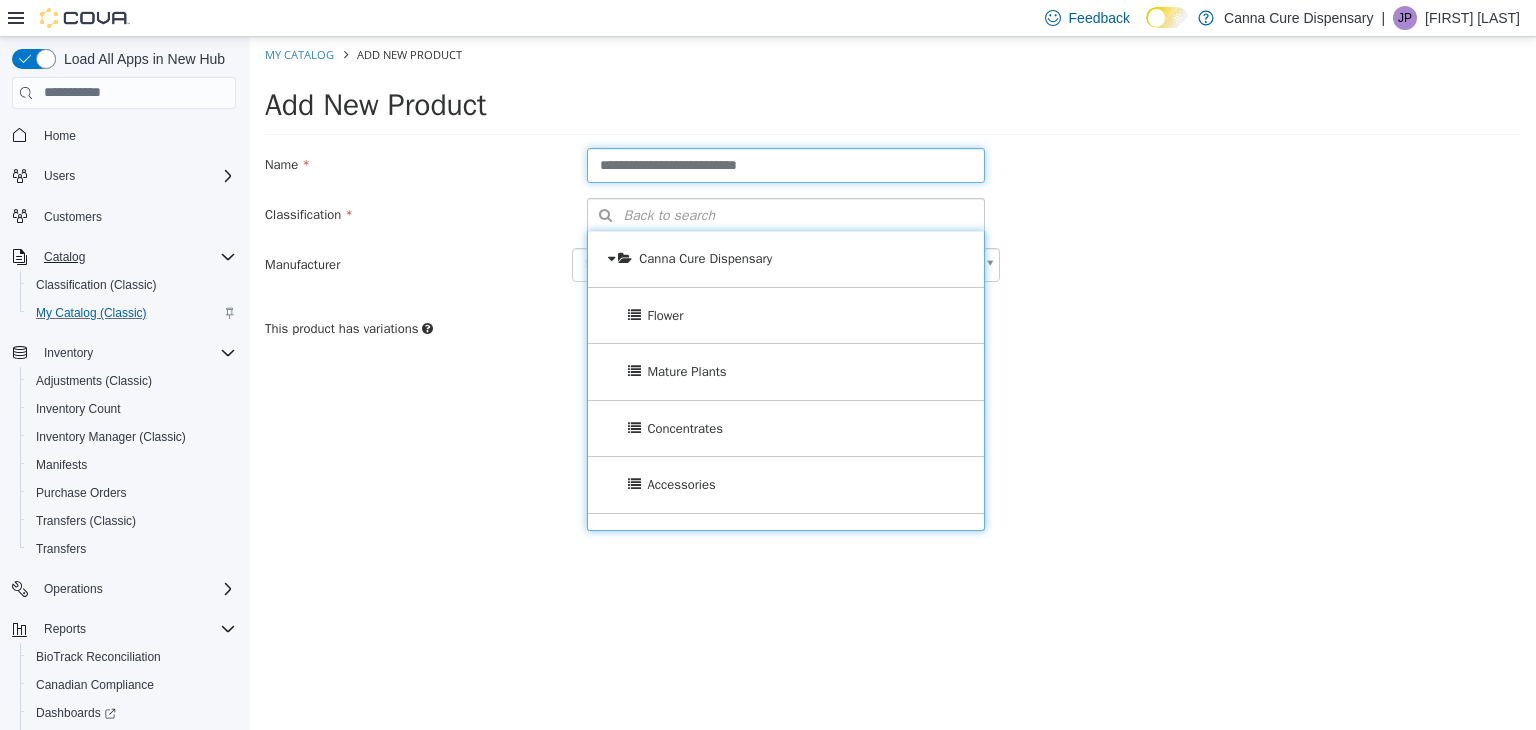 click on "**********" at bounding box center [786, 164] 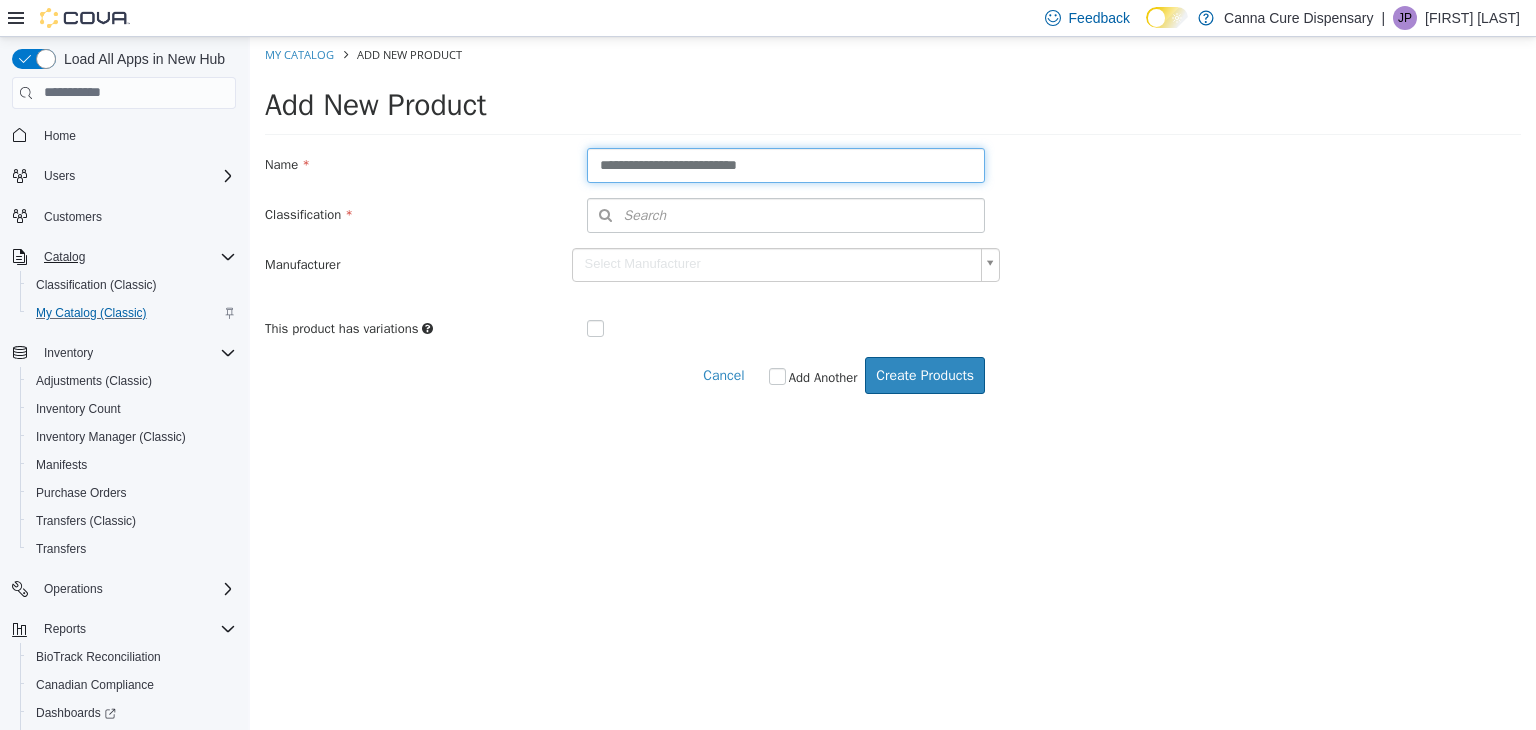 type on "**********" 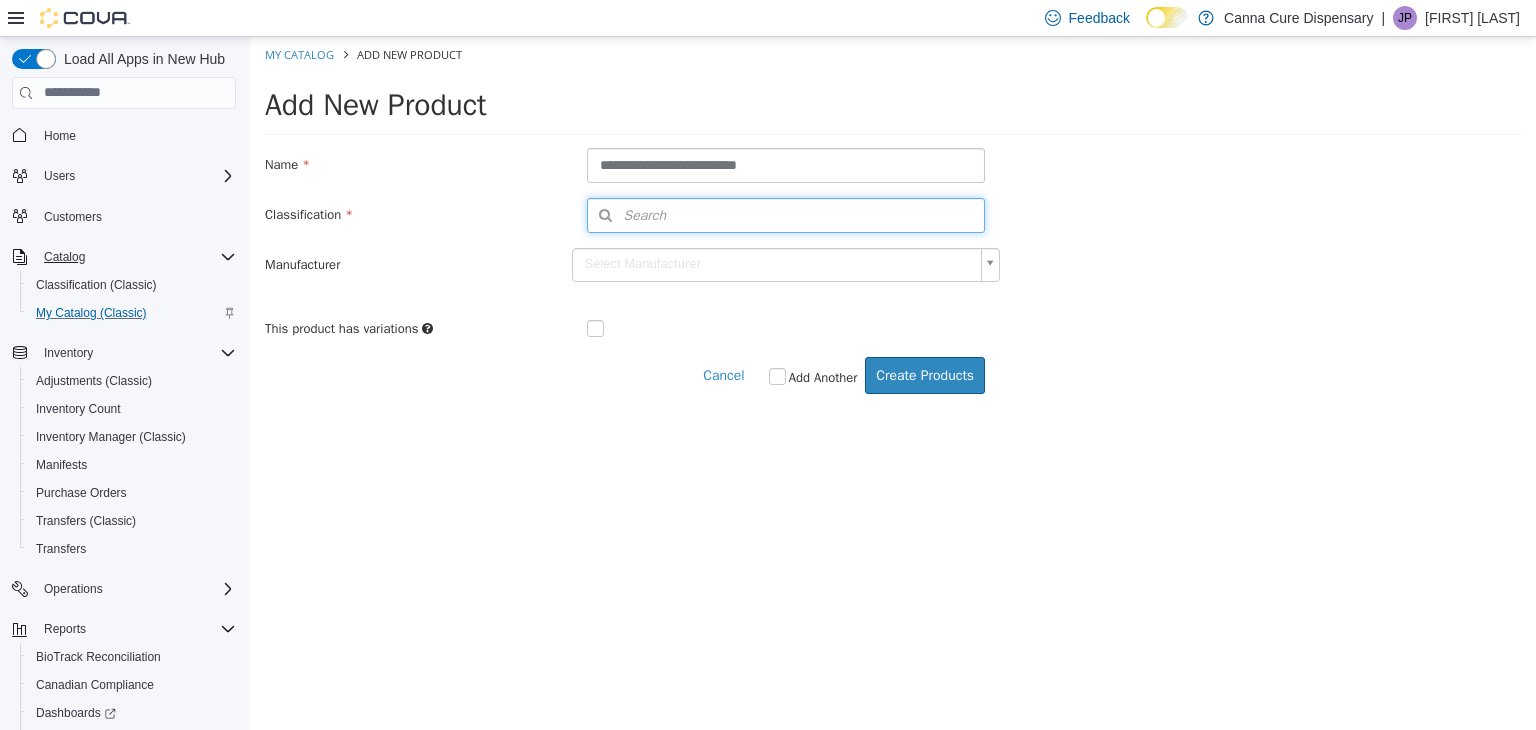 click on "Search" at bounding box center [627, 214] 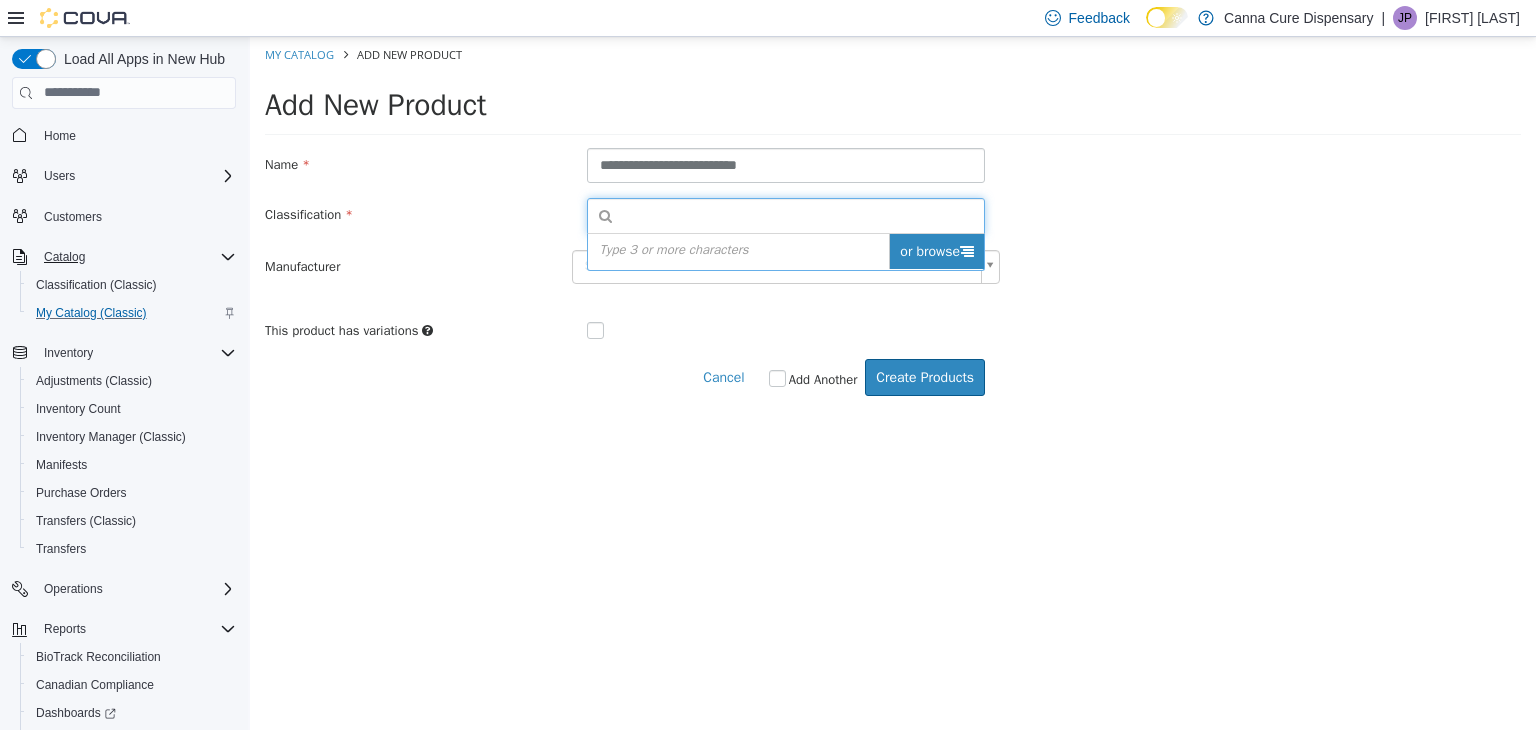 click on "or browse" at bounding box center [936, 250] 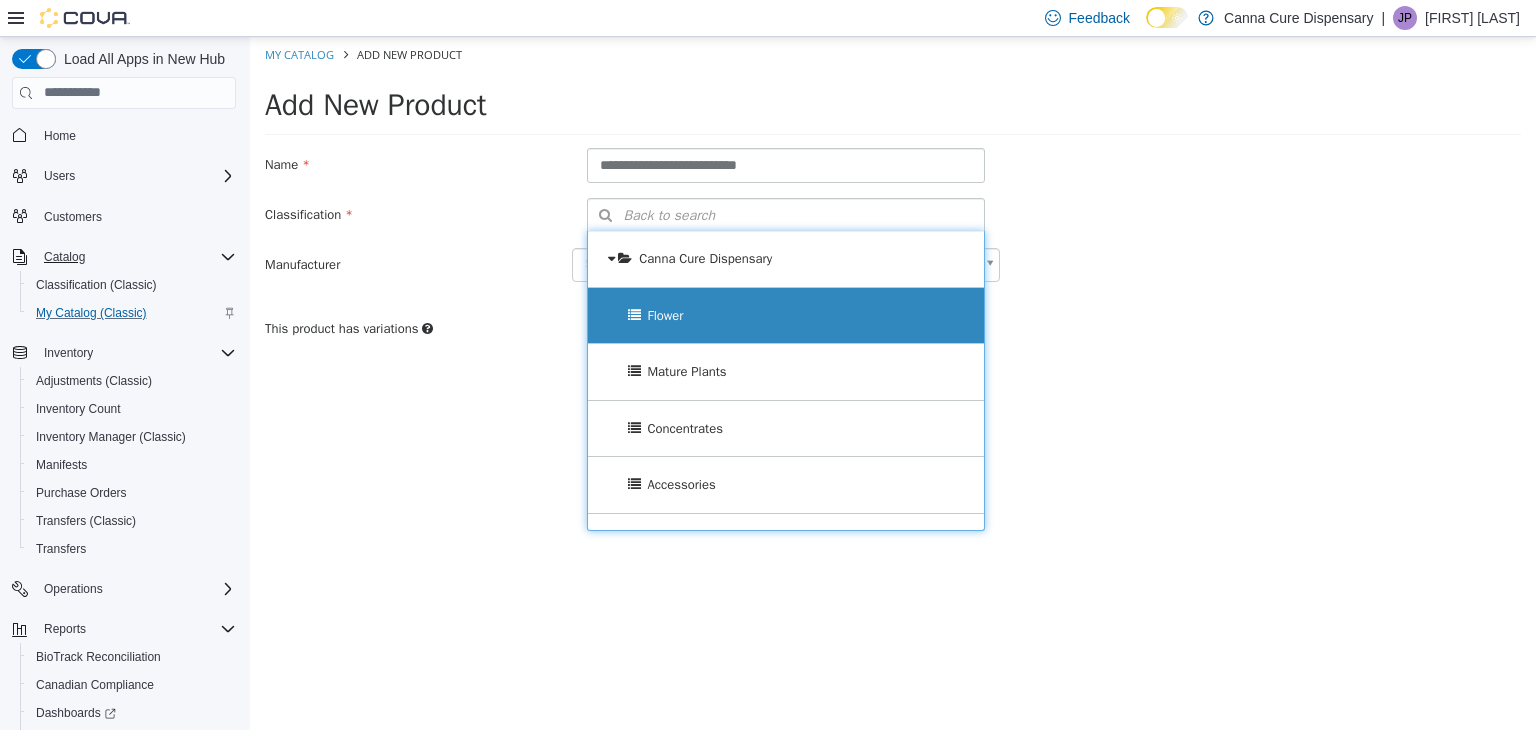 click on "Flower" at bounding box center (786, 315) 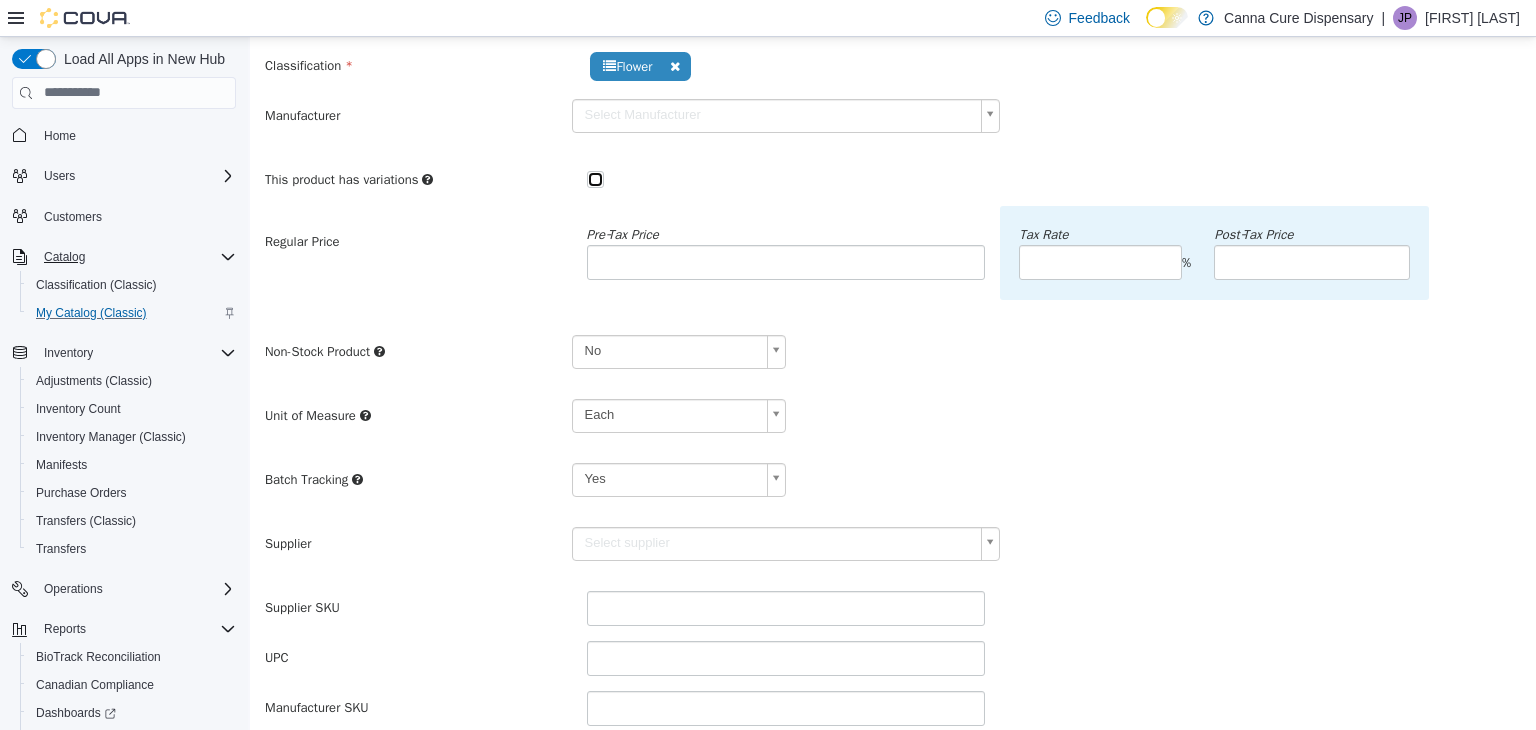 scroll, scrollTop: 200, scrollLeft: 0, axis: vertical 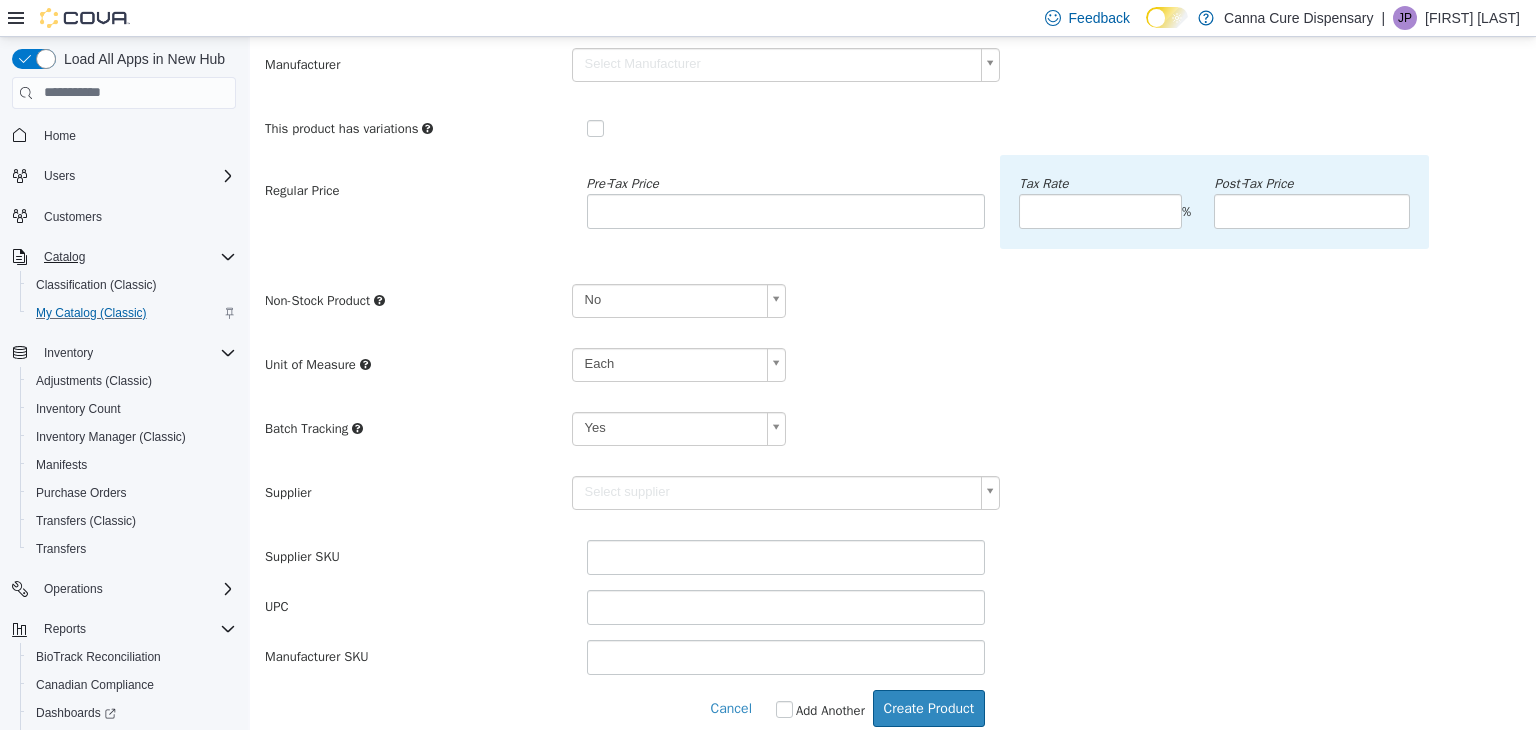 click on "**********" at bounding box center [893, 291] 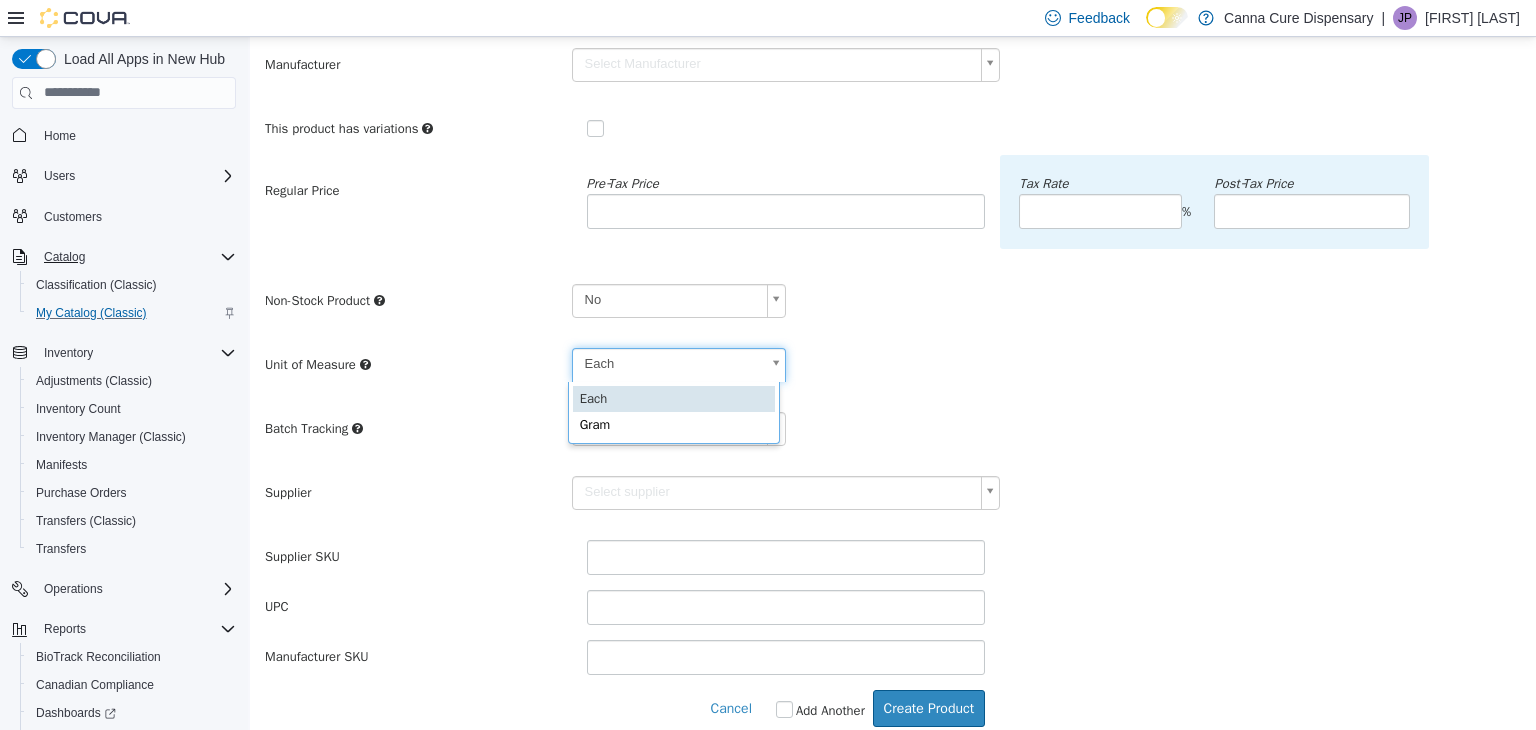 scroll, scrollTop: 0, scrollLeft: 5, axis: horizontal 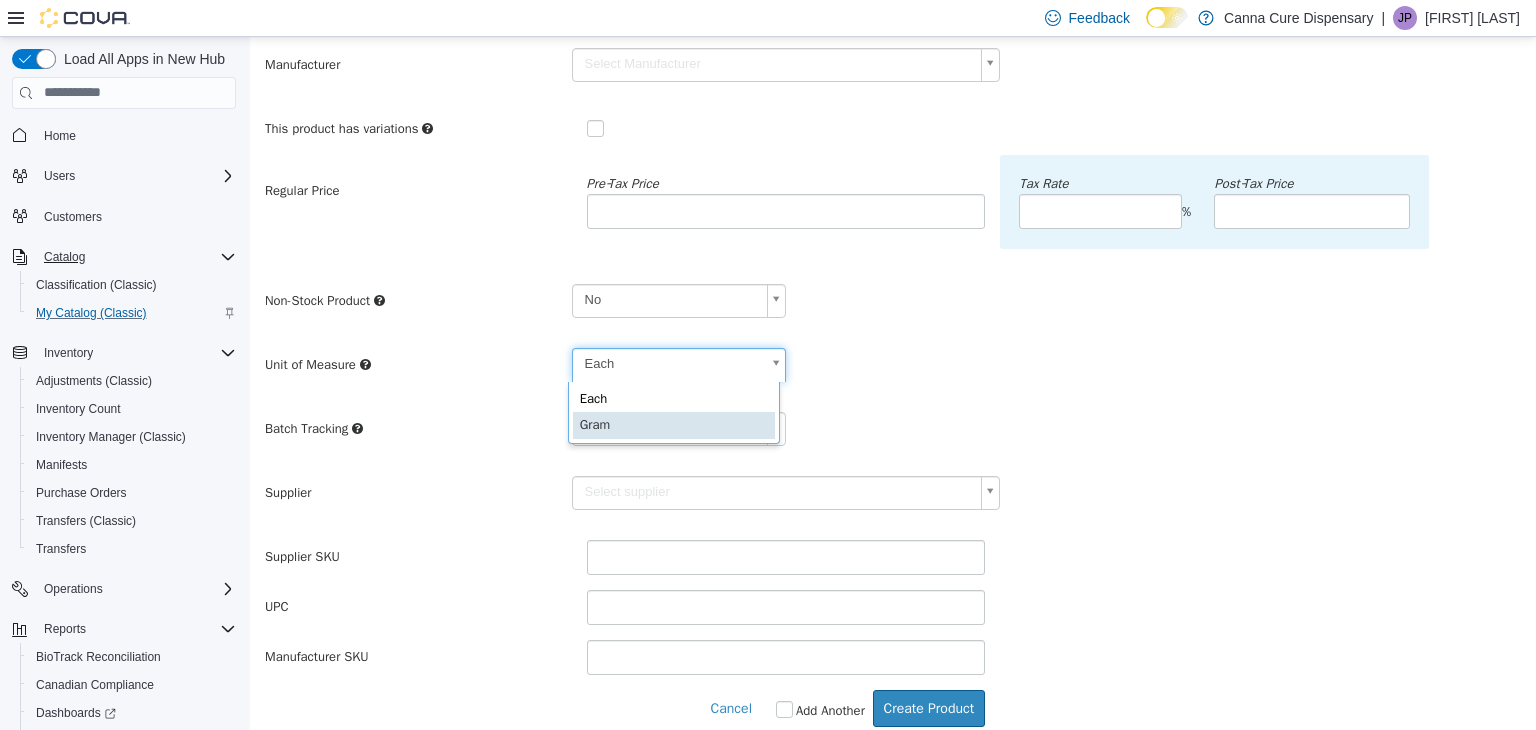 type on "****" 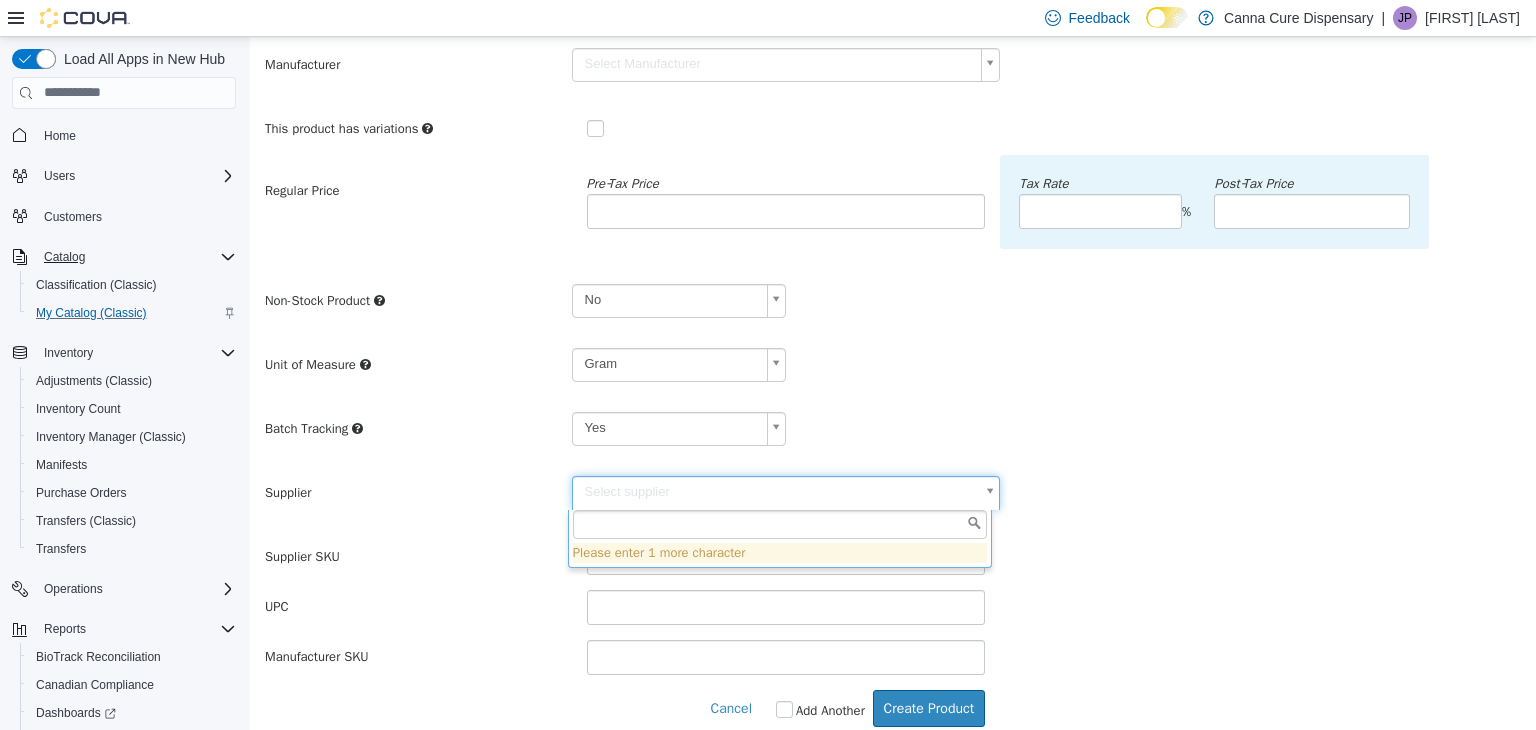 click on "**********" at bounding box center [893, 291] 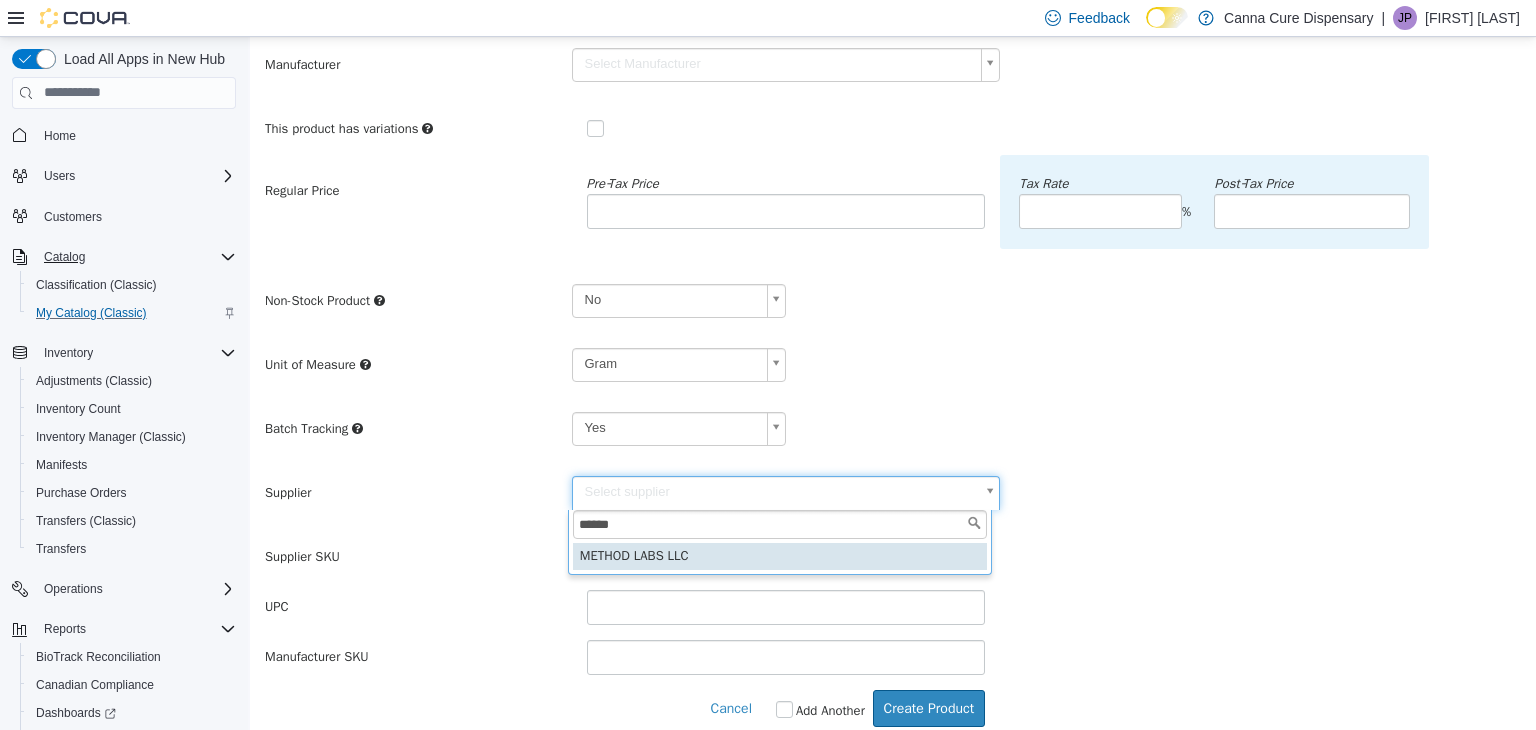 type on "******" 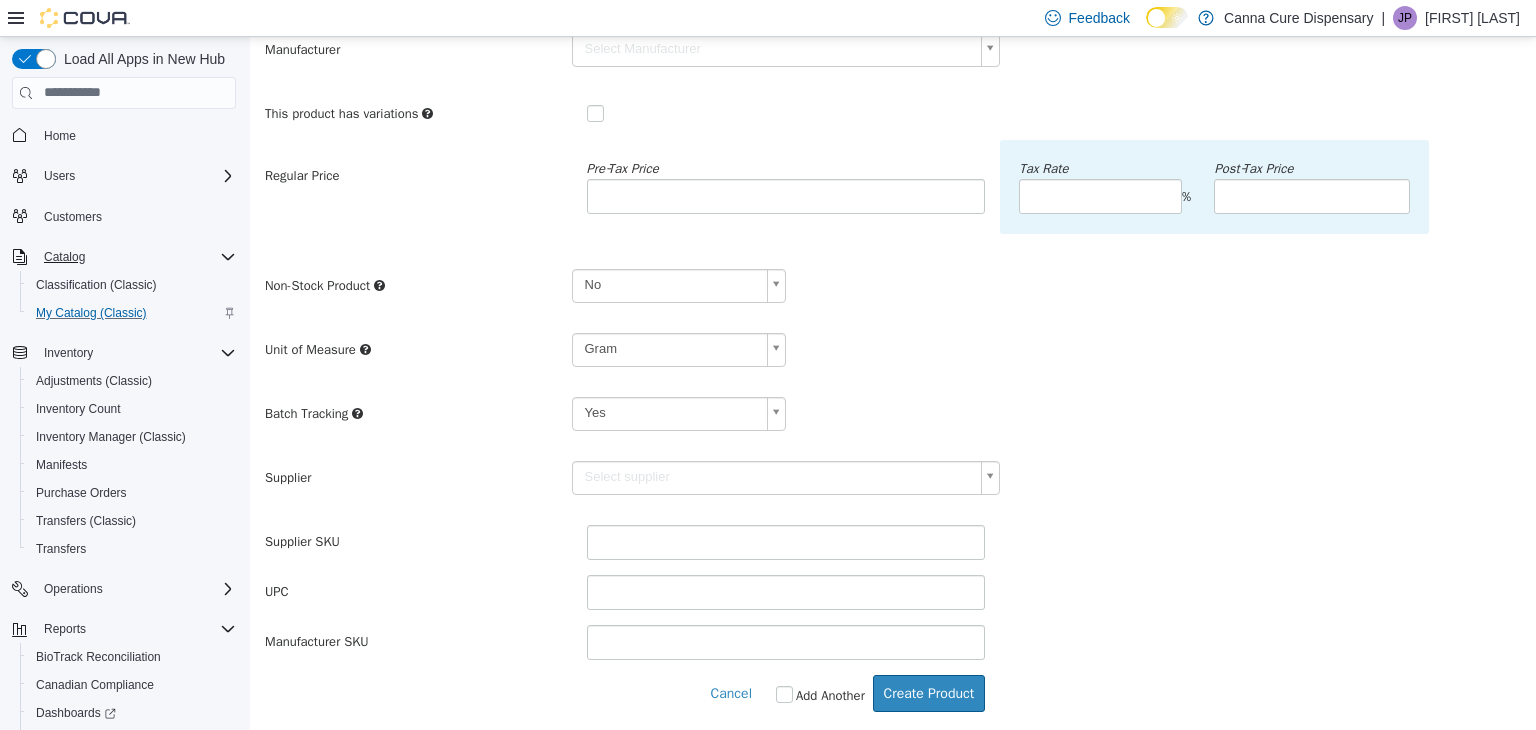 scroll, scrollTop: 218, scrollLeft: 0, axis: vertical 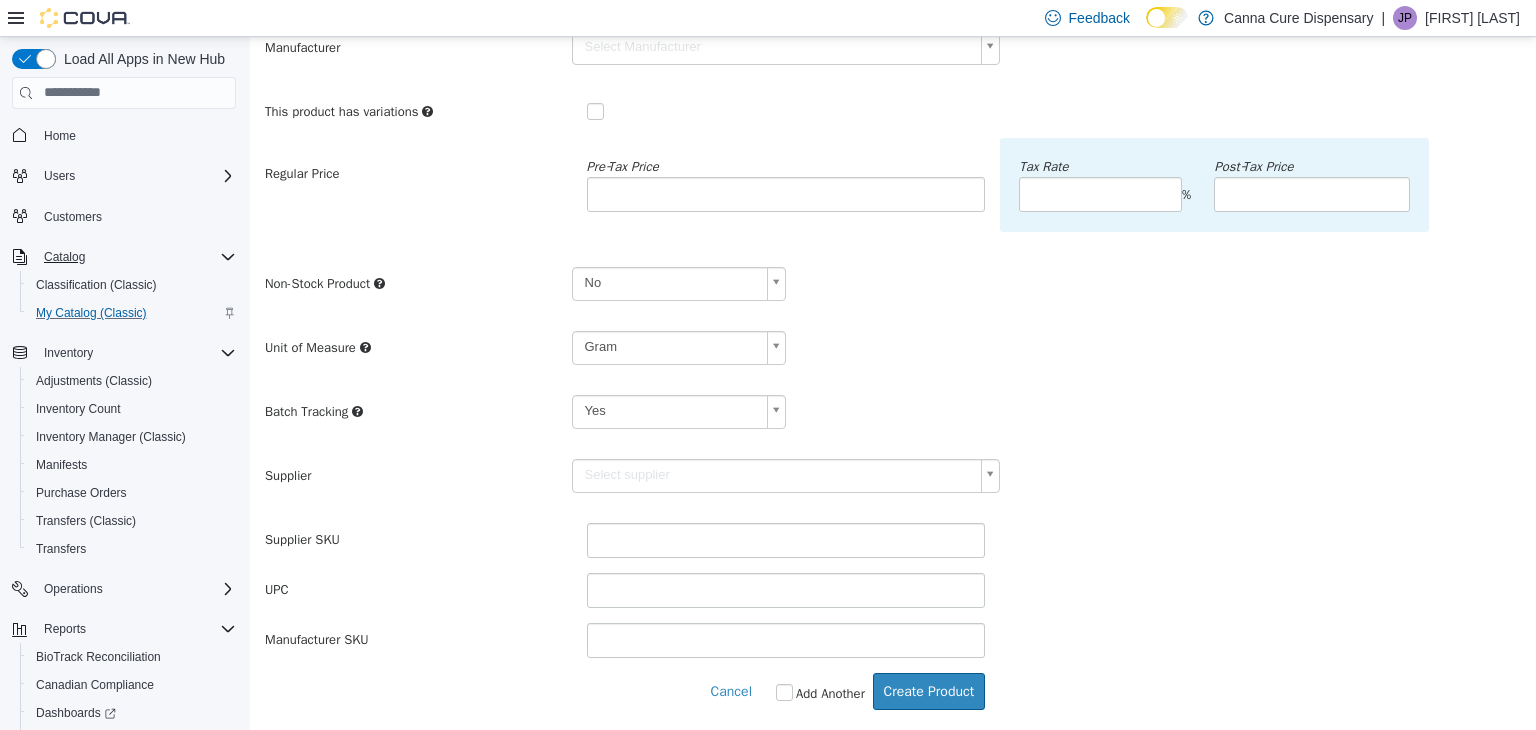 type on "******" 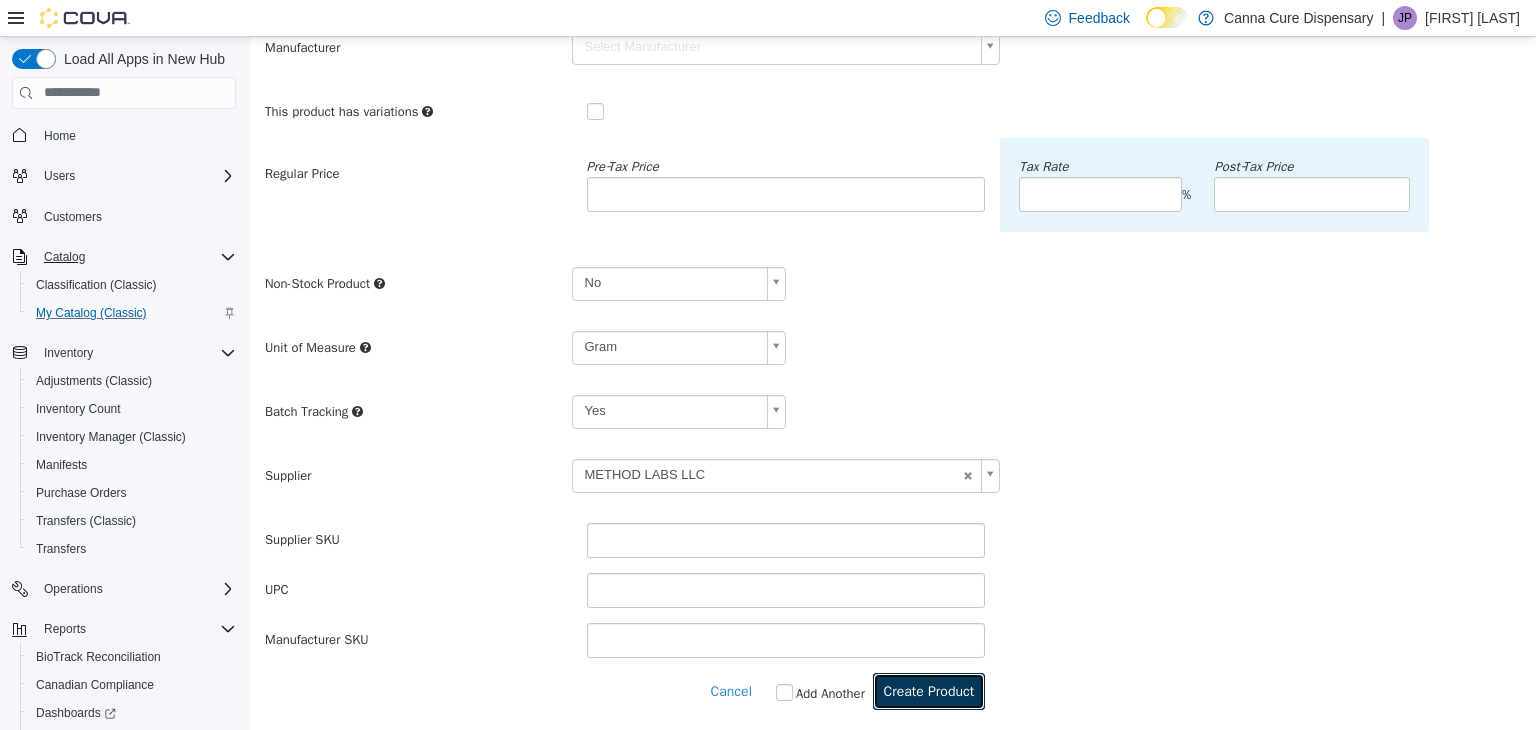 click on "Create Product" at bounding box center (929, 690) 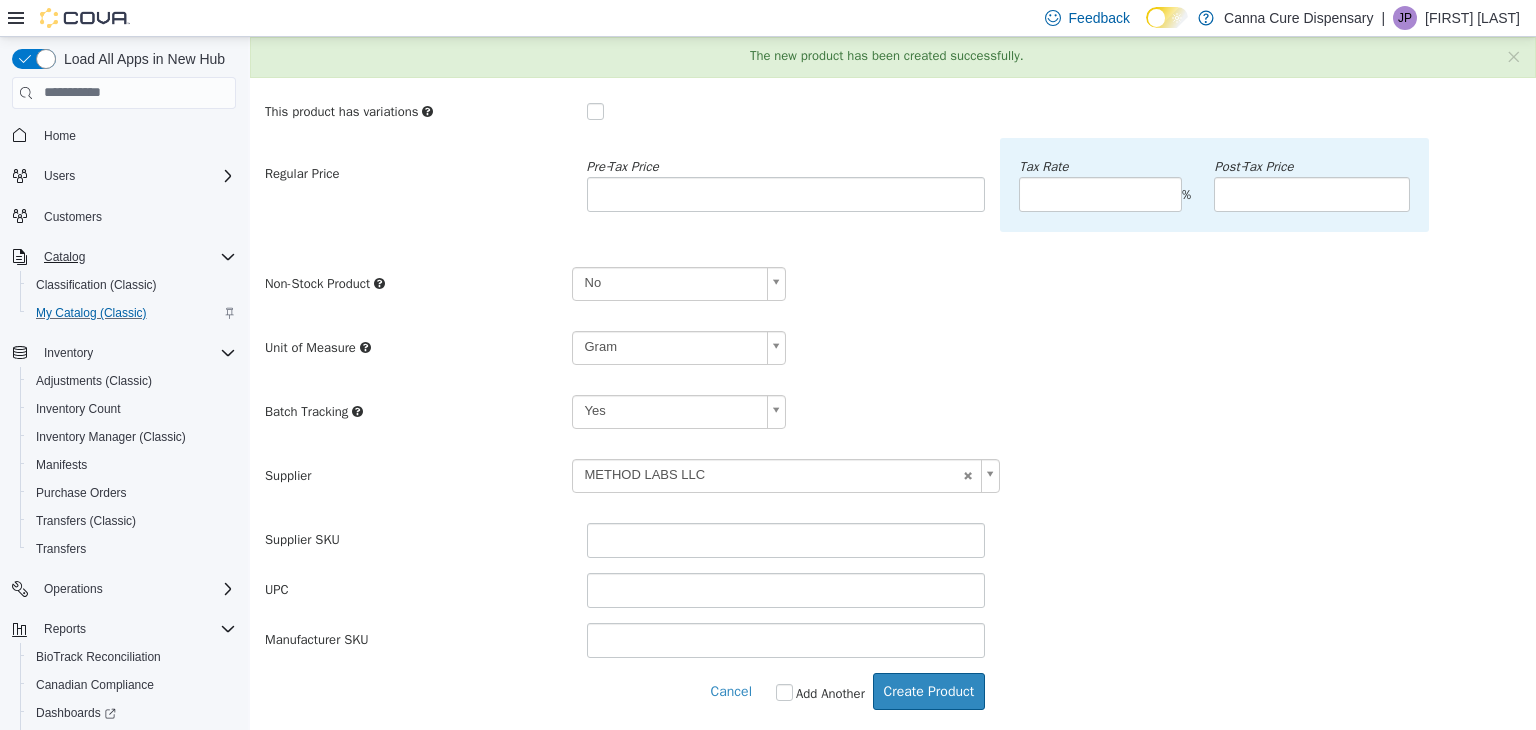 scroll, scrollTop: 0, scrollLeft: 0, axis: both 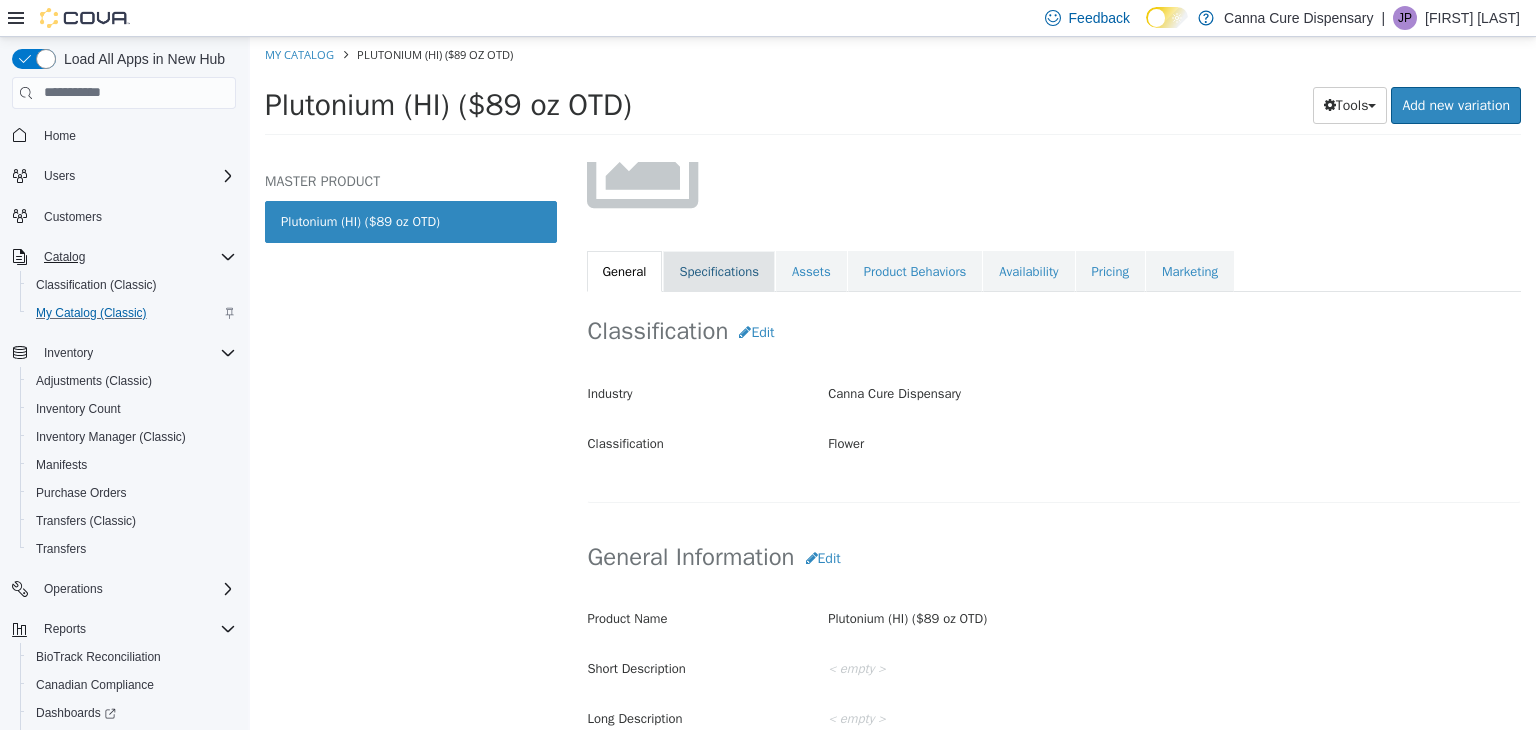 click on "Specifications" at bounding box center (719, 271) 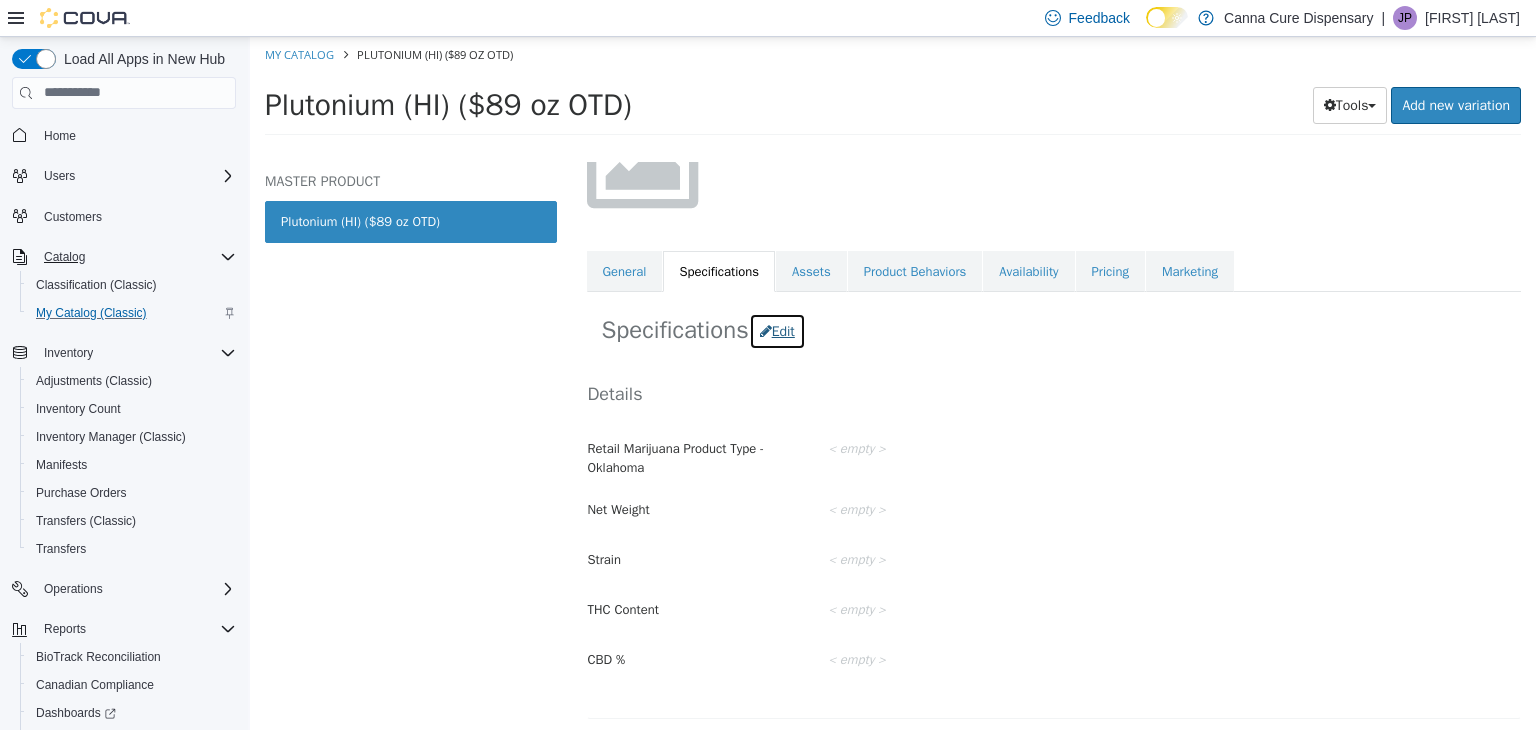click on "Edit" at bounding box center (777, 330) 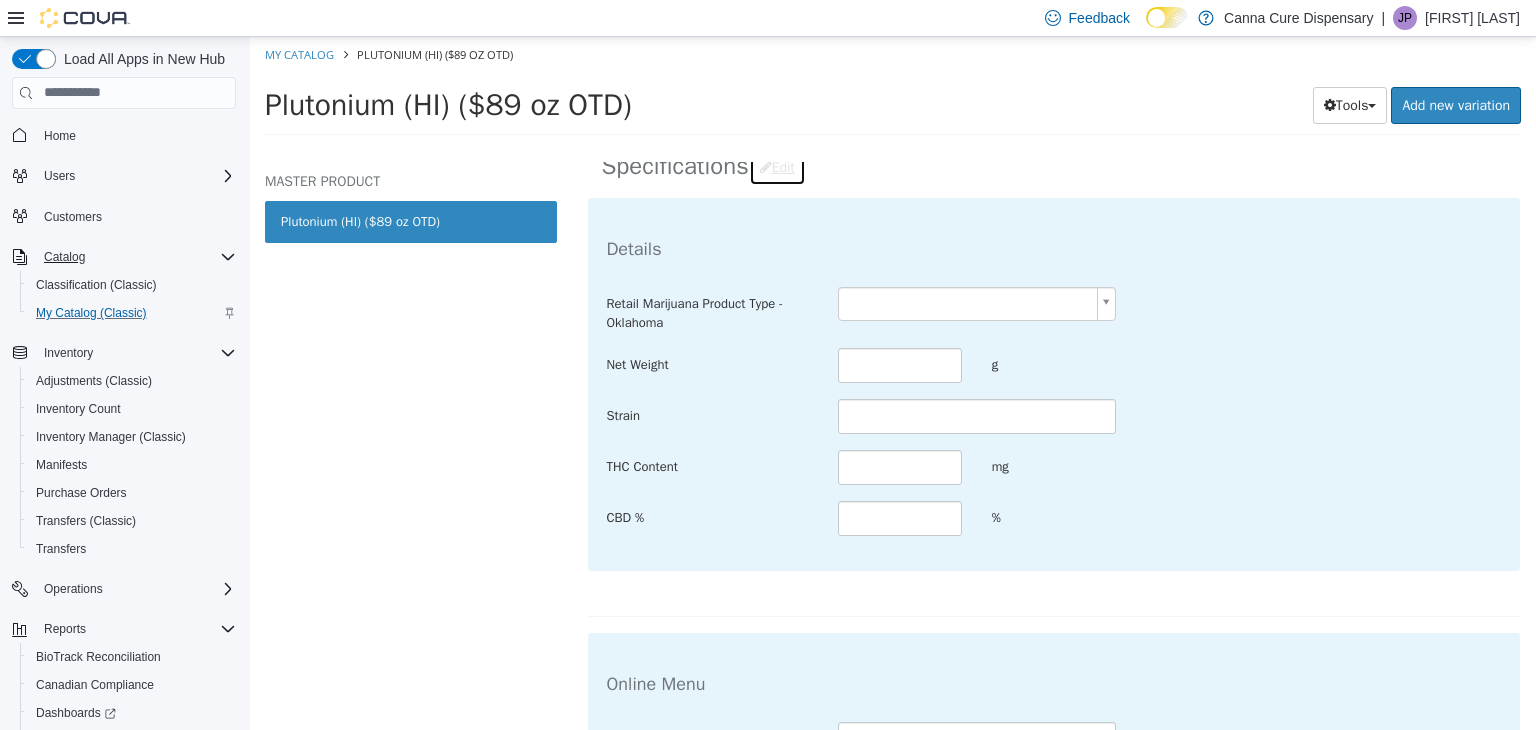 scroll, scrollTop: 400, scrollLeft: 0, axis: vertical 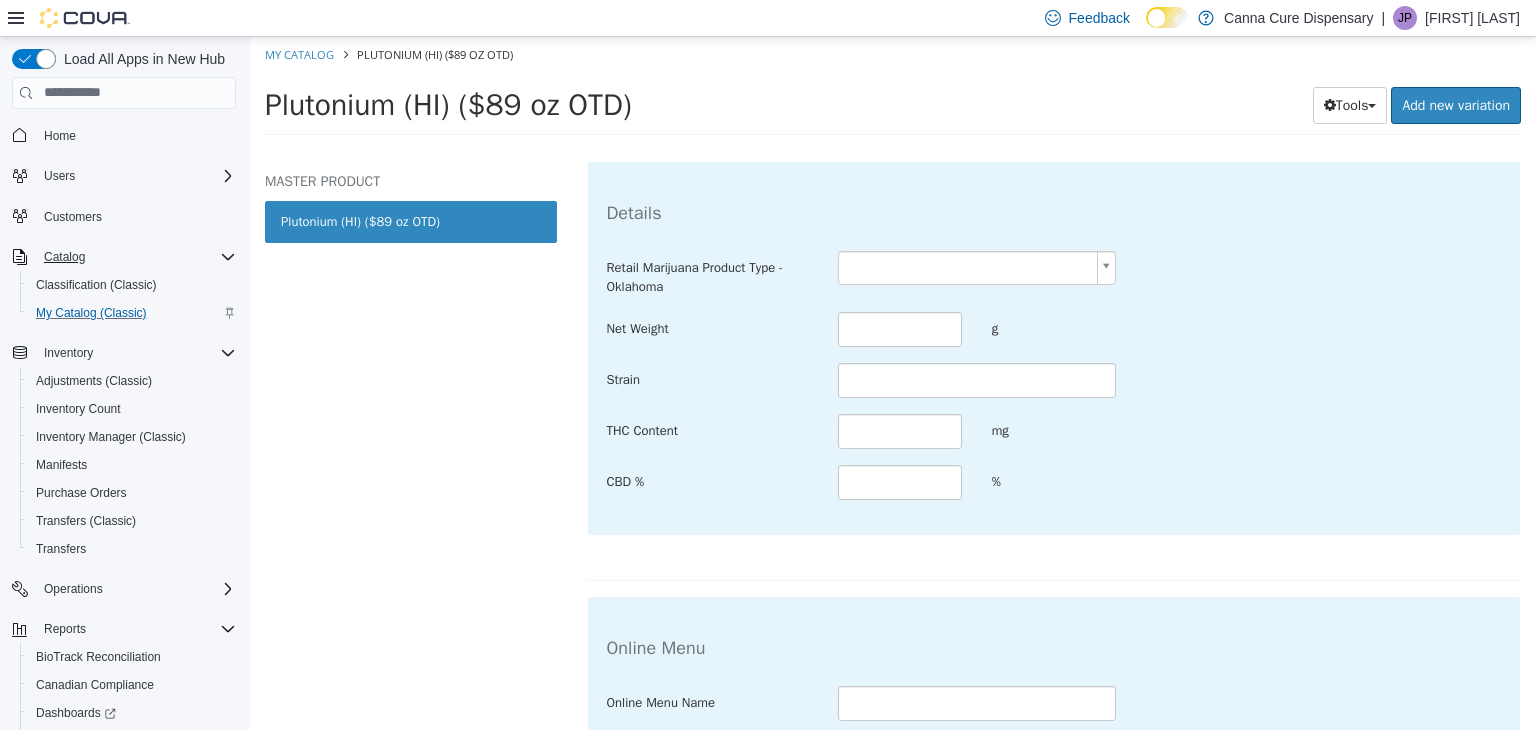 click on "Saving Bulk Changes...
×
The new product has been created successfully.
My Catalog
[PRODUCT] (HI) ($[PRICE] oz OTD)
[PRODUCT] (HI) ($[PRICE] oz OTD)
Tools
Clone Print Labels   Add new variation
MASTER PRODUCT
[PRODUCT] (HI) ($[PRICE] oz OTD)
Flower
[PRODUCT] (HI) ($[PRICE] oz OTD)
[Master Product] Active  CATALOG SKU - [SKU]     English - US                             Last Updated:  [DATE]
General Specifications Assets Product Behaviors Availability Pricing
Marketing Specifications  Edit Details Retail Marijuana Product Type - Oklahoma
Net Weight
g
Strain
THC Content
mg
CBD %
%
Online Menu Online Menu Name
Online Menu Brand
Online Menu Category
Cancel  Save Changes
Cancel Apply   Cancel Apply" at bounding box center (893, 91) 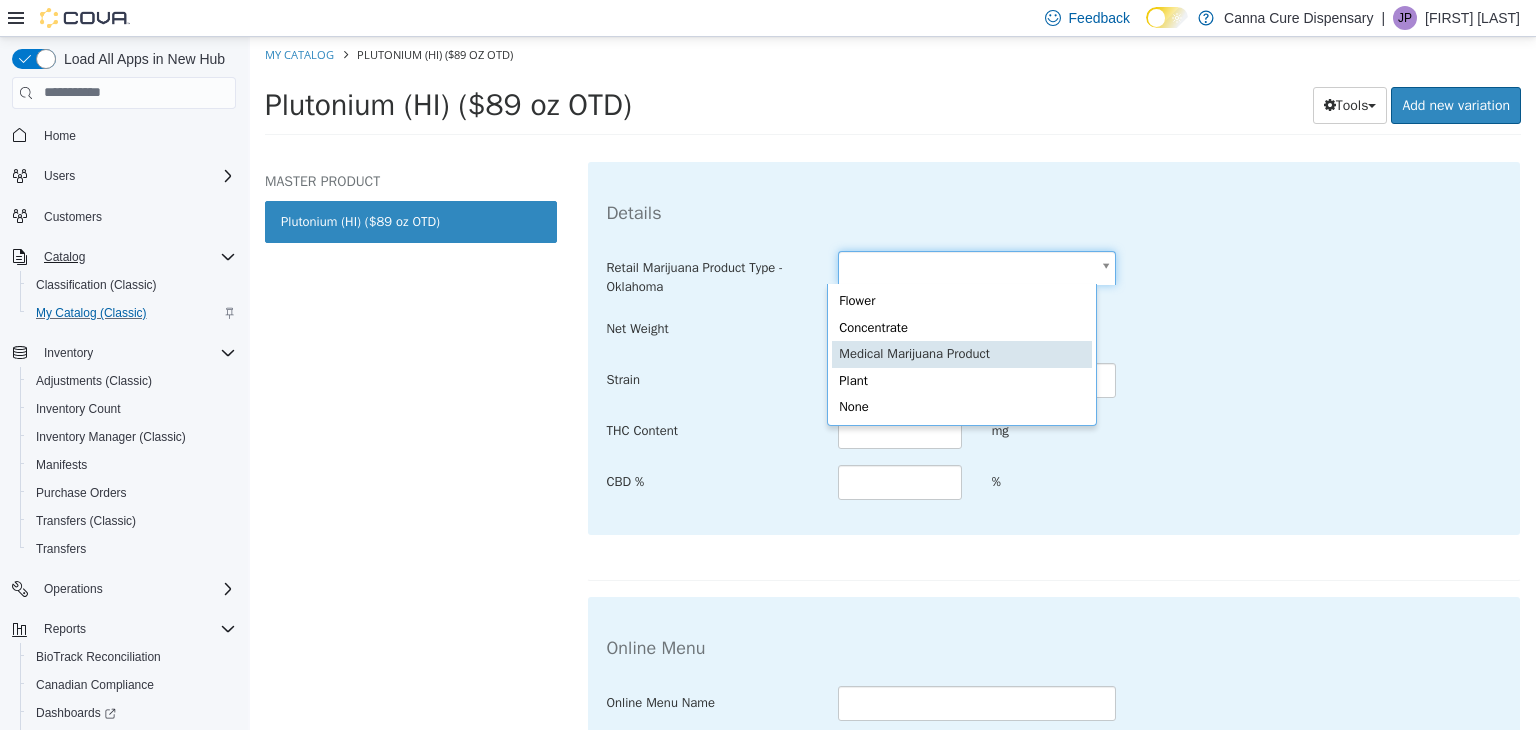 type on "**********" 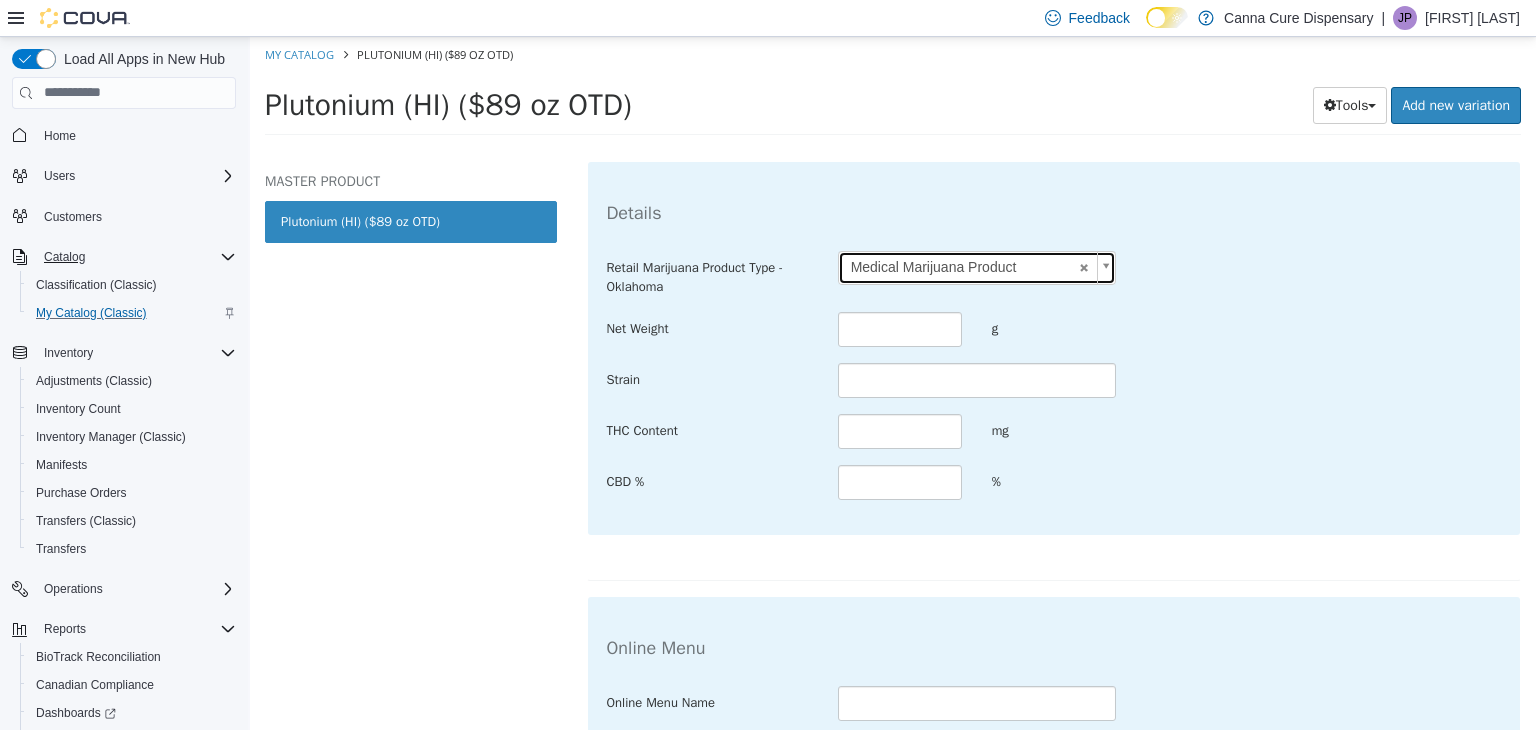 scroll, scrollTop: 0, scrollLeft: 0, axis: both 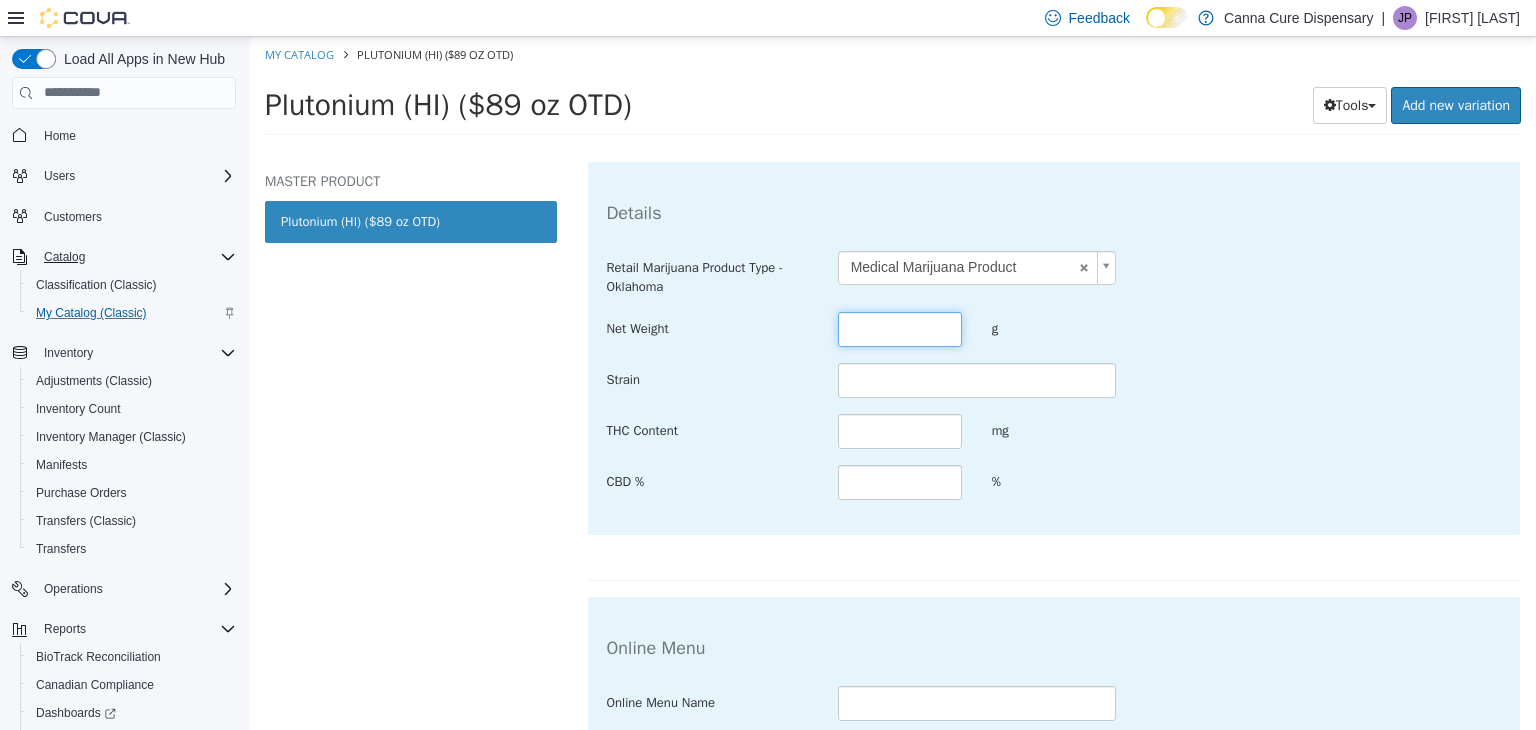 click at bounding box center [900, 328] 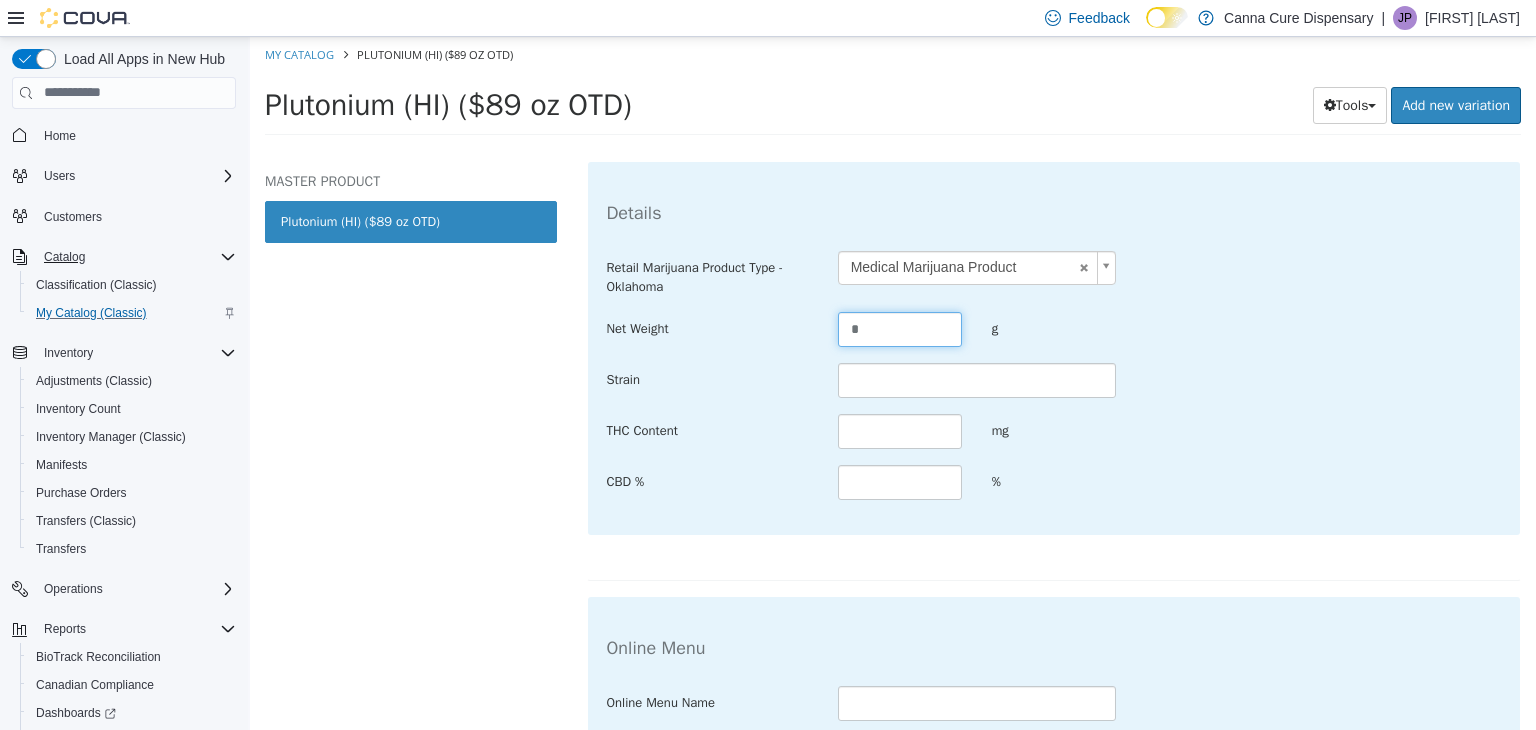 type on "*" 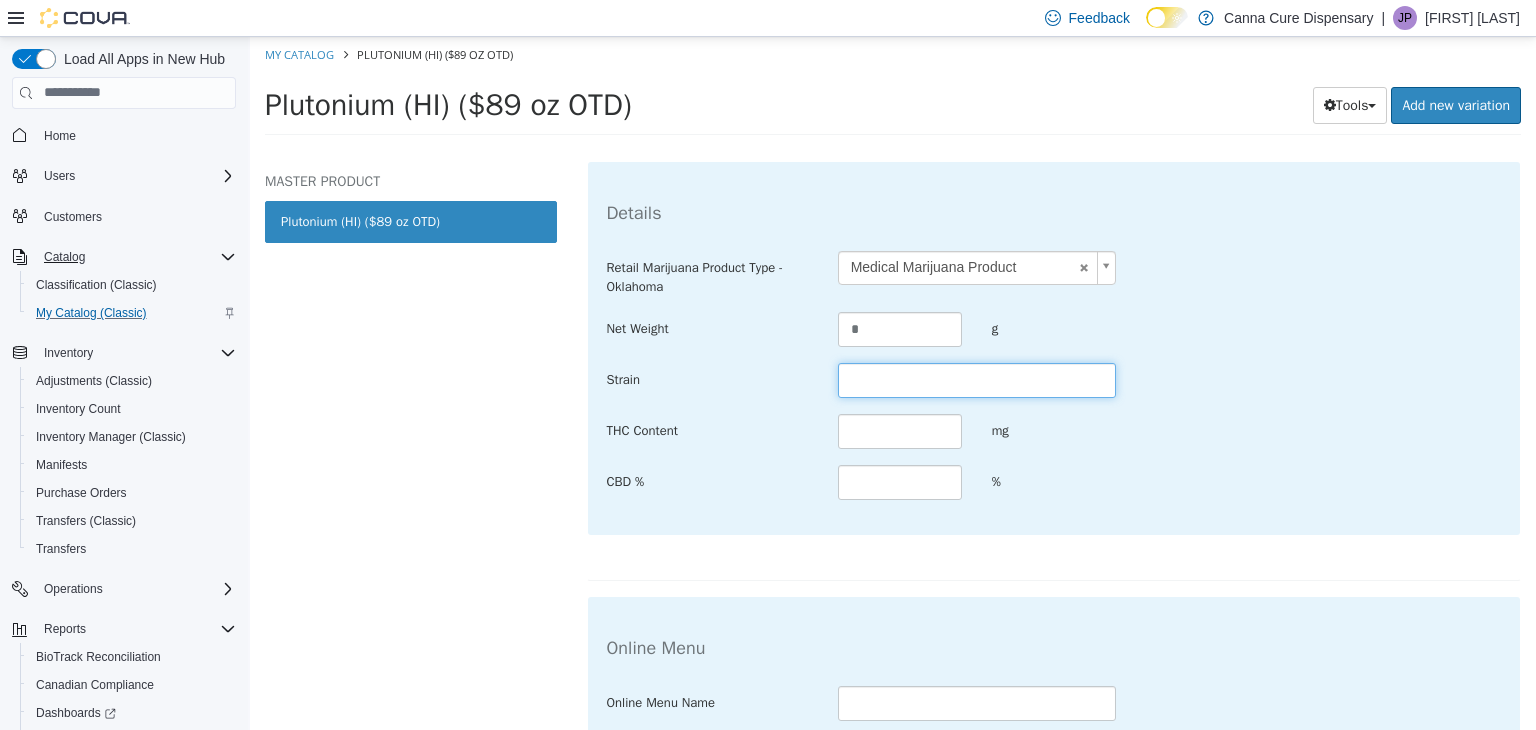click at bounding box center (977, 379) 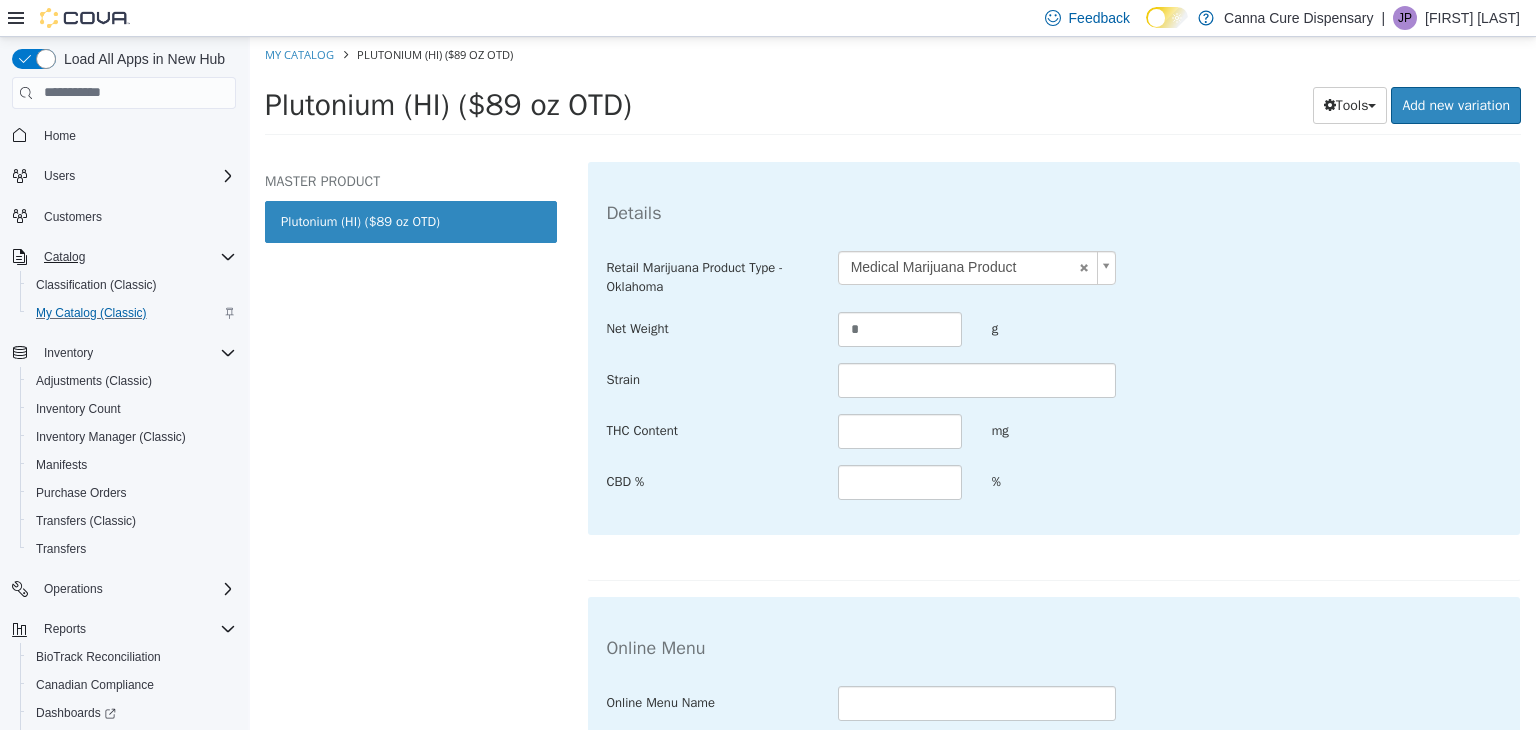 drag, startPoint x: 662, startPoint y: 127, endPoint x: 264, endPoint y: 101, distance: 398.84833 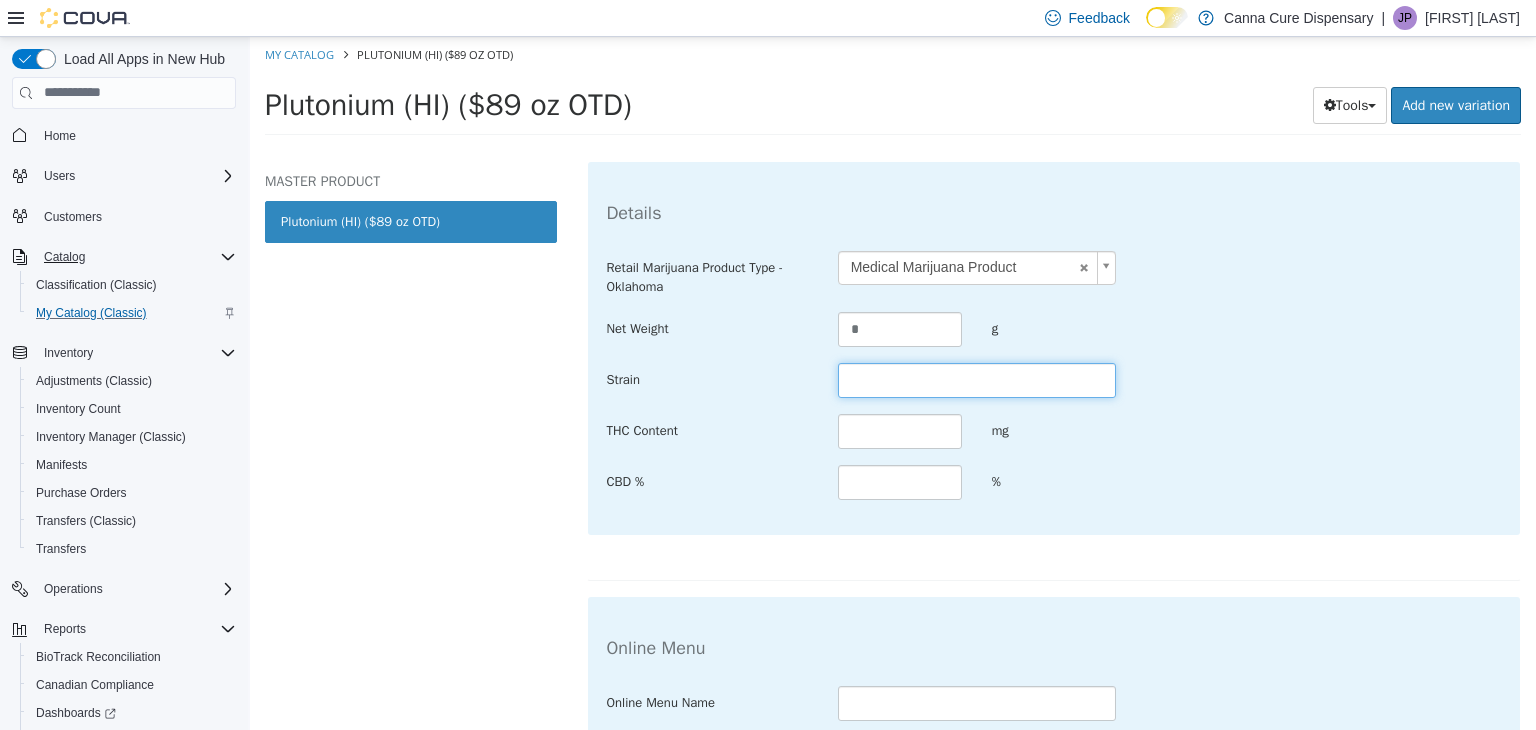 click at bounding box center [977, 379] 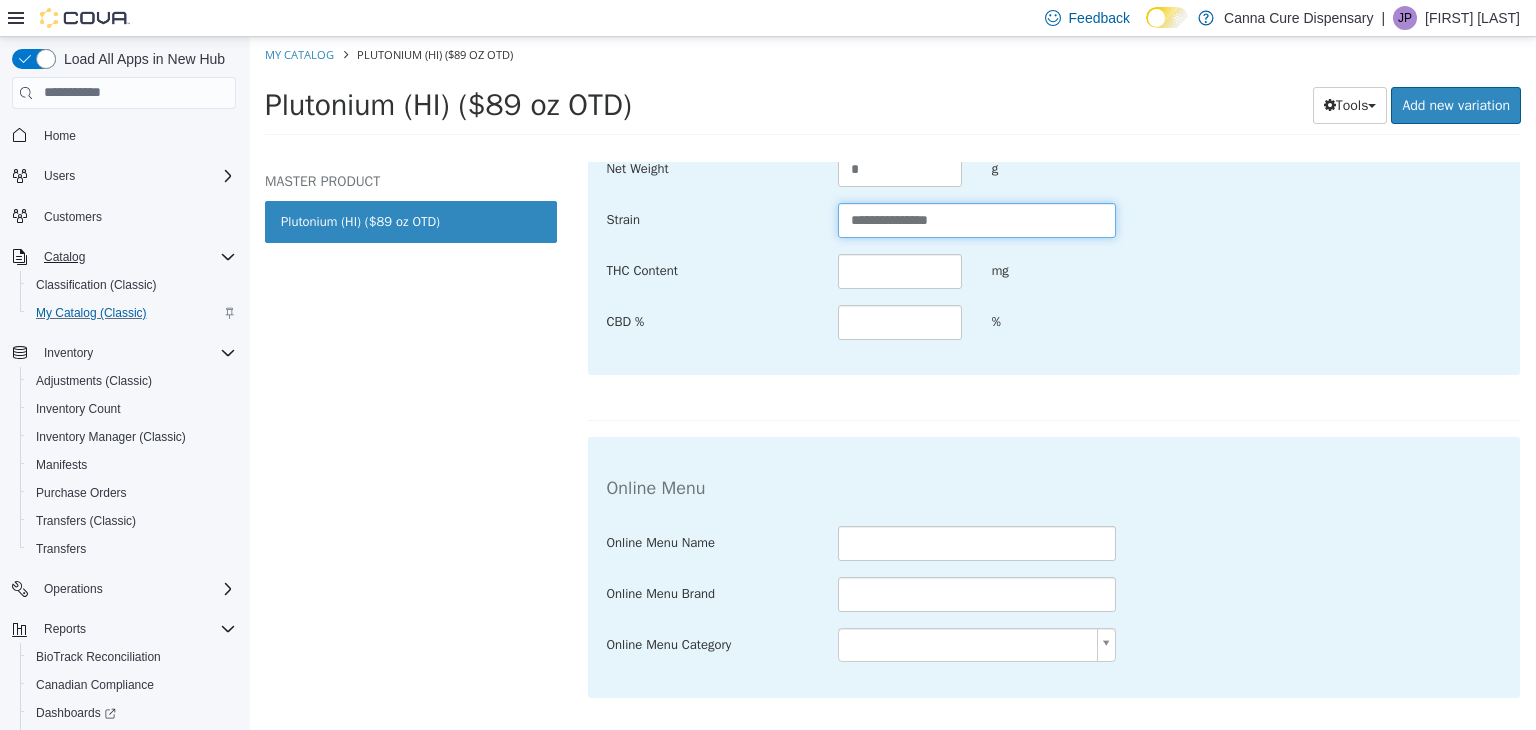 scroll, scrollTop: 624, scrollLeft: 0, axis: vertical 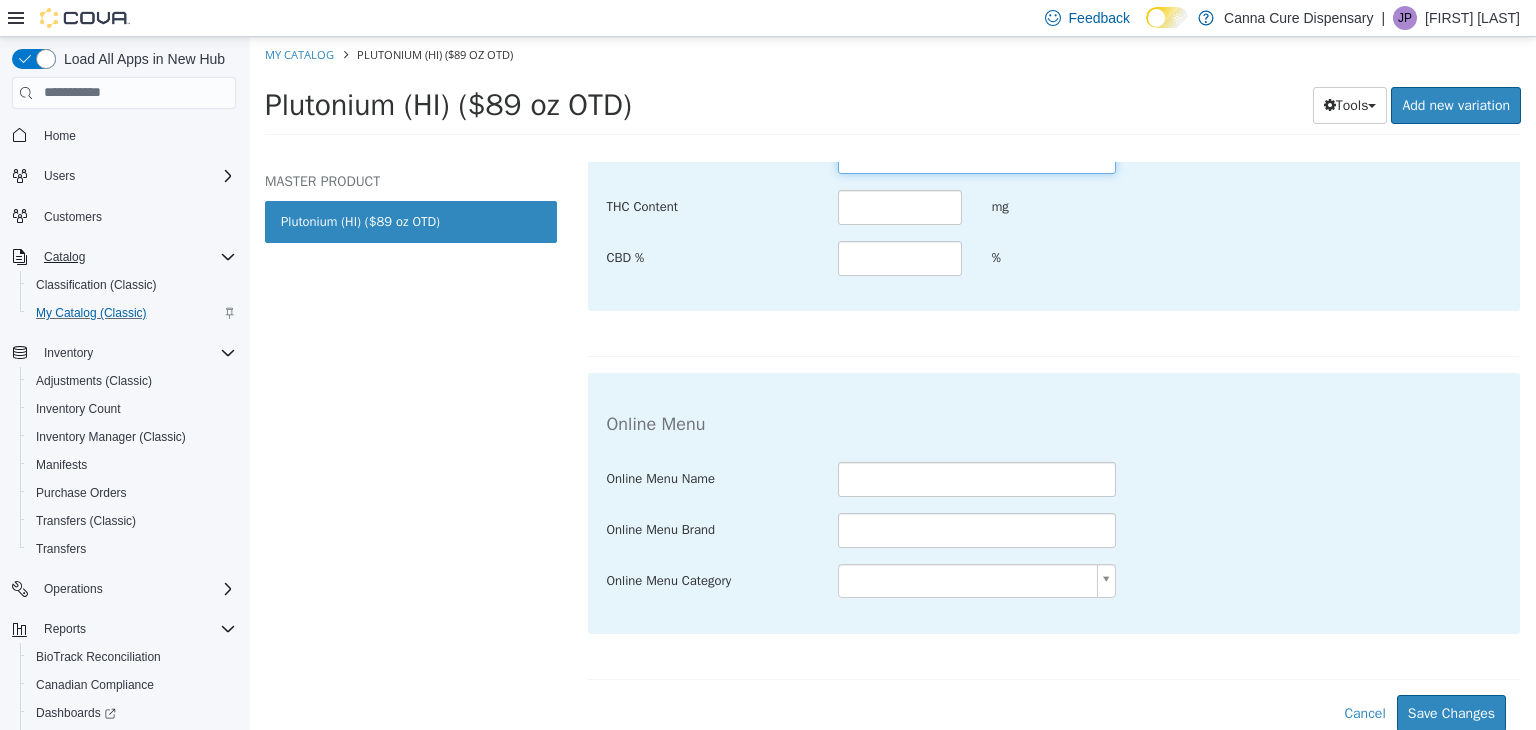 type on "**********" 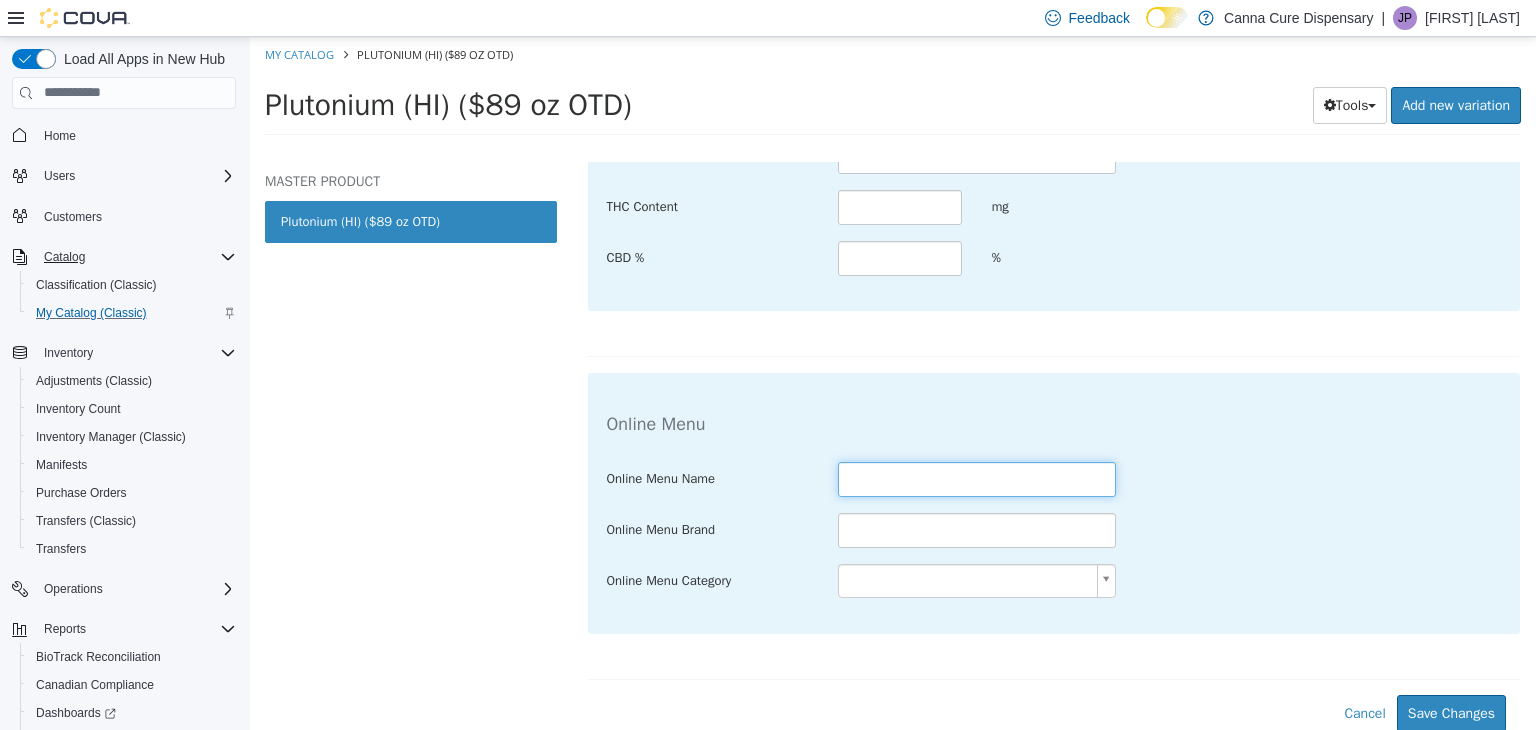 click at bounding box center (977, 478) 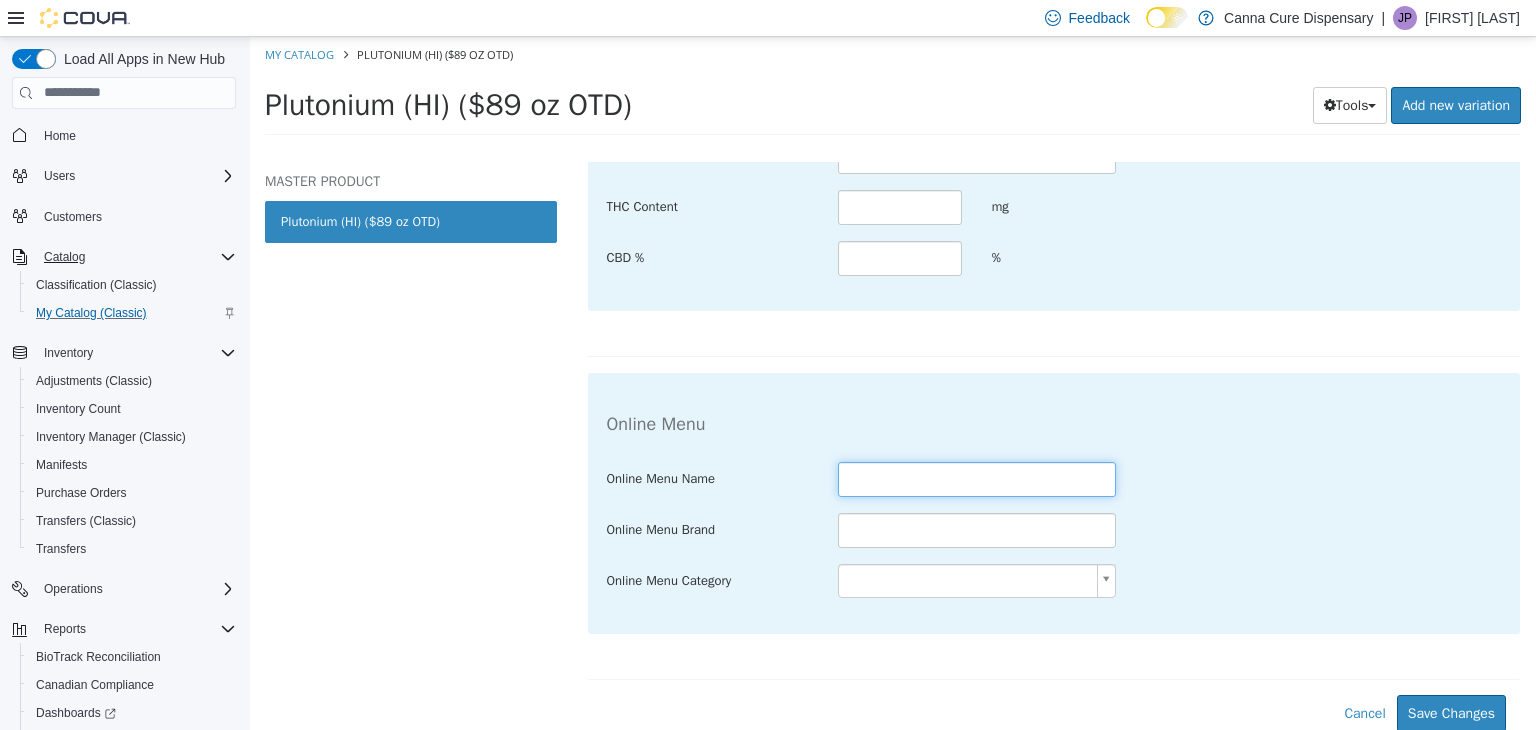paste on "**********" 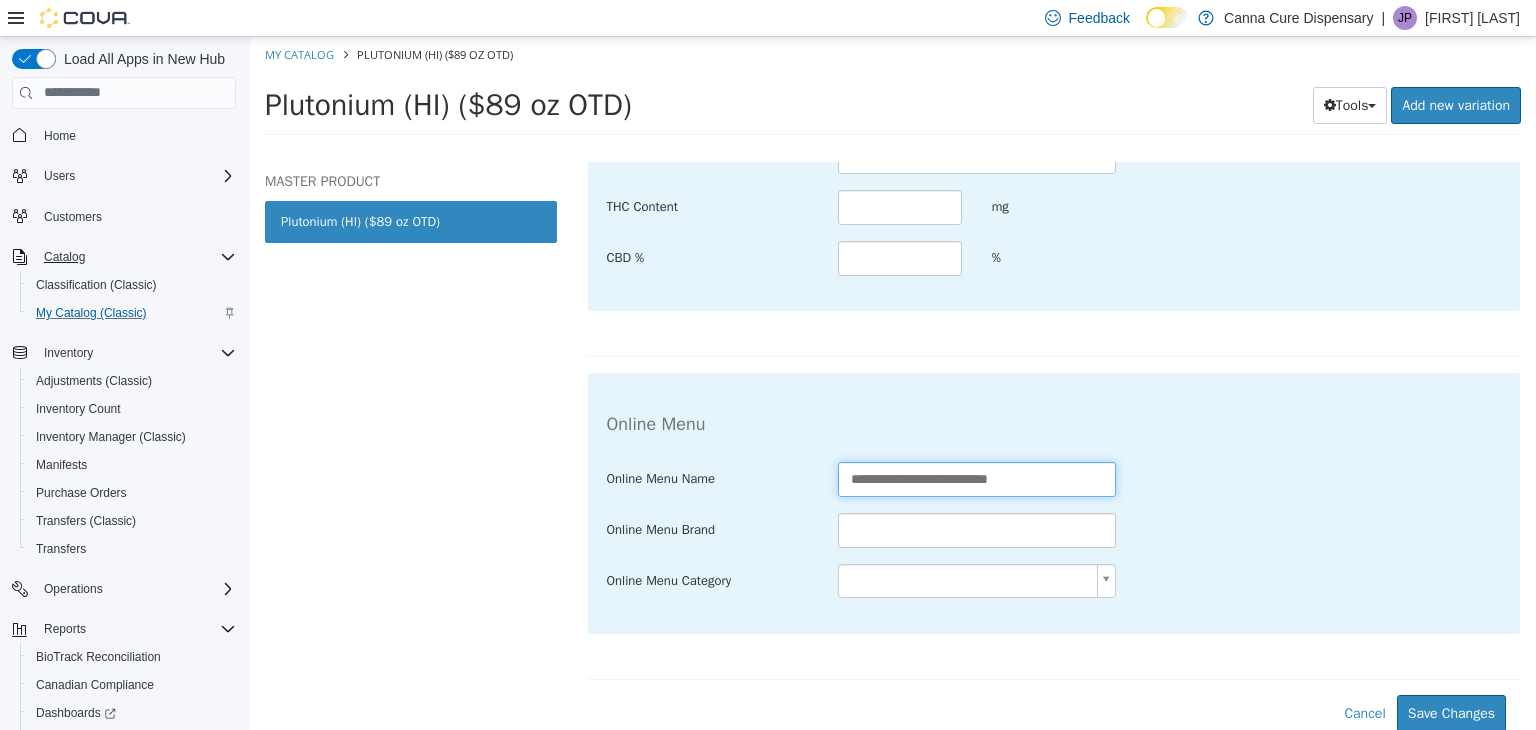 type on "**********" 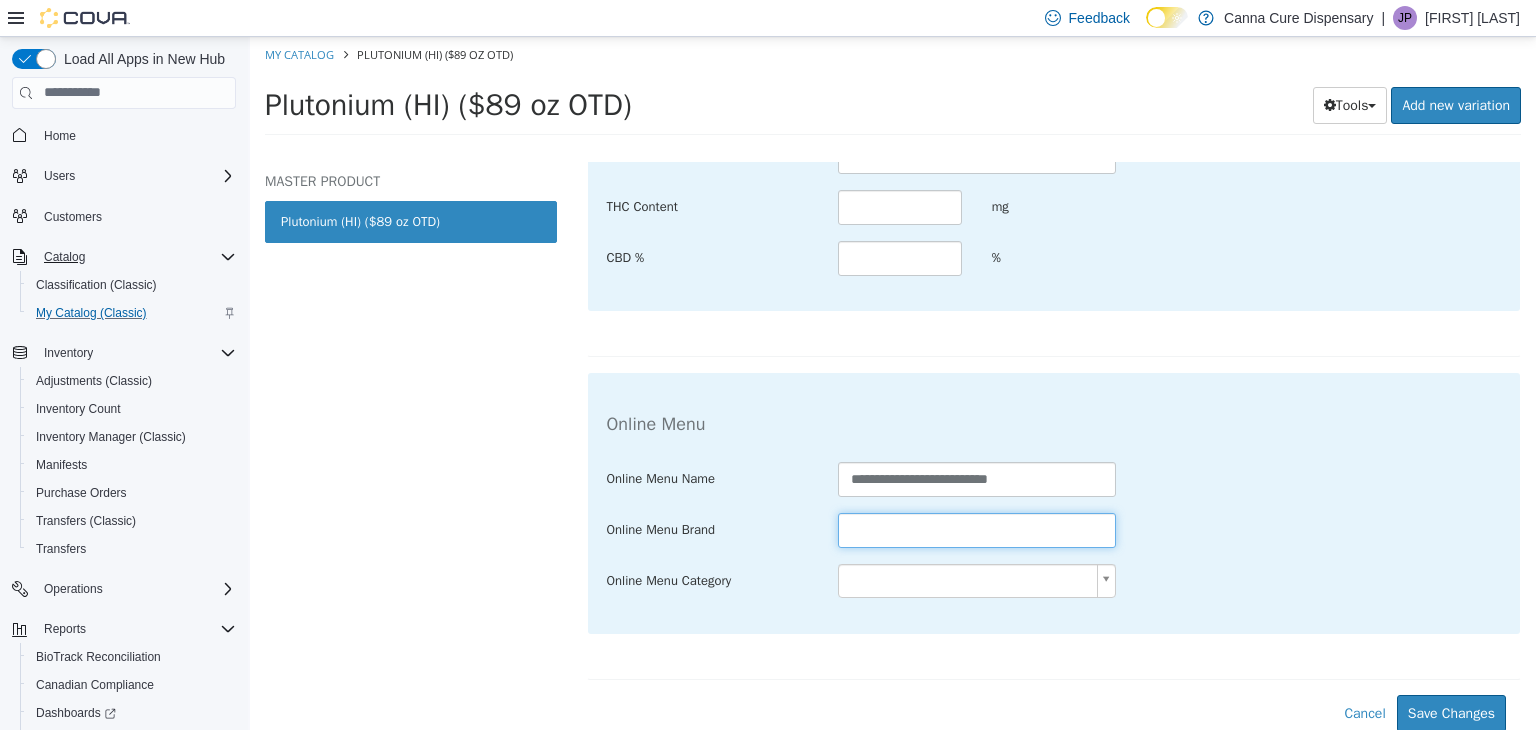 click at bounding box center [977, 529] 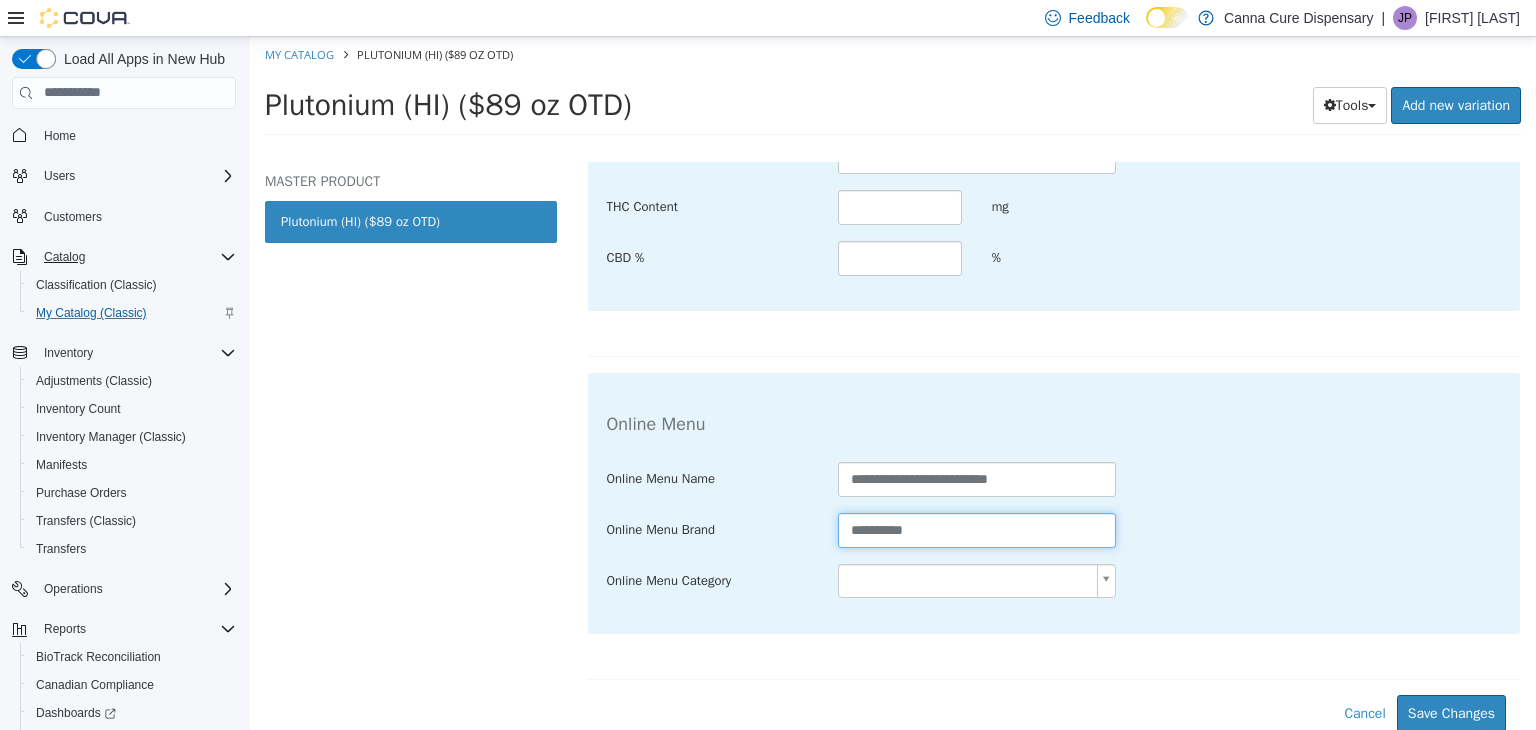type on "**********" 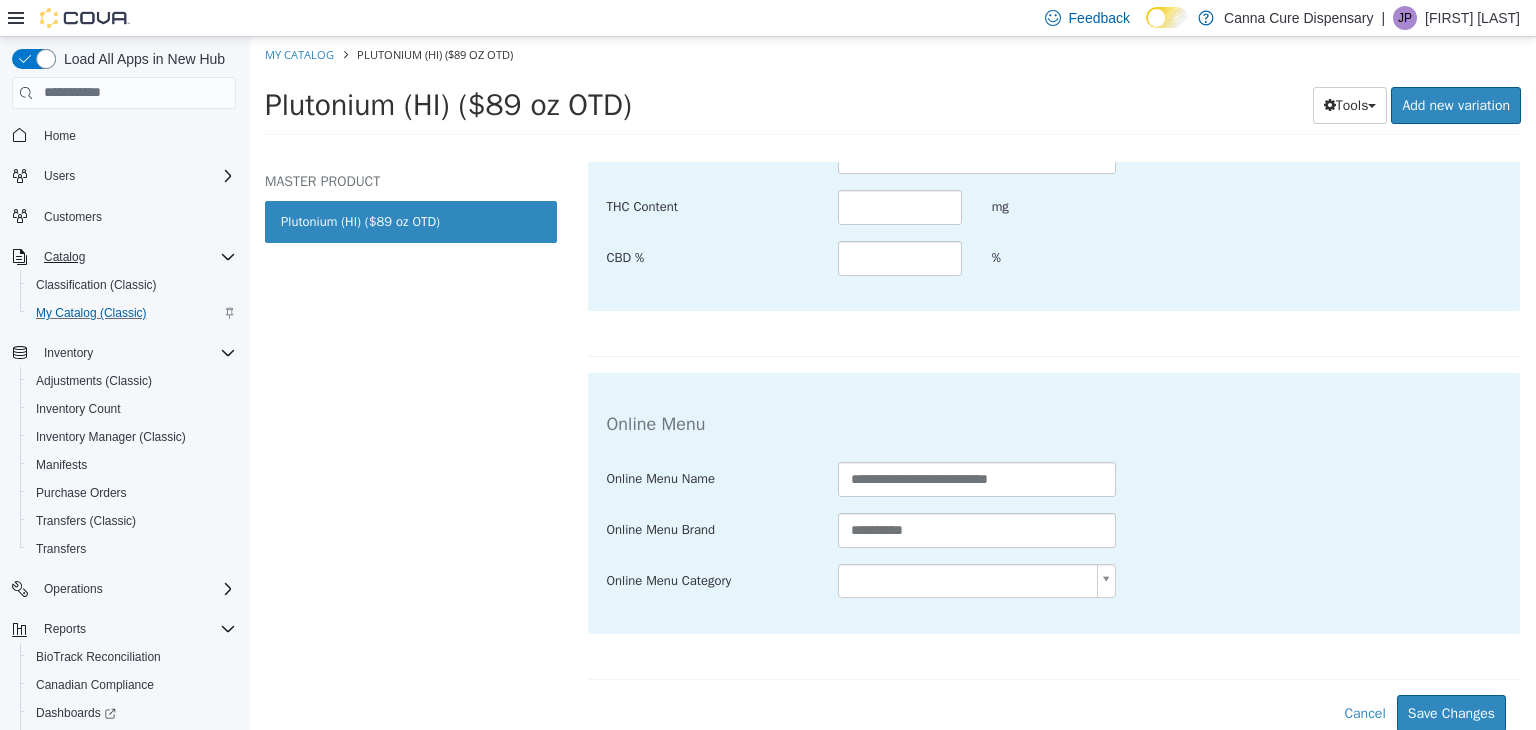 click on "**********" at bounding box center [893, 91] 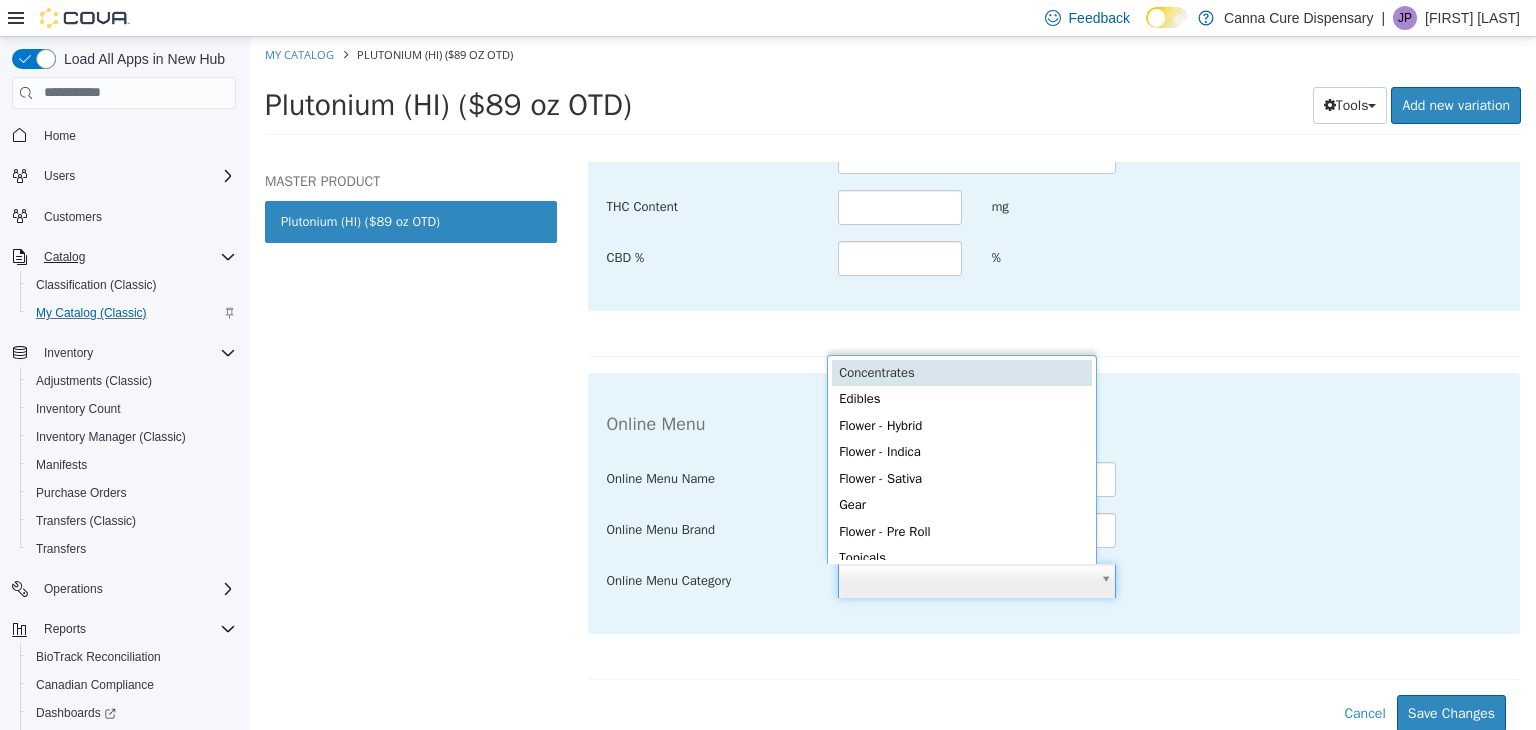 scroll, scrollTop: 4, scrollLeft: 0, axis: vertical 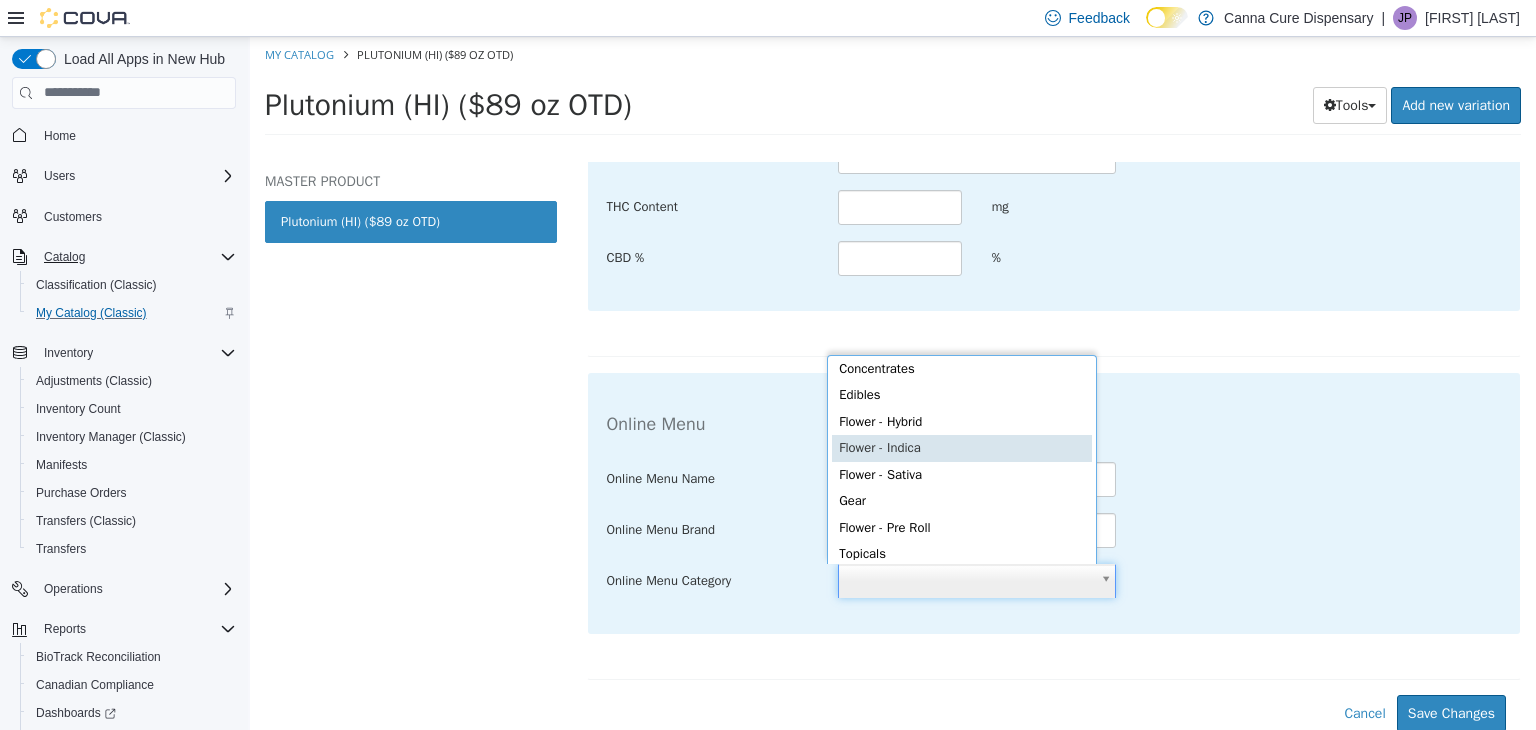 type on "**********" 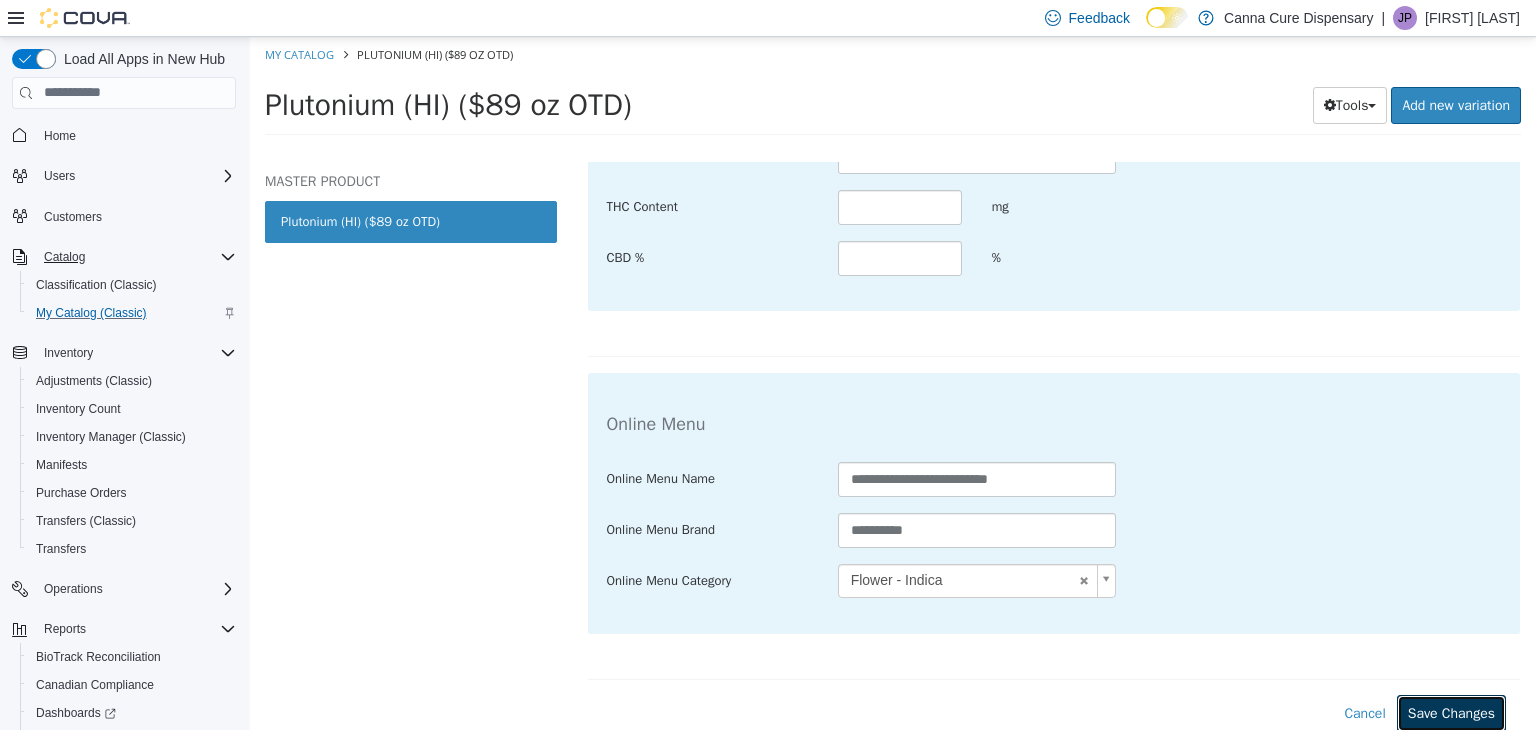 click on "Save Changes" at bounding box center (1451, 712) 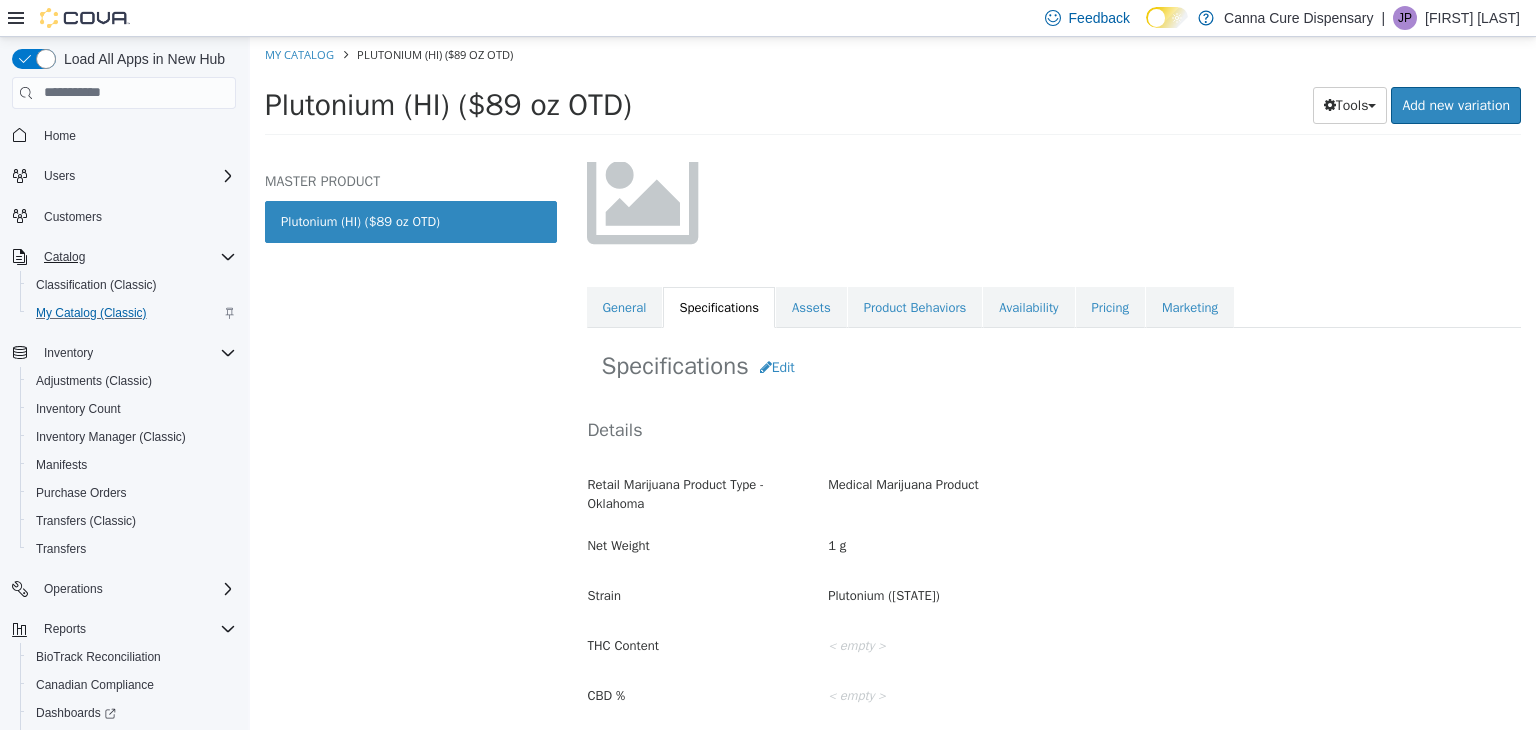 scroll, scrollTop: 0, scrollLeft: 0, axis: both 